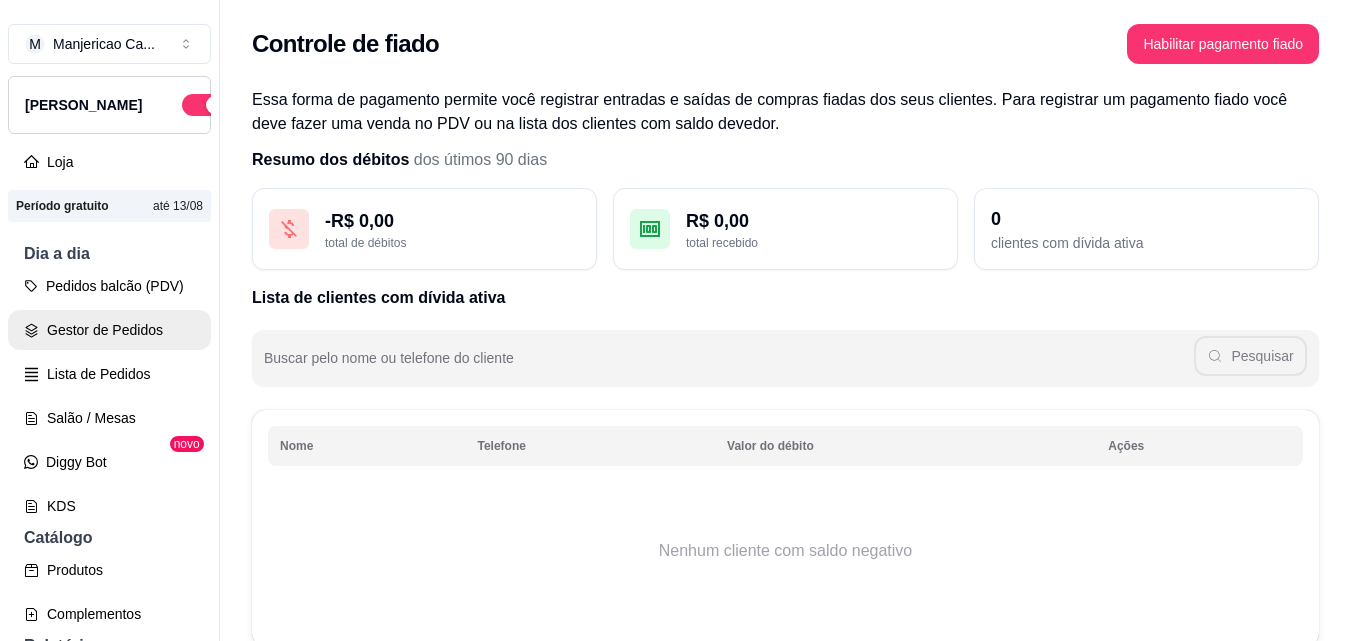 scroll, scrollTop: 0, scrollLeft: 0, axis: both 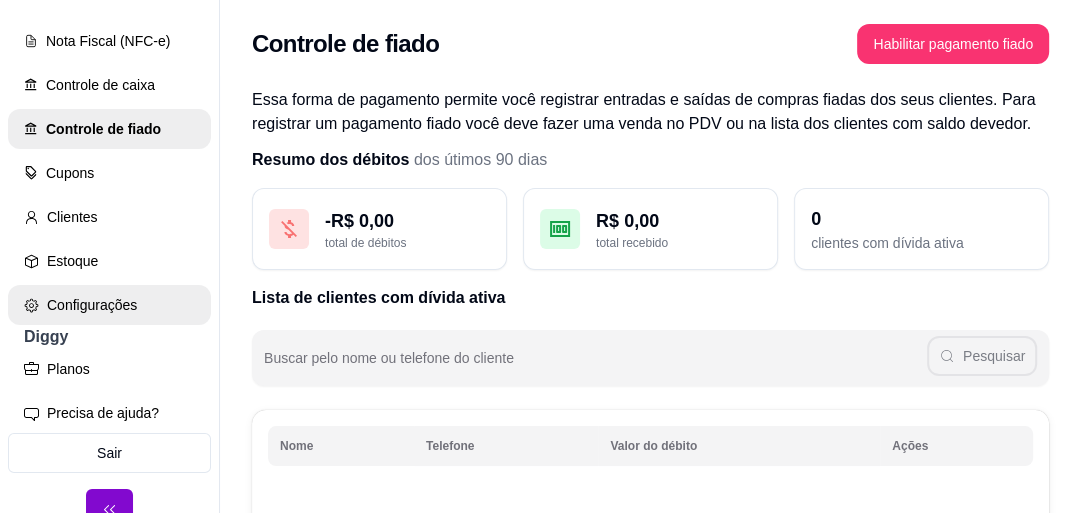 click on "Configurações" at bounding box center [109, 305] 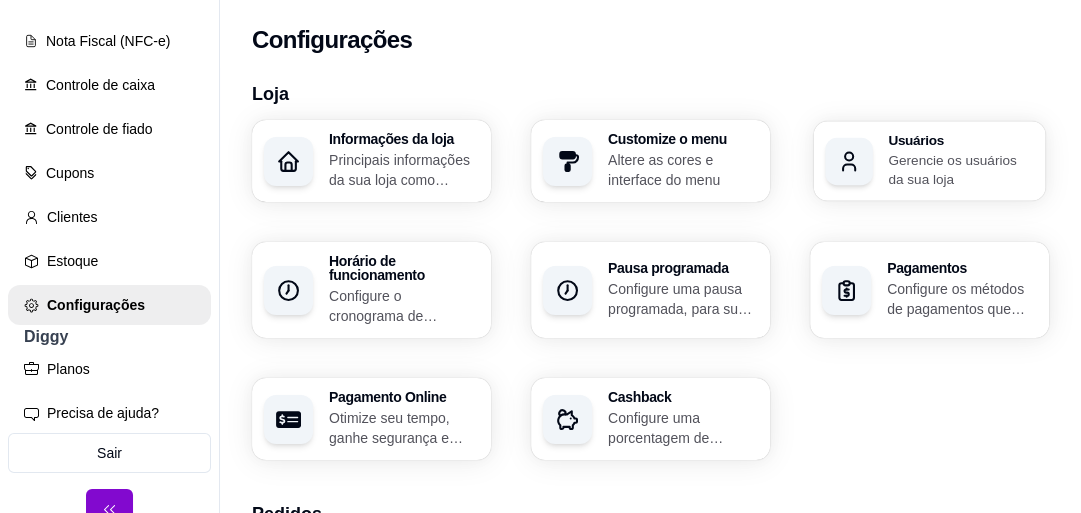 click at bounding box center [849, 161] 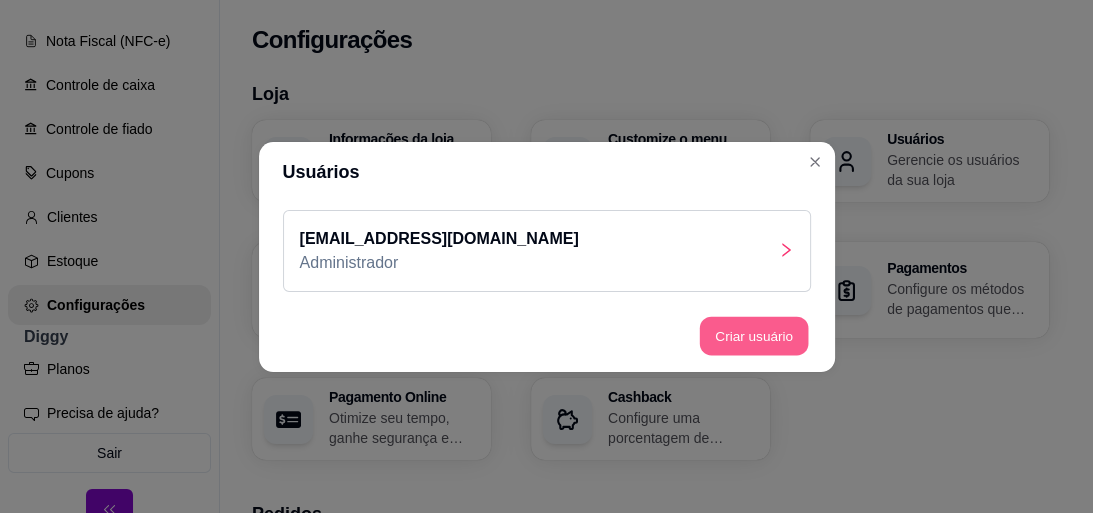 click on "Criar usuário" at bounding box center (754, 335) 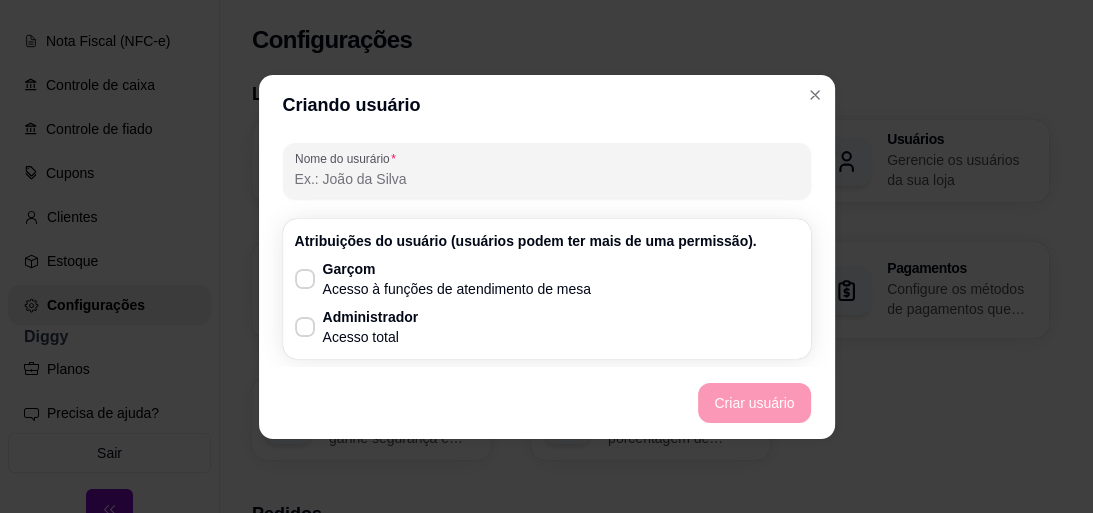 click on "Nome do usurário" at bounding box center (547, 179) 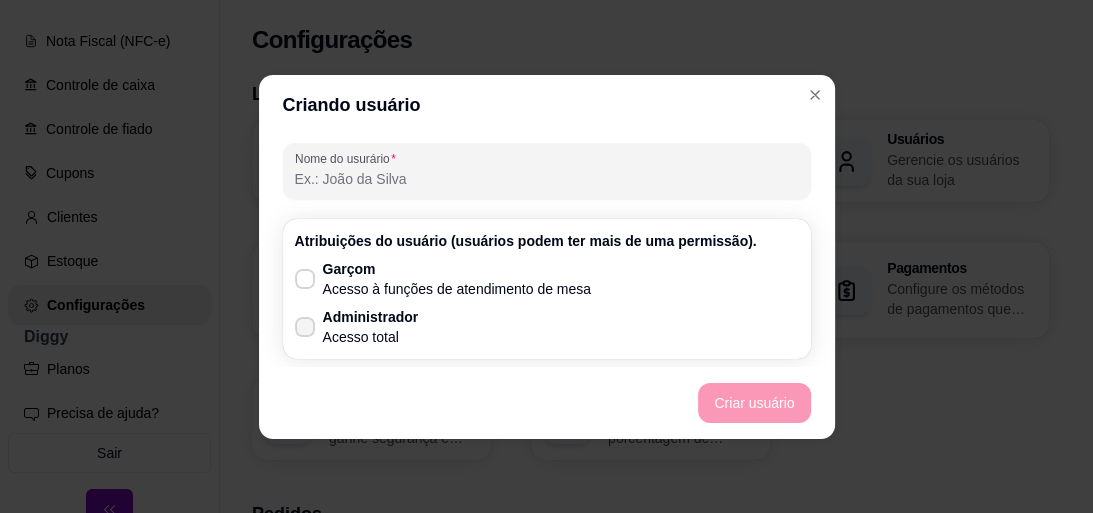 click 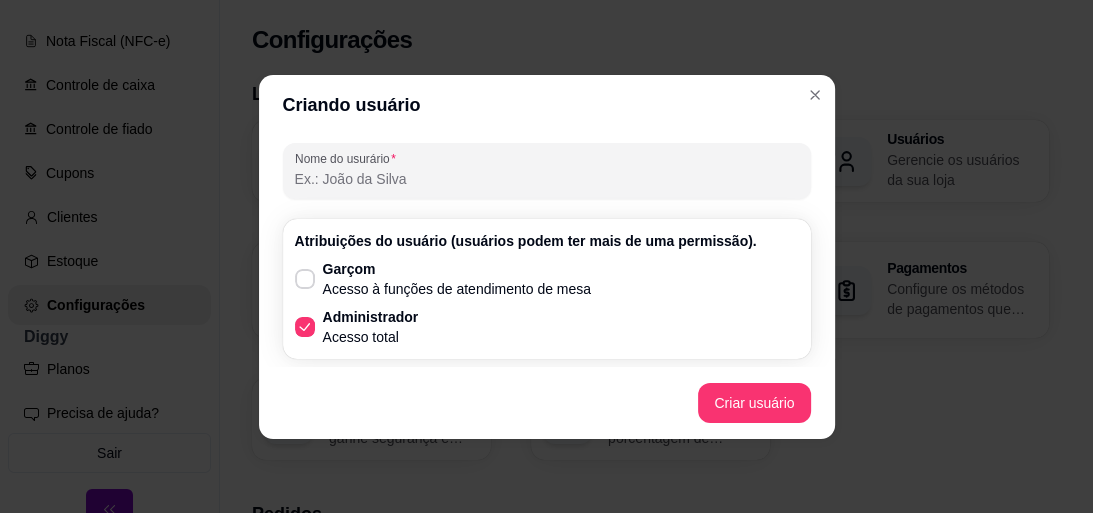 click on "Nome do usurário" at bounding box center (547, 179) 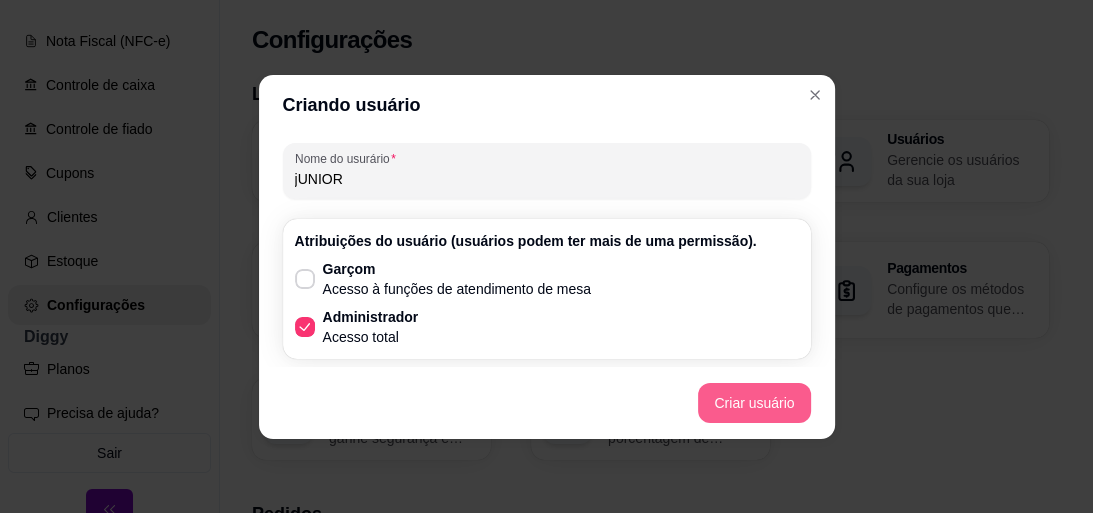 type on "jUNIOR" 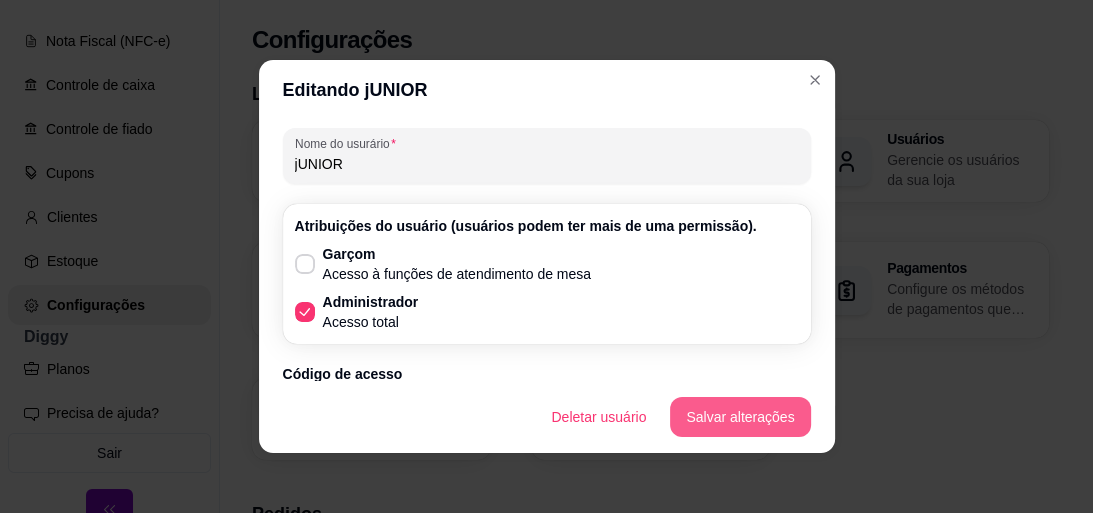 click on "Salvar alterações" at bounding box center [740, 417] 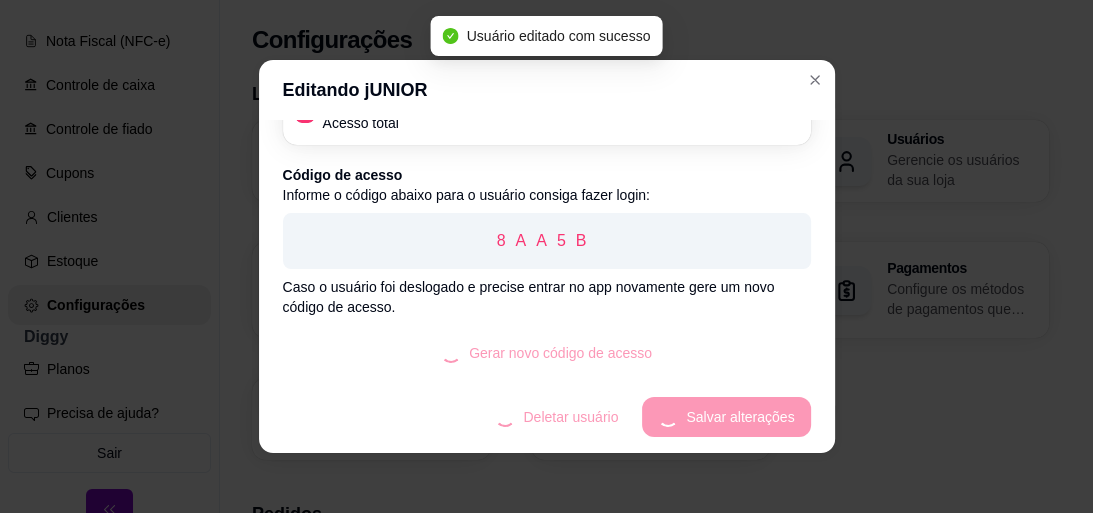 scroll, scrollTop: 119, scrollLeft: 0, axis: vertical 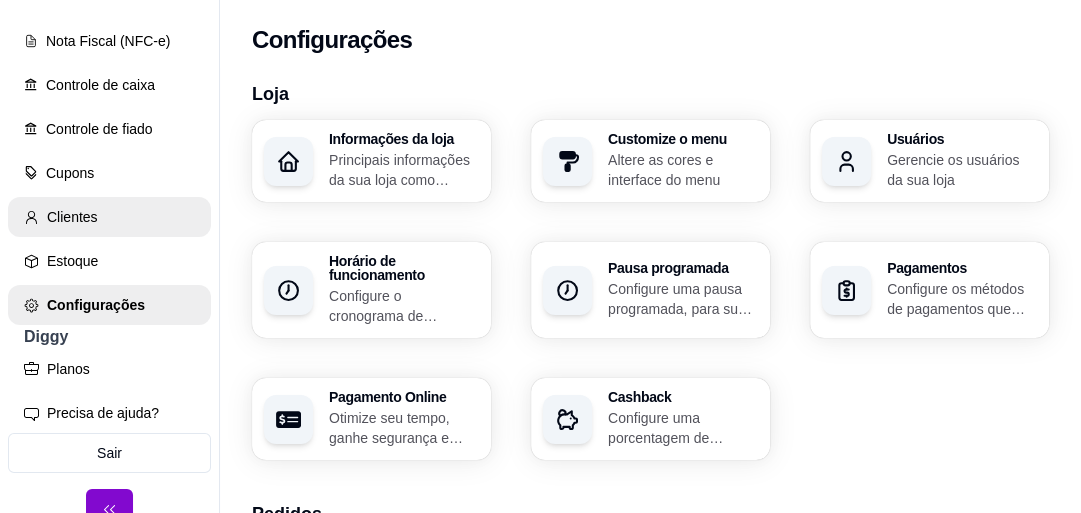 click on "Clientes" at bounding box center (109, 217) 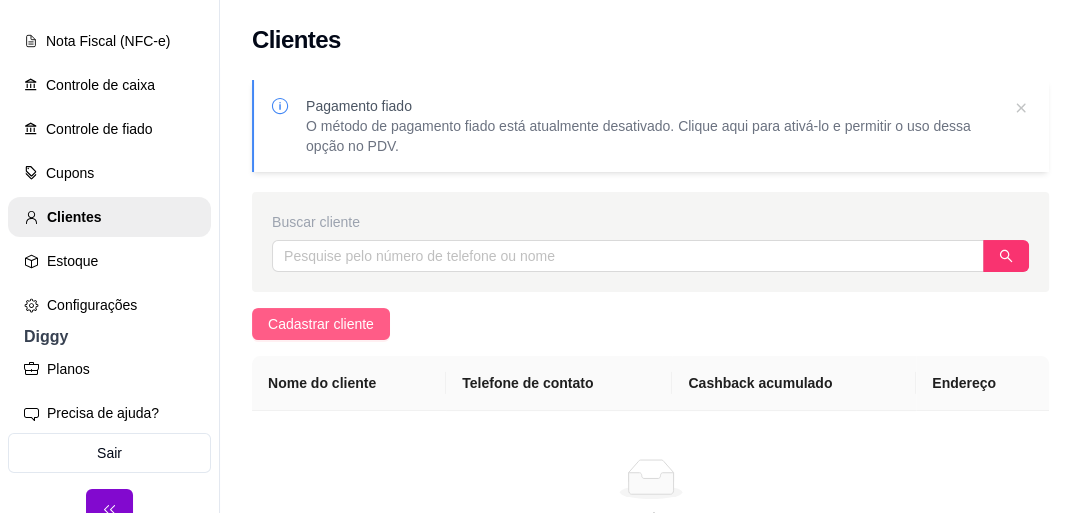 click on "Cadastrar cliente" at bounding box center (321, 324) 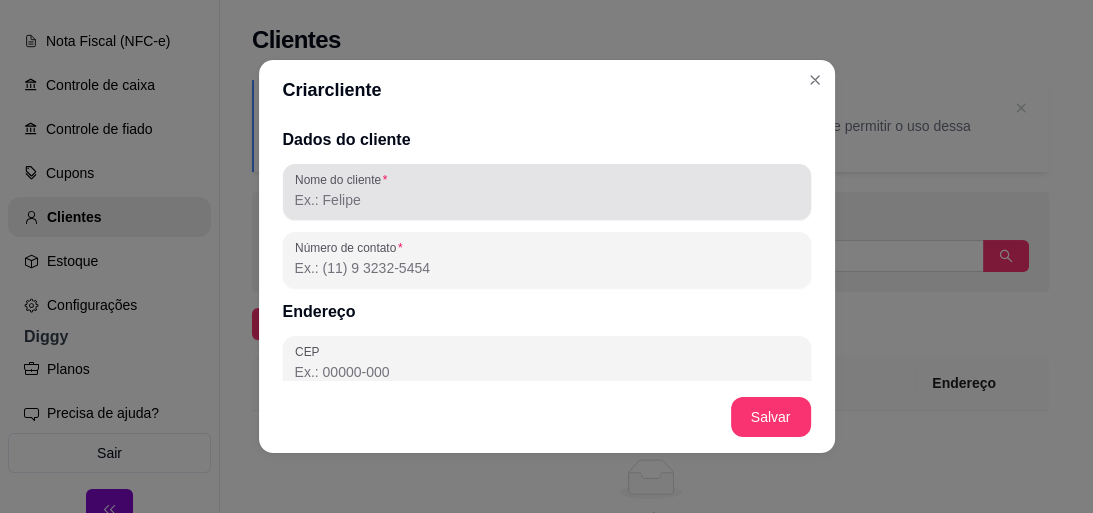 click on "Nome do cliente" at bounding box center [547, 200] 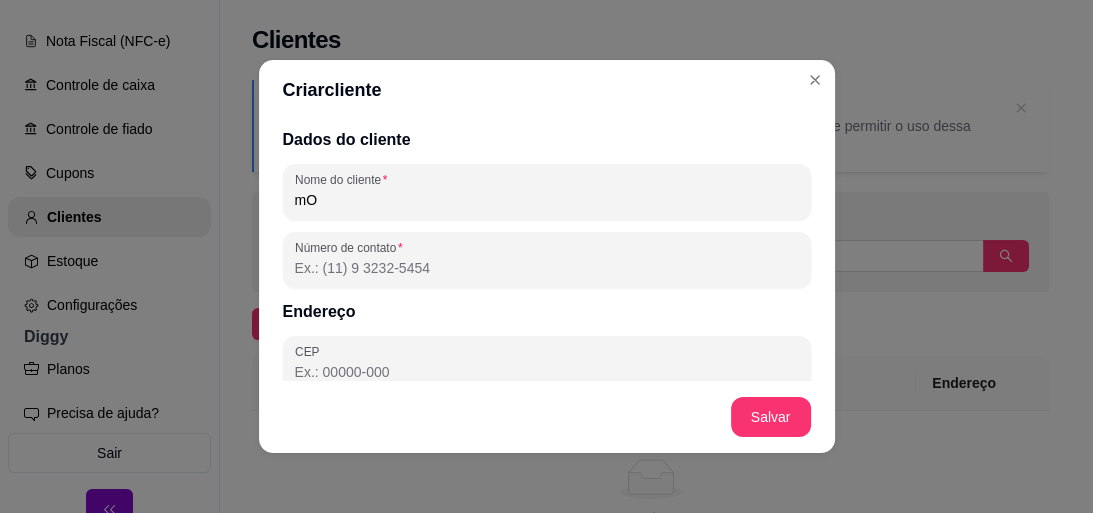 type on "m" 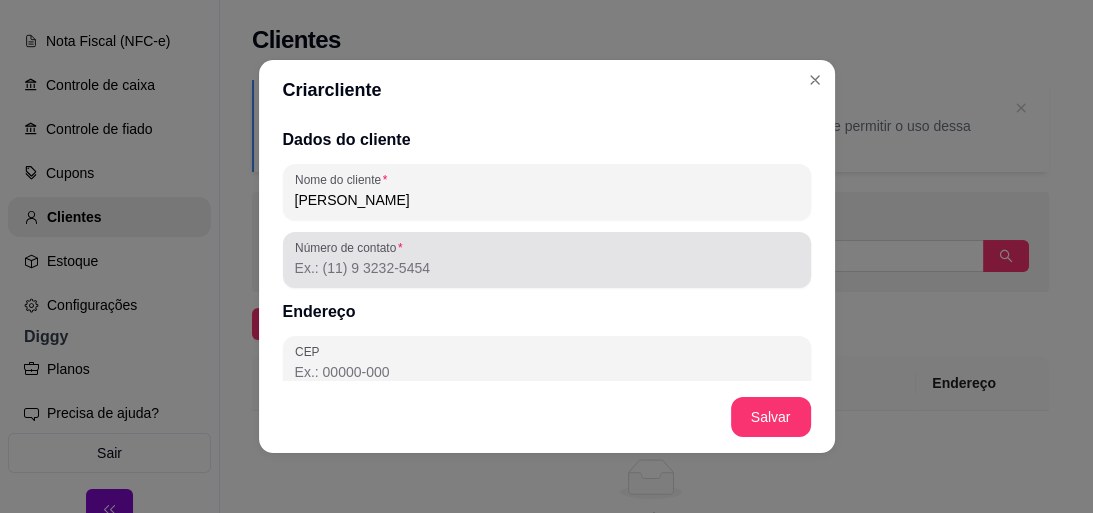 type on "[PERSON_NAME]" 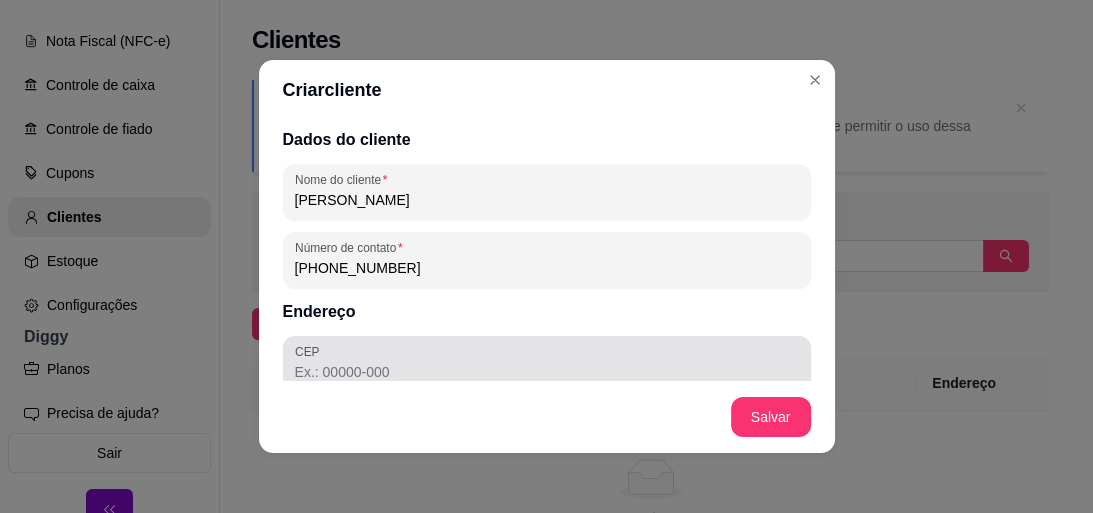 type on "(19) 9 9632-3140" 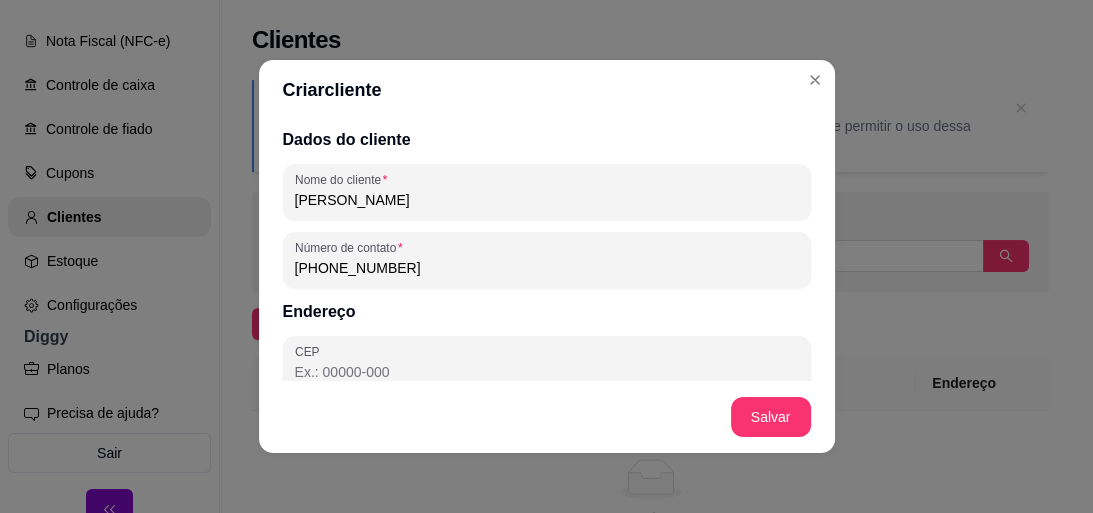 click on "CEP" at bounding box center (547, 372) 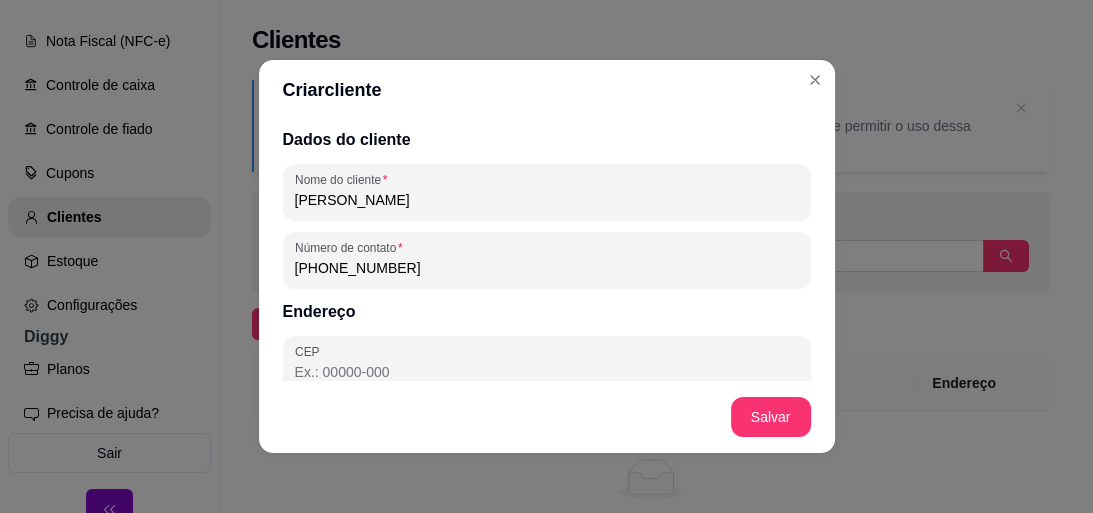 scroll, scrollTop: 1, scrollLeft: 0, axis: vertical 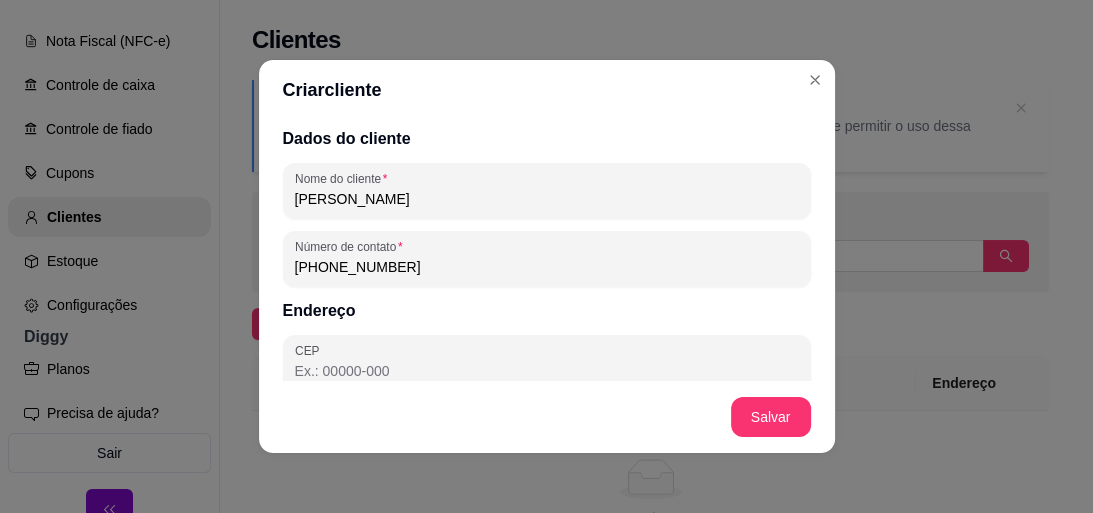 click on "CEP" at bounding box center (547, 371) 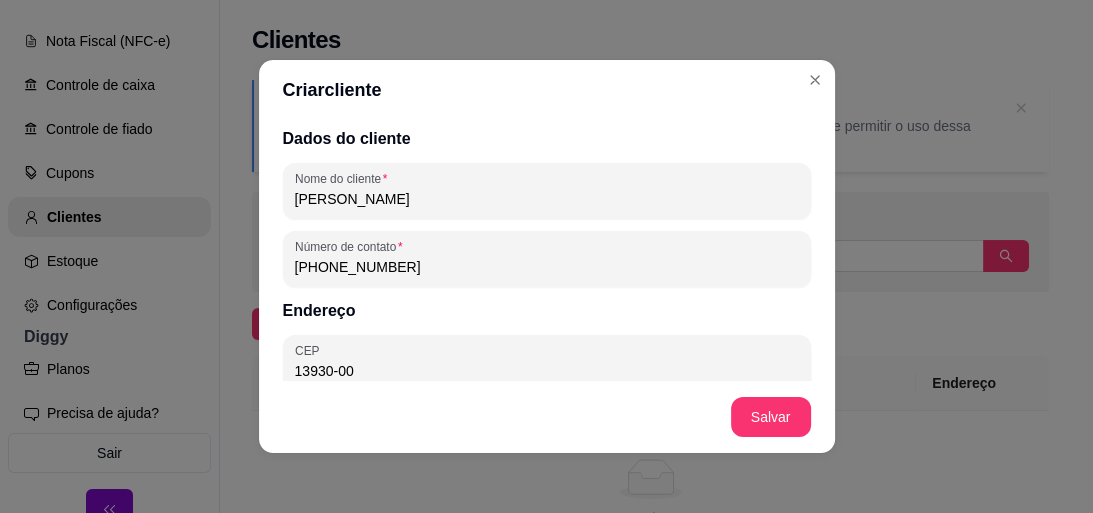 type on "13930-000" 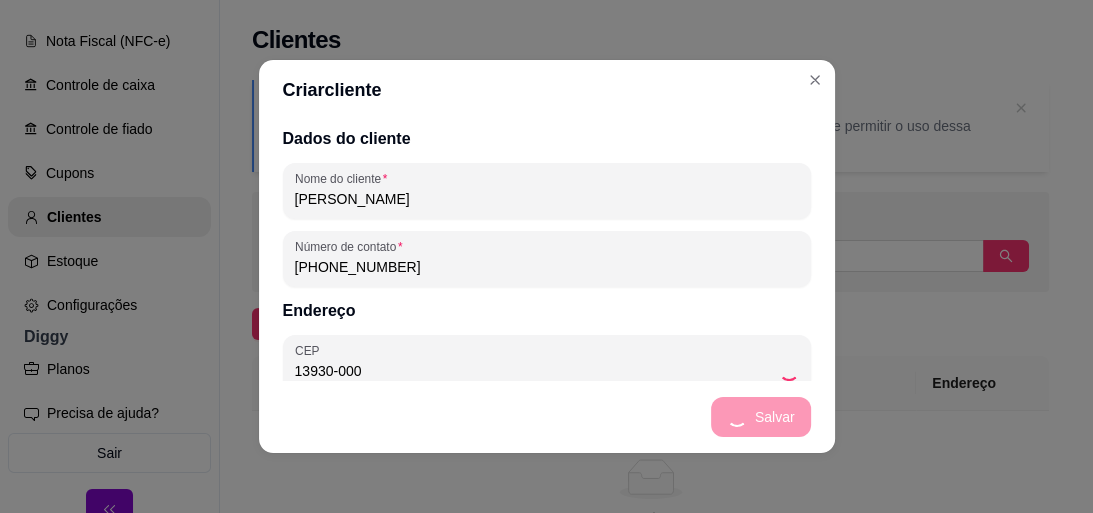 type on "SP" 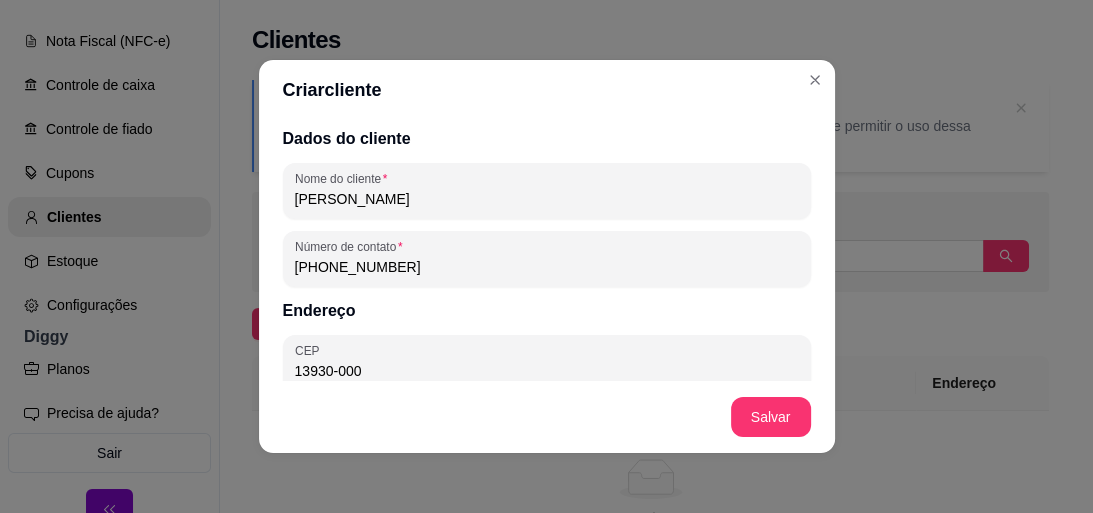 scroll, scrollTop: 161, scrollLeft: 0, axis: vertical 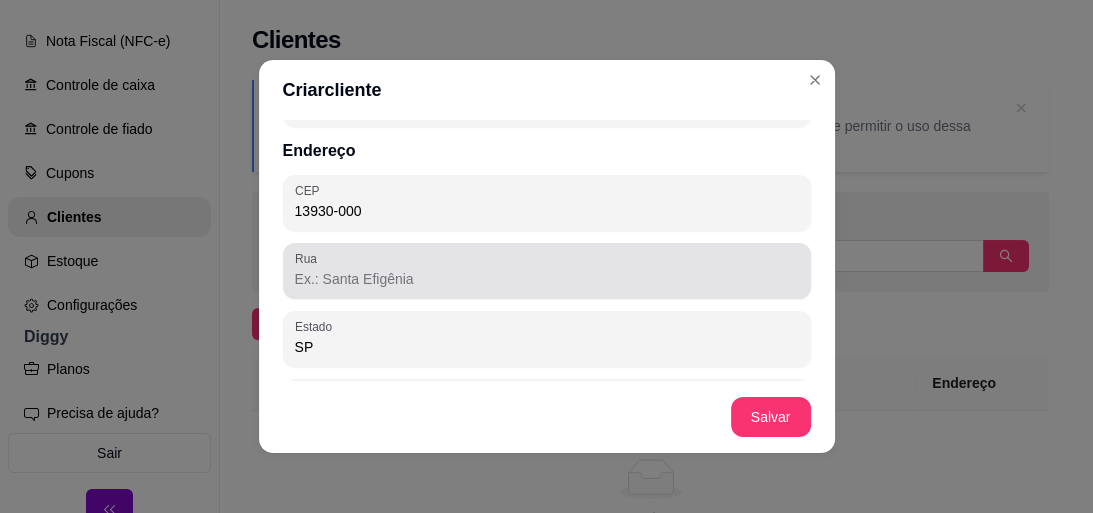 type on "13930-000" 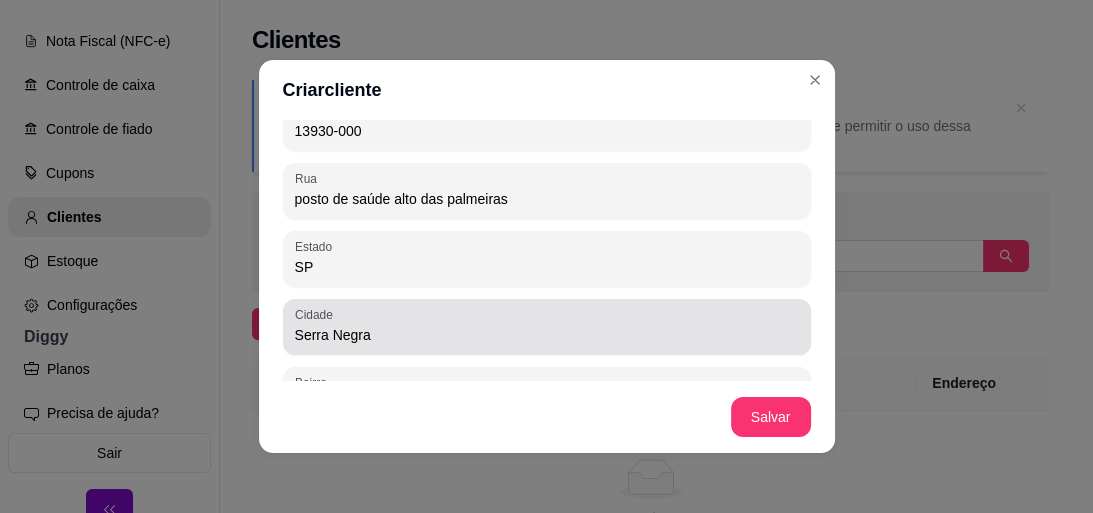 scroll, scrollTop: 359, scrollLeft: 0, axis: vertical 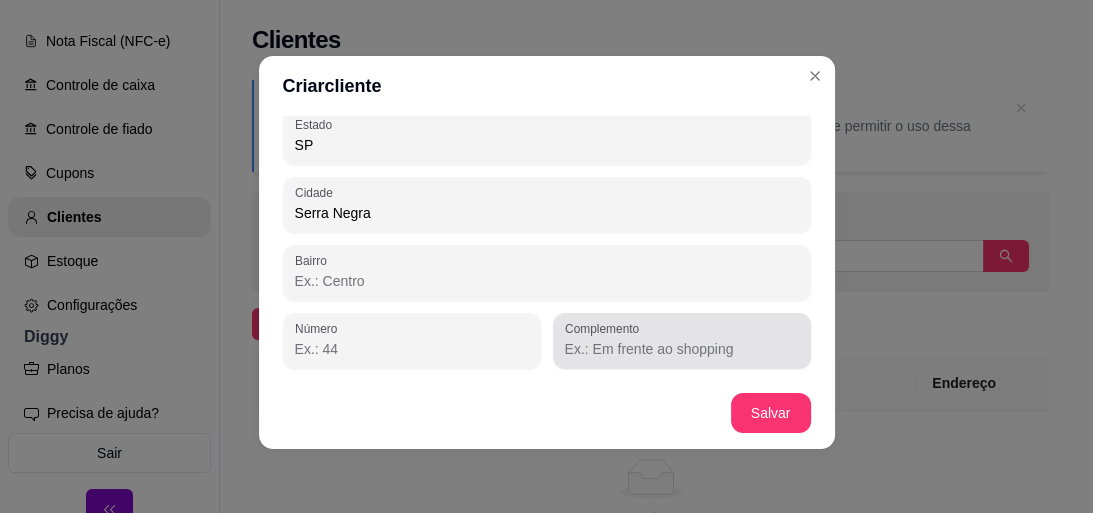 type on "posto de saúde alto das palmeiras" 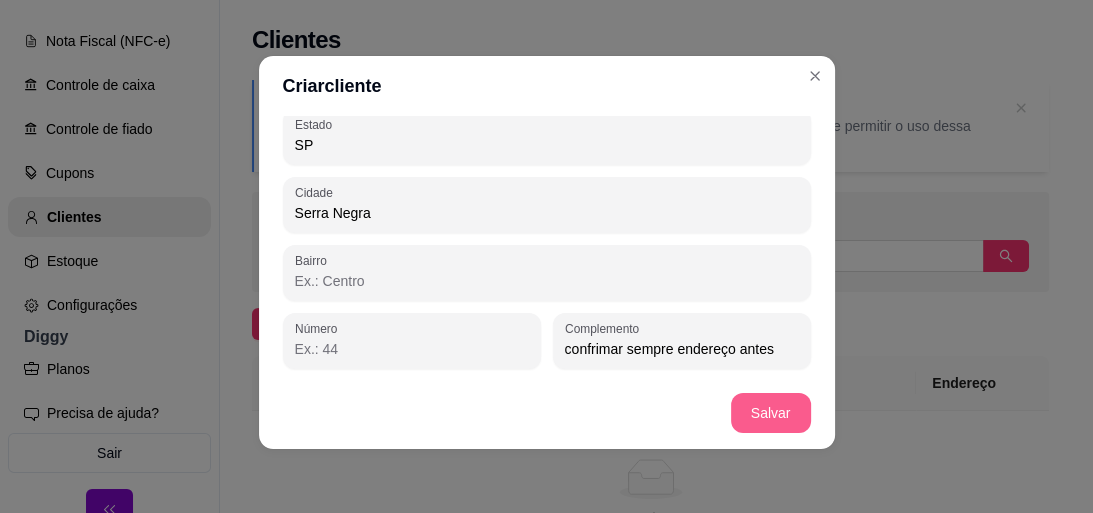 type on "confrimar sempre endereço antes" 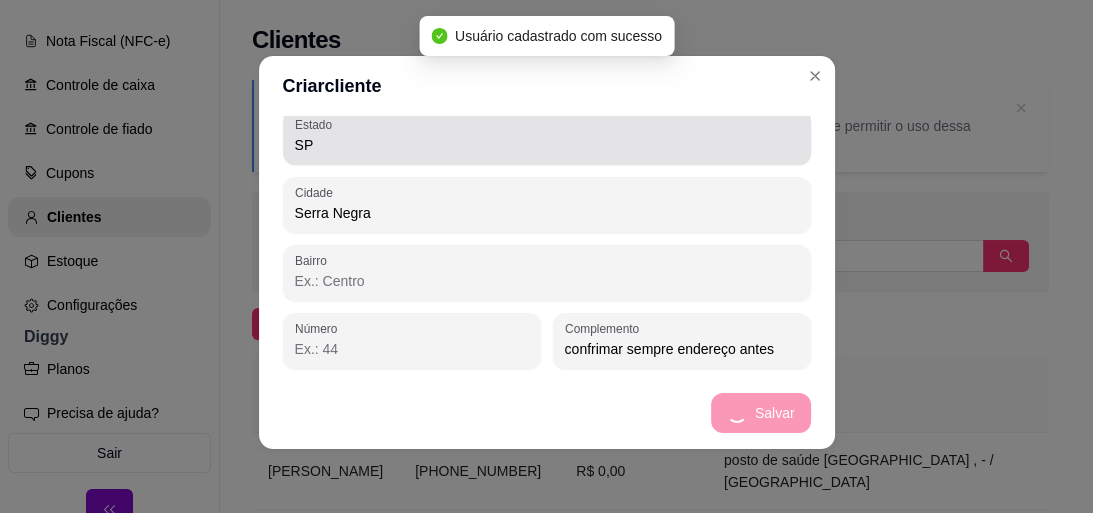 scroll, scrollTop: 119, scrollLeft: 0, axis: vertical 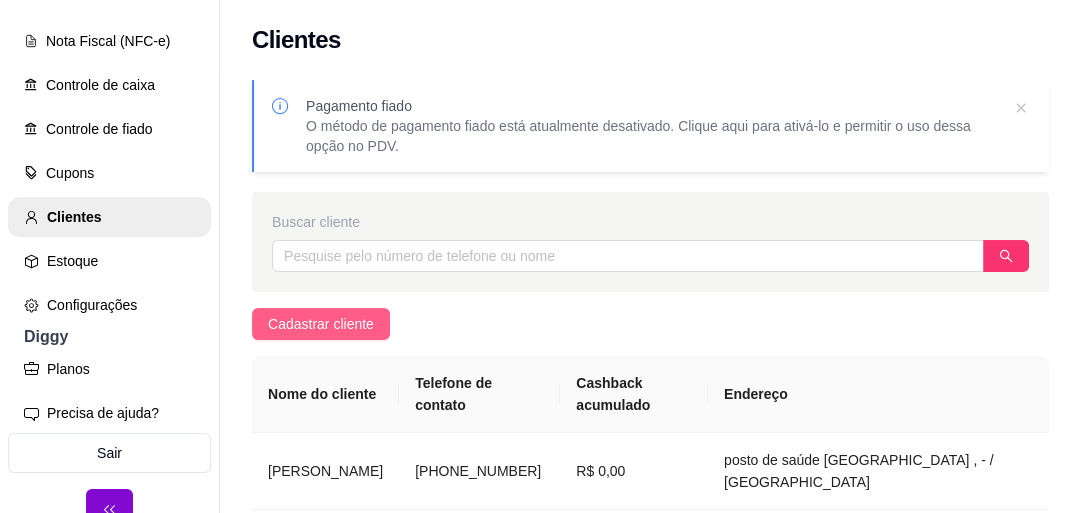 click on "Cadastrar cliente" at bounding box center [321, 324] 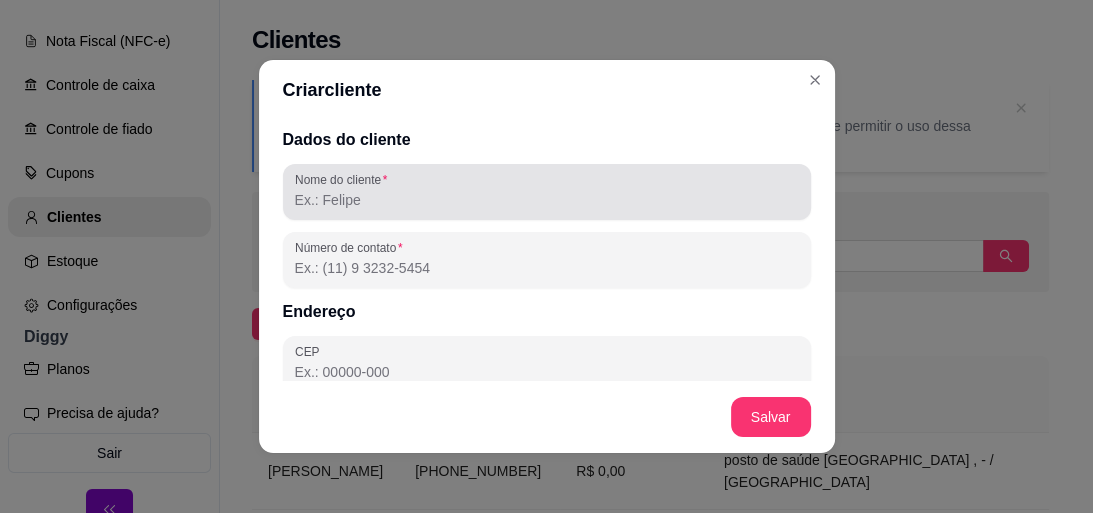 click at bounding box center (547, 192) 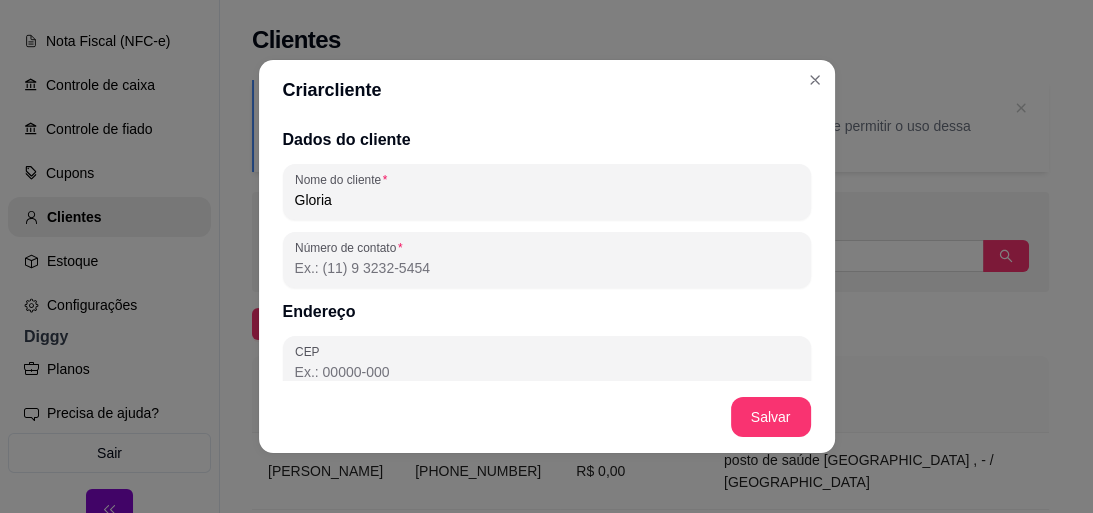 type on "Gloria" 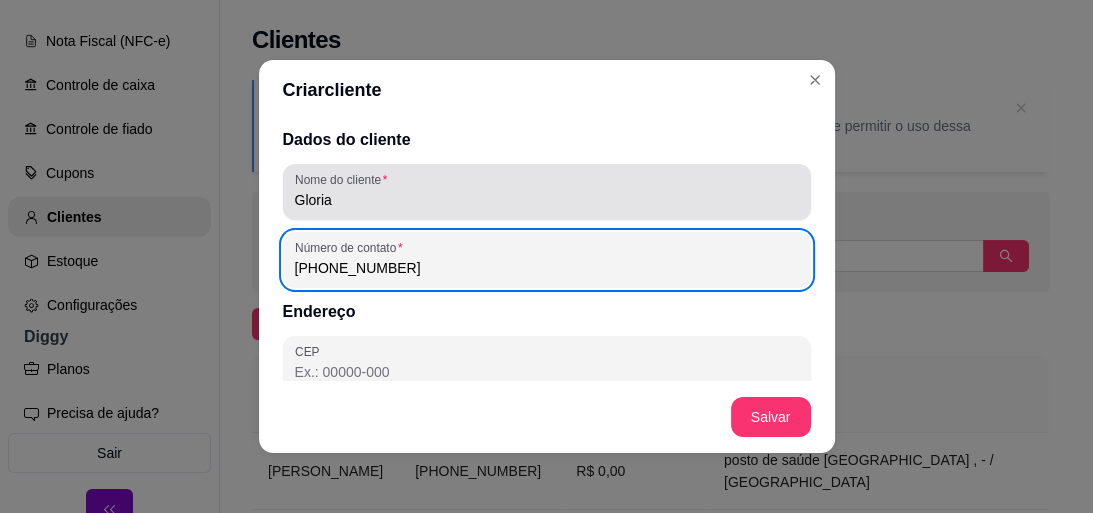 type on "(19) 9 9951-0233" 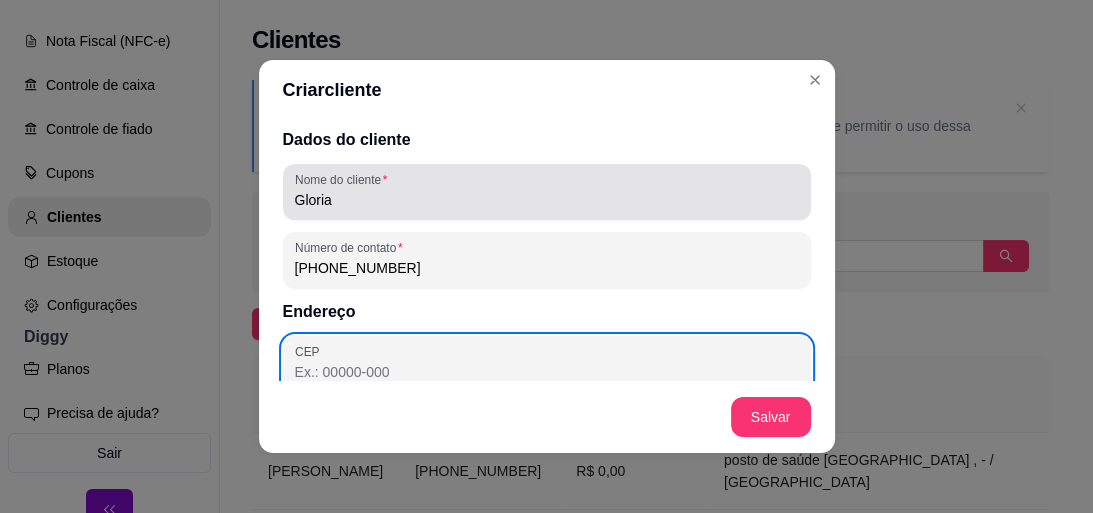 scroll, scrollTop: 1, scrollLeft: 0, axis: vertical 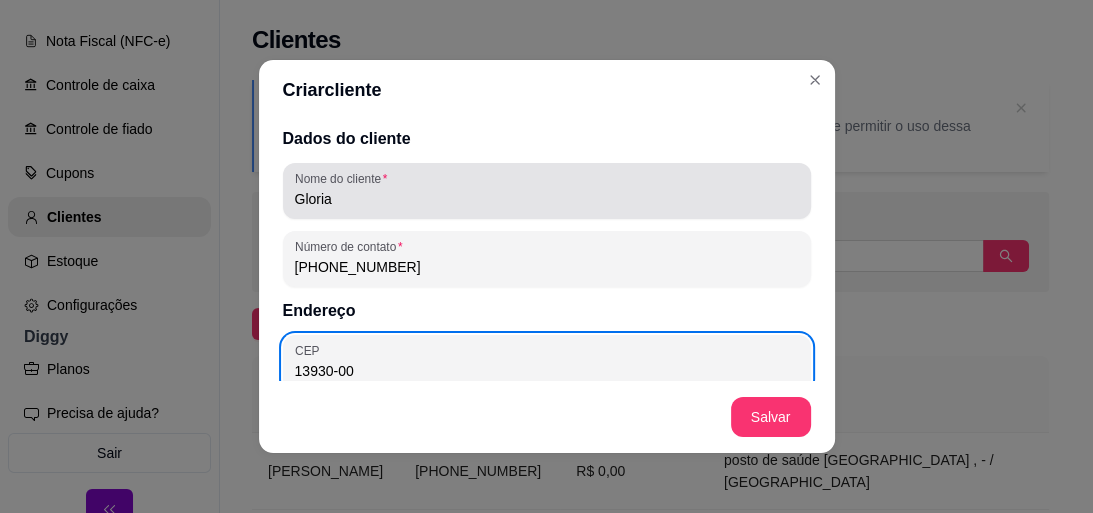 type on "13930-000" 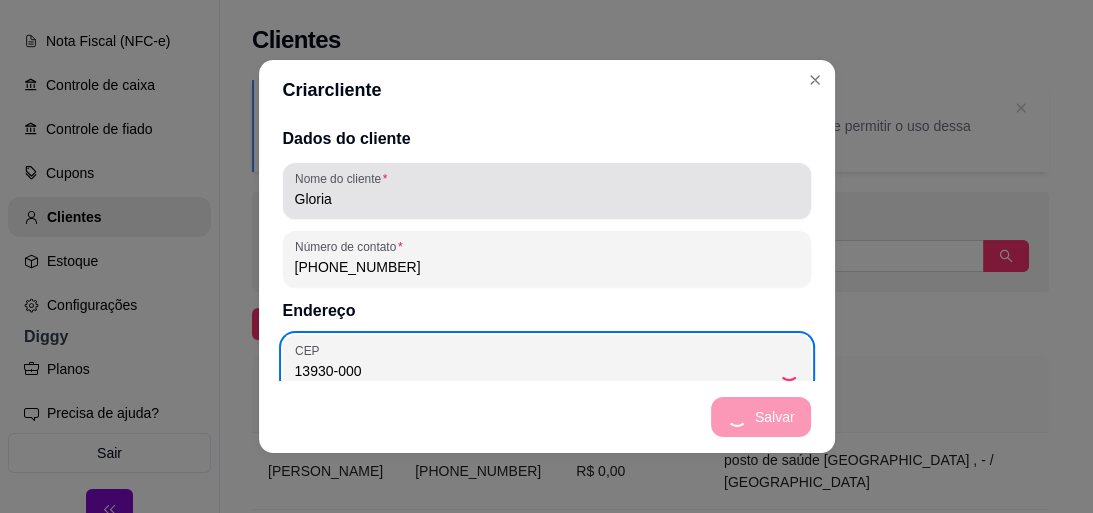 type on "SP" 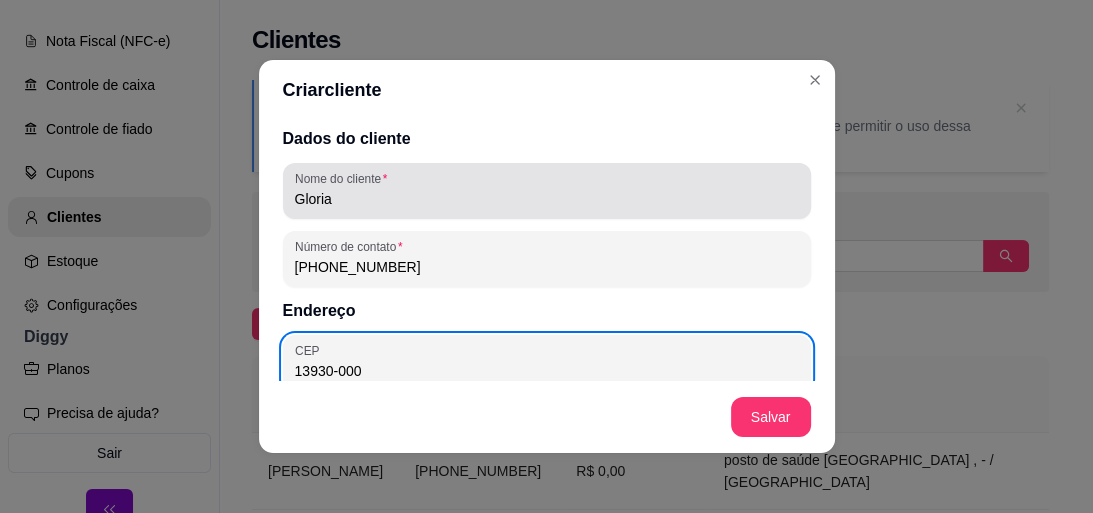 type on "13930-000" 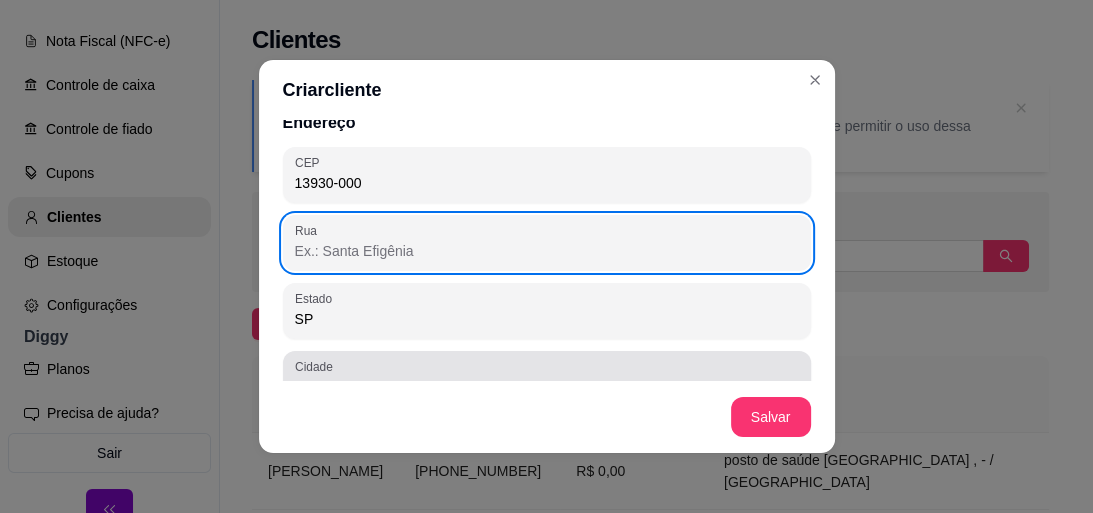 scroll, scrollTop: 349, scrollLeft: 0, axis: vertical 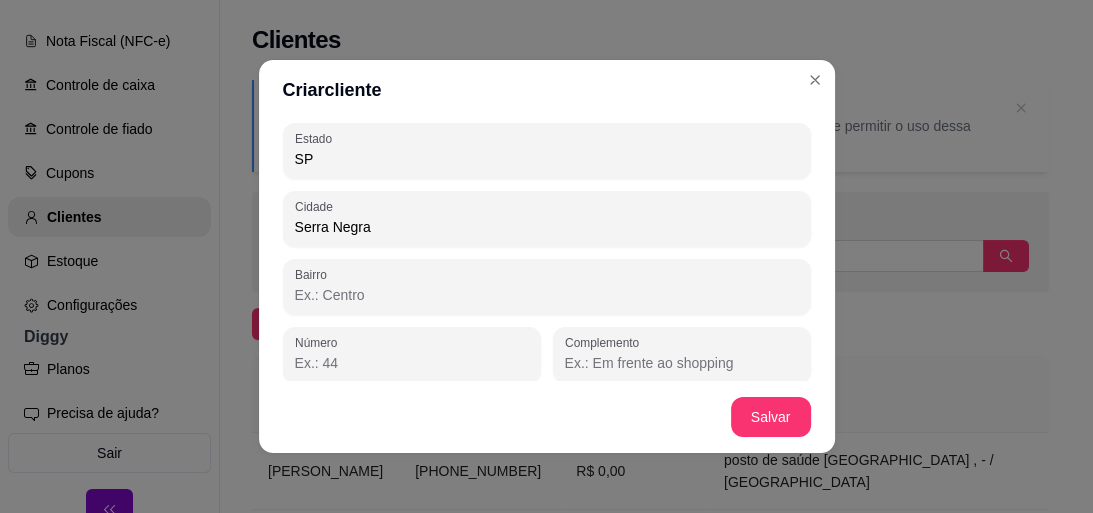 click on "Bairro" at bounding box center (547, 295) 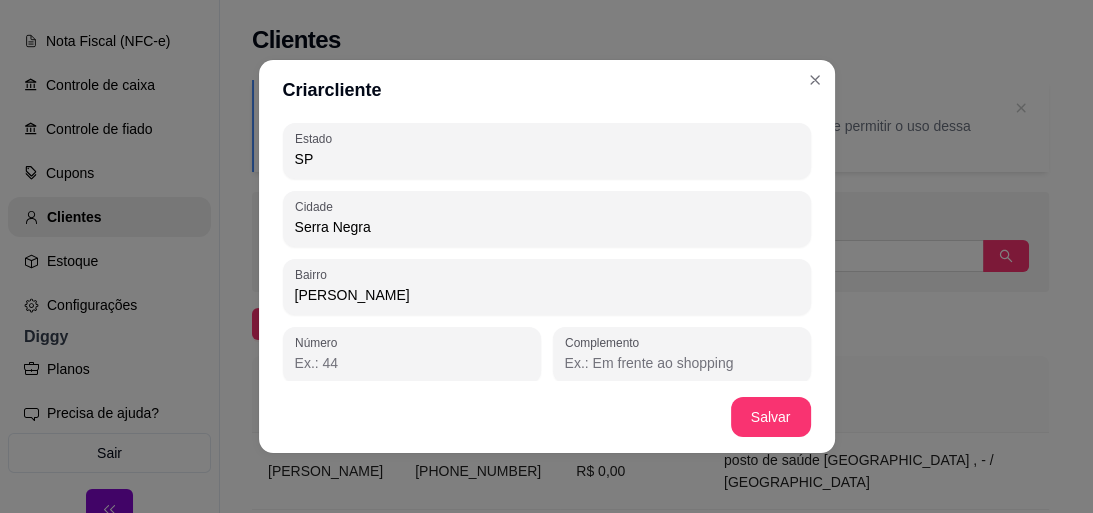 type on "adele dalbelo marson" 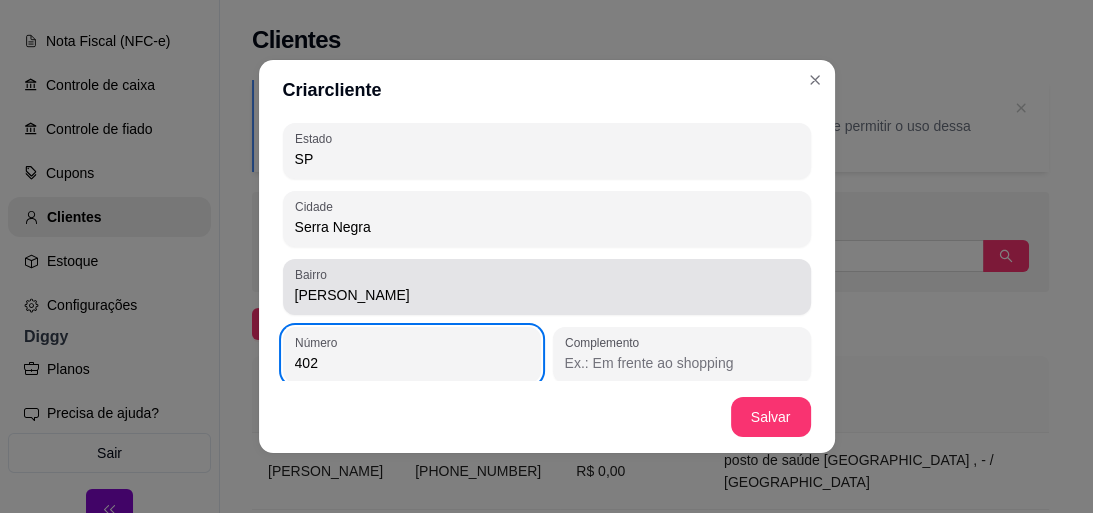 type on "402" 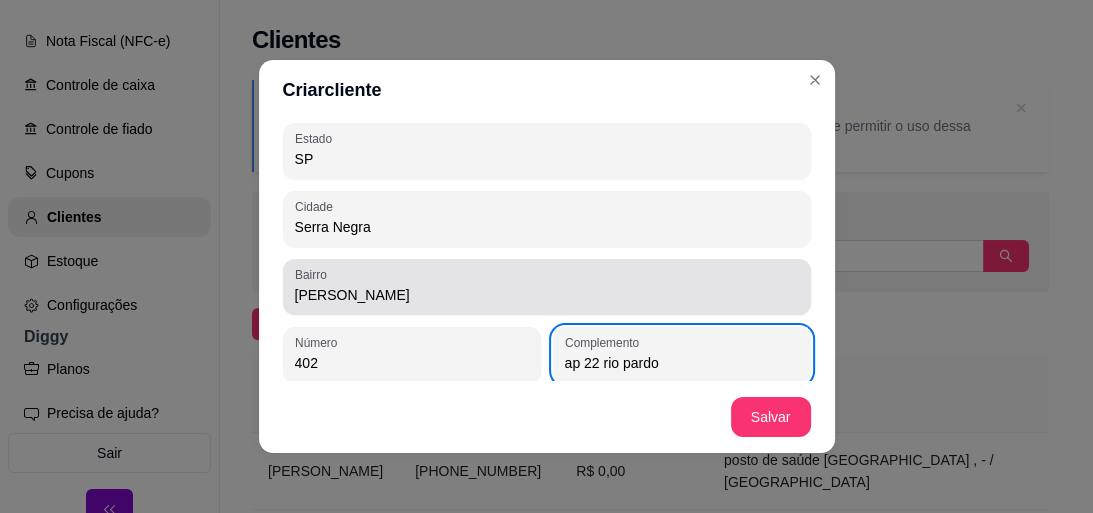 scroll, scrollTop: 359, scrollLeft: 0, axis: vertical 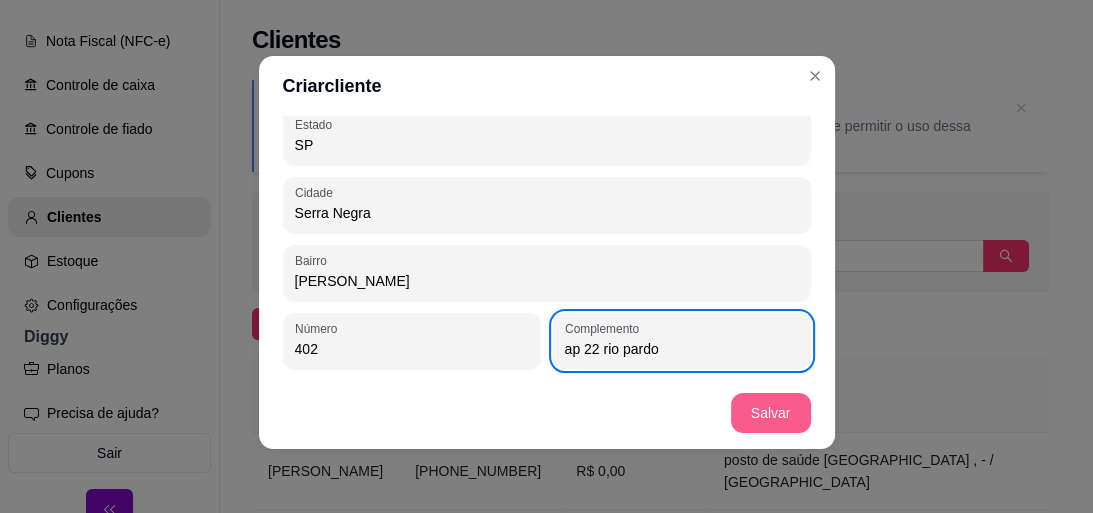 type on "ap 22 rio pardo" 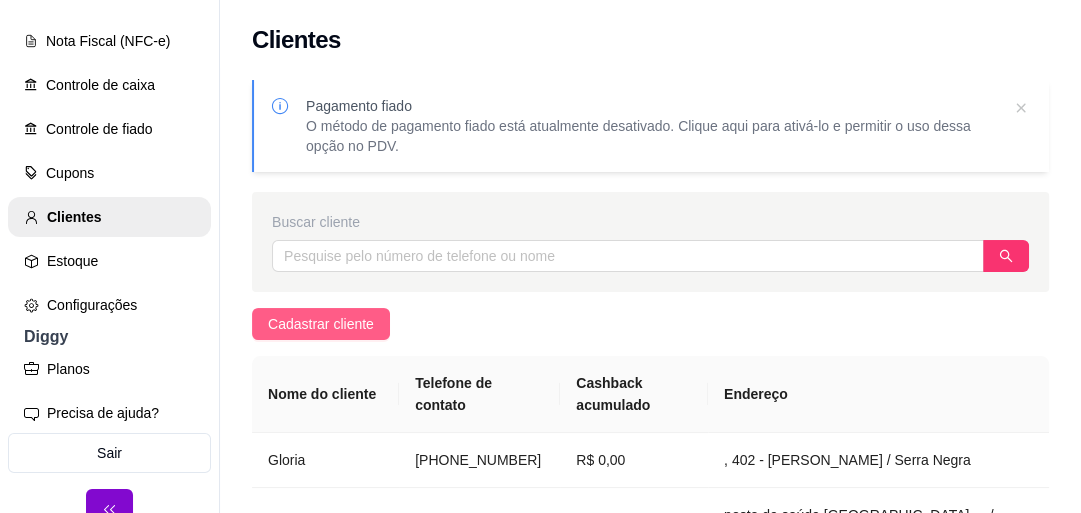 click on "Cadastrar cliente" at bounding box center [321, 324] 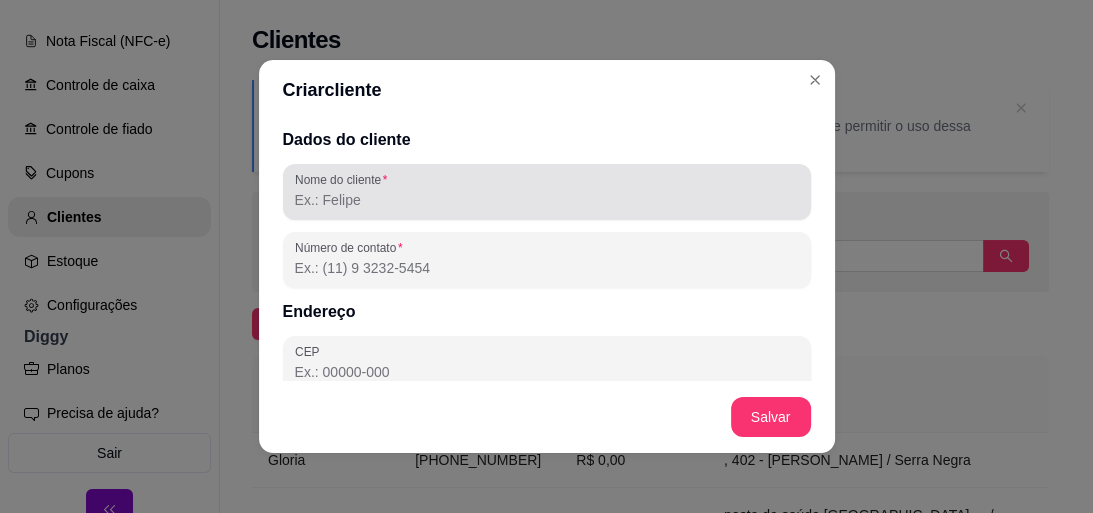 click on "Nome do cliente" at bounding box center (547, 200) 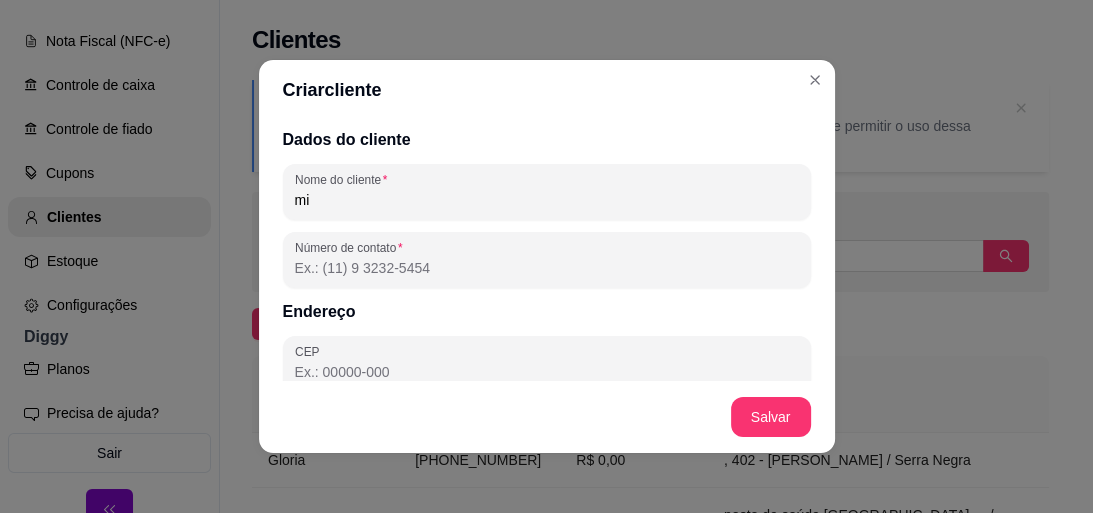 type on "m" 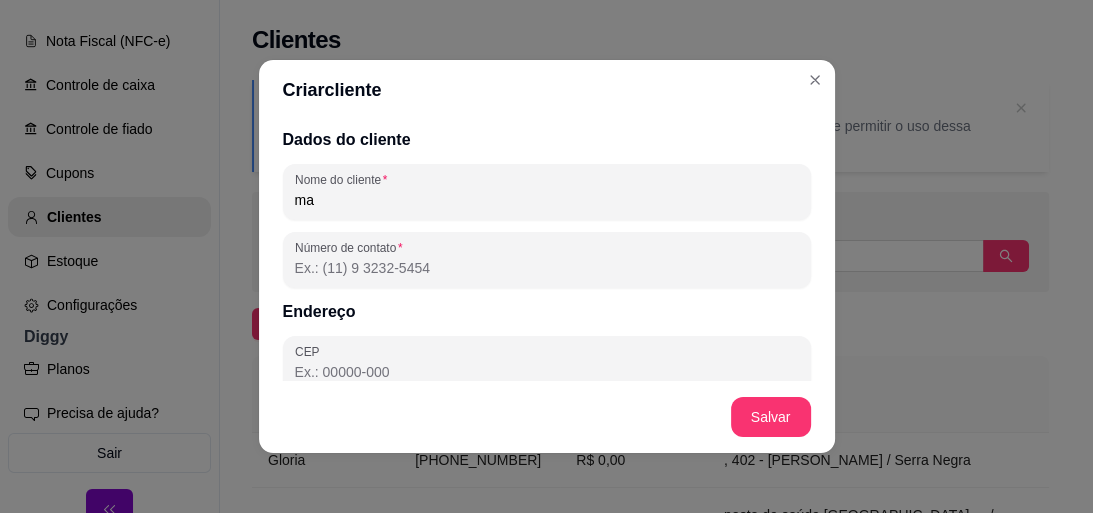 type on "m" 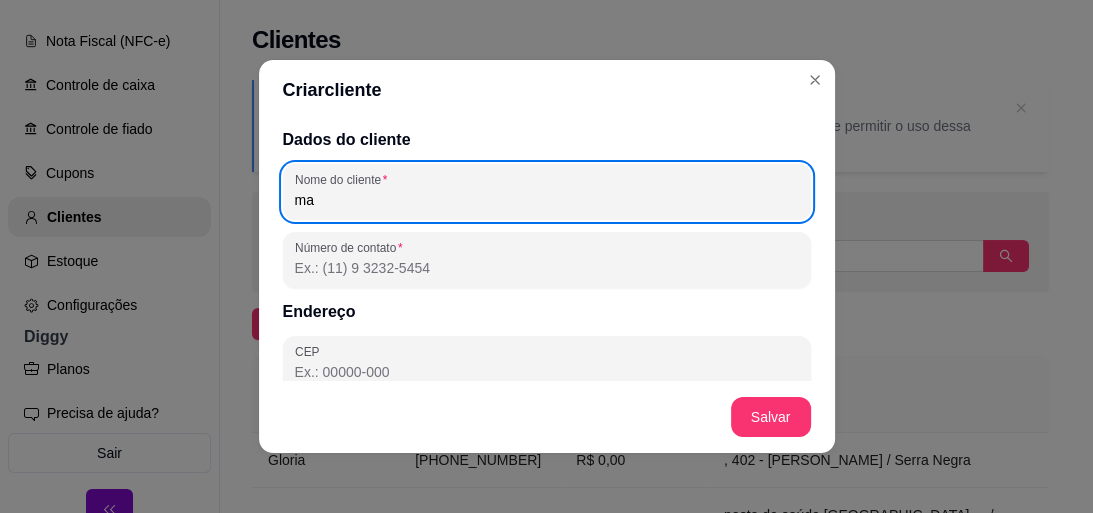 type on "m" 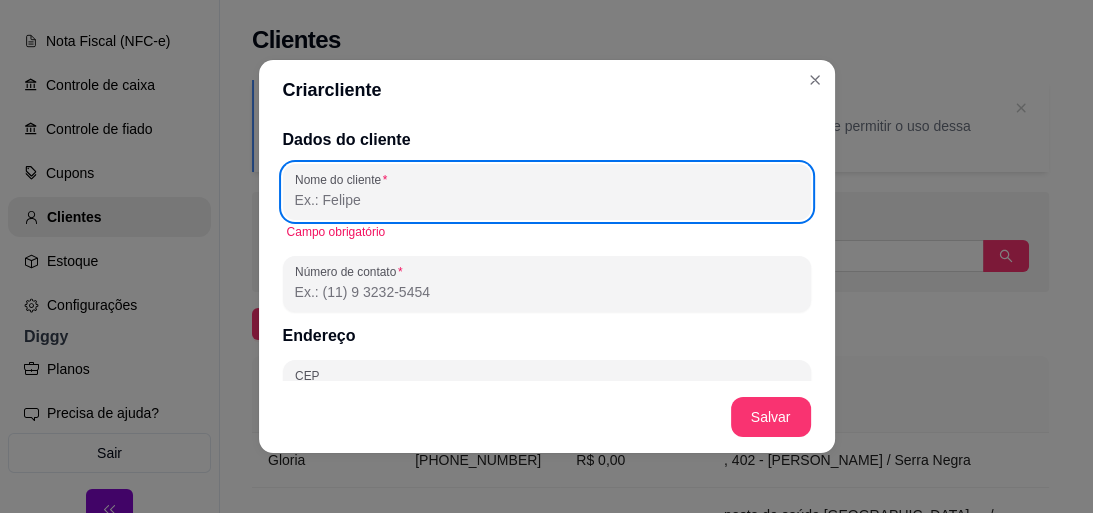 type on "m" 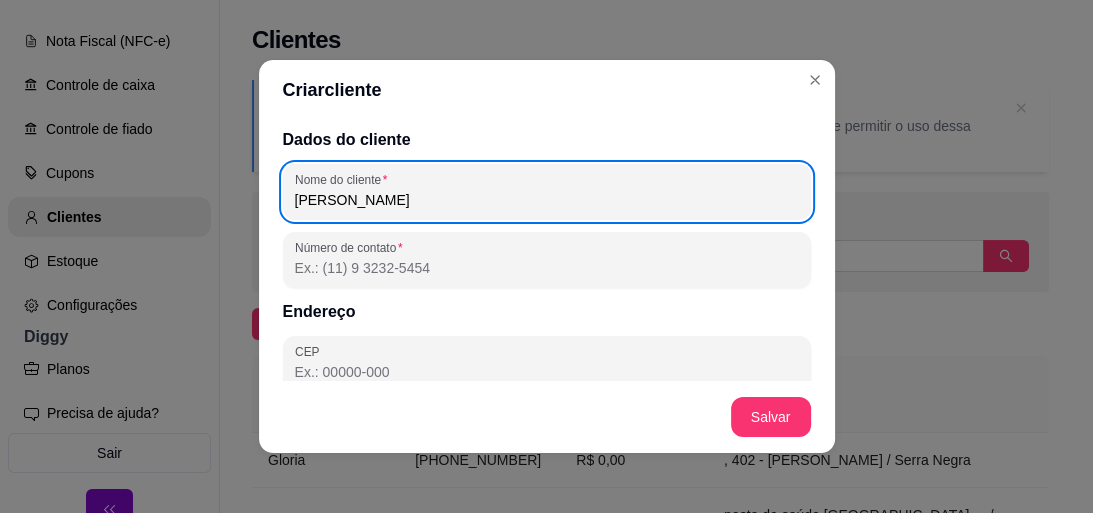 type on "[PERSON_NAME]" 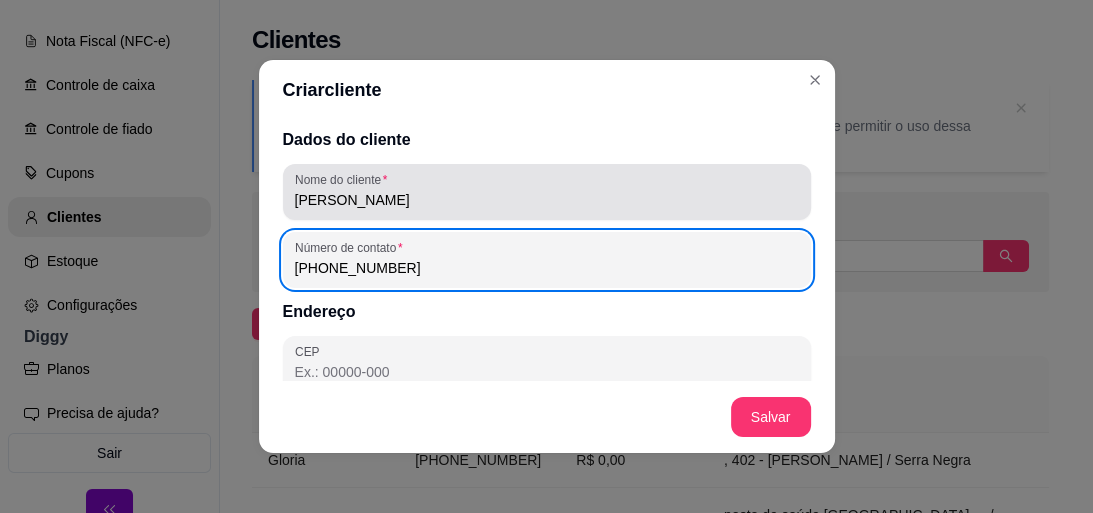 type on "(13) 9 9611-9388" 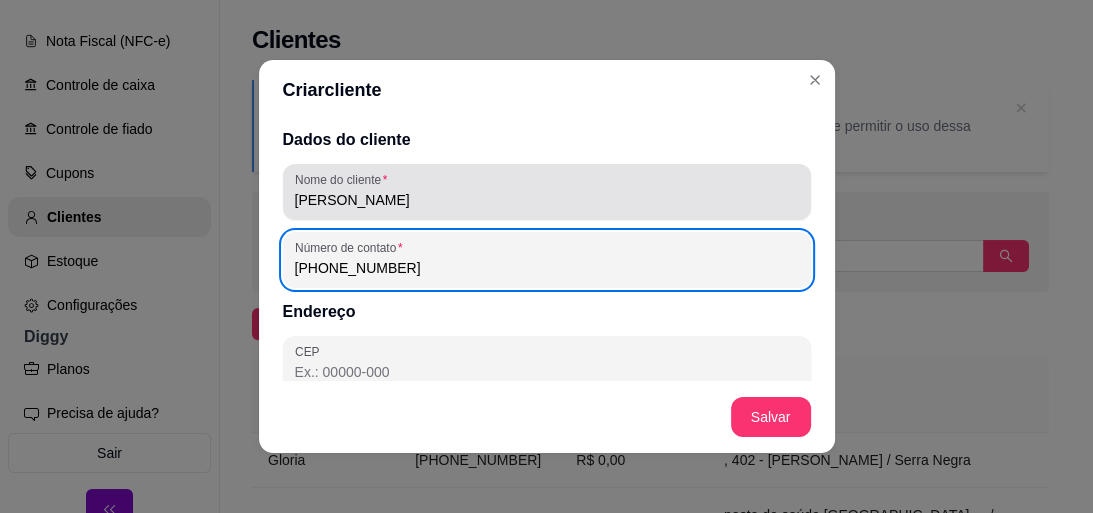 scroll, scrollTop: 1, scrollLeft: 0, axis: vertical 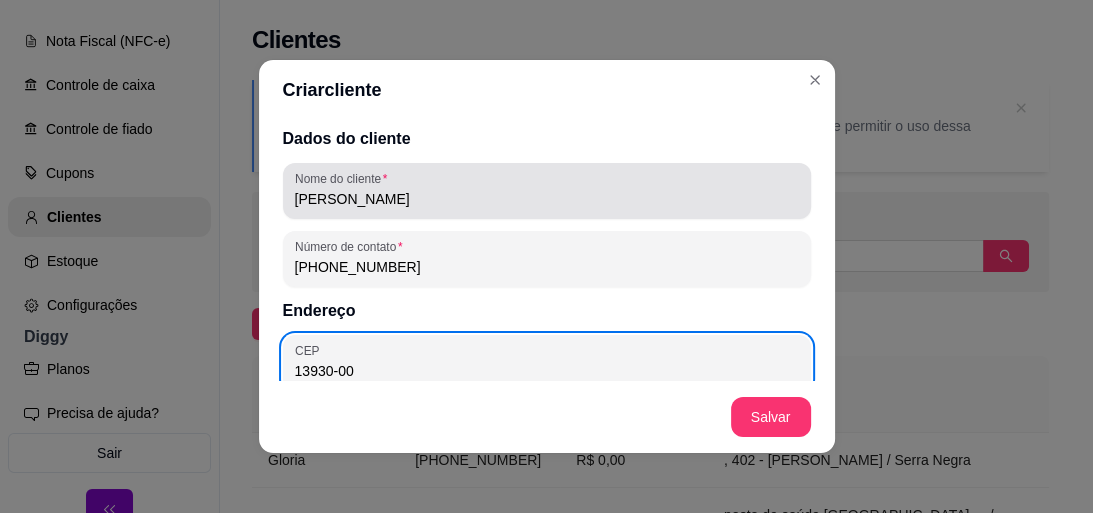 type on "13930-000" 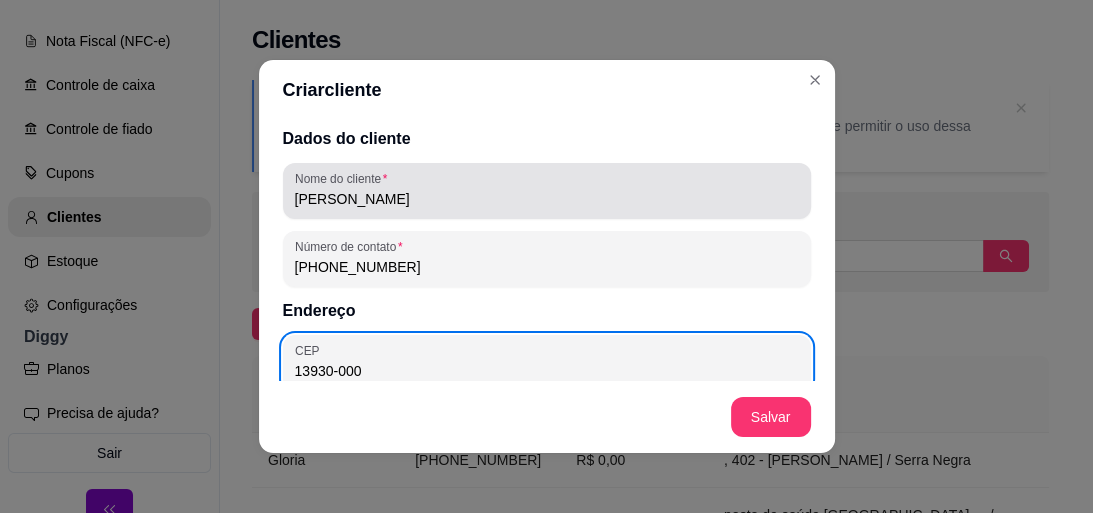 type on "SP" 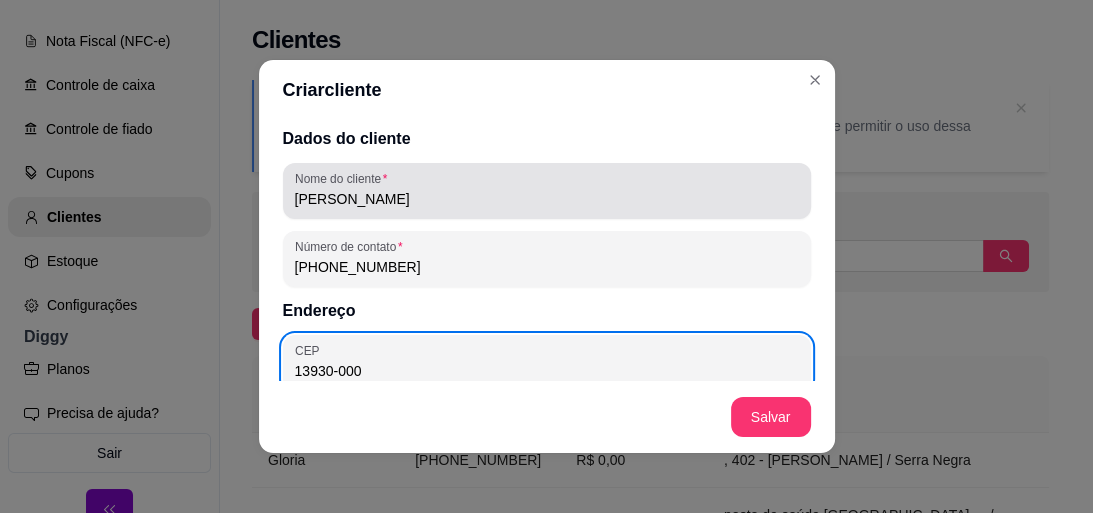 type on "Serra Negra" 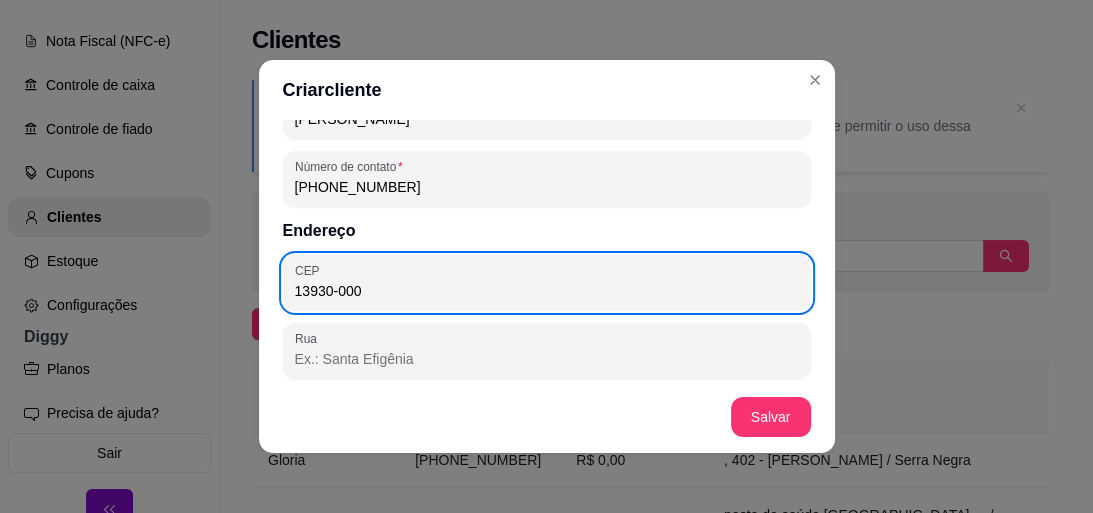 scroll, scrollTop: 161, scrollLeft: 0, axis: vertical 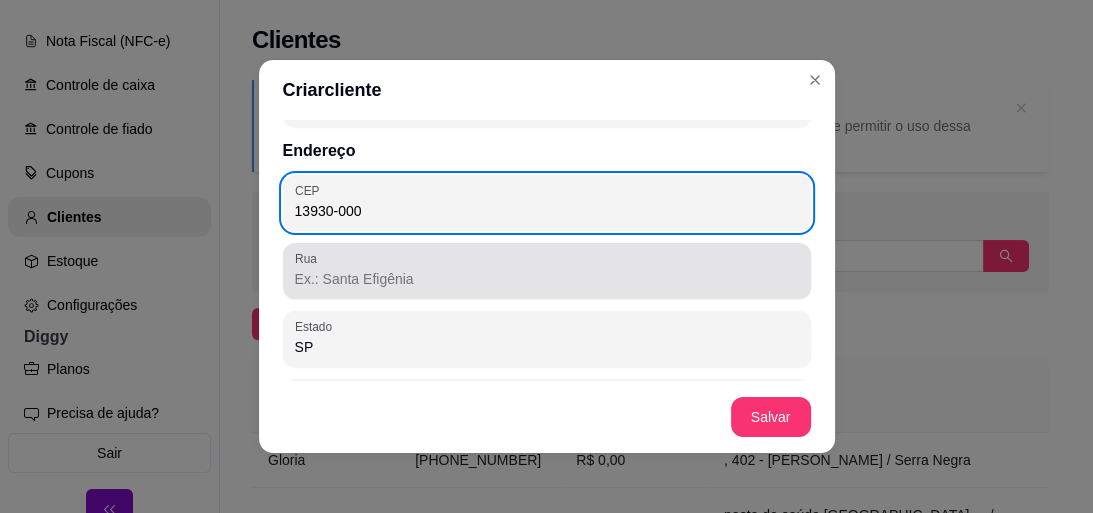 type on "13930-000" 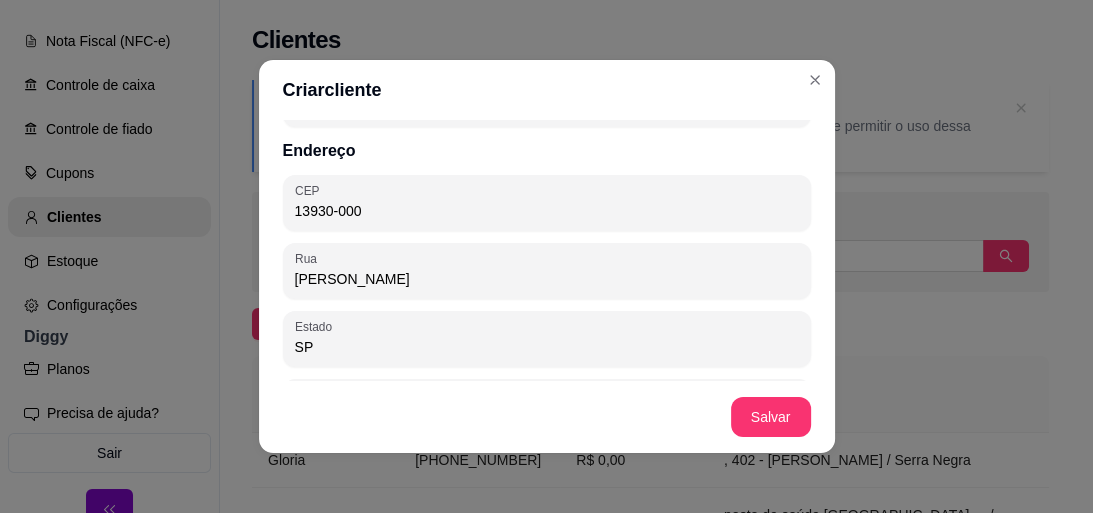 type on "milton dalaonso" 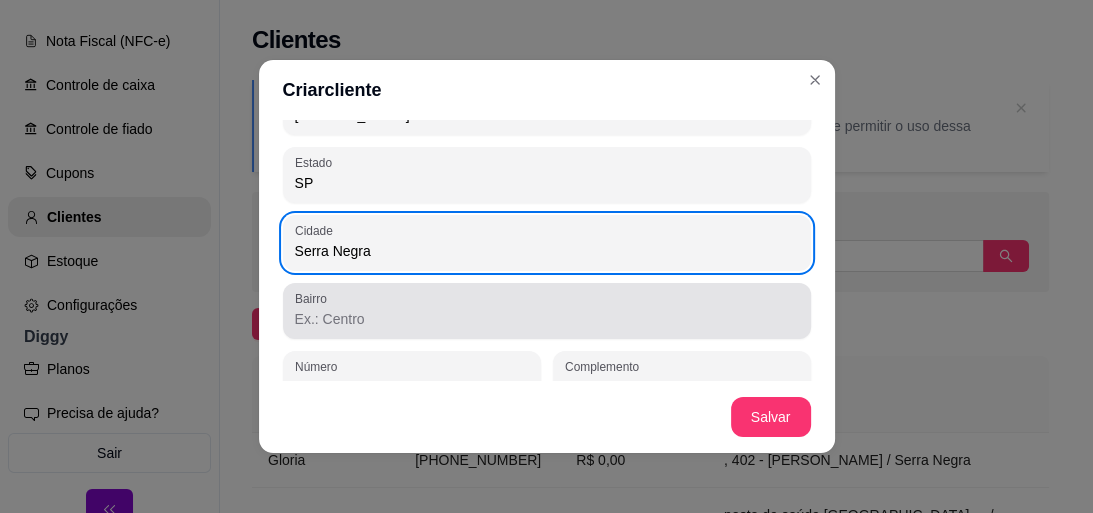 scroll, scrollTop: 359, scrollLeft: 0, axis: vertical 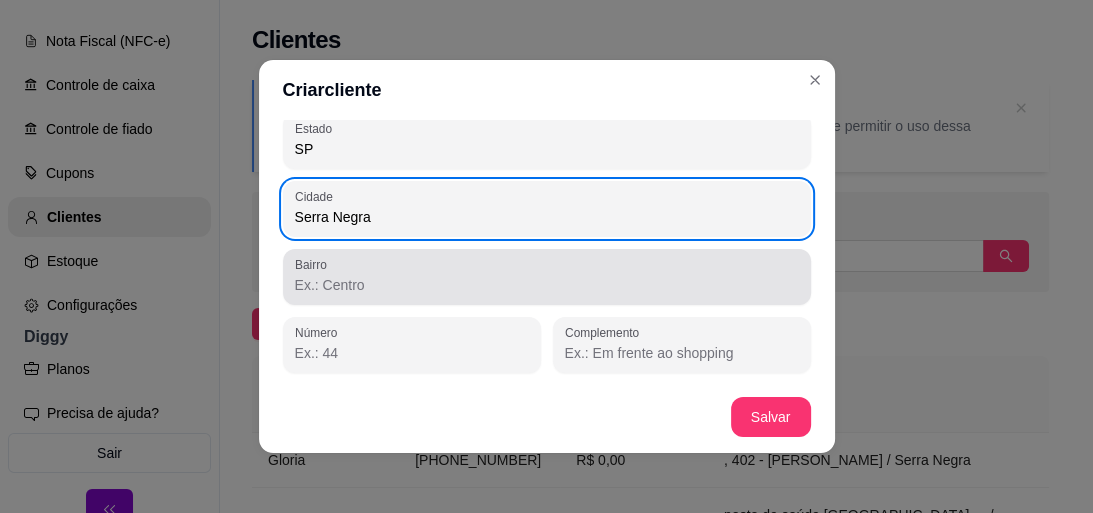 click on "Bairro" at bounding box center [547, 285] 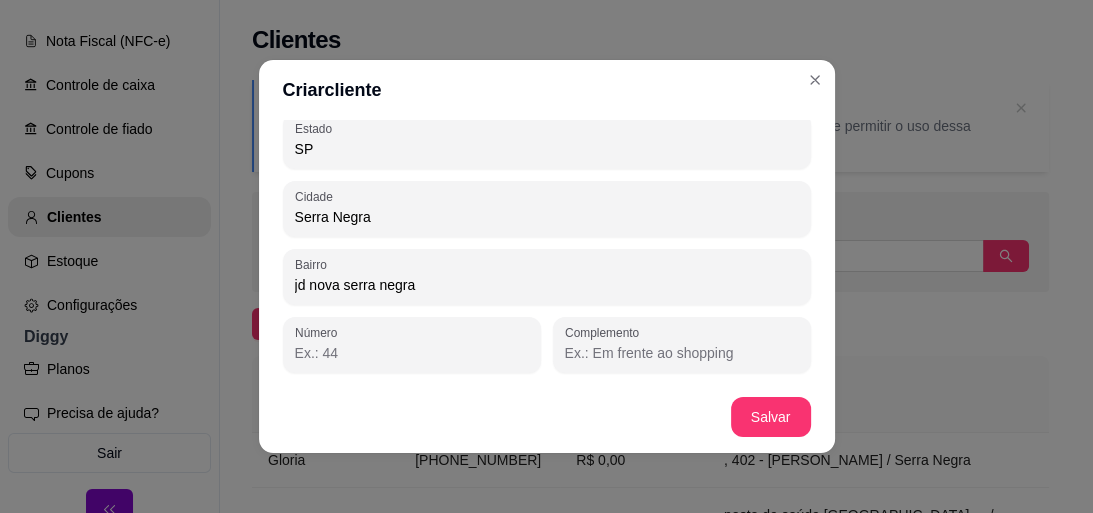 type on "jd nova serra negra" 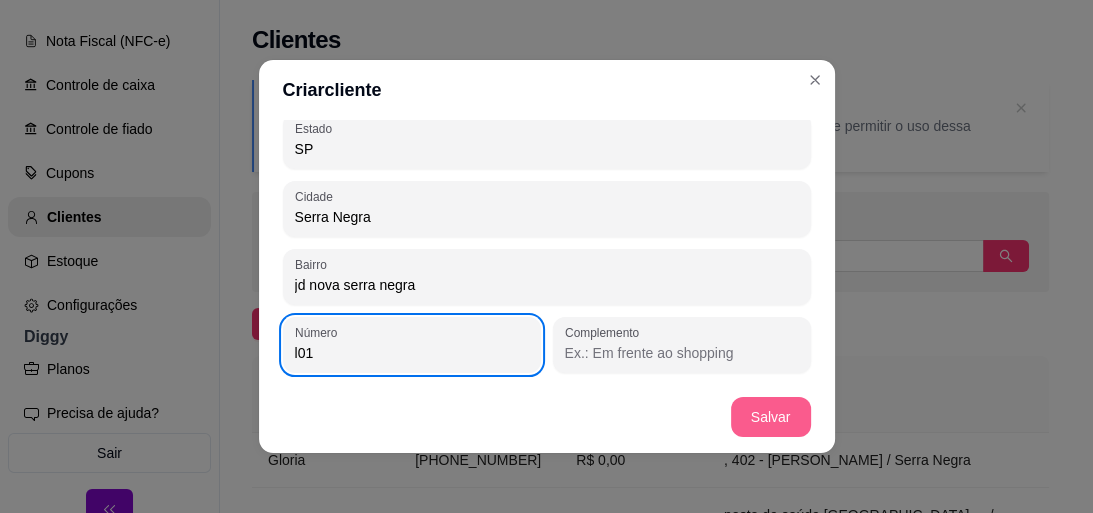 type on "l01" 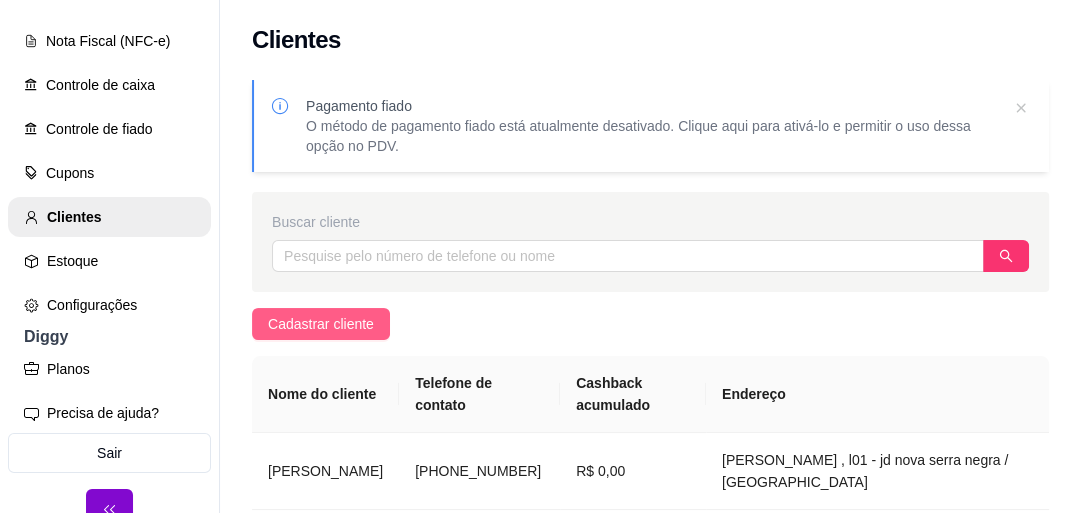 click on "Cadastrar cliente" at bounding box center [321, 324] 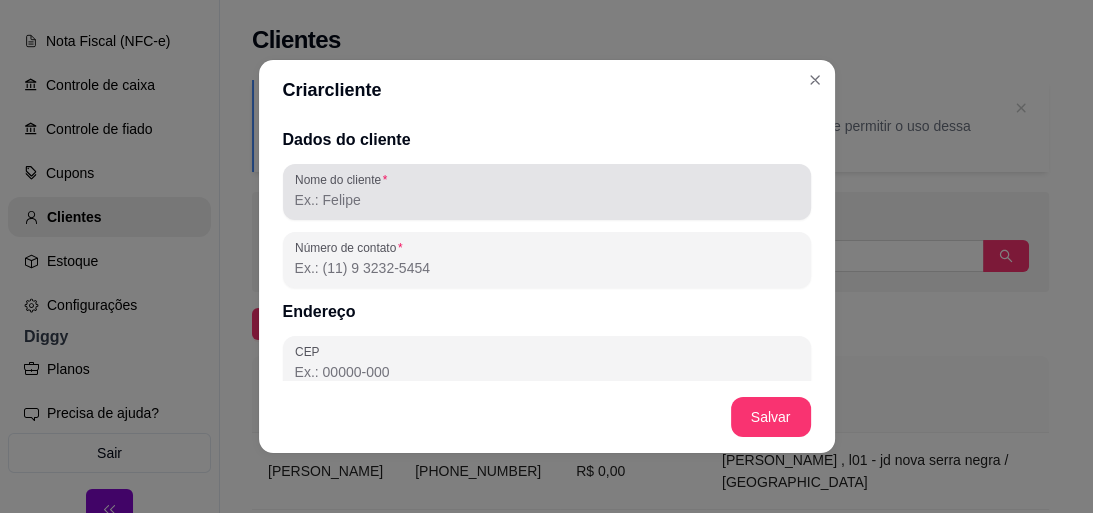 click on "Nome do cliente" at bounding box center (547, 200) 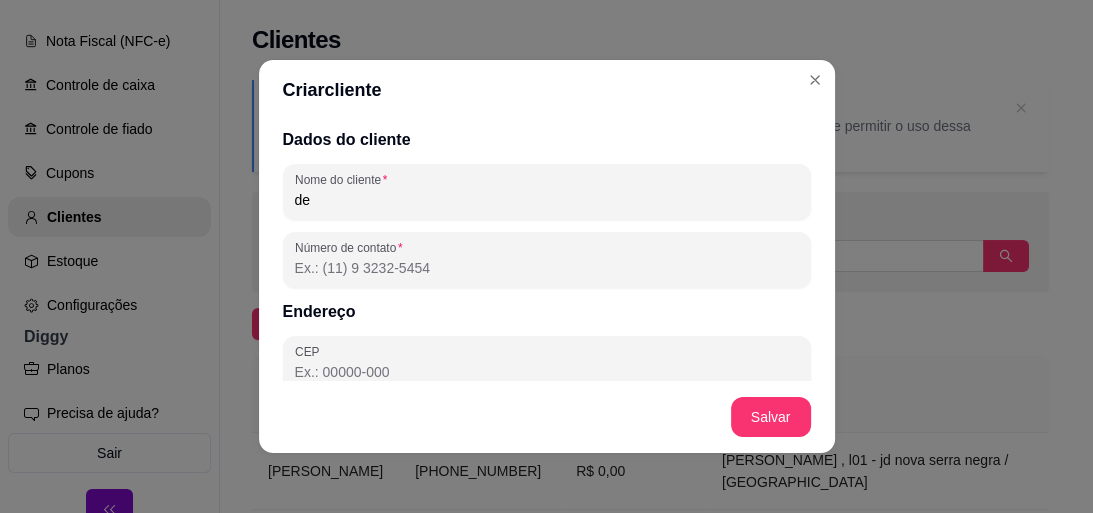 type on "d" 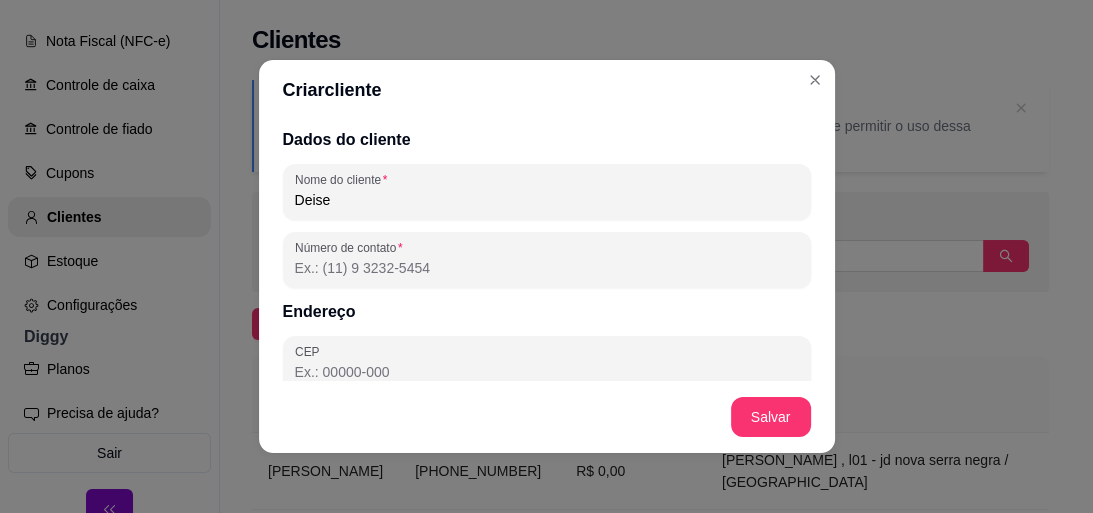 type on "Deise" 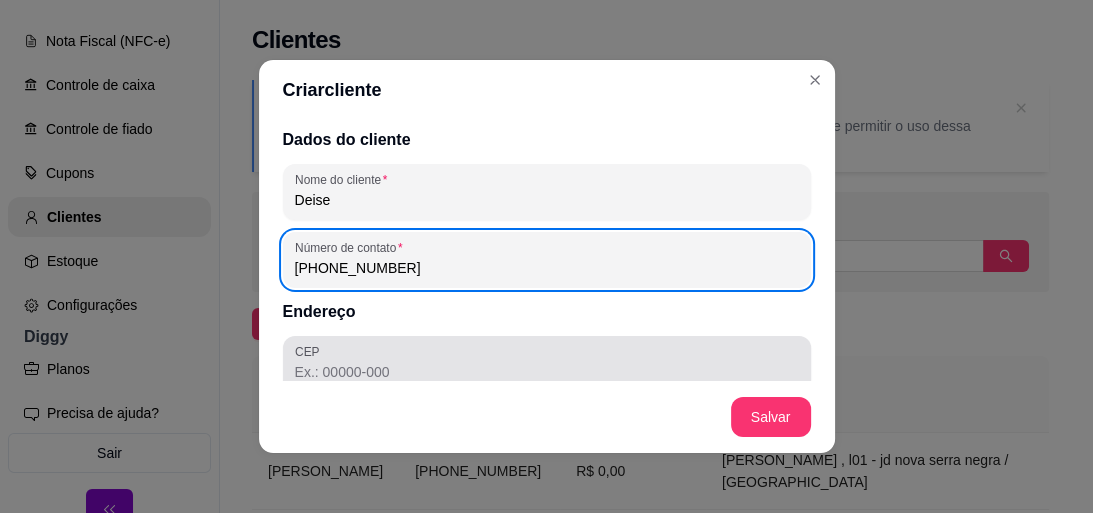 scroll, scrollTop: 80, scrollLeft: 0, axis: vertical 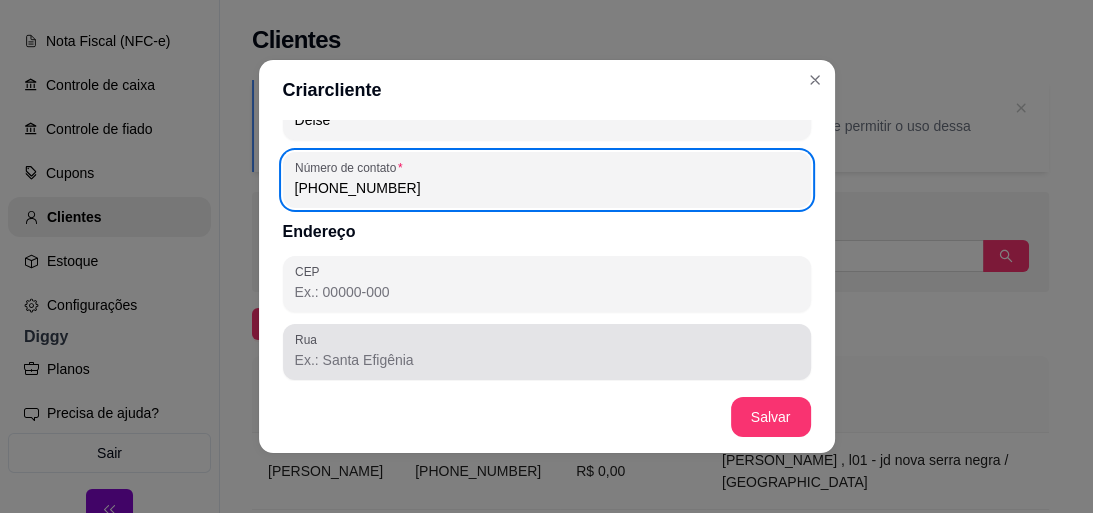 type on "(19) 9 9899-3148" 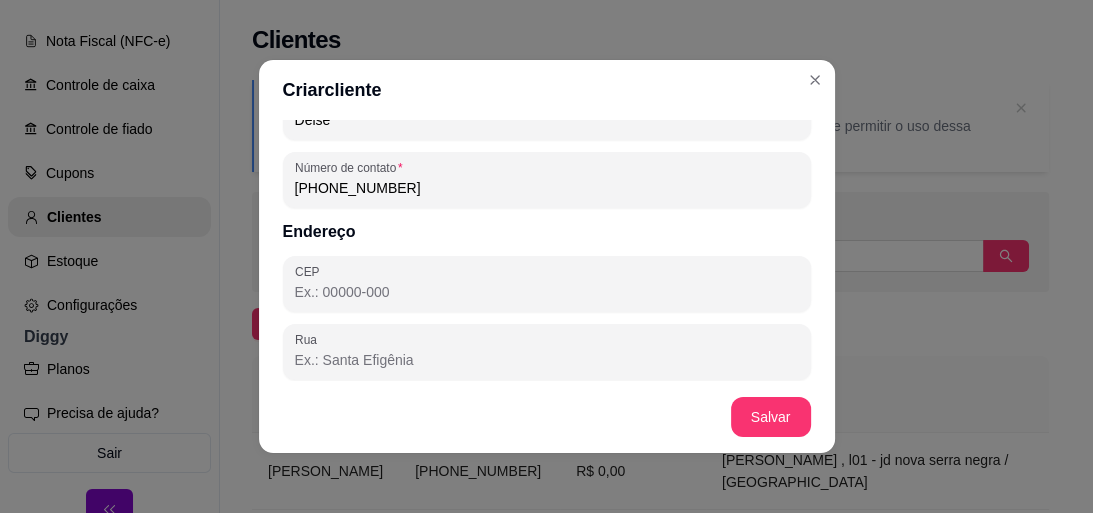 click on "CEP" at bounding box center (547, 292) 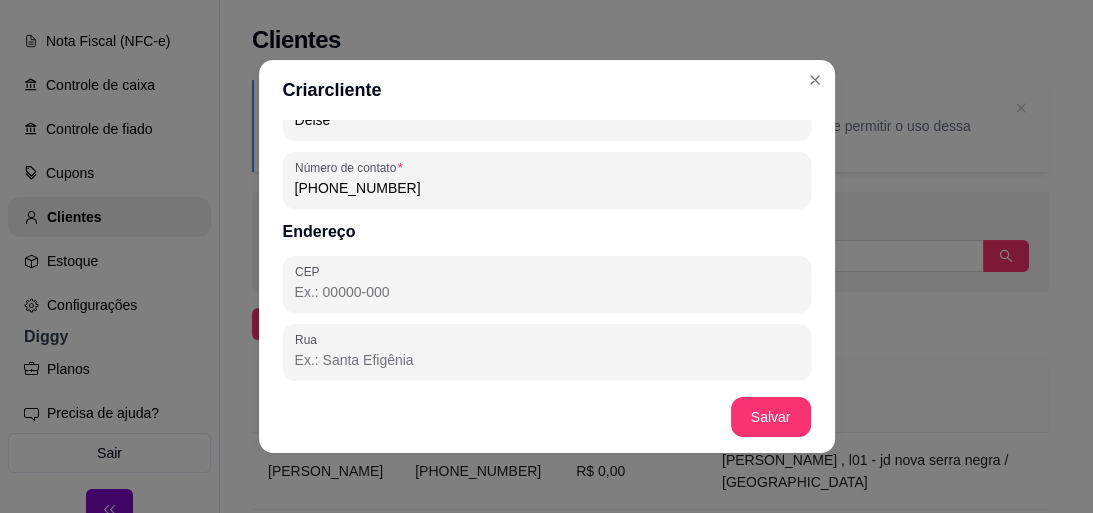 type on "13930-000" 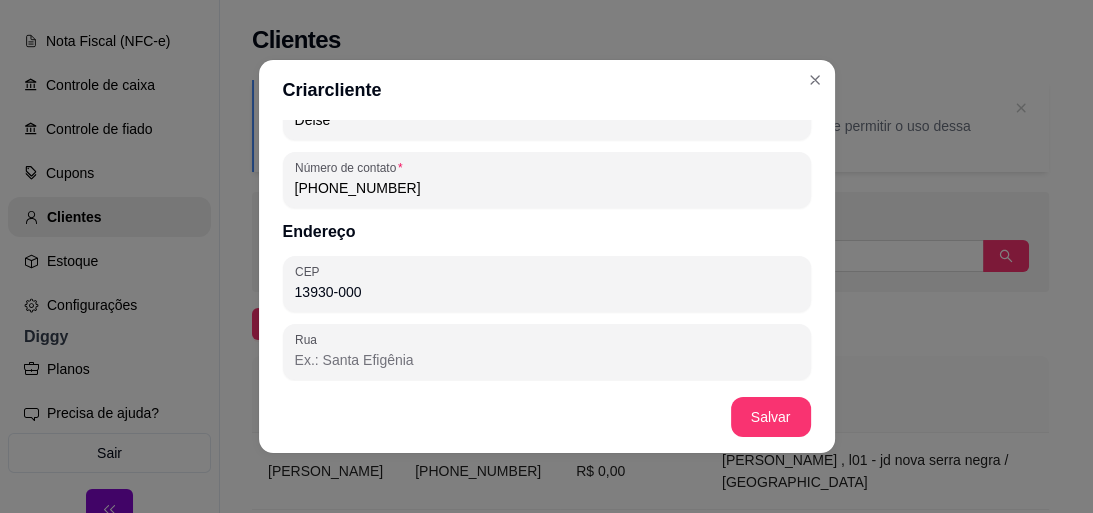 type on "SP" 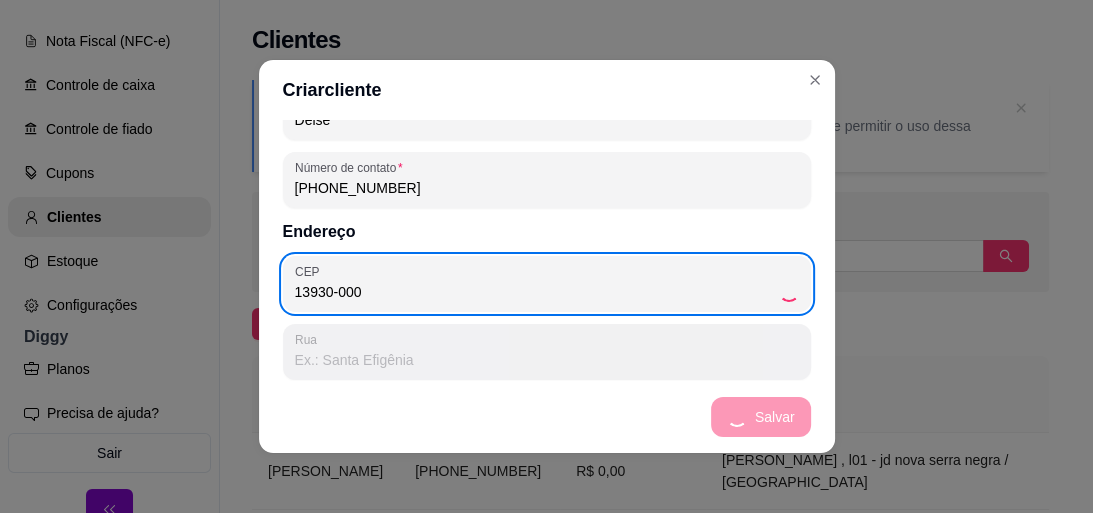 type 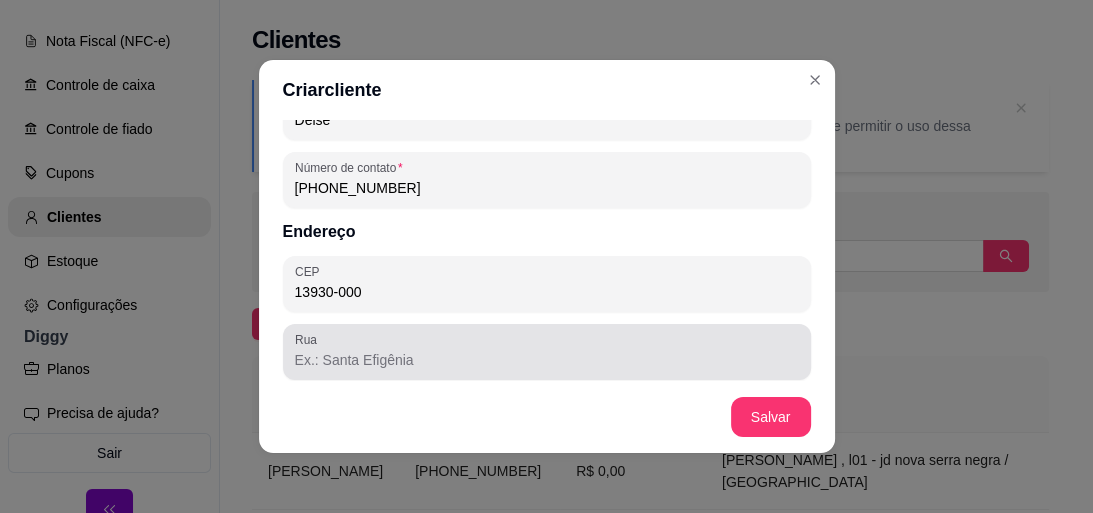 click at bounding box center [547, 352] 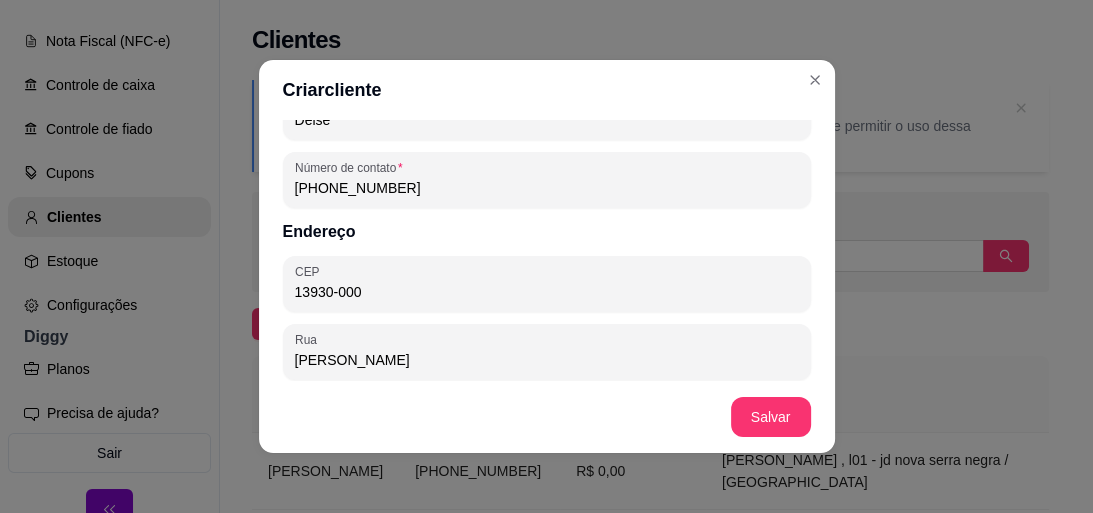 type on "Francosco dos Santos Neto" 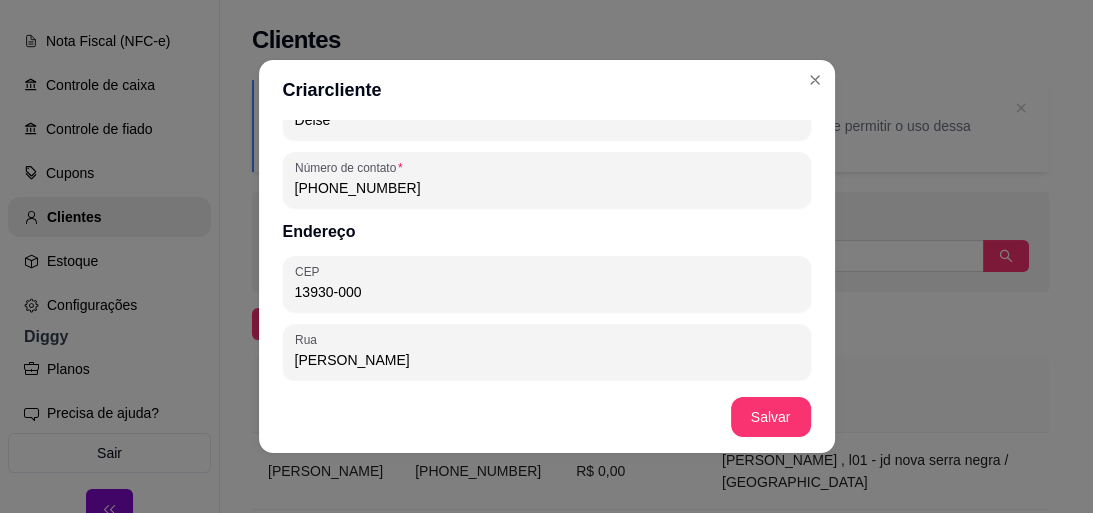 scroll, scrollTop: 257, scrollLeft: 0, axis: vertical 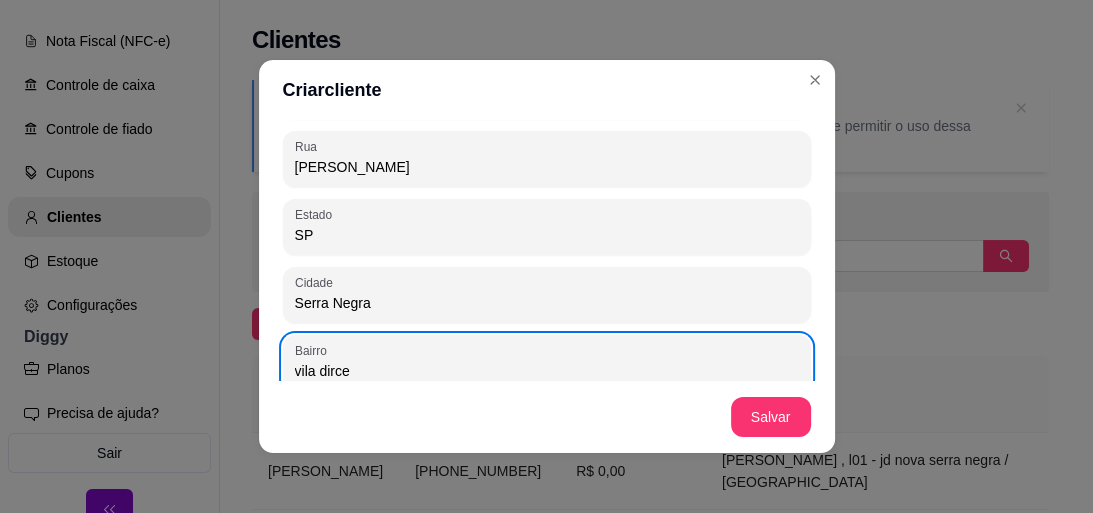 type on "vila dirce" 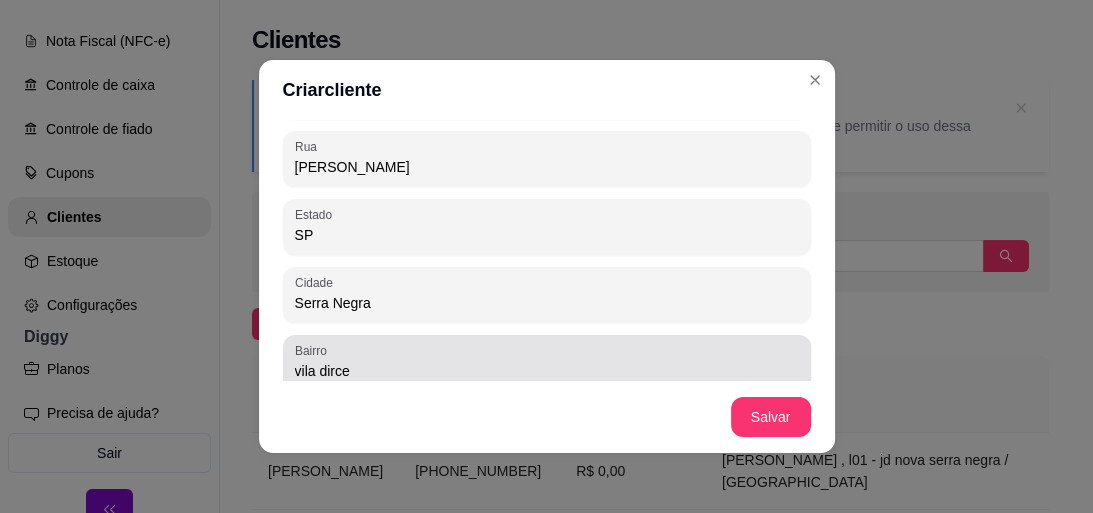 scroll, scrollTop: 359, scrollLeft: 0, axis: vertical 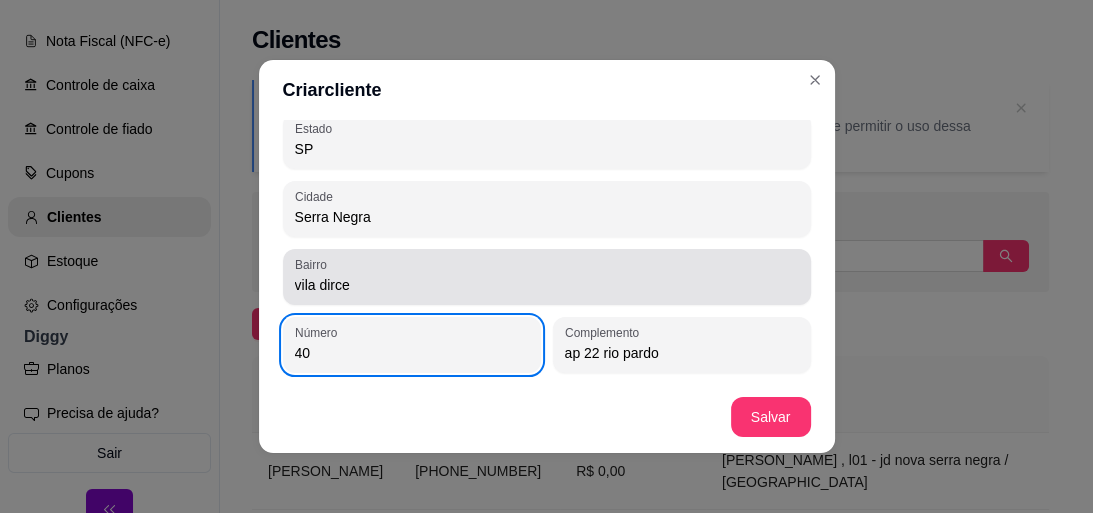 type on "4" 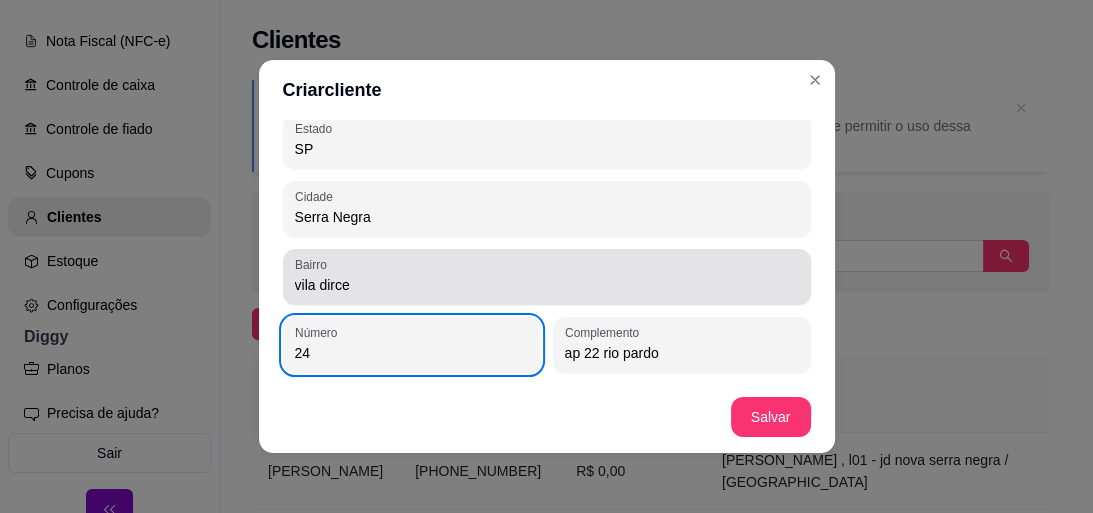 type on "24" 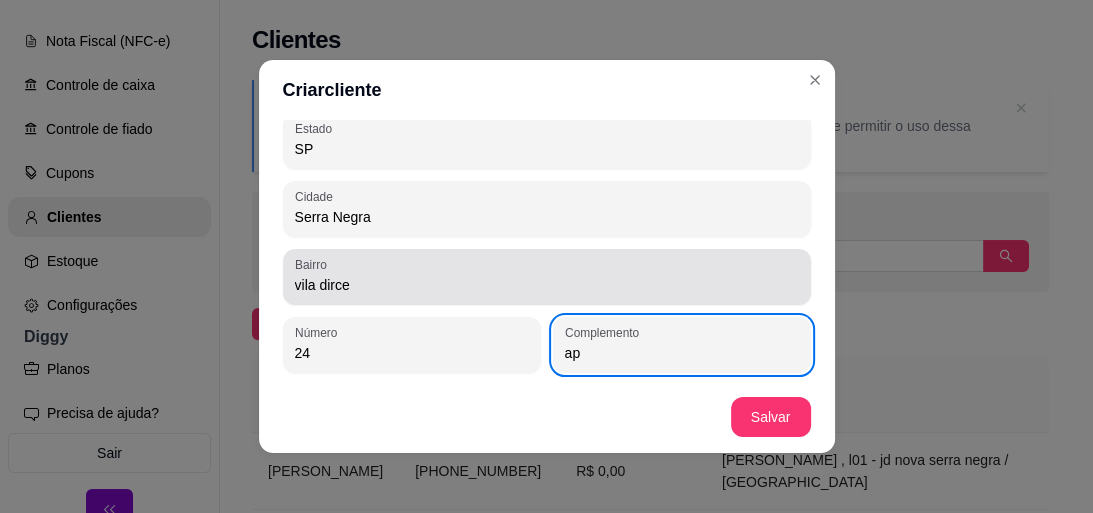 type on "a" 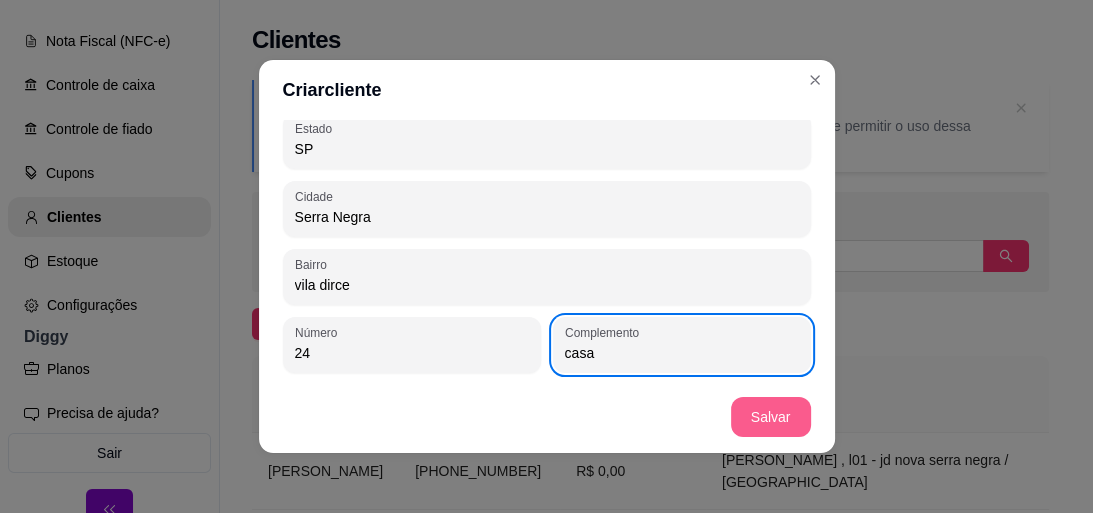type on "casa" 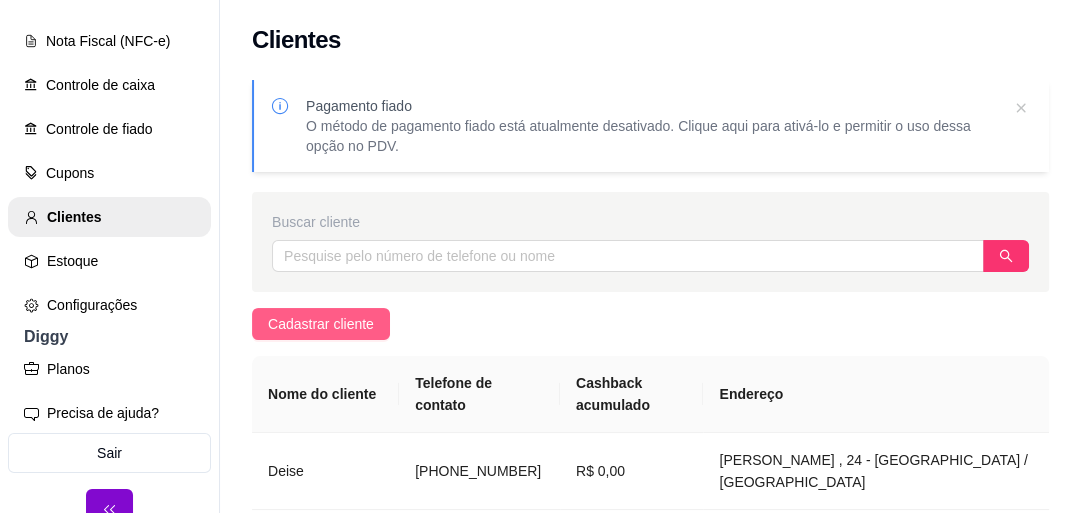 click on "Cadastrar cliente" at bounding box center [321, 324] 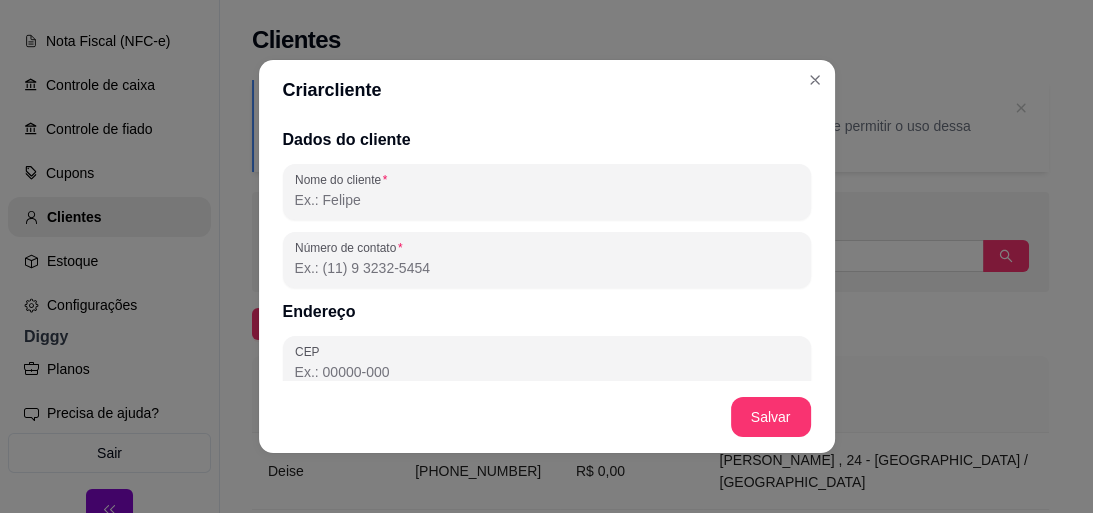 click on "Nome do cliente" at bounding box center (547, 200) 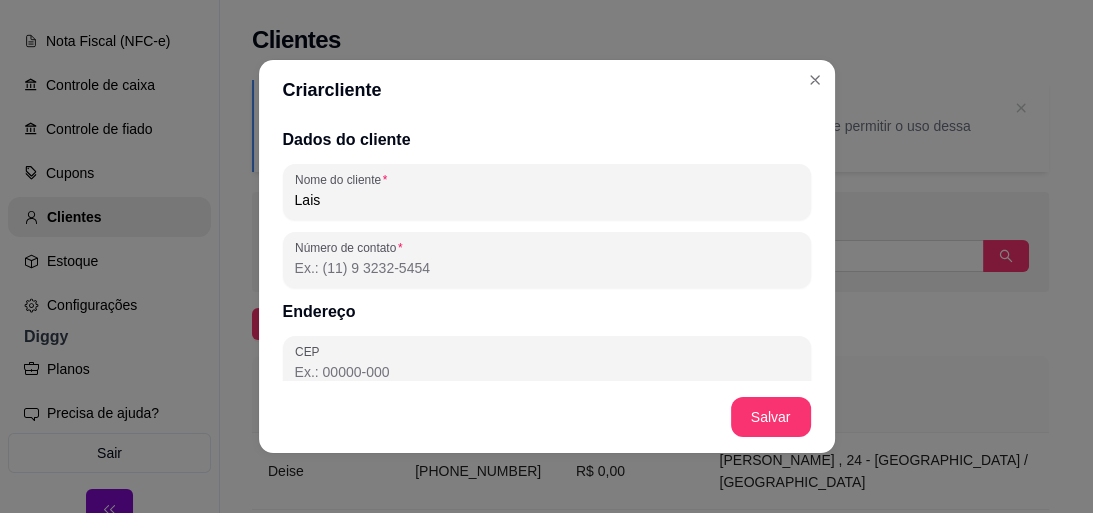 type on "Lais" 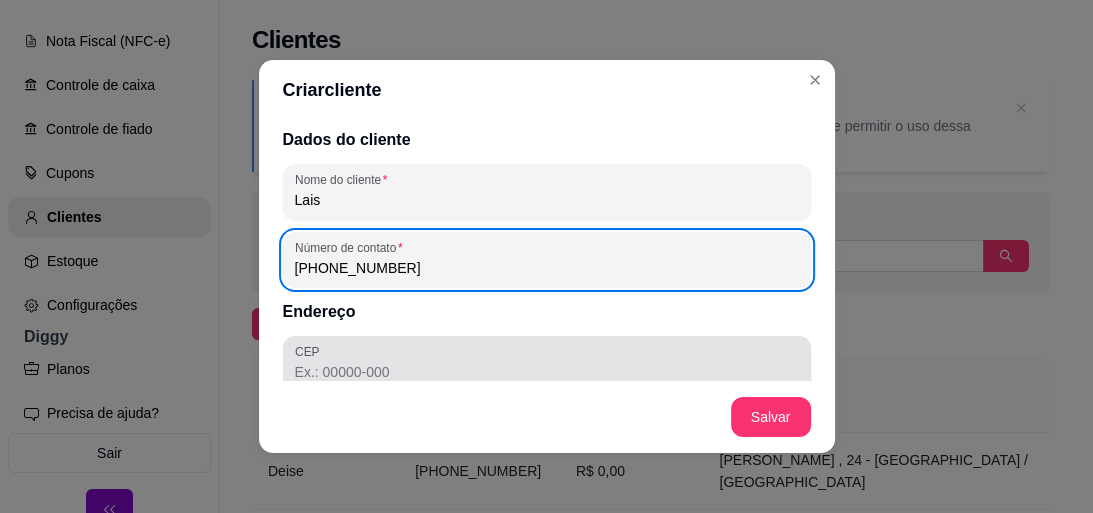 scroll, scrollTop: 160, scrollLeft: 0, axis: vertical 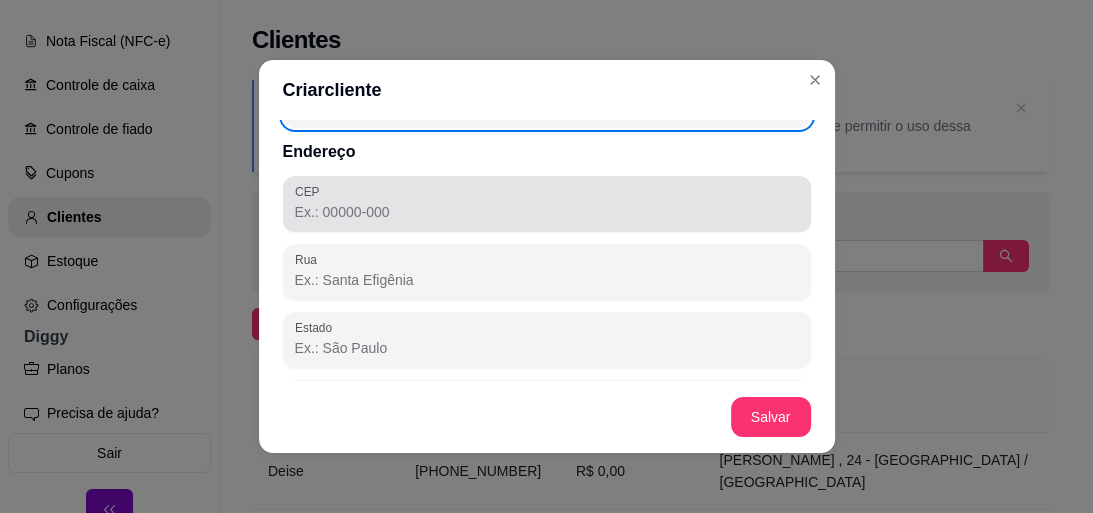 type on "(19) 9 9634-1204" 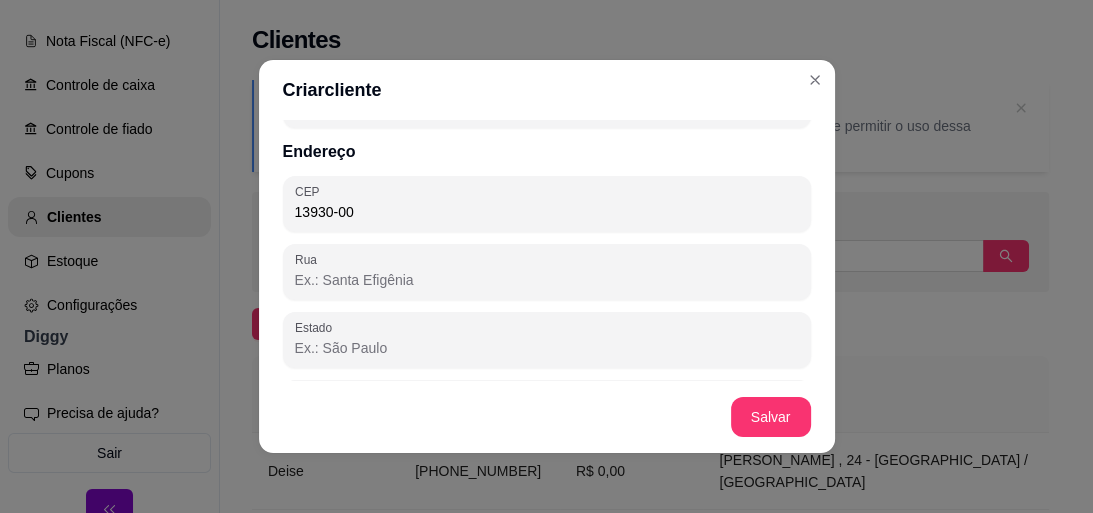 type on "13930-000" 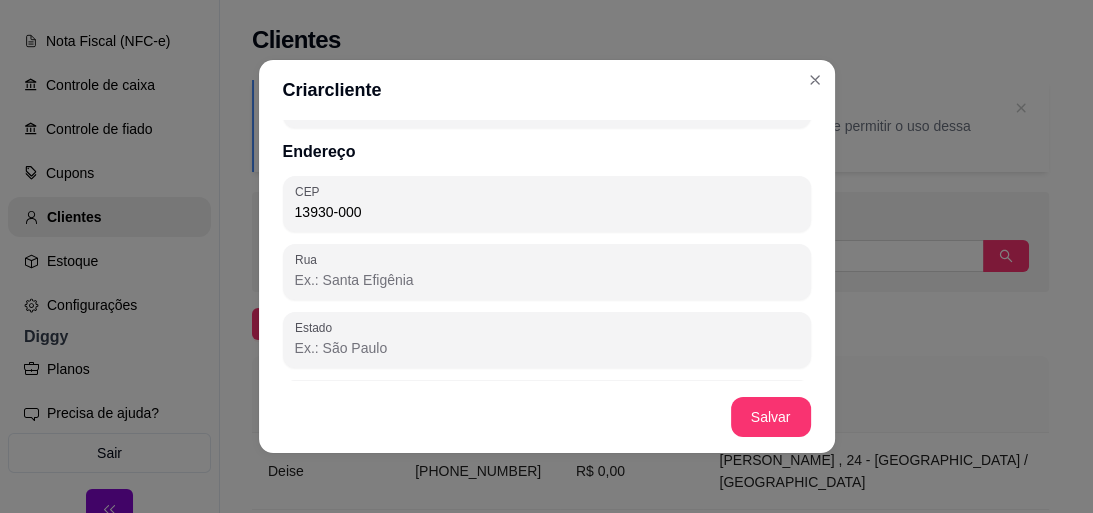 type on "SP" 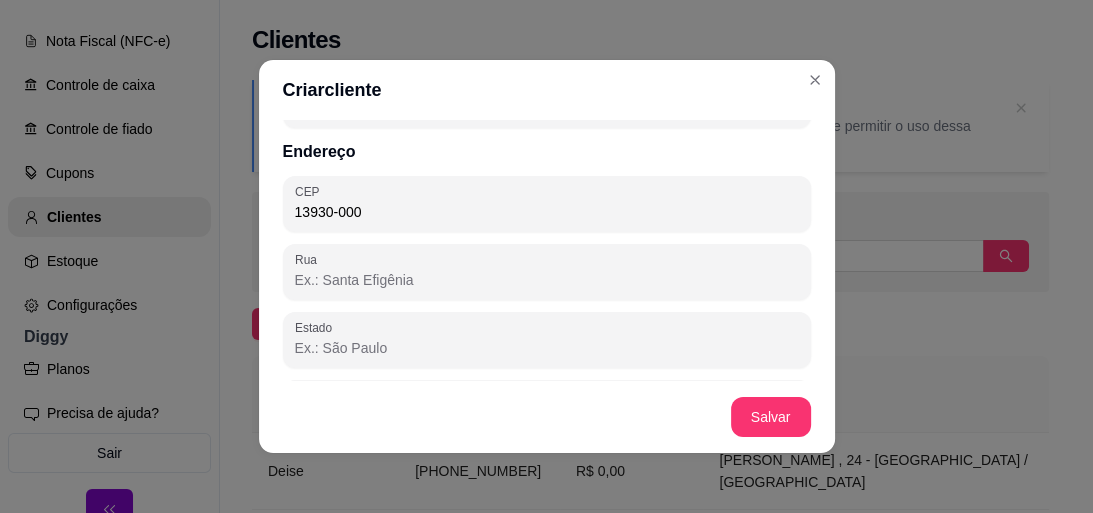 type on "Serra Negra" 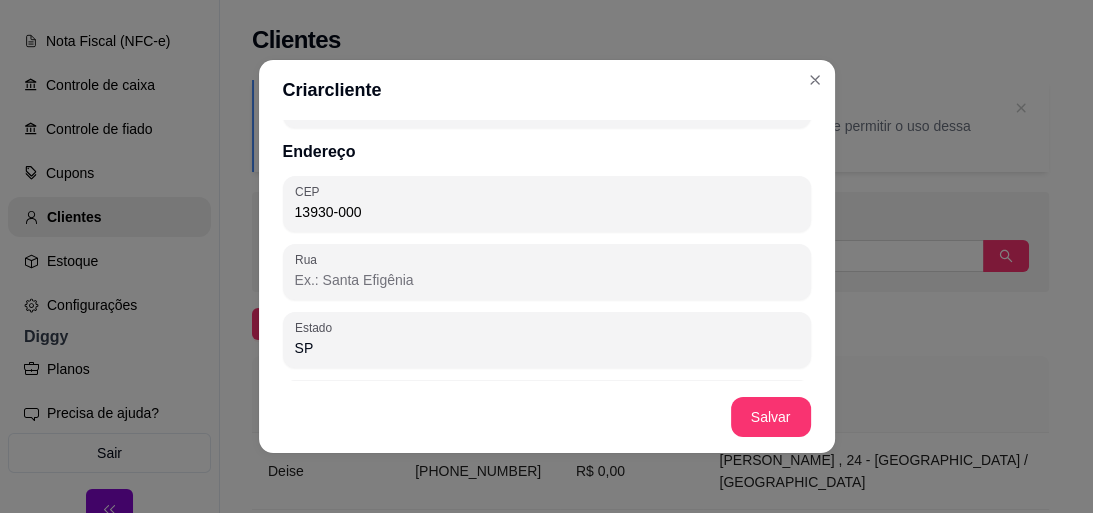 type on "13930-000" 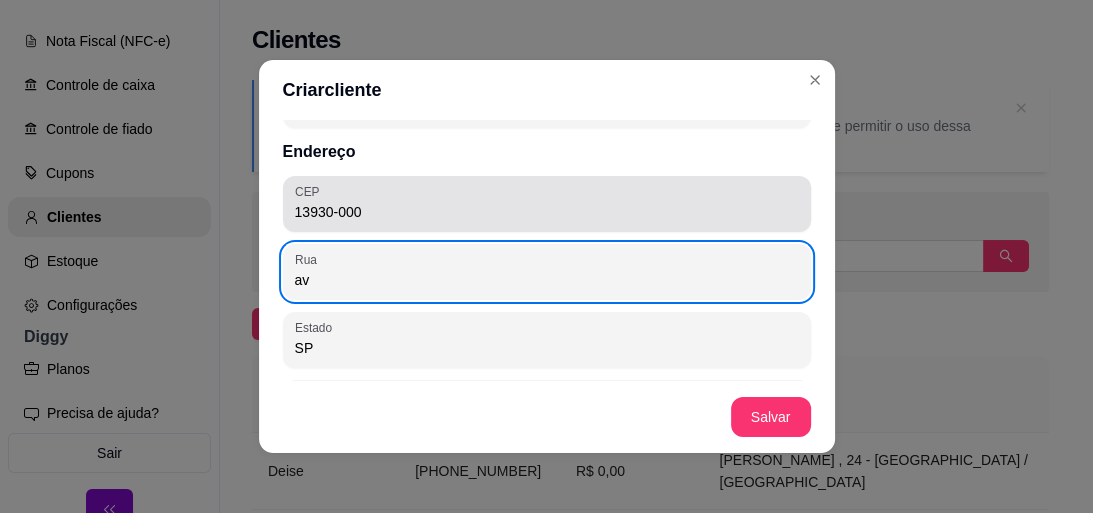 type on "a" 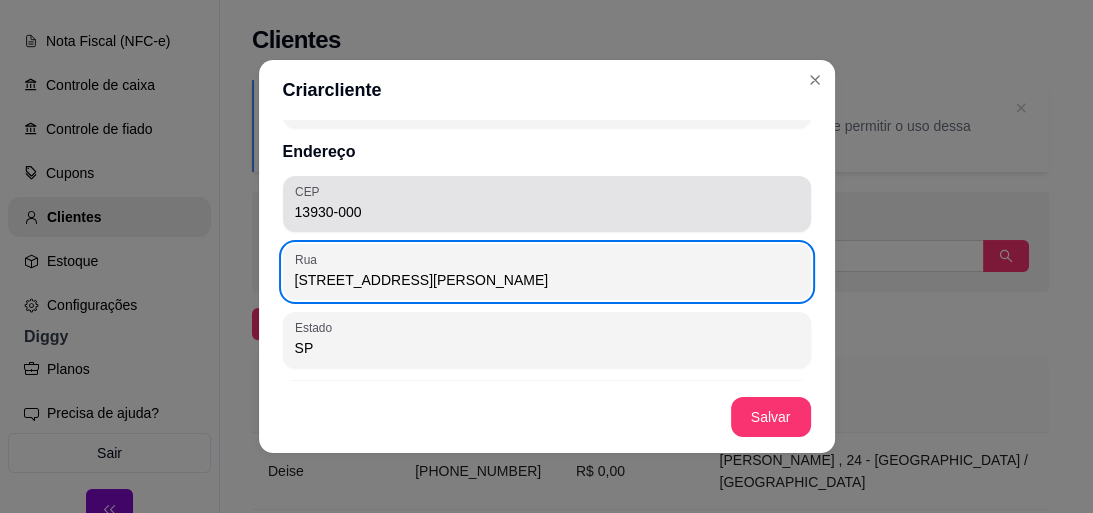 type on "AV JOAOA GEROSA 2033" 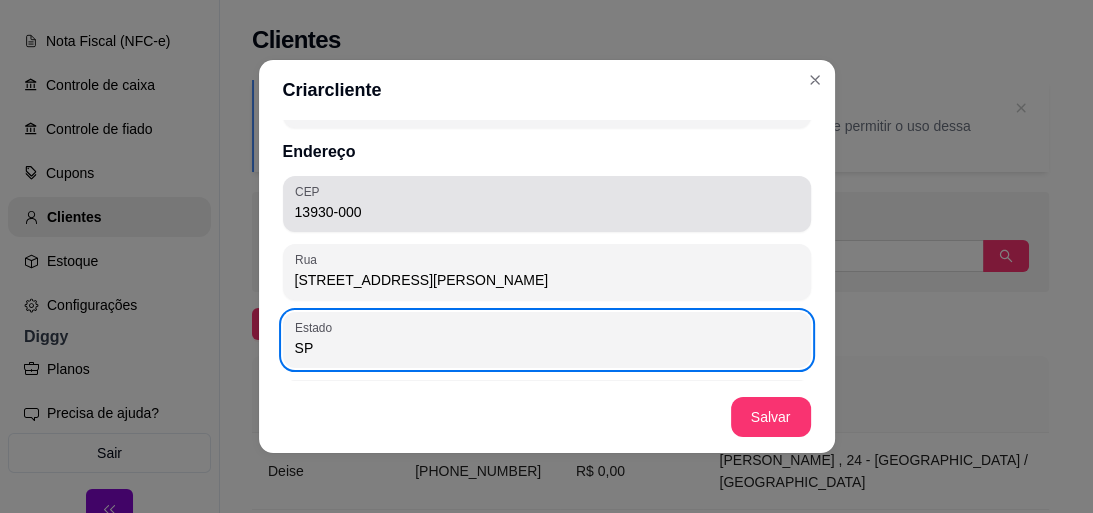 scroll, scrollTop: 325, scrollLeft: 0, axis: vertical 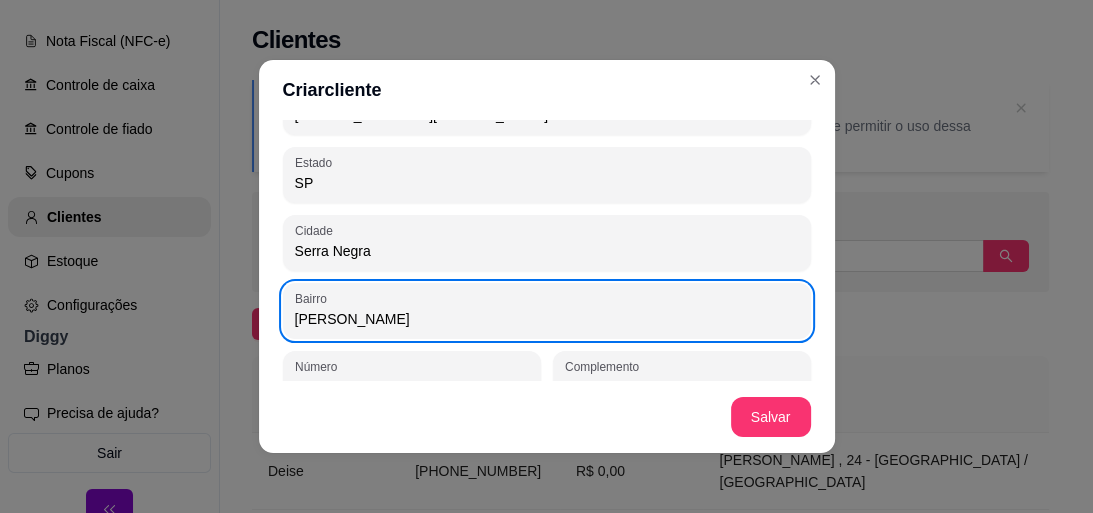 type on "SAO LUIZ" 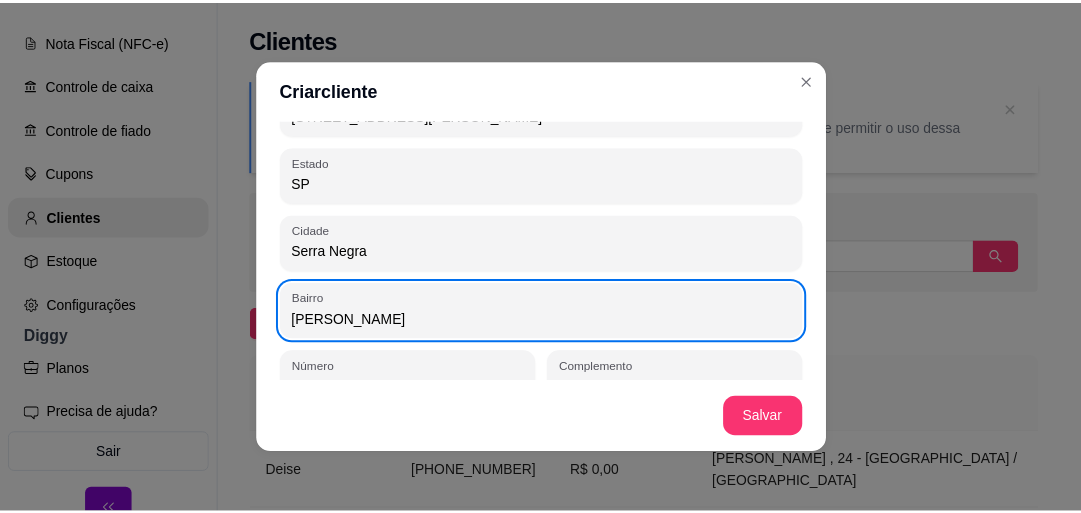 scroll, scrollTop: 341, scrollLeft: 0, axis: vertical 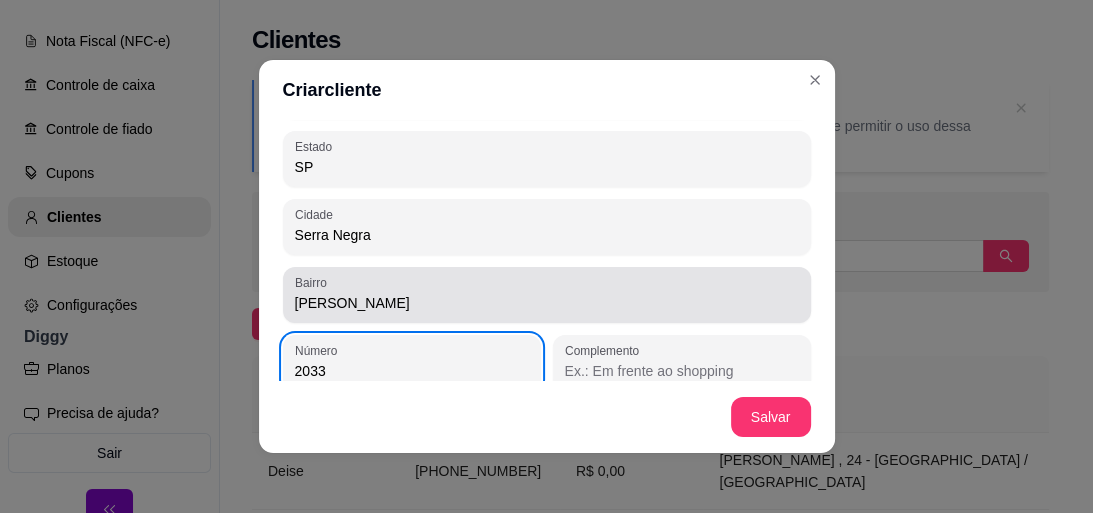 type on "2033" 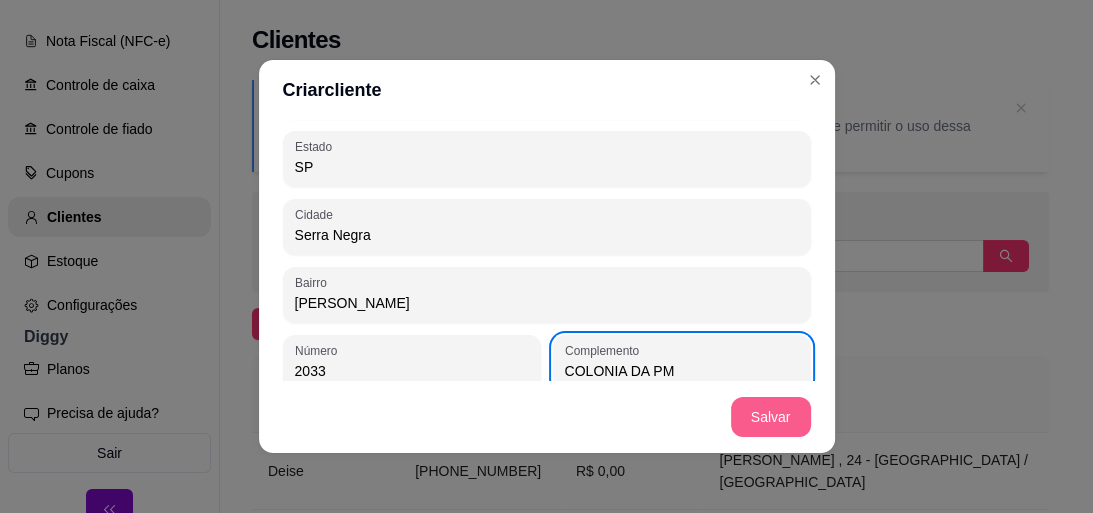 type on "COLONIA DA PM" 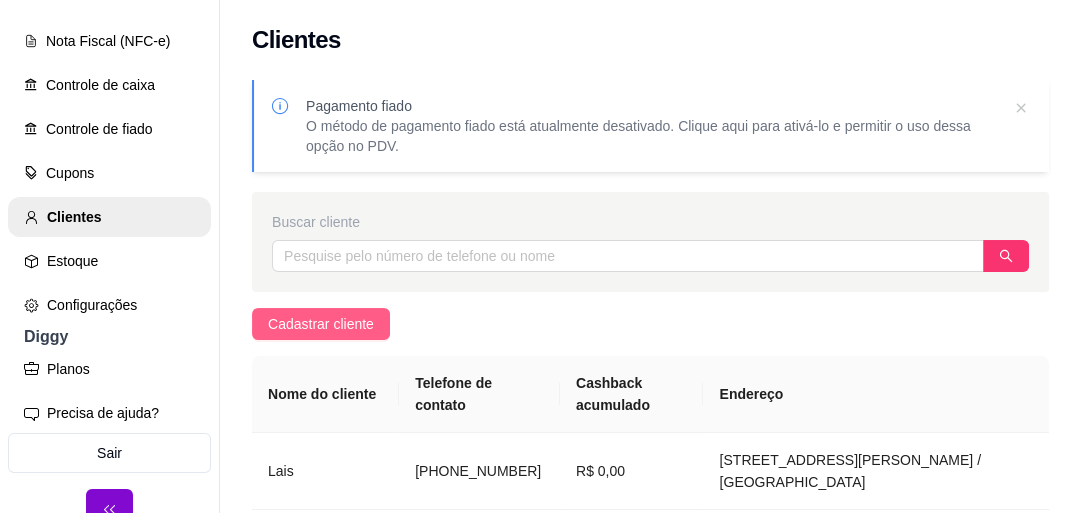 click on "Cadastrar cliente" at bounding box center [321, 324] 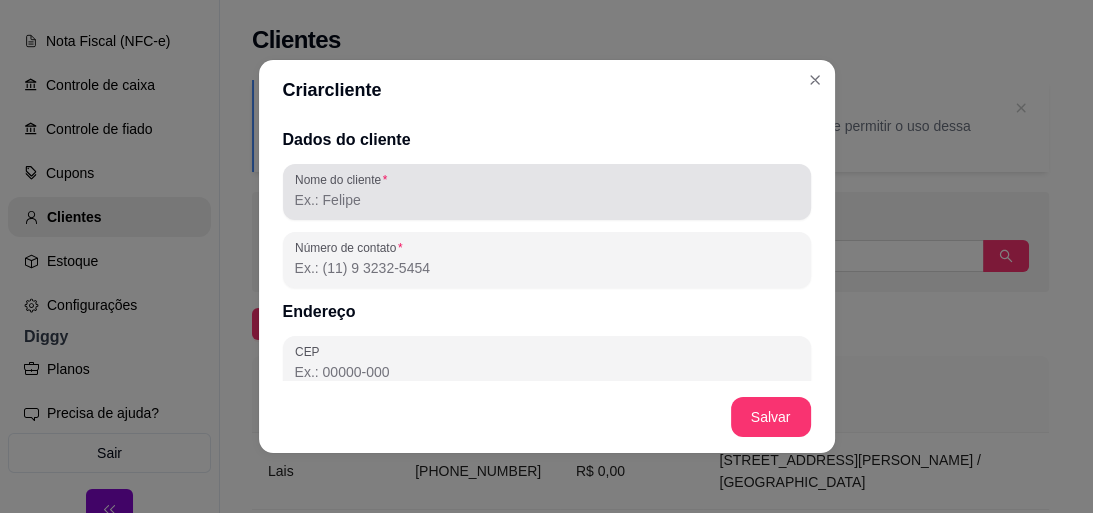 click on "Nome do cliente" at bounding box center (344, 179) 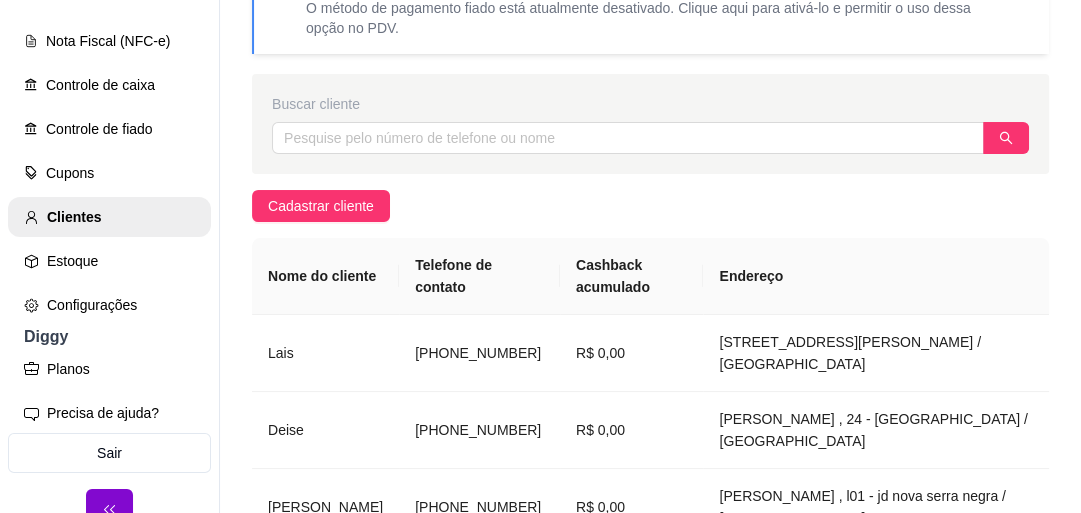 scroll, scrollTop: 0, scrollLeft: 0, axis: both 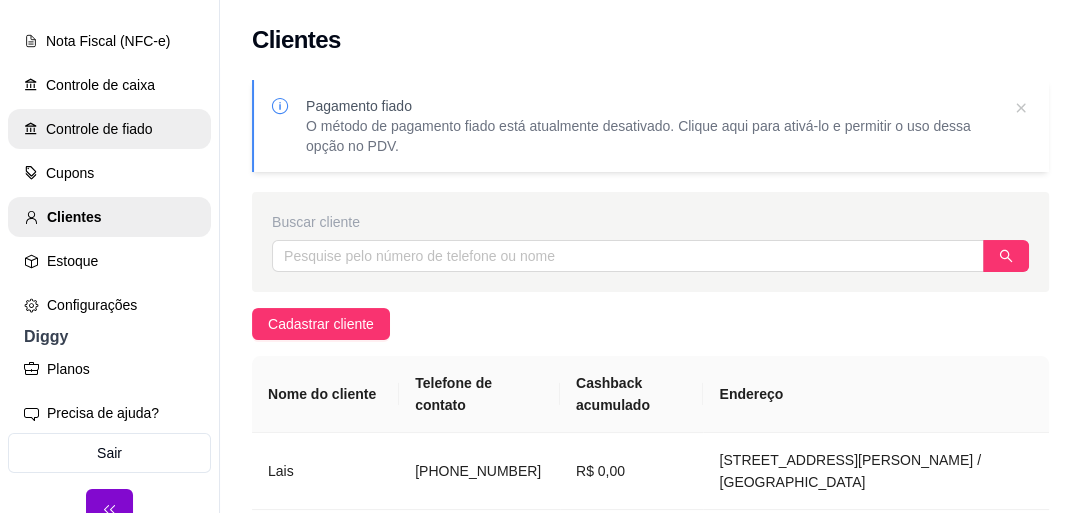 click on "Controle de fiado" at bounding box center (109, 129) 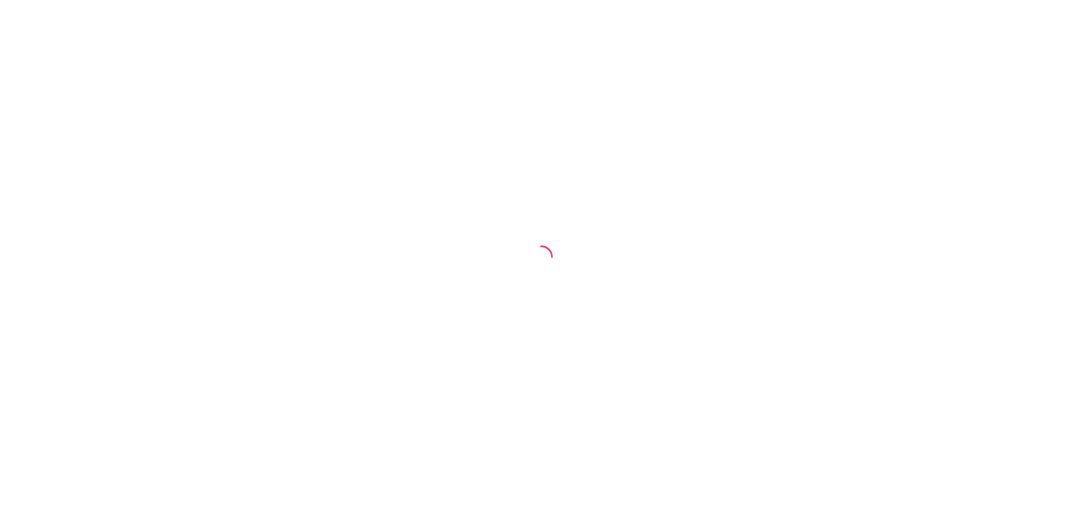 scroll, scrollTop: 0, scrollLeft: 0, axis: both 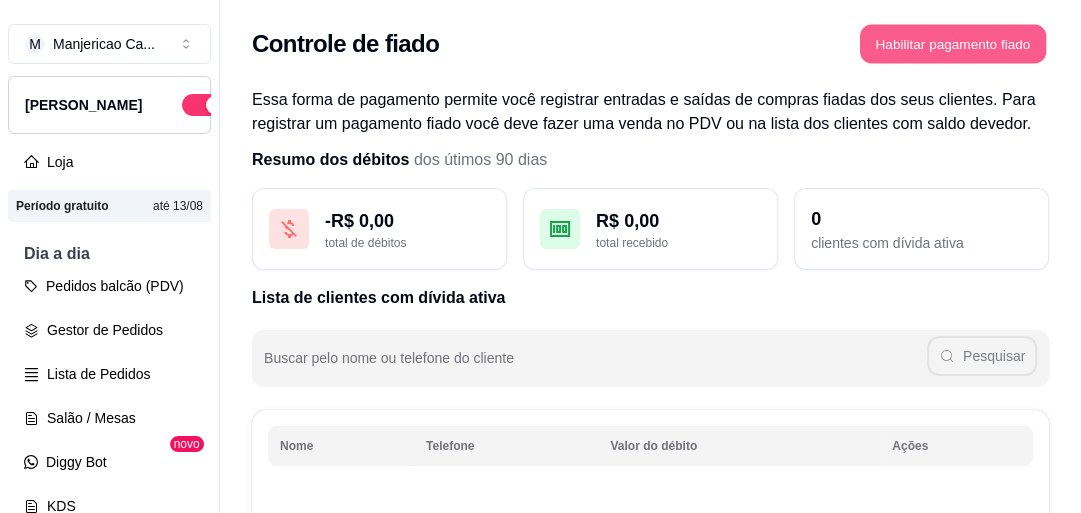 click on "Habilitar pagamento fiado" at bounding box center [953, 44] 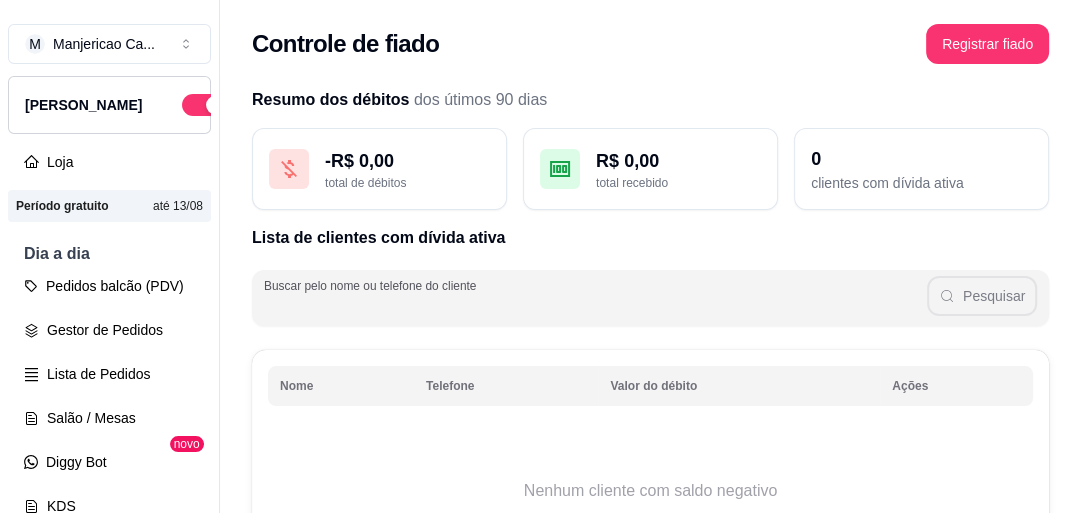 click on "Buscar pelo nome ou telefone do cliente" at bounding box center [595, 306] 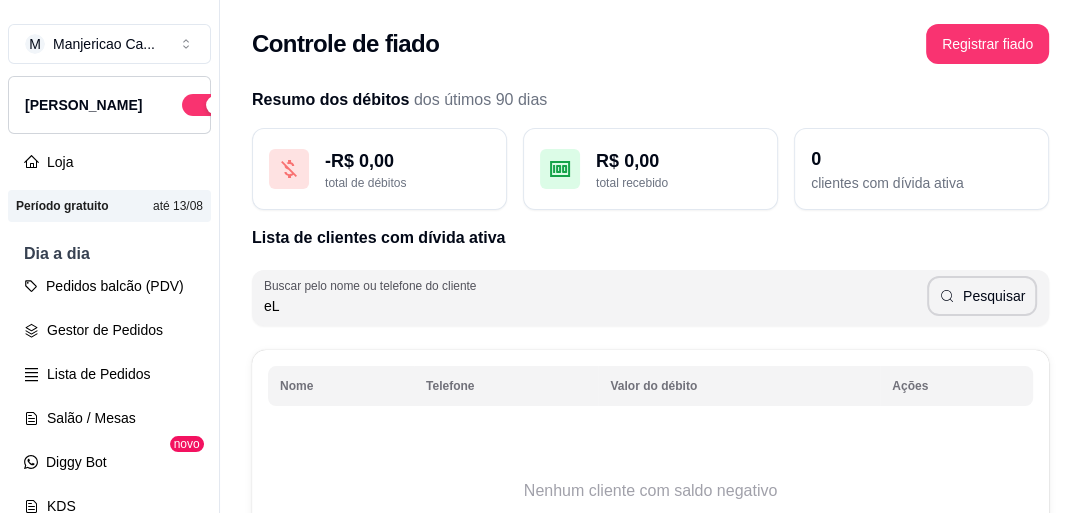 type on "e" 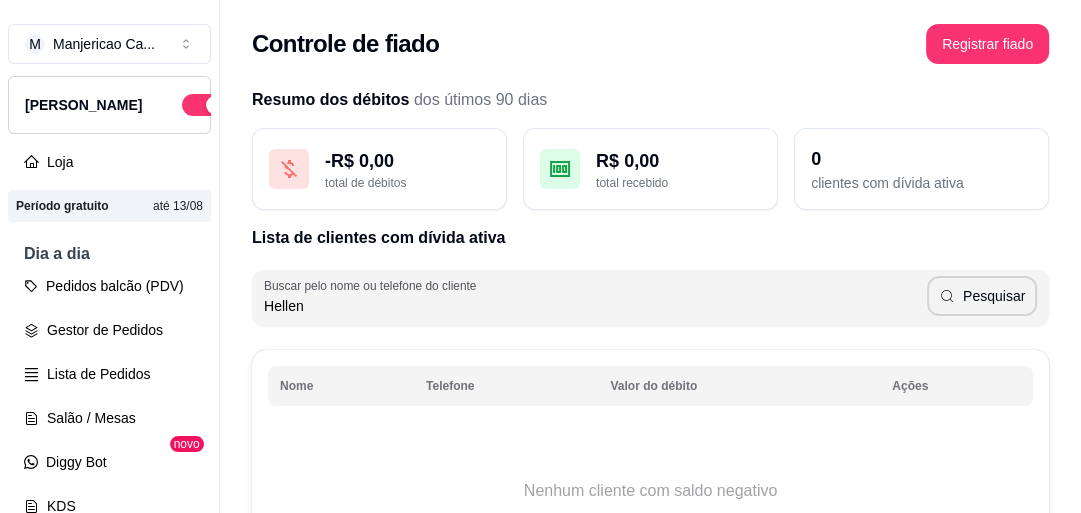 scroll, scrollTop: 160, scrollLeft: 0, axis: vertical 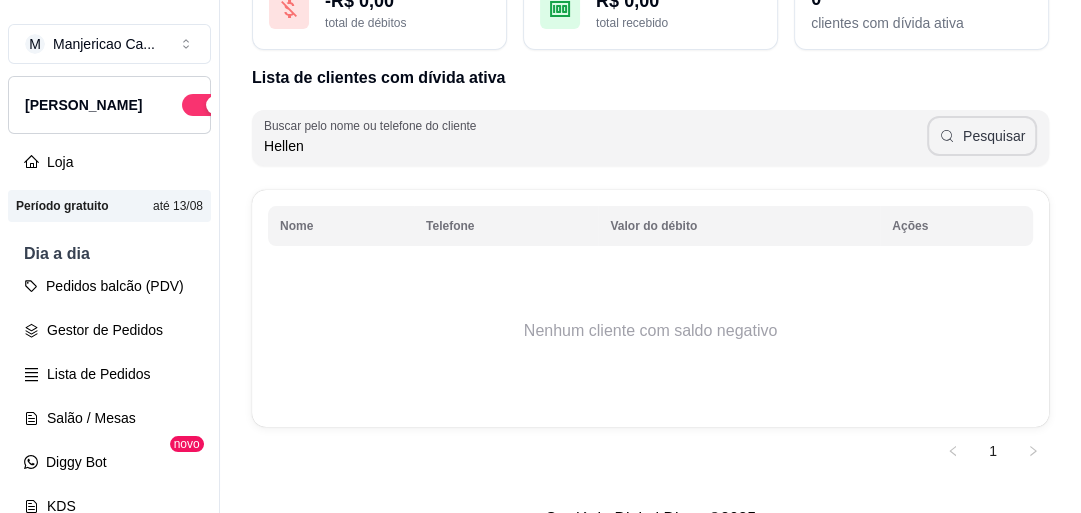 type on "Hellen" 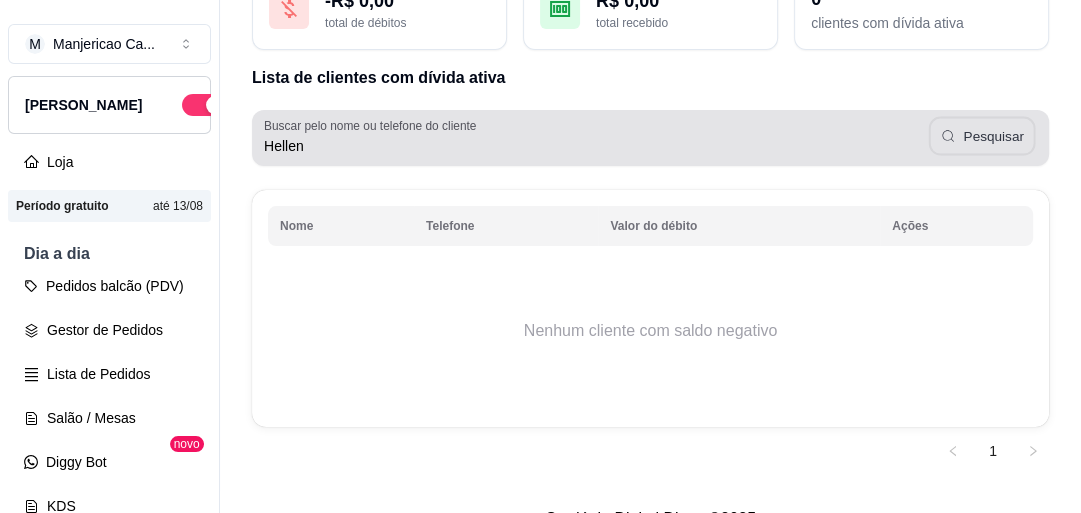 click on "Pesquisar" at bounding box center [982, 136] 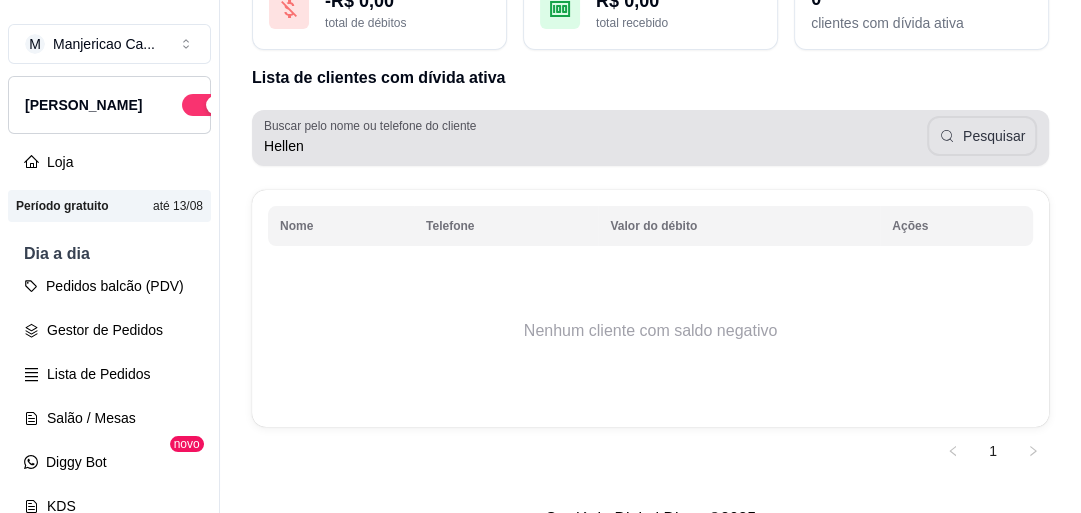 click on "Pesquisar" at bounding box center [982, 136] 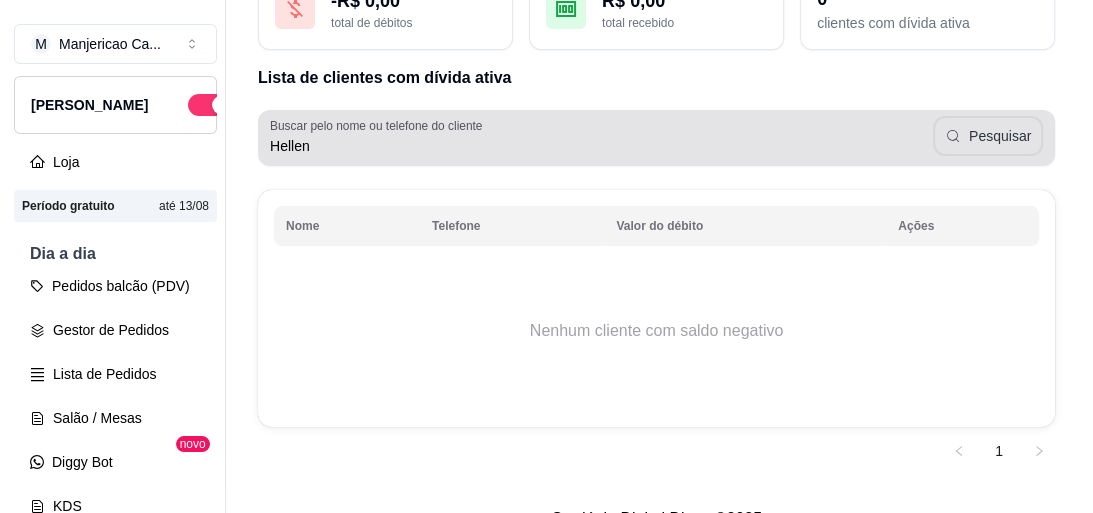 scroll, scrollTop: 0, scrollLeft: 0, axis: both 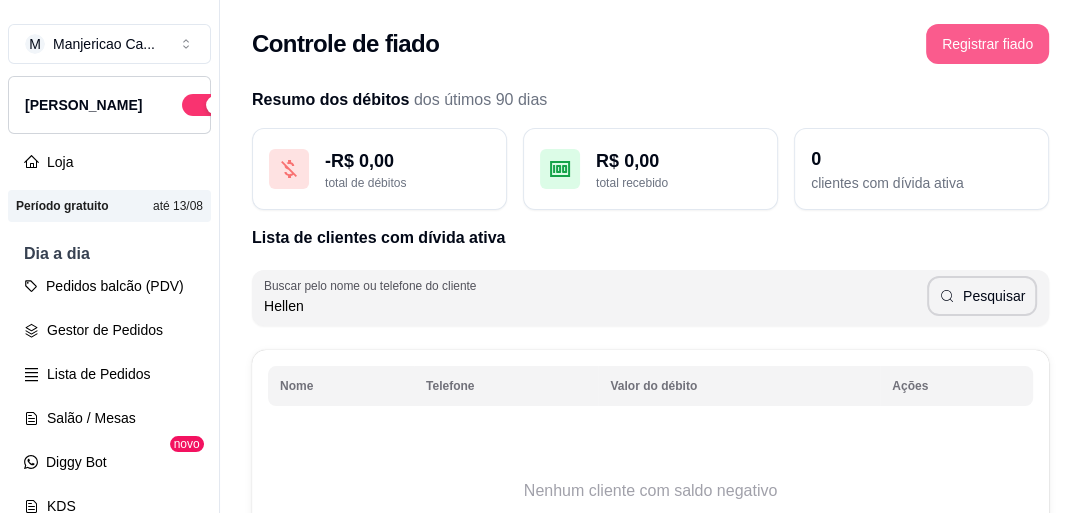 click on "Registrar fiado" at bounding box center (987, 44) 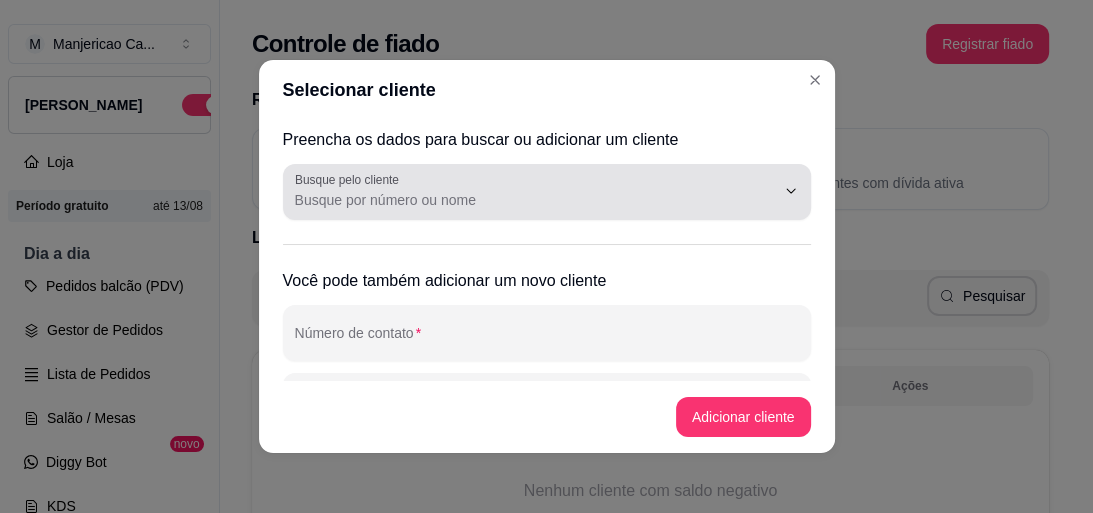 click at bounding box center (547, 192) 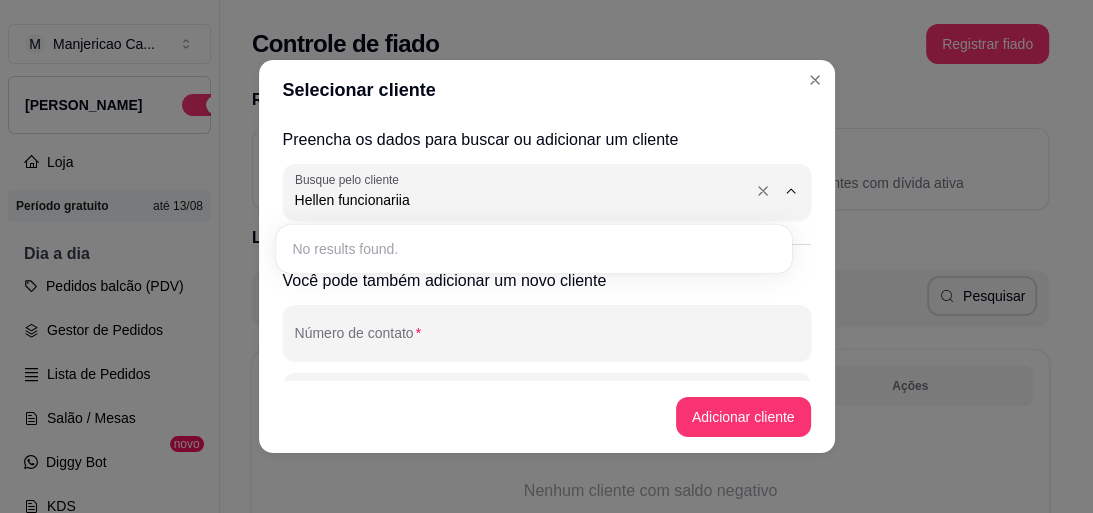 type on "Hellen funcionariia" 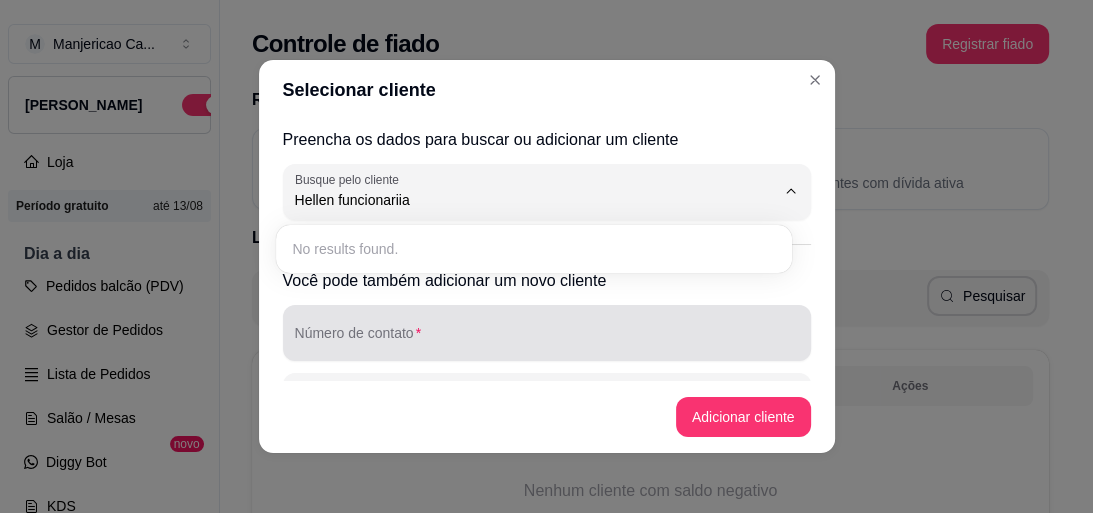 click at bounding box center (547, 333) 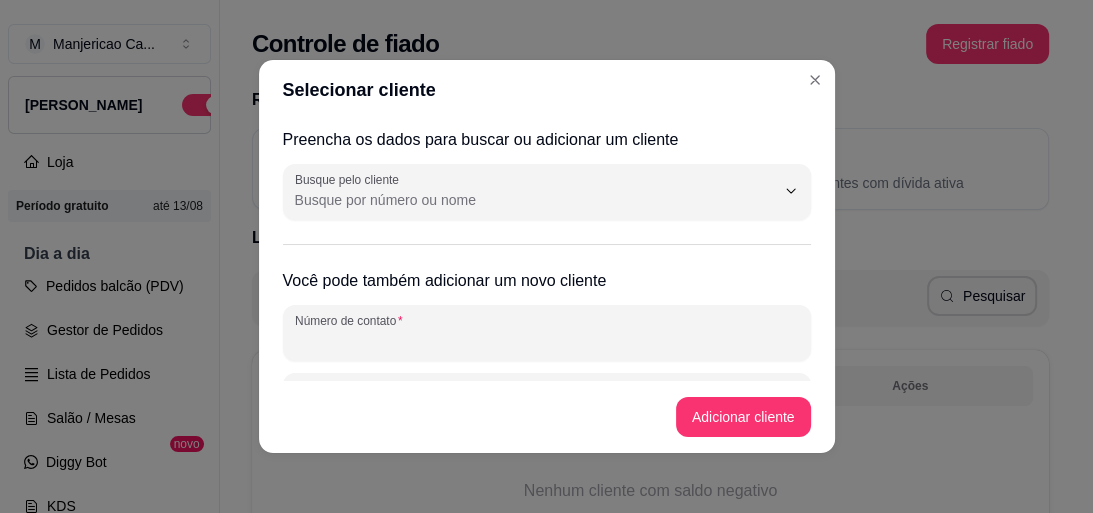 scroll, scrollTop: 56, scrollLeft: 0, axis: vertical 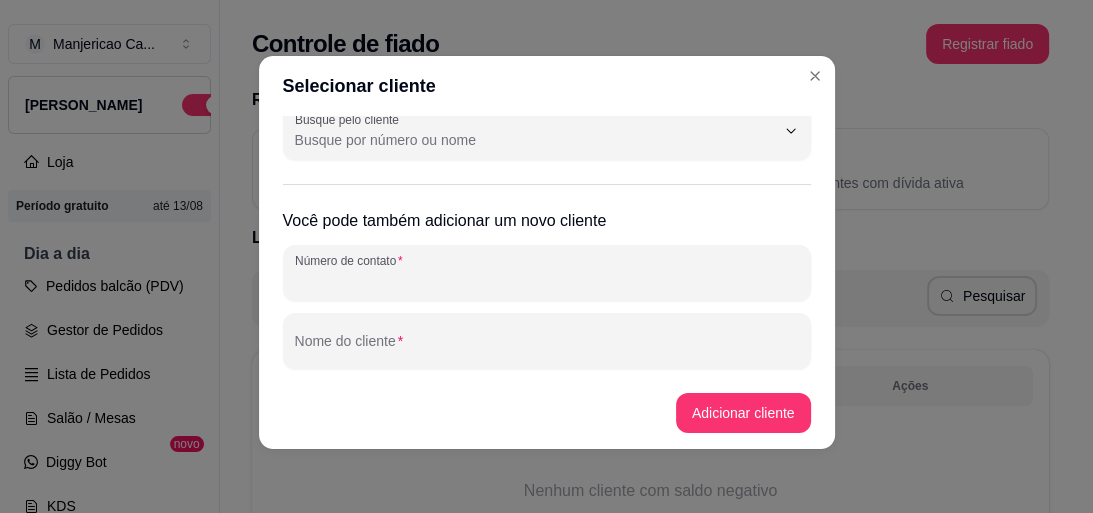 click on "Número de contato" at bounding box center (547, 281) 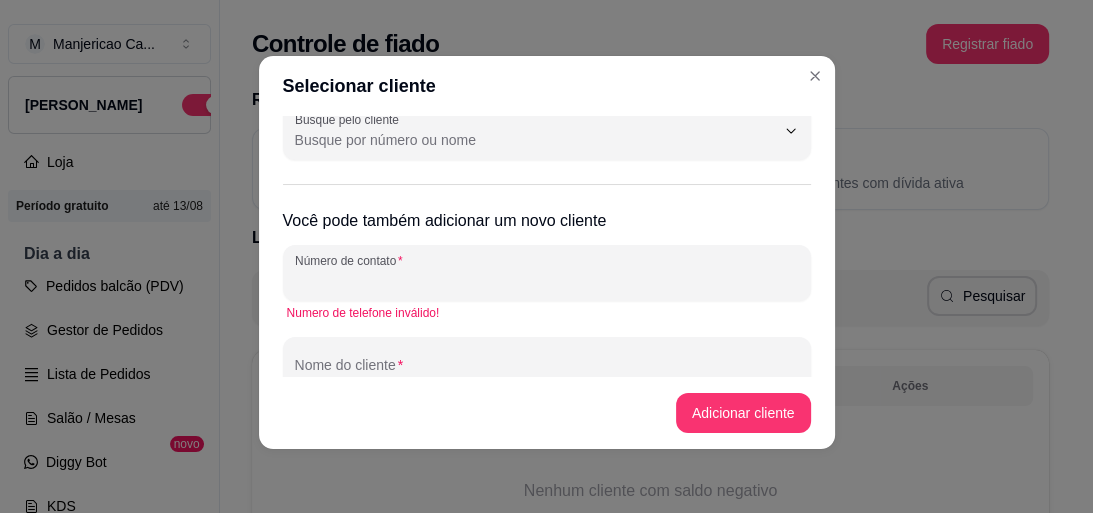 type 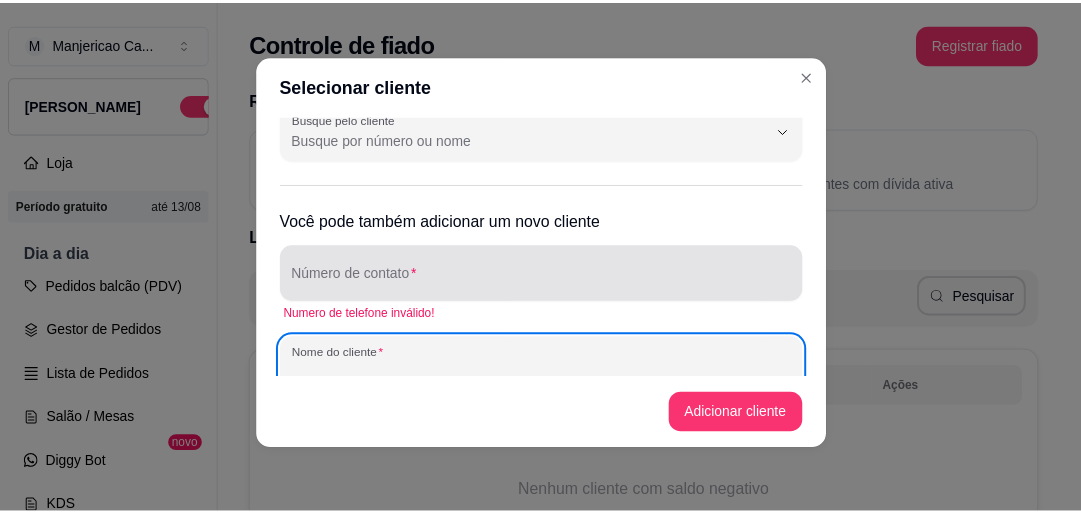 scroll, scrollTop: 62, scrollLeft: 0, axis: vertical 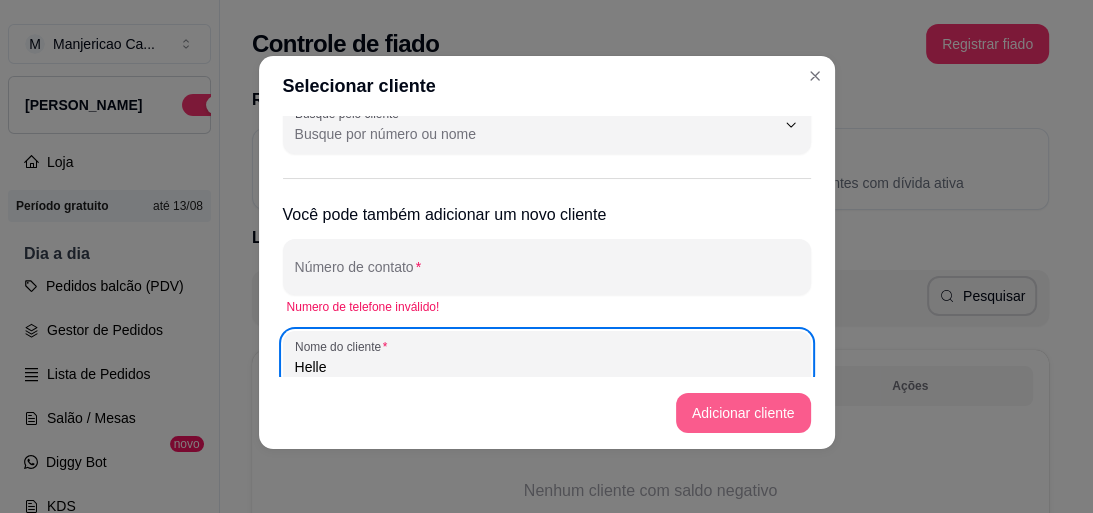 type on "Helle" 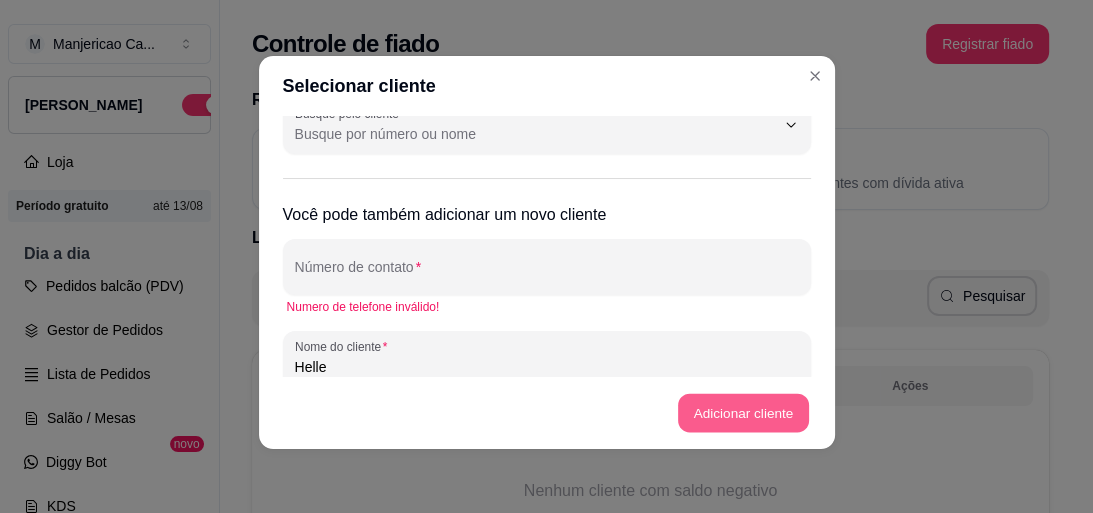 click on "Adicionar cliente" at bounding box center [743, 413] 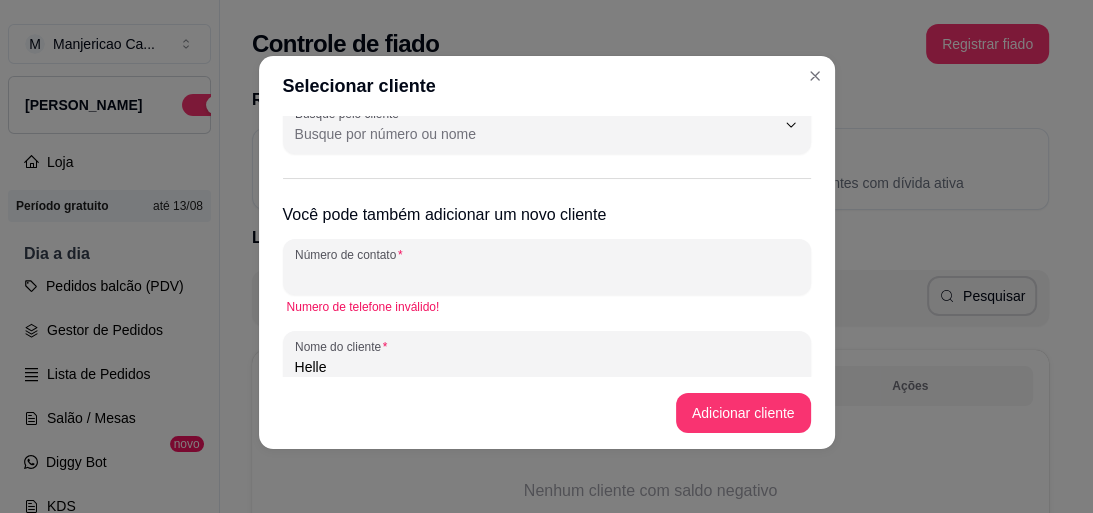 drag, startPoint x: 468, startPoint y: 280, endPoint x: 331, endPoint y: 277, distance: 137.03284 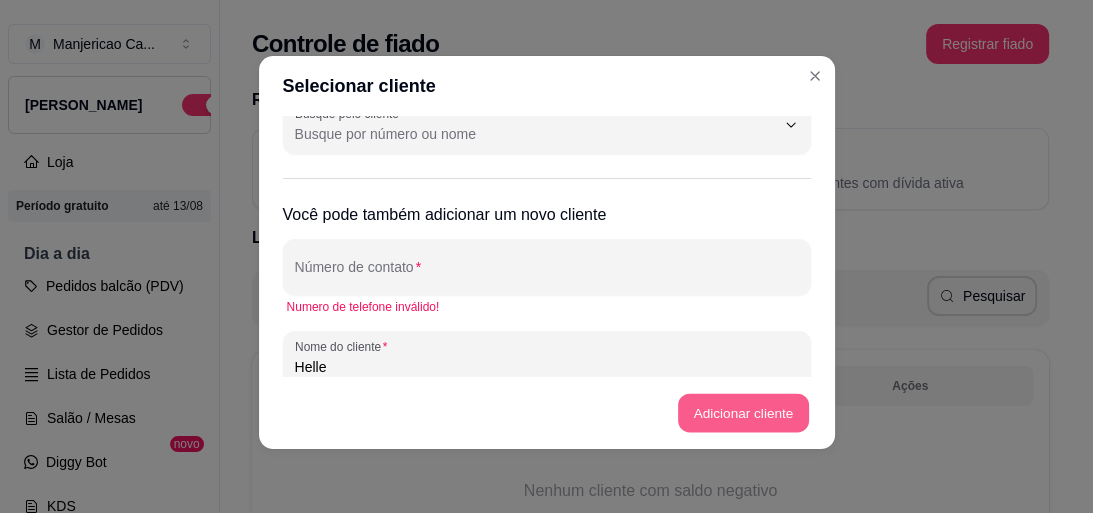 click on "Adicionar cliente" at bounding box center [743, 413] 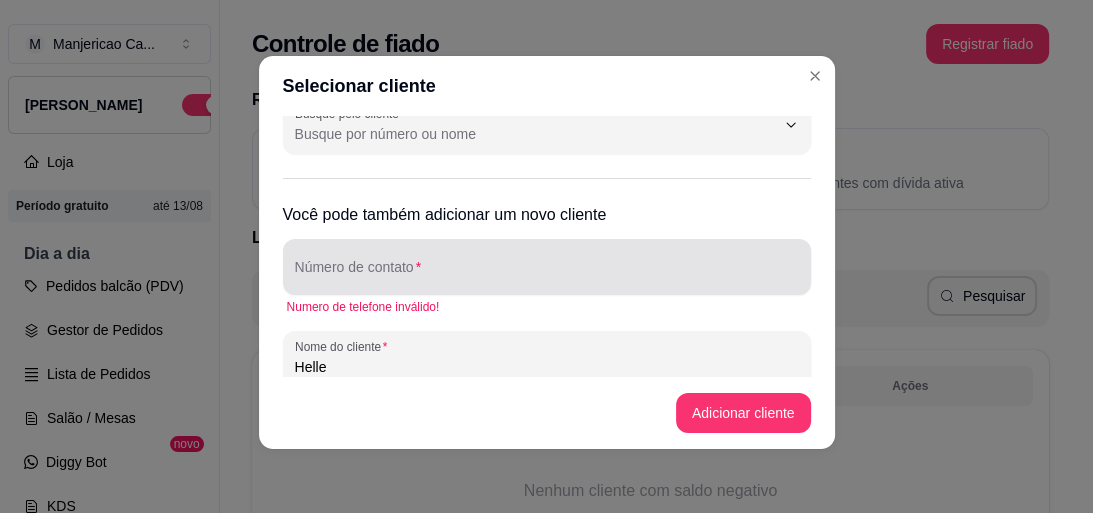 click on "Número de contato" at bounding box center (547, 275) 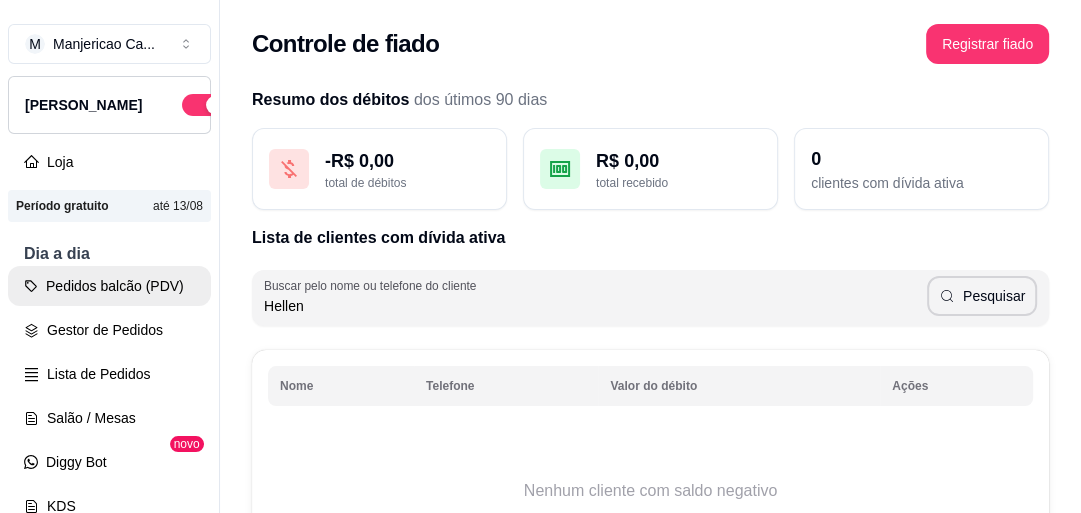 click on "Pedidos balcão (PDV)" at bounding box center (109, 286) 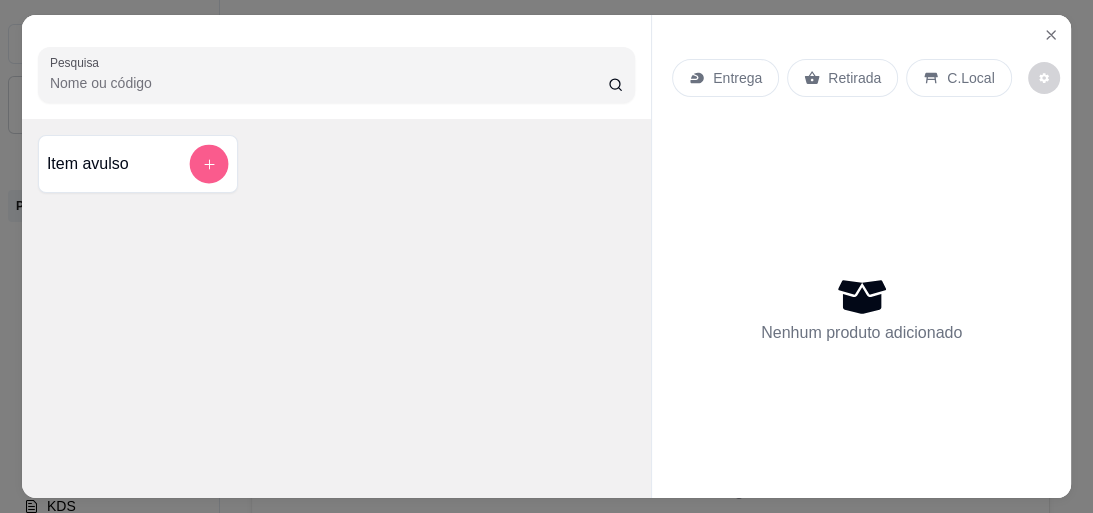 click 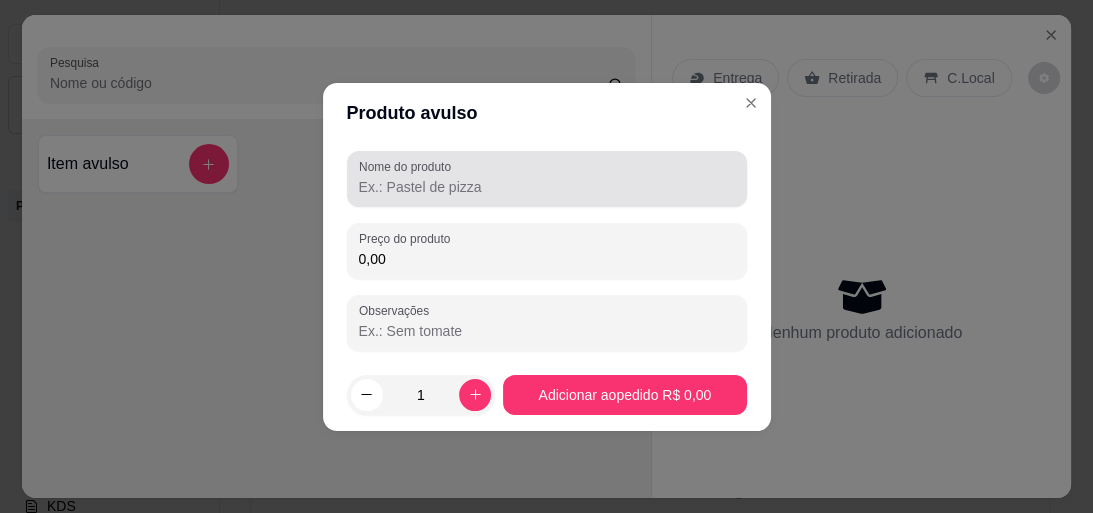 click on "Nome do produto" at bounding box center (547, 187) 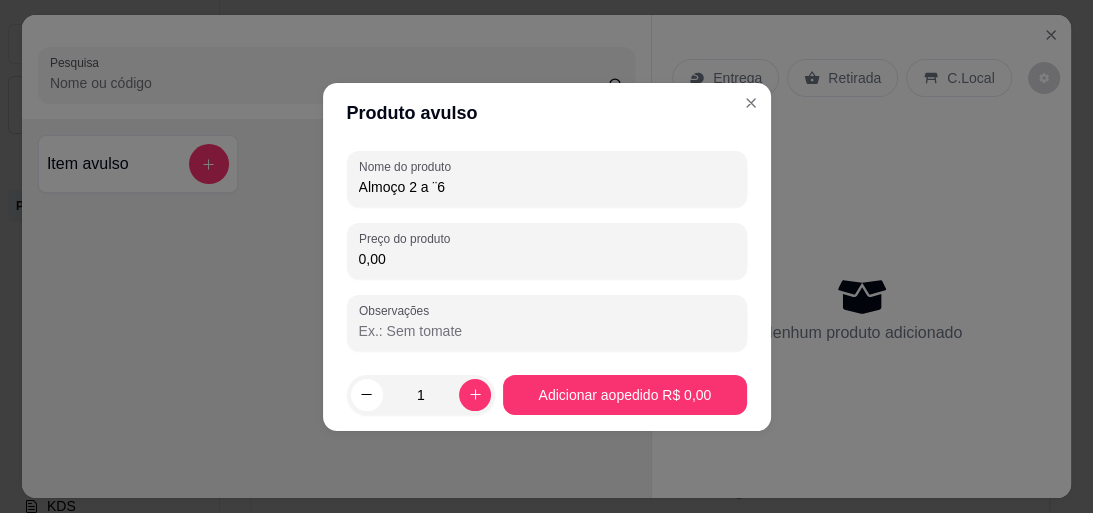 type on "Almoço 2 a ¨6" 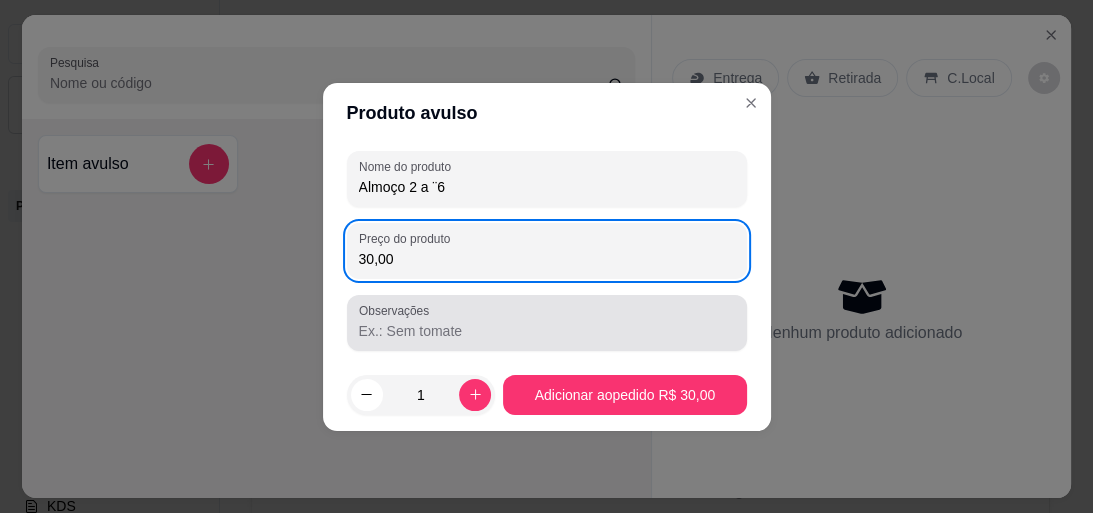 type on "30,00" 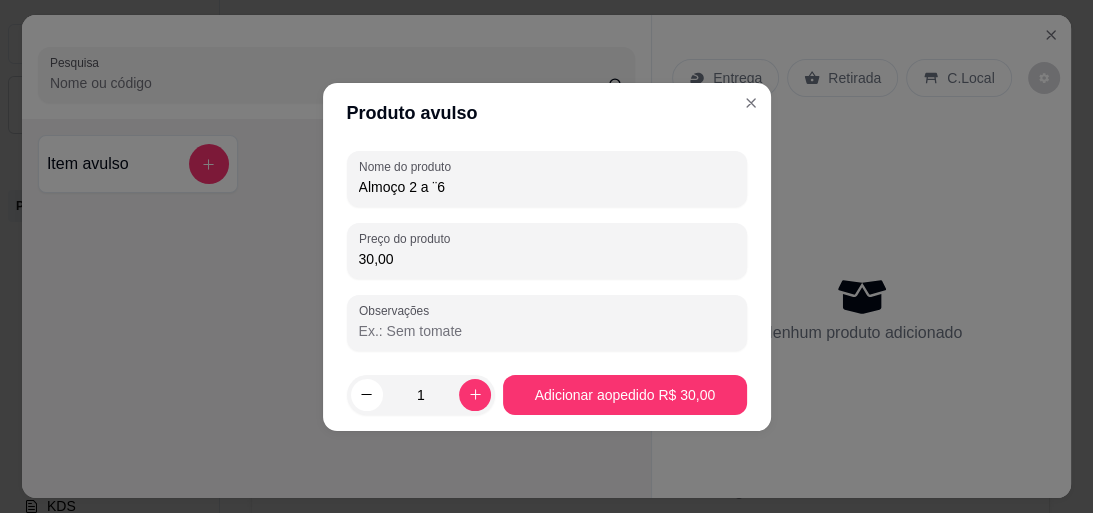 click on "Observações" at bounding box center (547, 331) 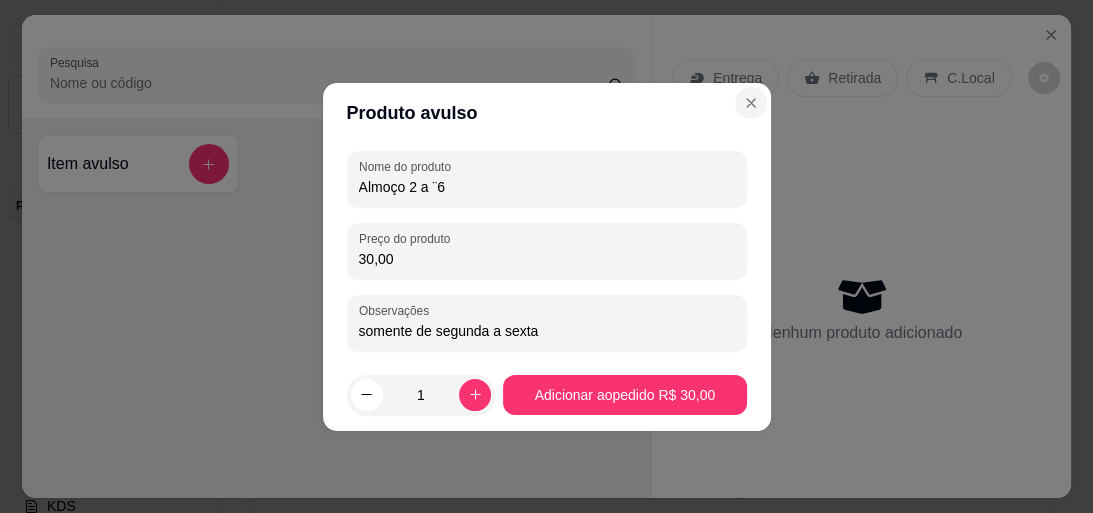 type on "somente de segunda a sexta" 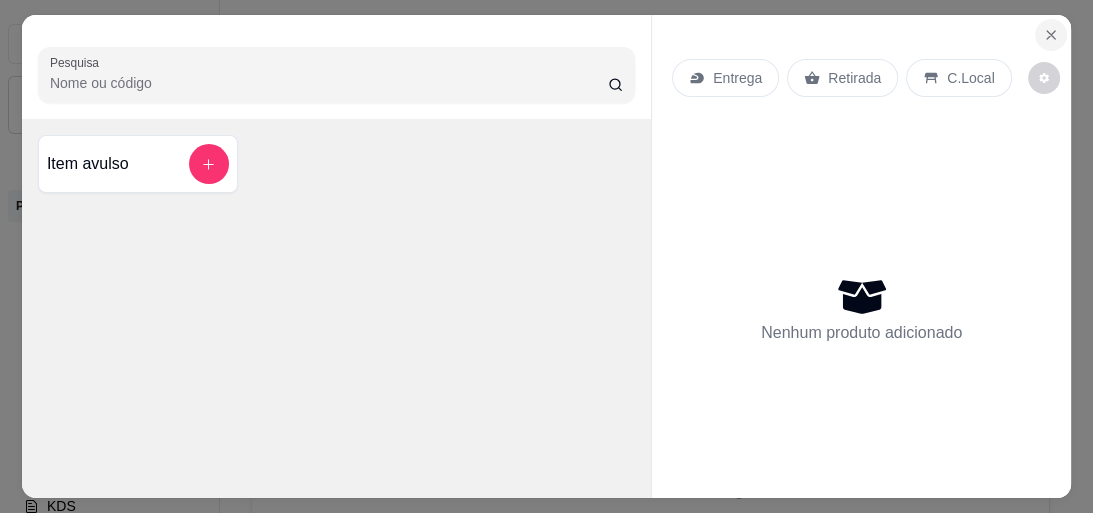 click 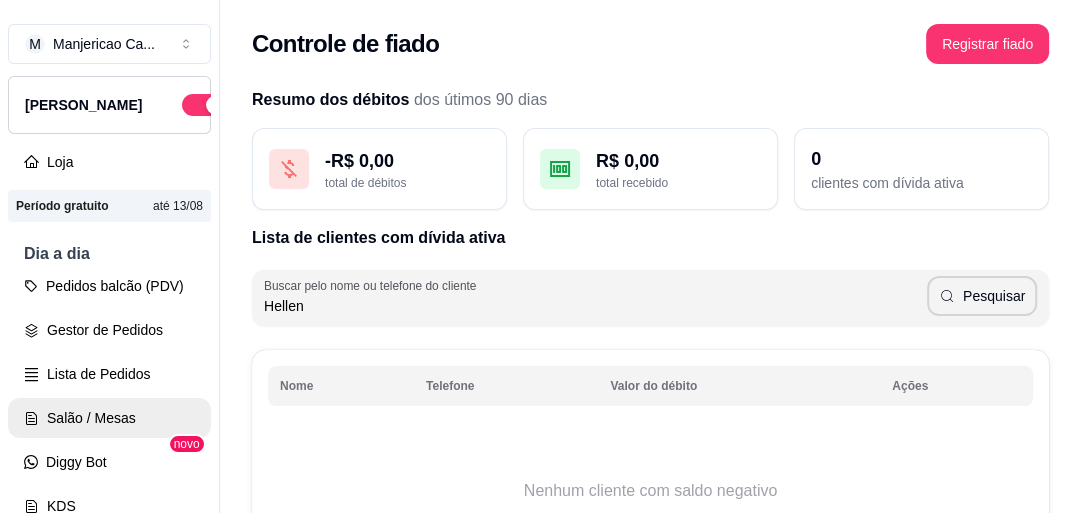 click on "Salão / Mesas" at bounding box center (109, 418) 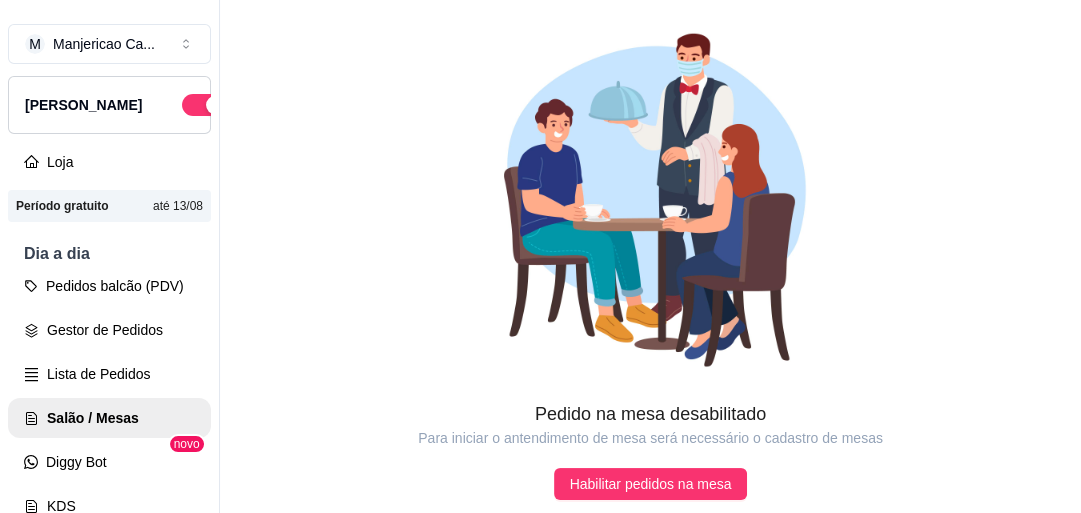 scroll, scrollTop: 55, scrollLeft: 0, axis: vertical 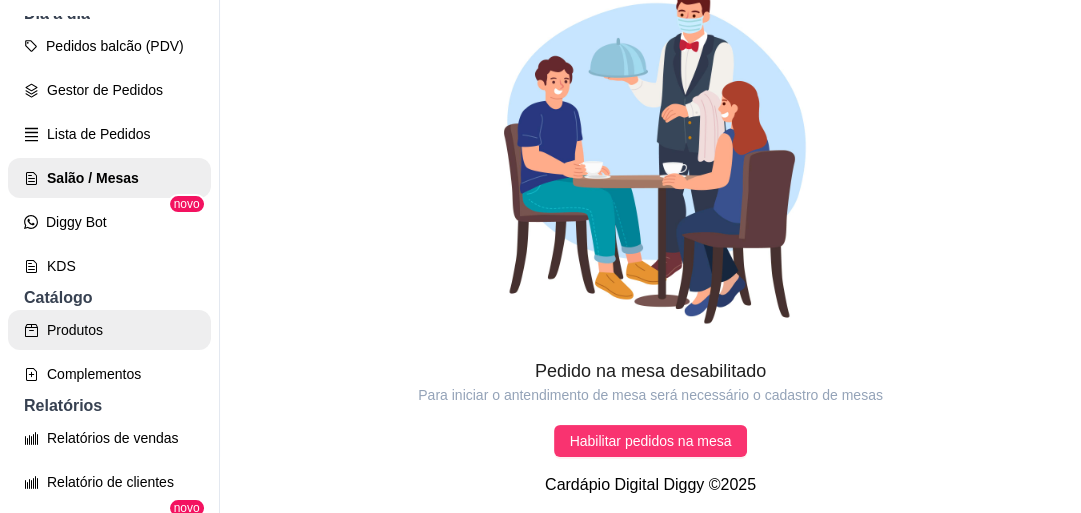 click on "Produtos" at bounding box center [109, 330] 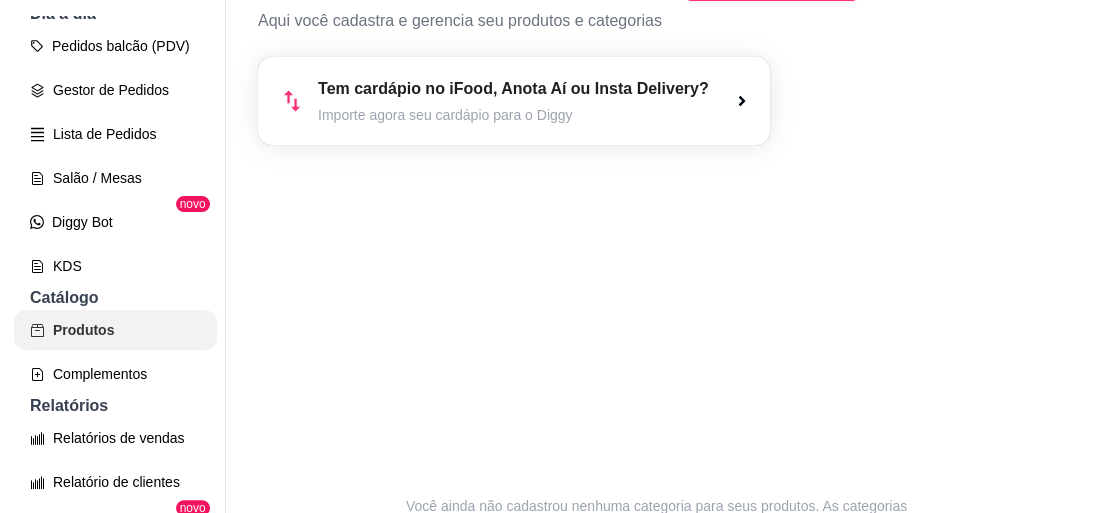 scroll, scrollTop: 0, scrollLeft: 0, axis: both 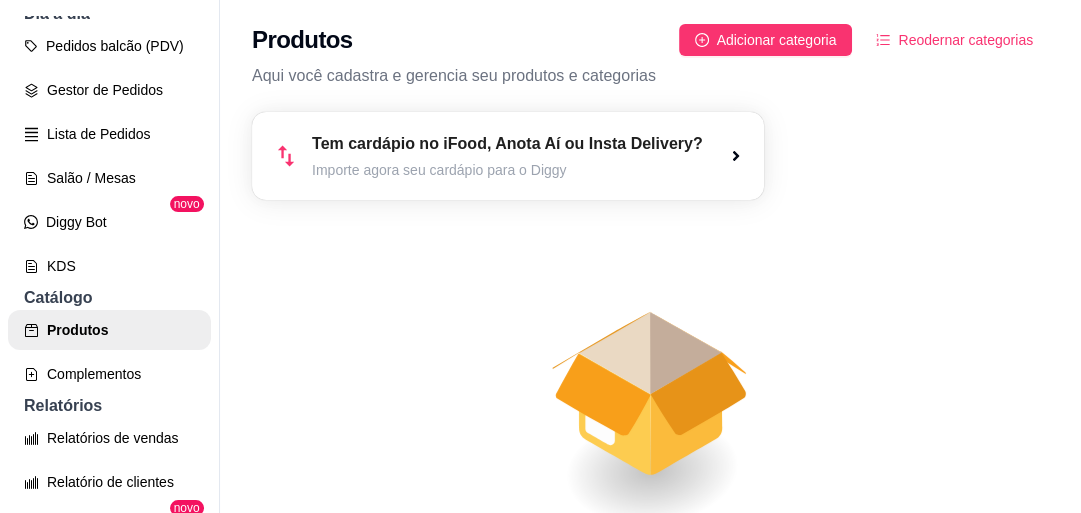 click 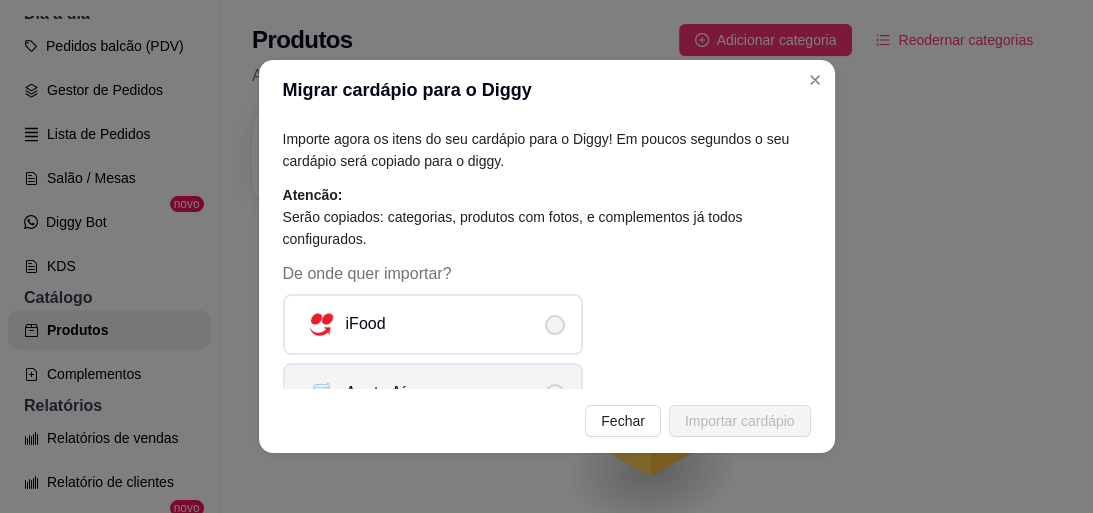 scroll, scrollTop: 112, scrollLeft: 0, axis: vertical 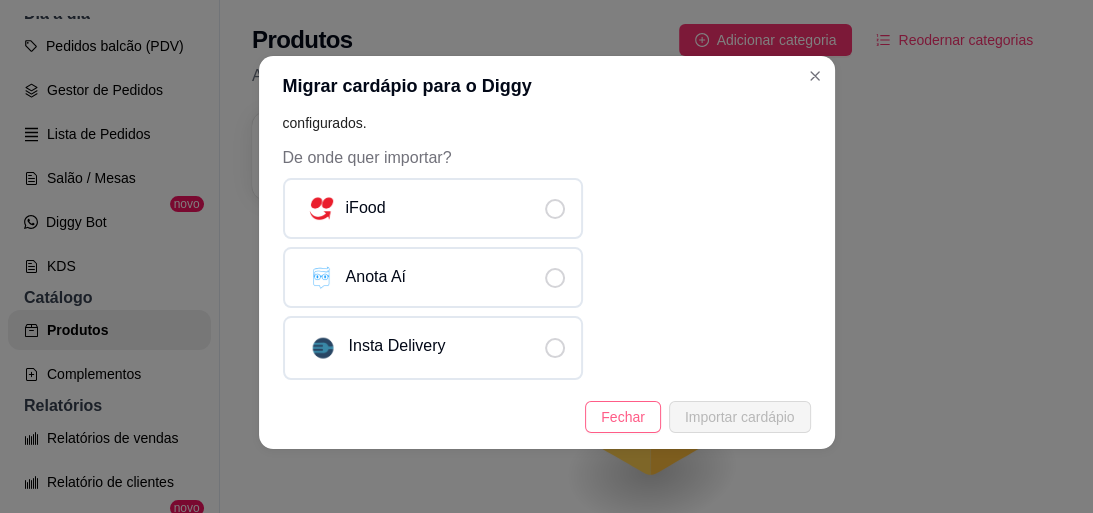 click on "Fechar" at bounding box center [623, 417] 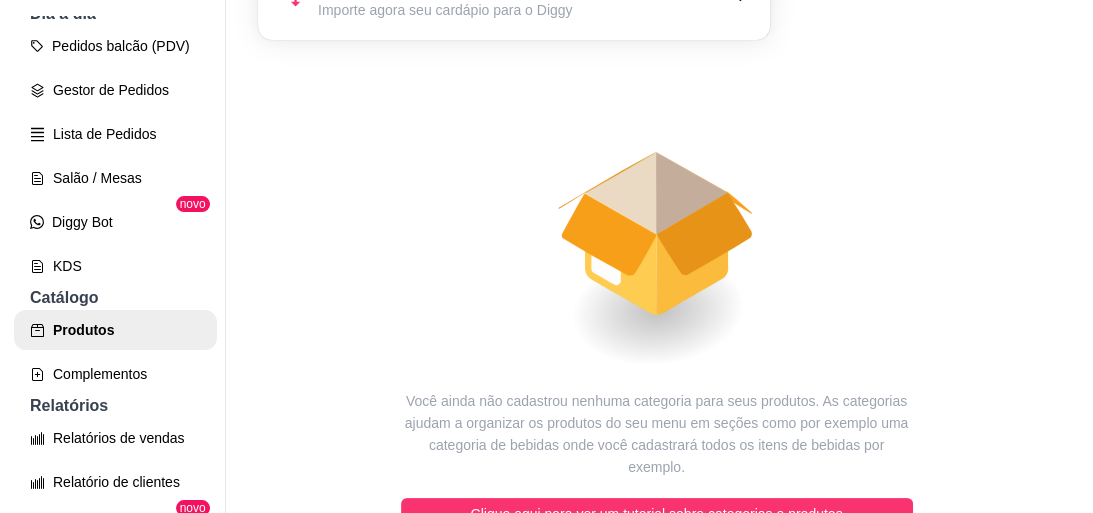 scroll, scrollTop: 0, scrollLeft: 0, axis: both 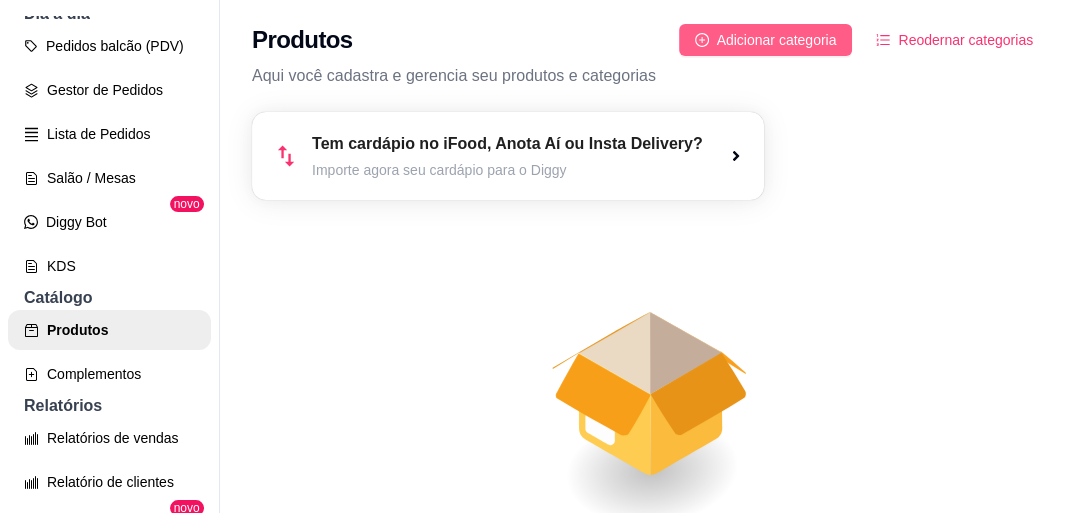 click on "Adicionar categoria" at bounding box center [777, 40] 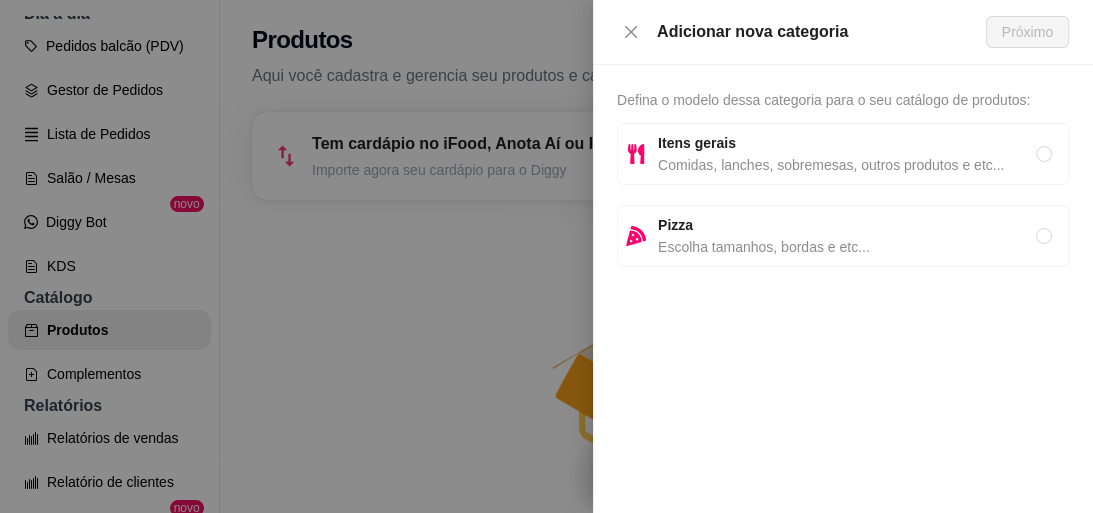click on "Comidas, lanches, sobremesas, outros produtos e etc..." at bounding box center (847, 165) 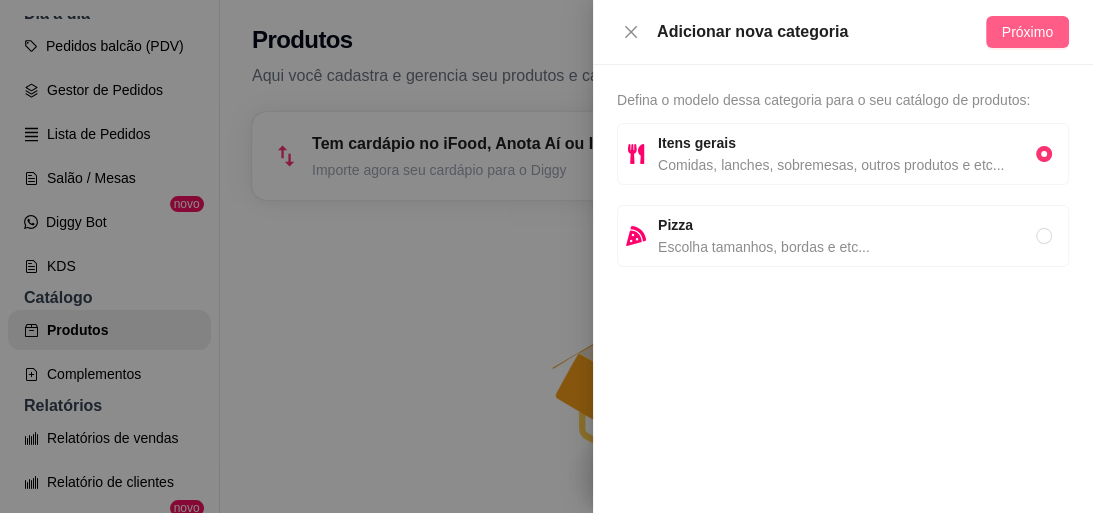 click on "Próximo" at bounding box center [1027, 32] 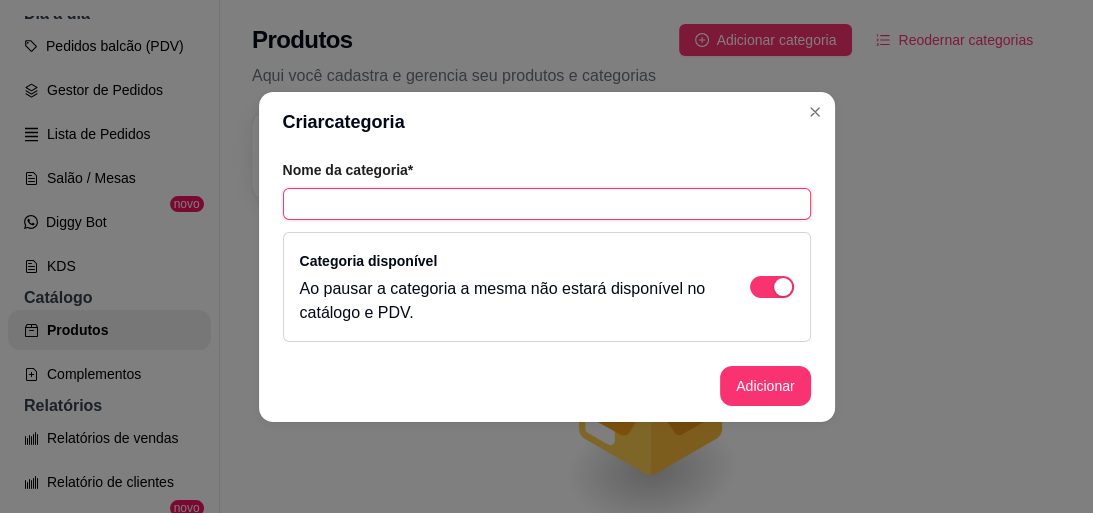 click at bounding box center (547, 204) 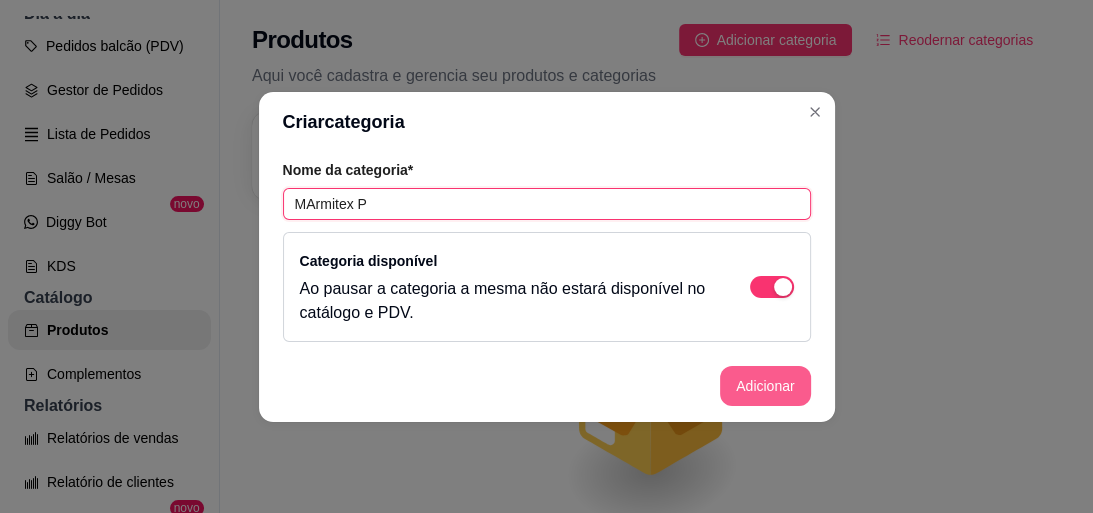 type on "MArmitex P" 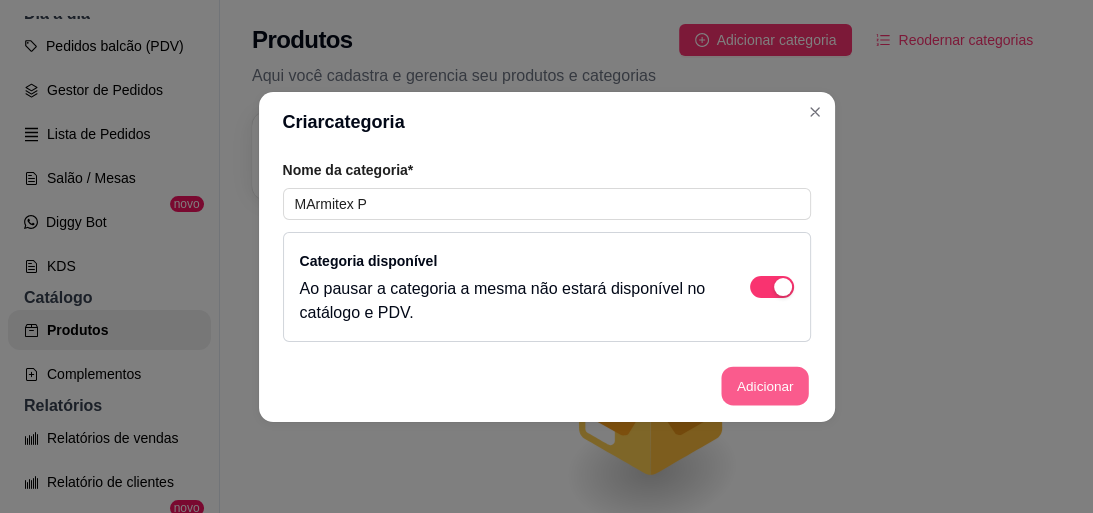 click on "Adicionar" at bounding box center (765, 385) 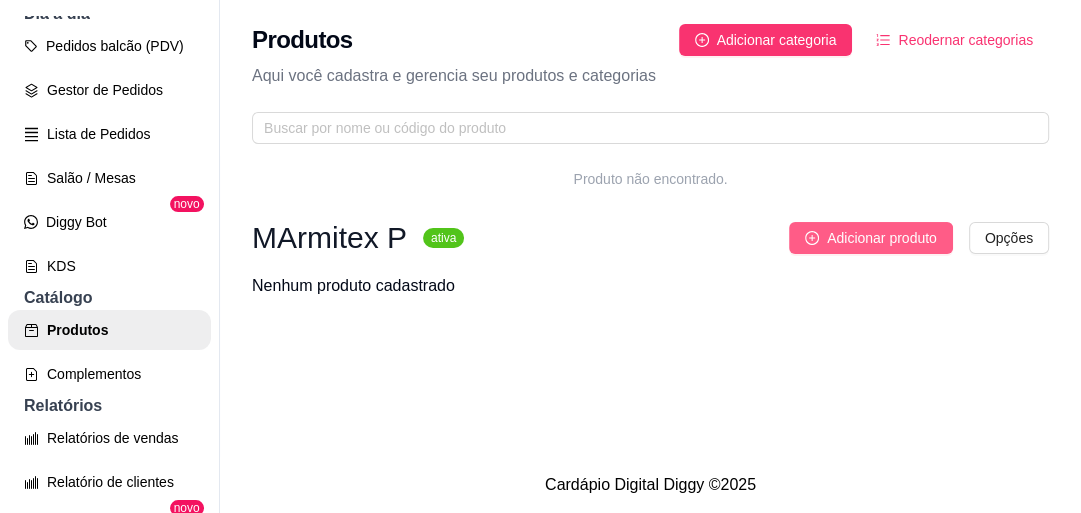 click on "Adicionar produto" at bounding box center (882, 238) 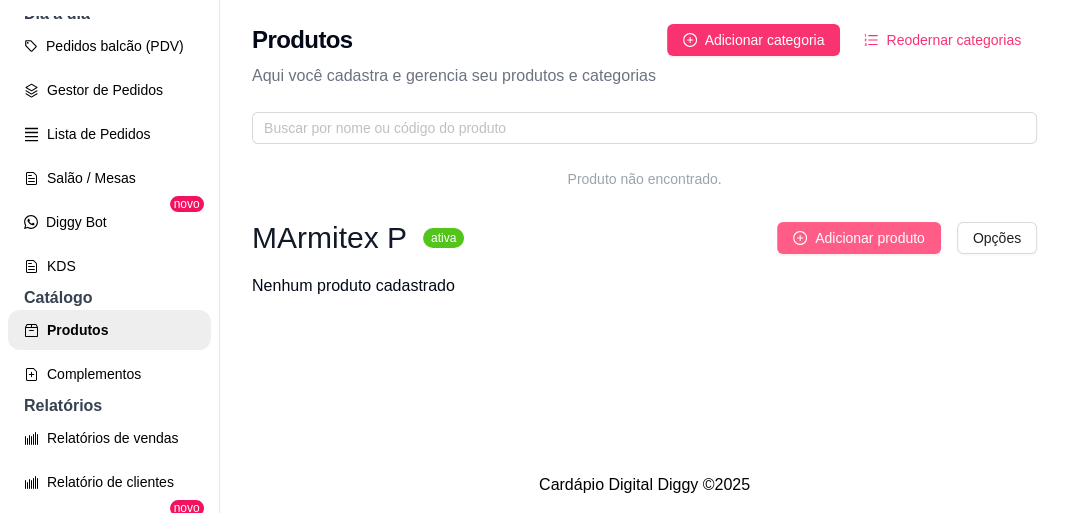 type 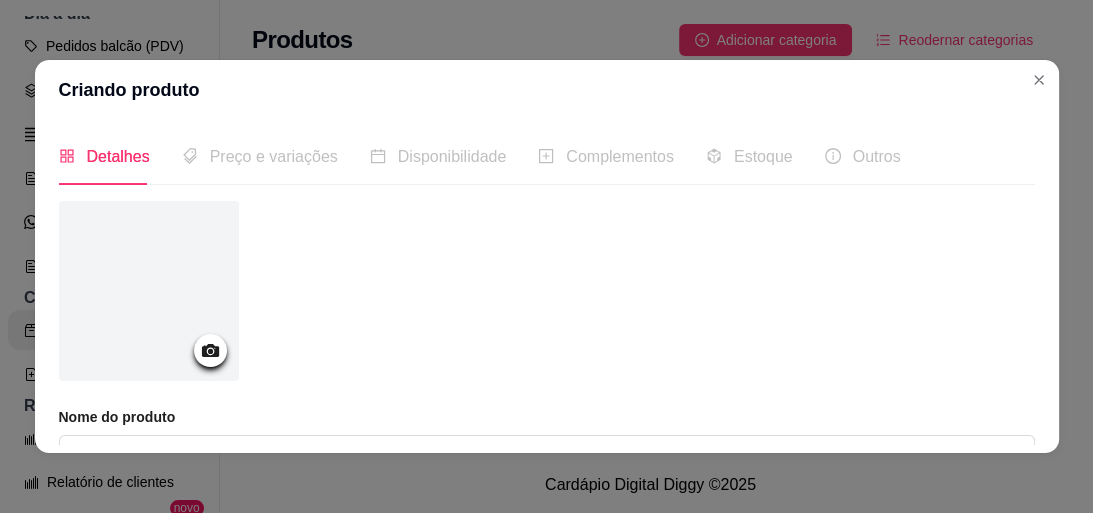 click on "Preço e variações" at bounding box center [260, 156] 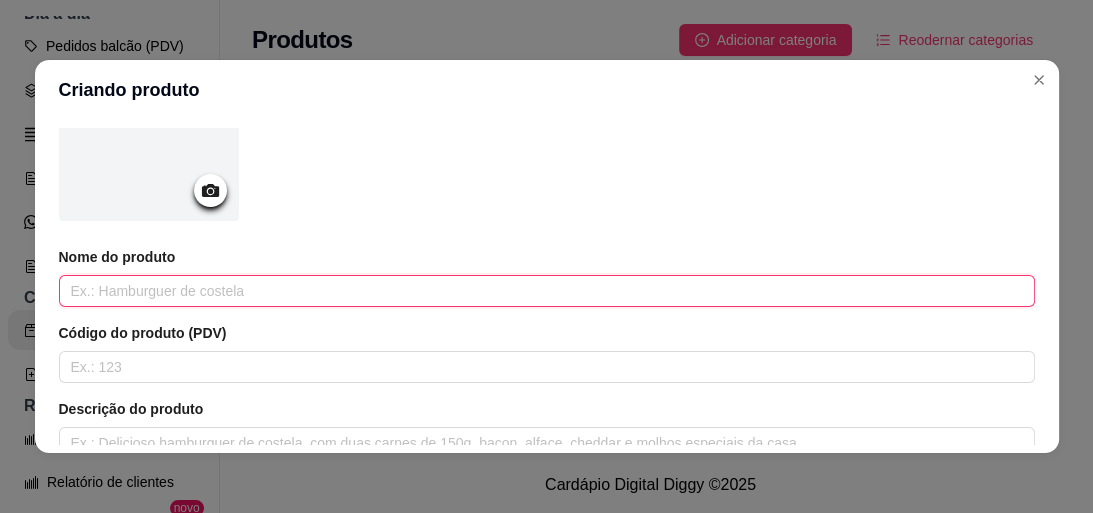 click at bounding box center [547, 291] 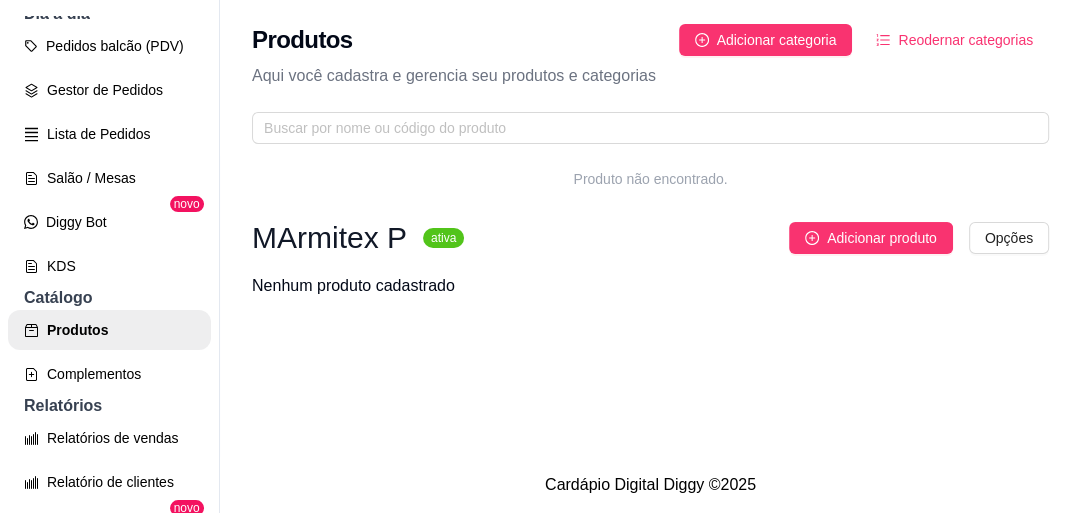 click on "MArmitex P" at bounding box center (329, 238) 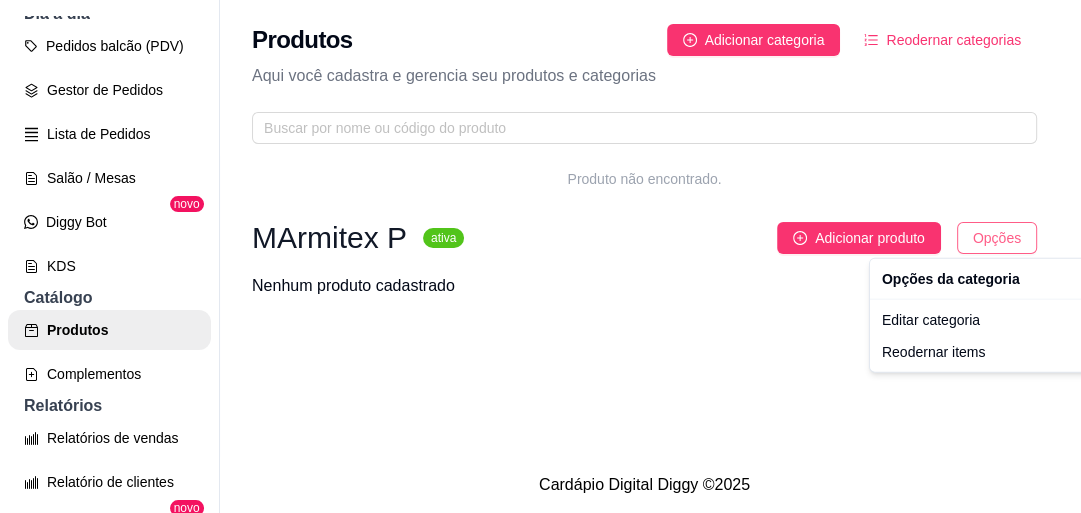 click on "M Manjericao Ca ... Loja Aberta Loja Período gratuito até 13/08   Dia a dia Pedidos balcão (PDV) Gestor de Pedidos Lista de Pedidos Salão / Mesas Diggy Bot novo KDS Catálogo Produtos Complementos Relatórios Relatórios de vendas Relatório de clientes Relatório de fidelidade novo Gerenciar Entregadores novo Nota Fiscal (NFC-e) Controle de caixa Controle de fiado Cupons Clientes Estoque Configurações Diggy Planos Precisa de ajuda? Sair Produtos Adicionar categoria Reodernar categorias Aqui você cadastra e gerencia seu produtos e categorias Produto não encontrado. MArmitex P ativa Adicionar produto Opções Nenhum produto cadastrado Cardápio Digital Diggy © 2025 Opções da categoria Editar categoria Reodernar items" at bounding box center (540, 256) 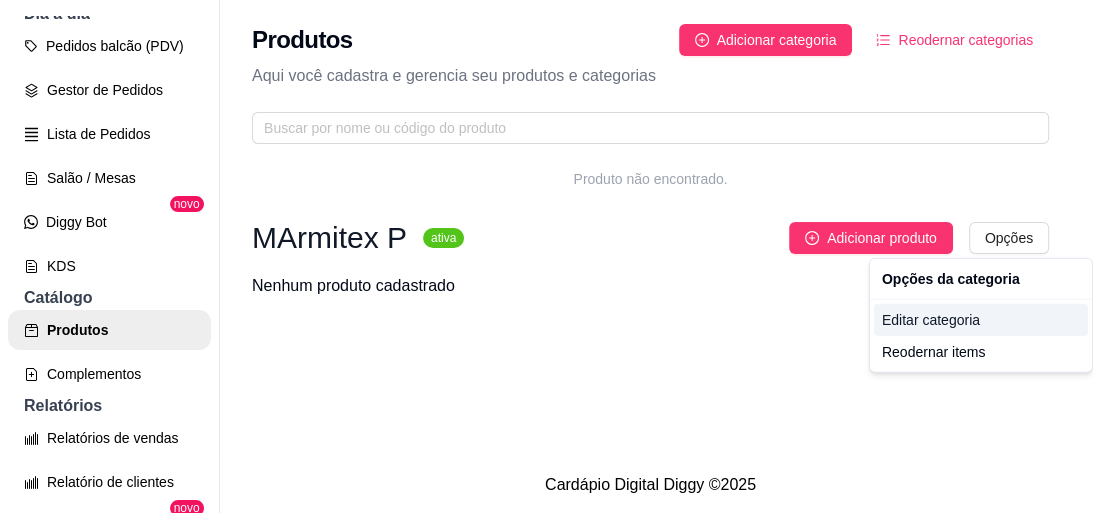 click on "Editar categoria" at bounding box center [981, 320] 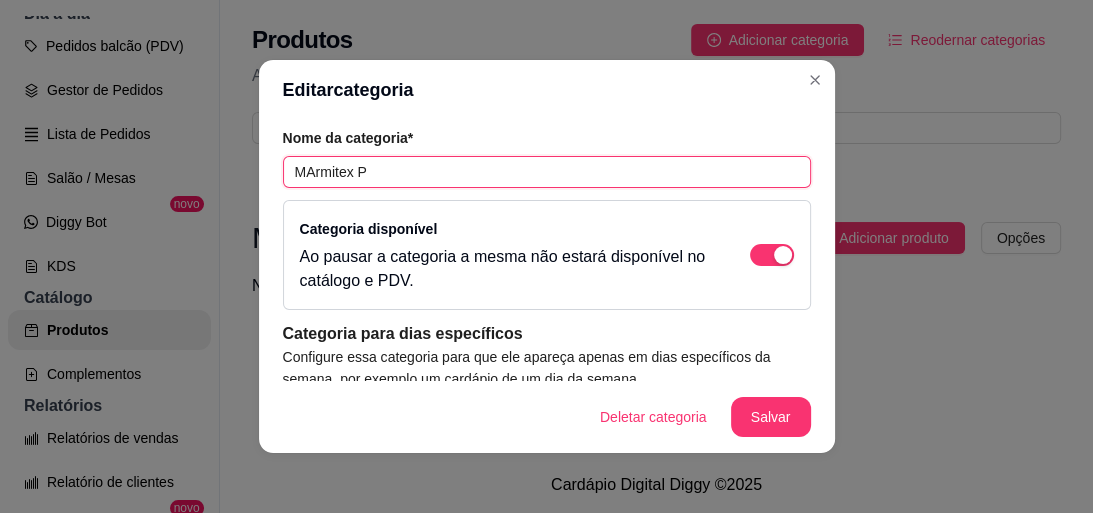 click on "MArmitex P" at bounding box center [547, 172] 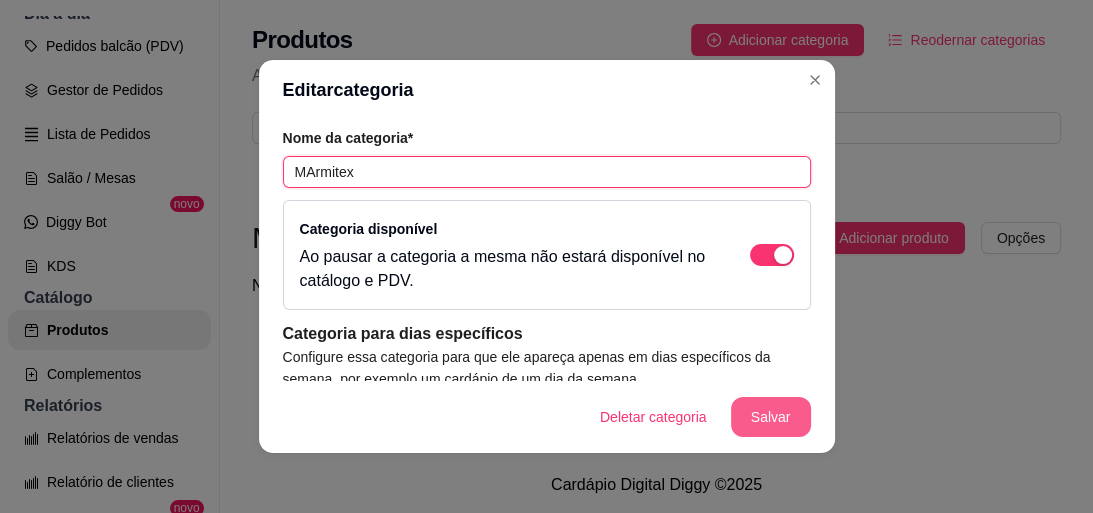 type on "MArmitex" 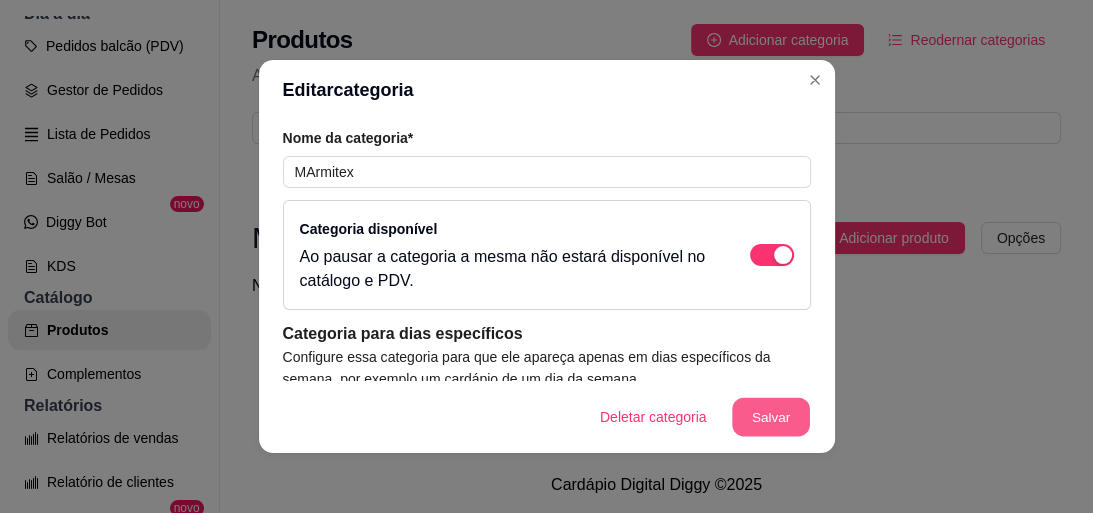 click on "Salvar" at bounding box center (771, 417) 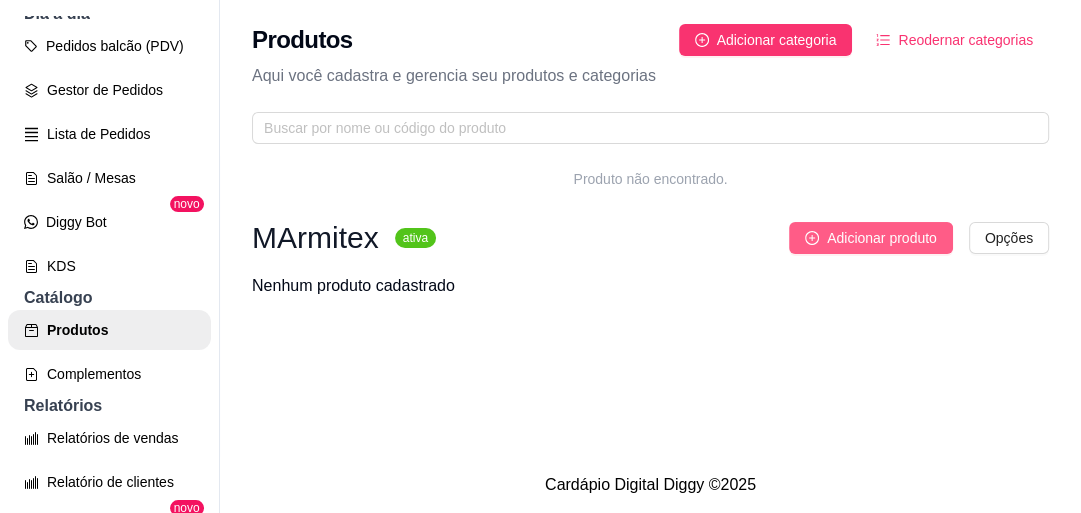 click on "Adicionar produto" at bounding box center (882, 238) 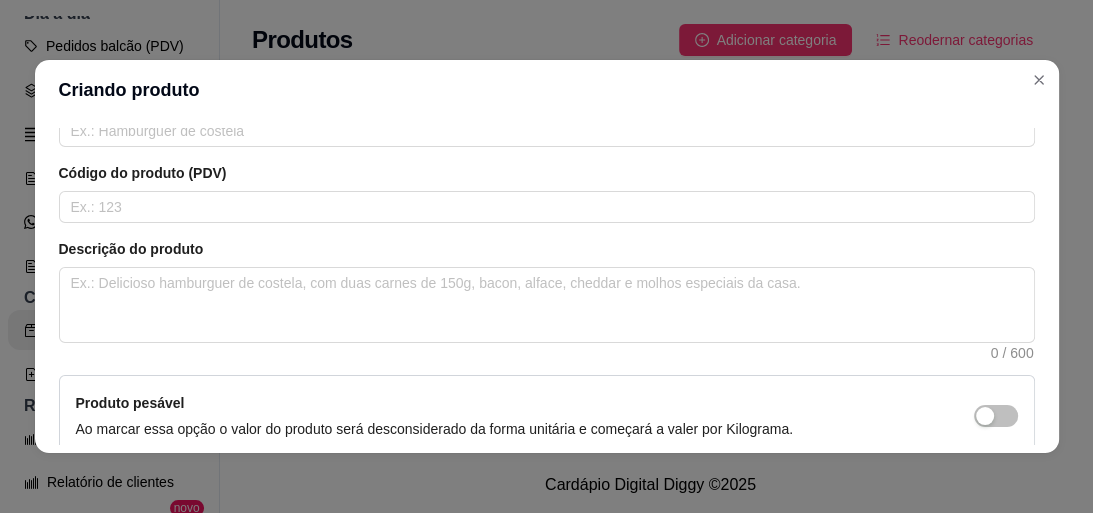 scroll, scrollTop: 160, scrollLeft: 0, axis: vertical 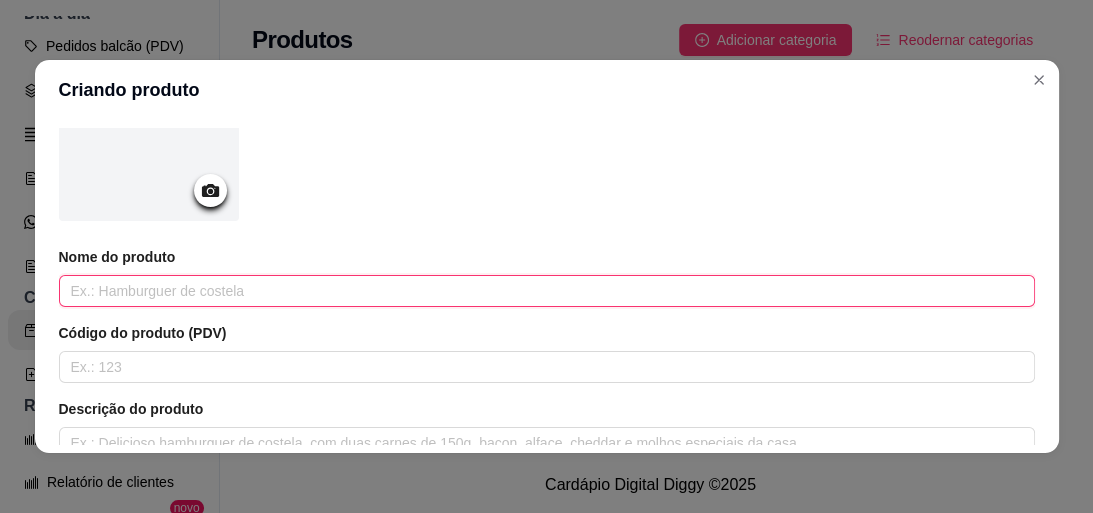 click at bounding box center (547, 291) 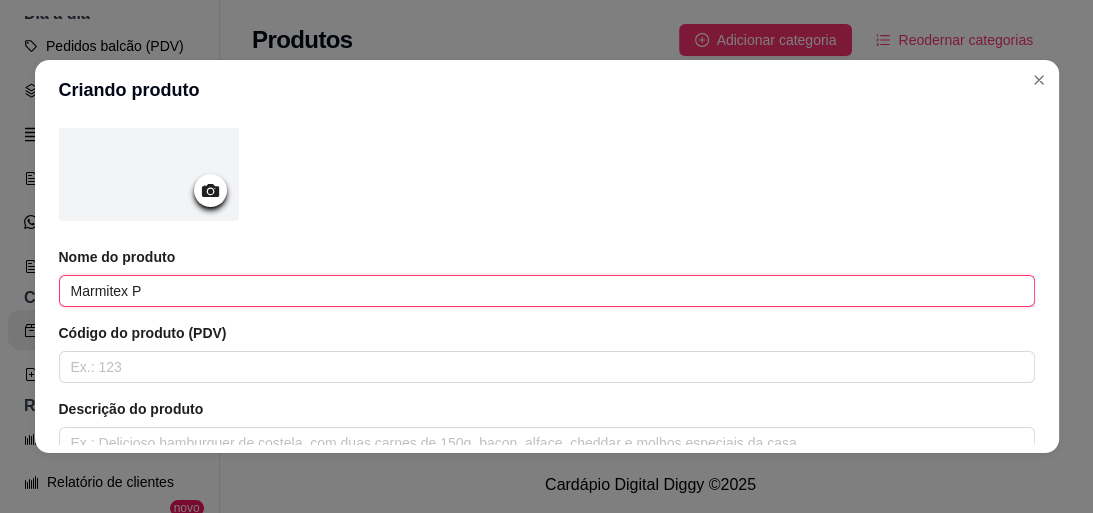scroll, scrollTop: 240, scrollLeft: 0, axis: vertical 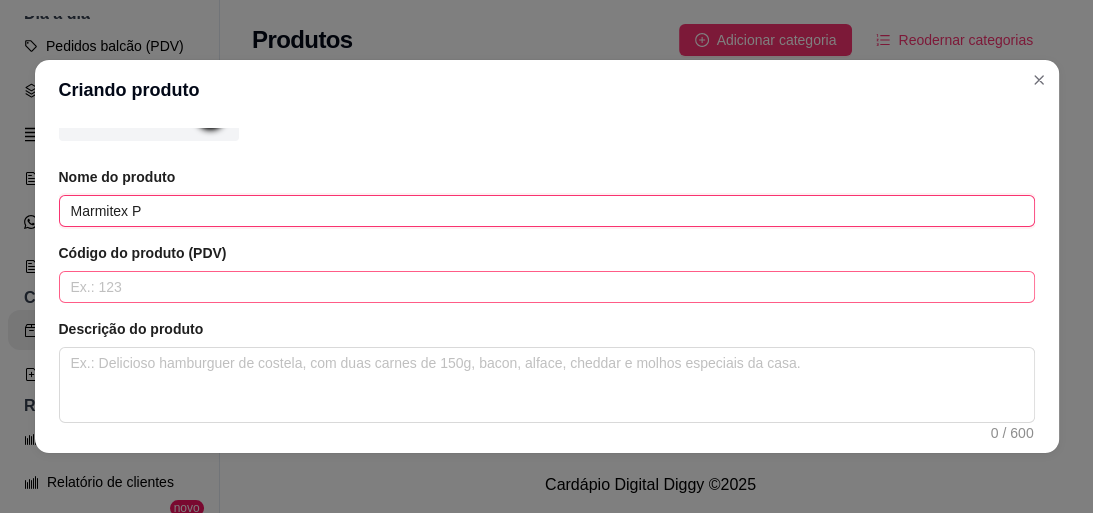type on "Marmitex P" 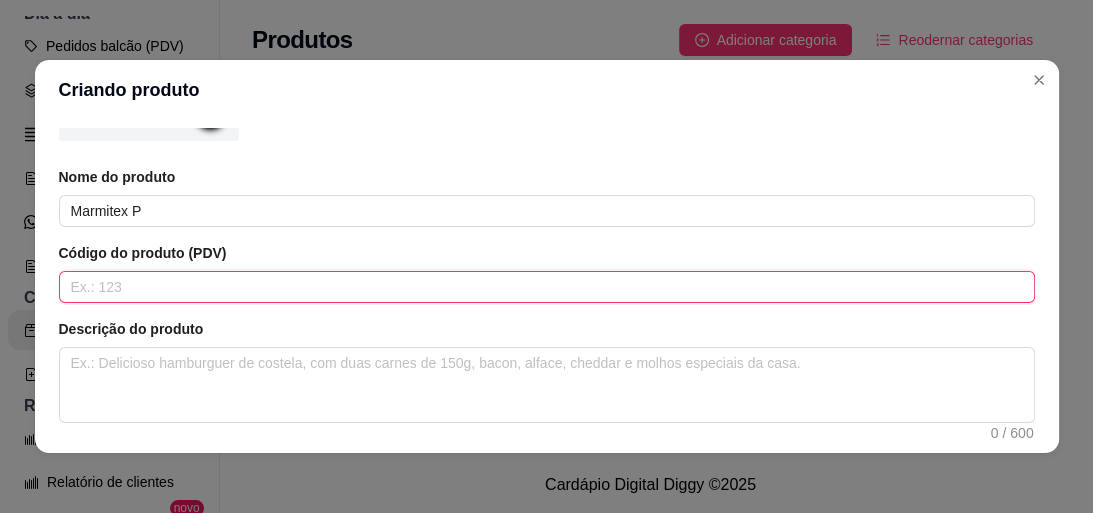 click at bounding box center (547, 287) 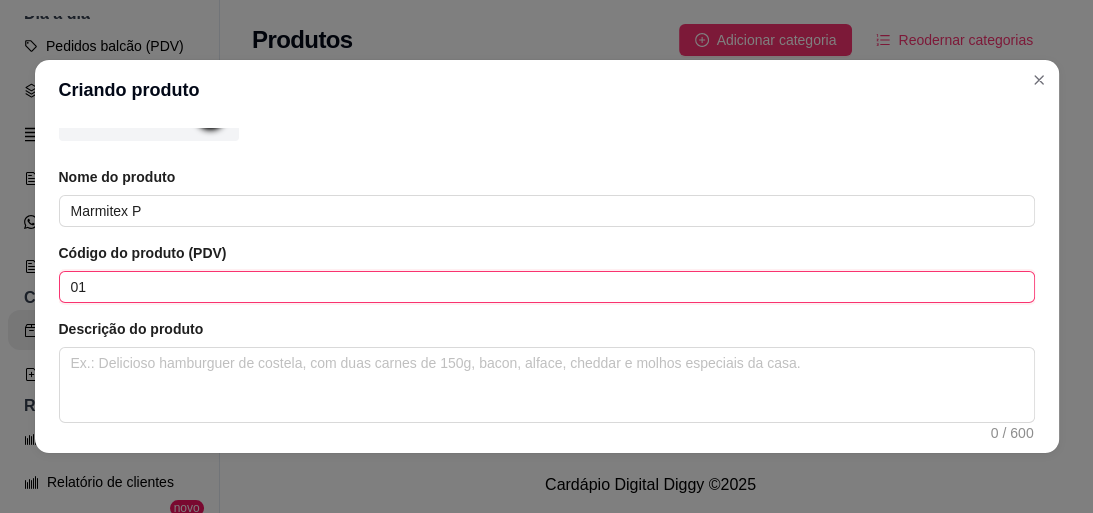 scroll, scrollTop: 320, scrollLeft: 0, axis: vertical 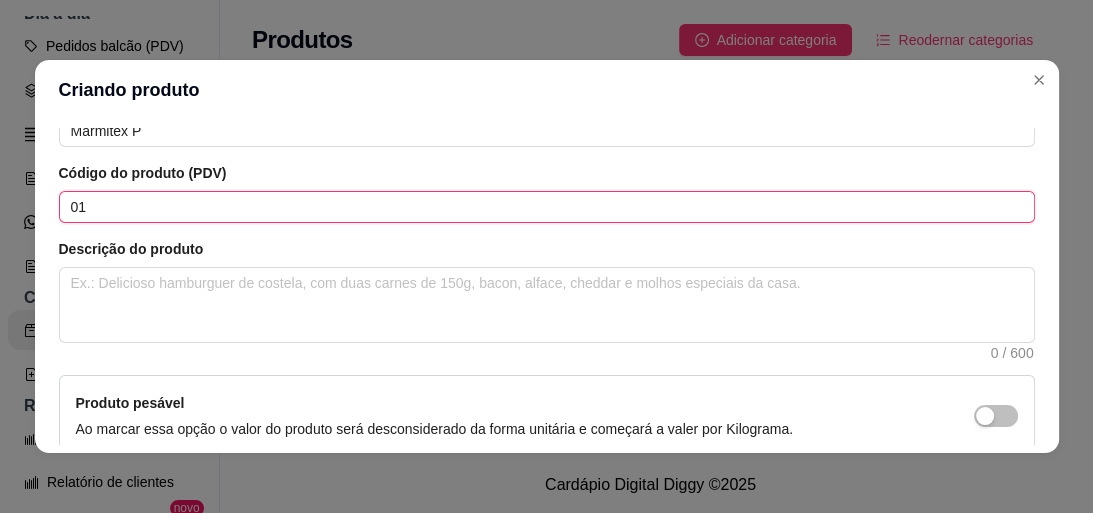 type on "01" 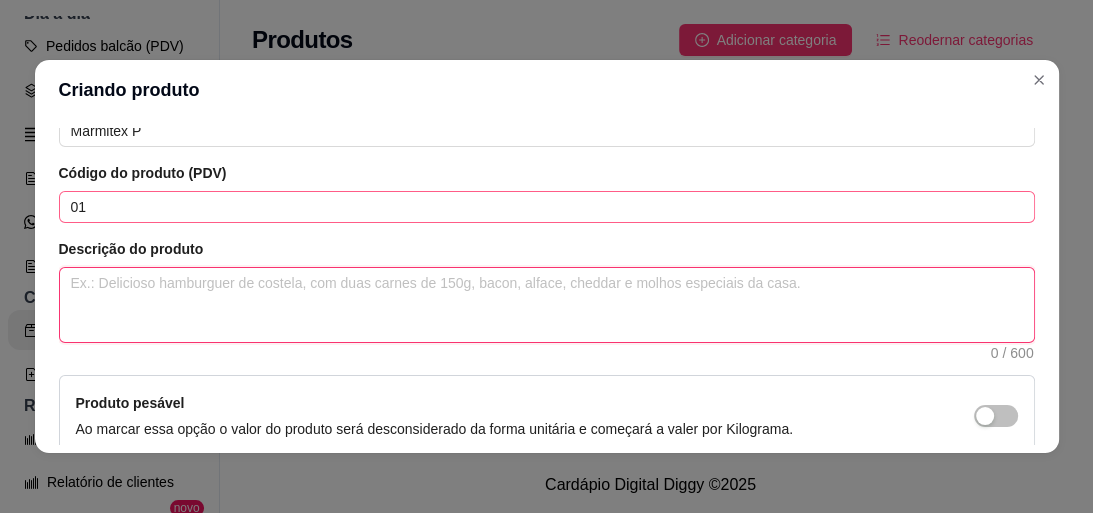 click at bounding box center (547, 305) 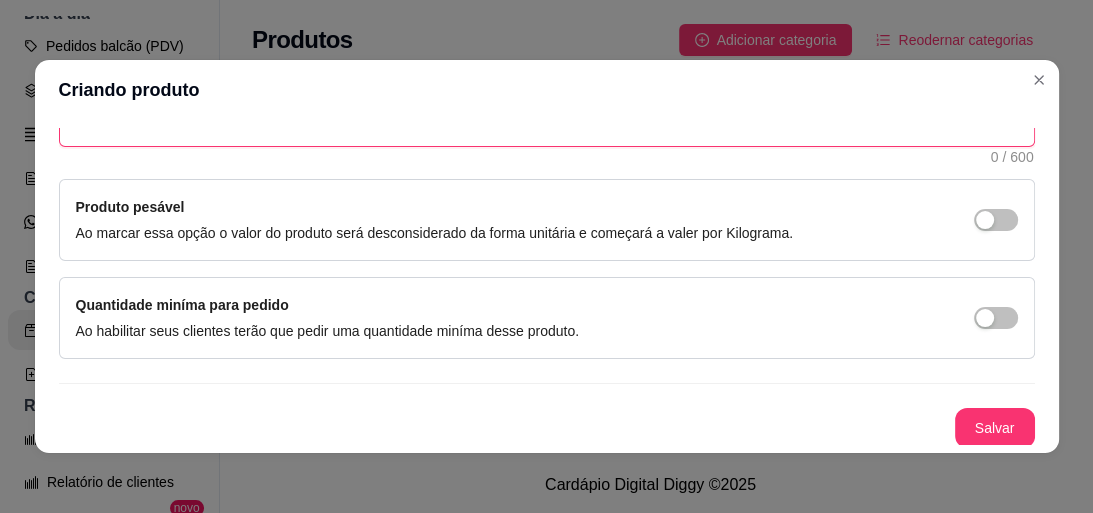 scroll, scrollTop: 356, scrollLeft: 0, axis: vertical 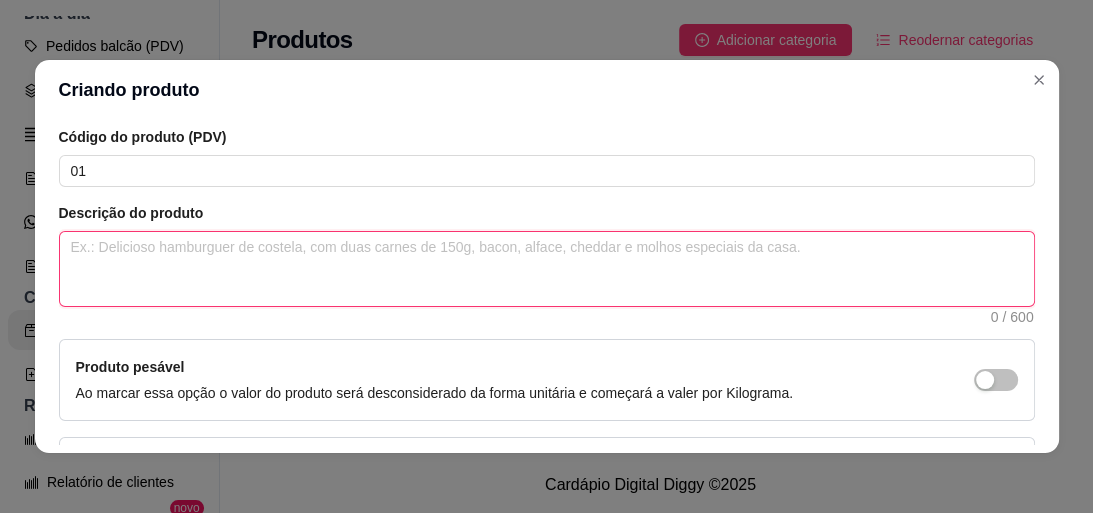 click at bounding box center (547, 269) 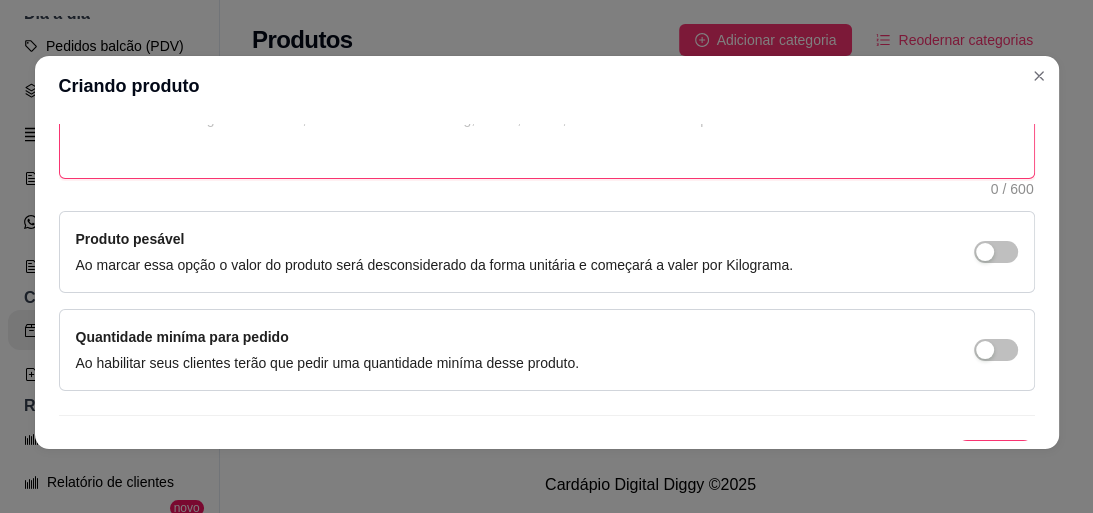 scroll, scrollTop: 320, scrollLeft: 0, axis: vertical 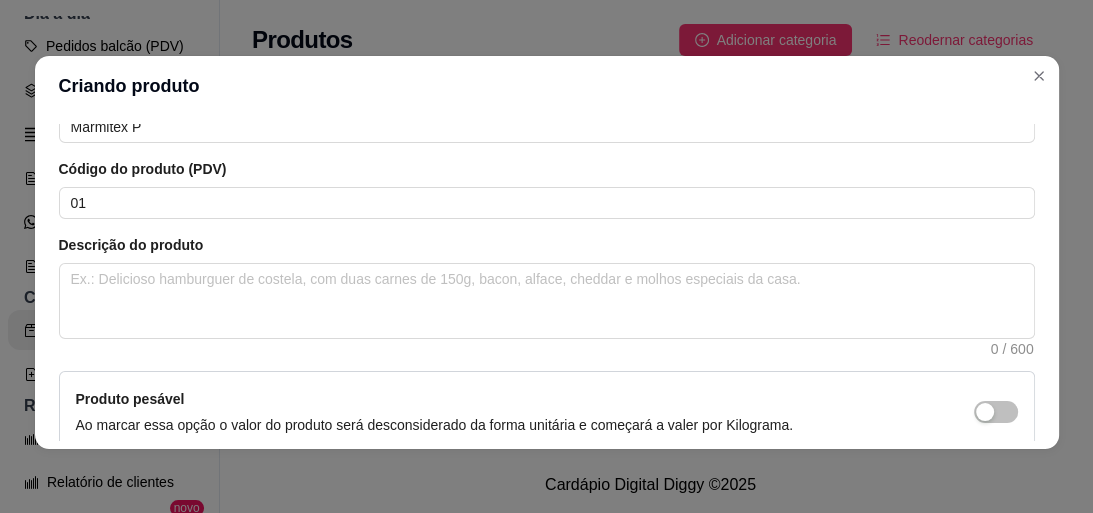 click on "Nome do produto Marmitex P Código do produto (PDV) 01 Descrição do produto 0 / 600 Produto pesável Ao marcar essa opção o valor do produto será desconsiderado da forma unitária e começará a valer por Kilograma. Quantidade miníma para pedido Ao habilitar seus clientes terão que pedir uma quantidade miníma desse produto." at bounding box center [547, 317] 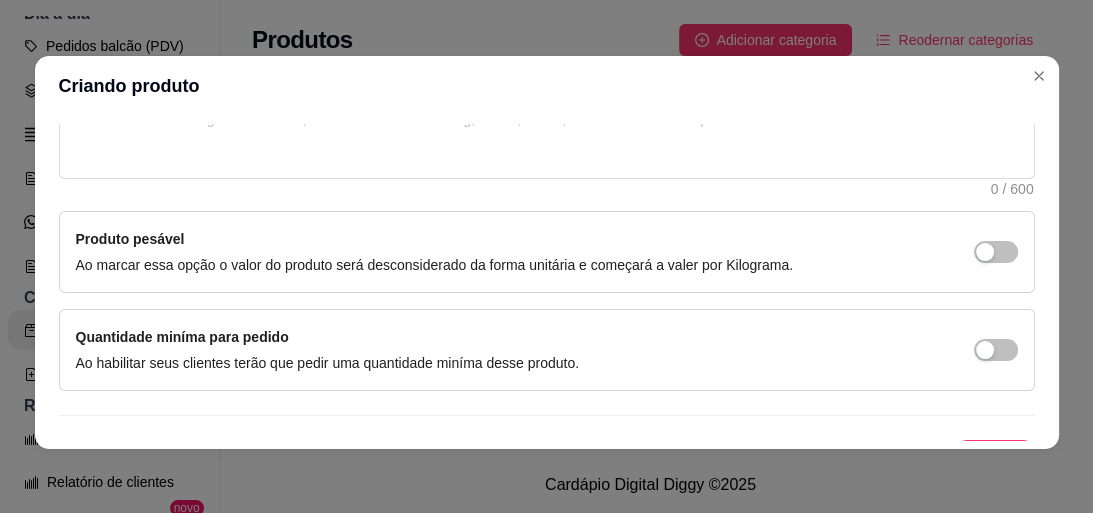 scroll, scrollTop: 516, scrollLeft: 0, axis: vertical 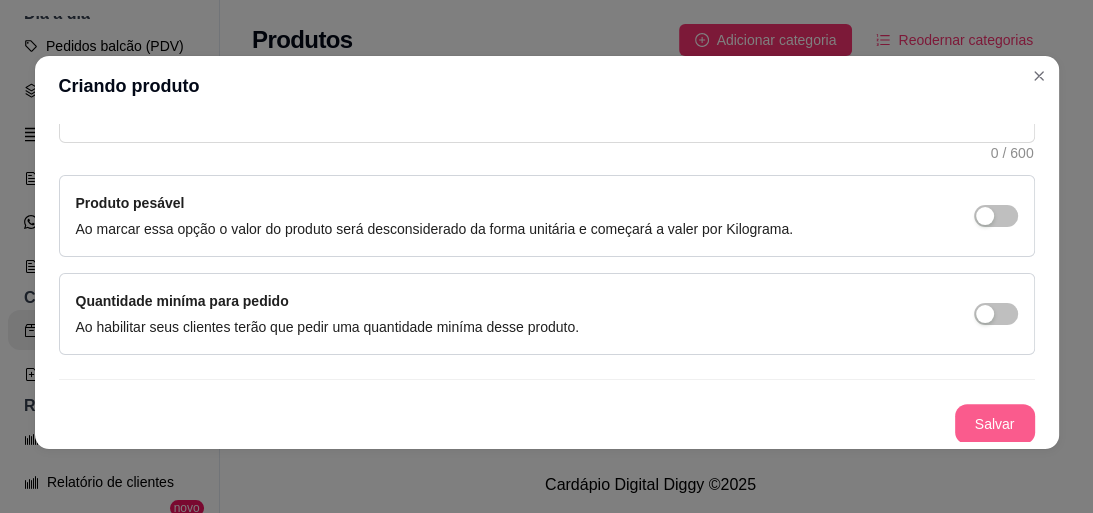 click on "Salvar" at bounding box center (995, 424) 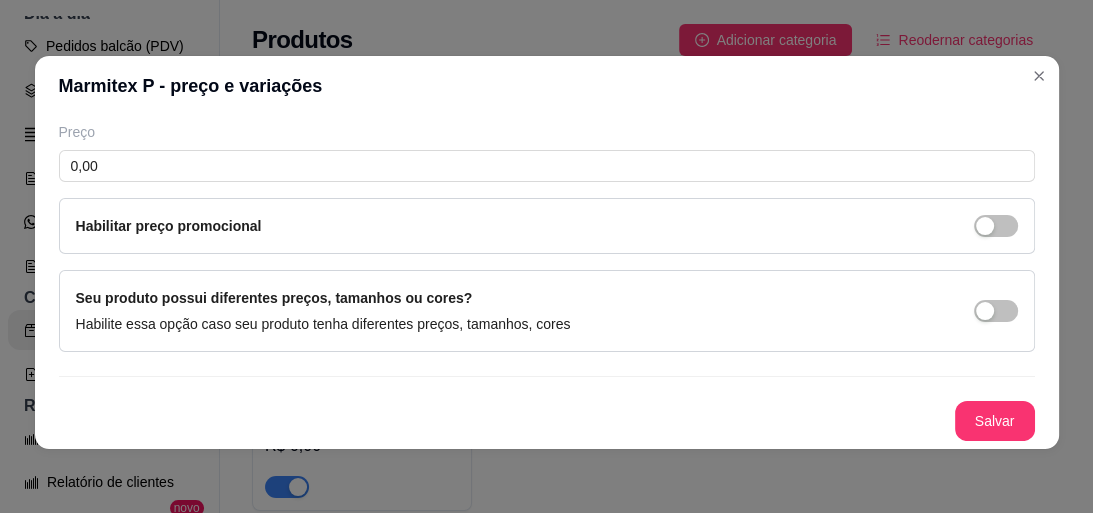 type 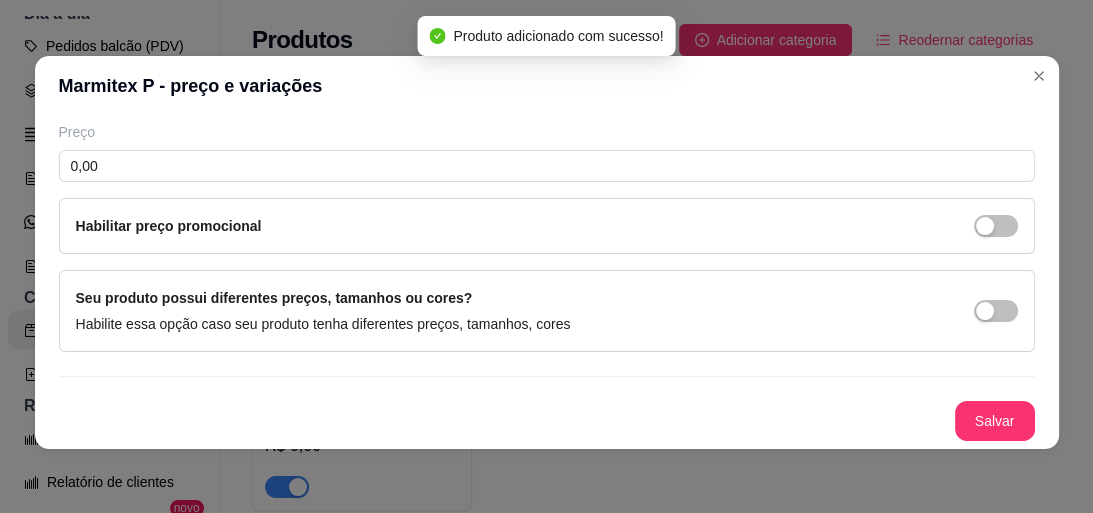 scroll, scrollTop: 73, scrollLeft: 0, axis: vertical 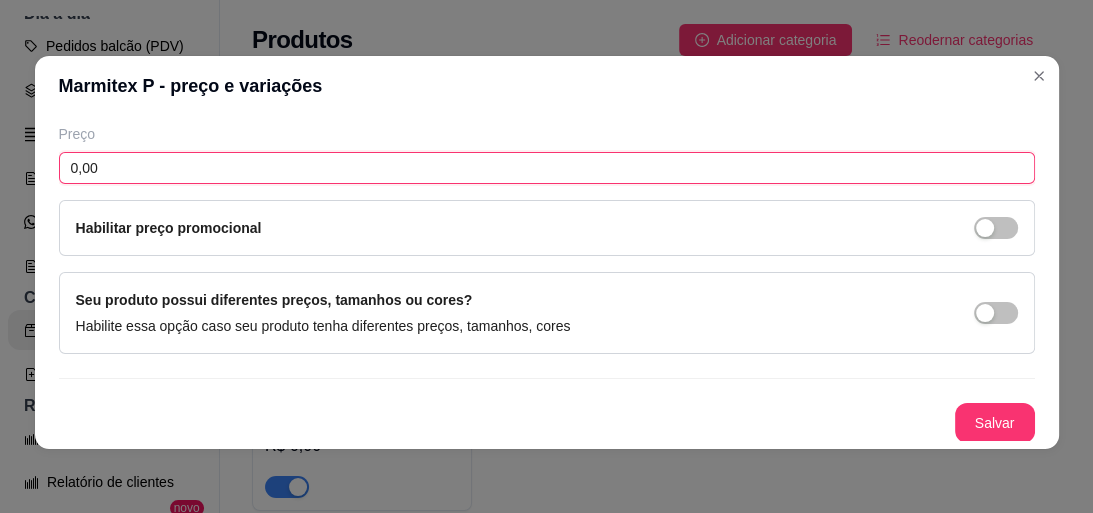 click on "0,00" at bounding box center (547, 168) 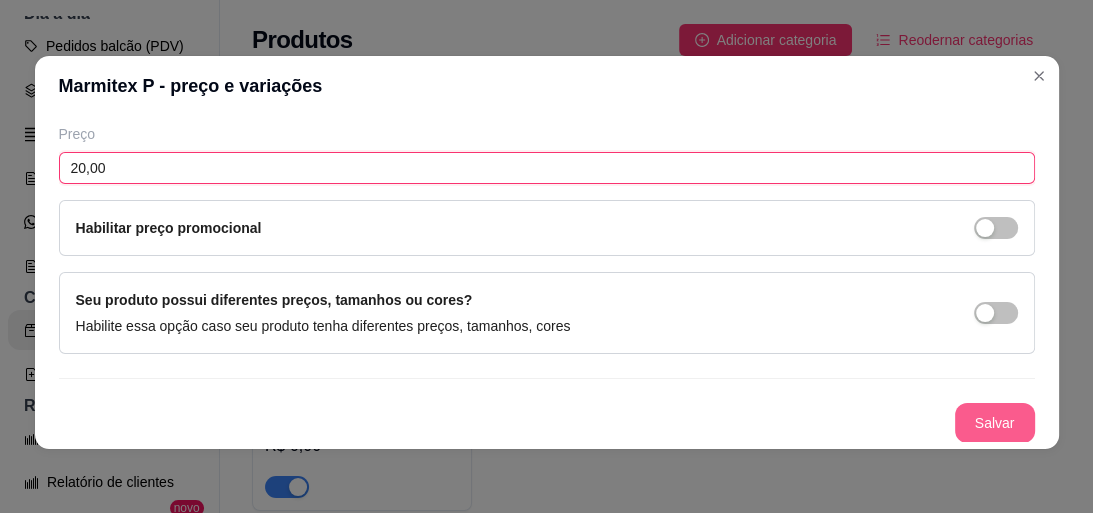 type on "20,00" 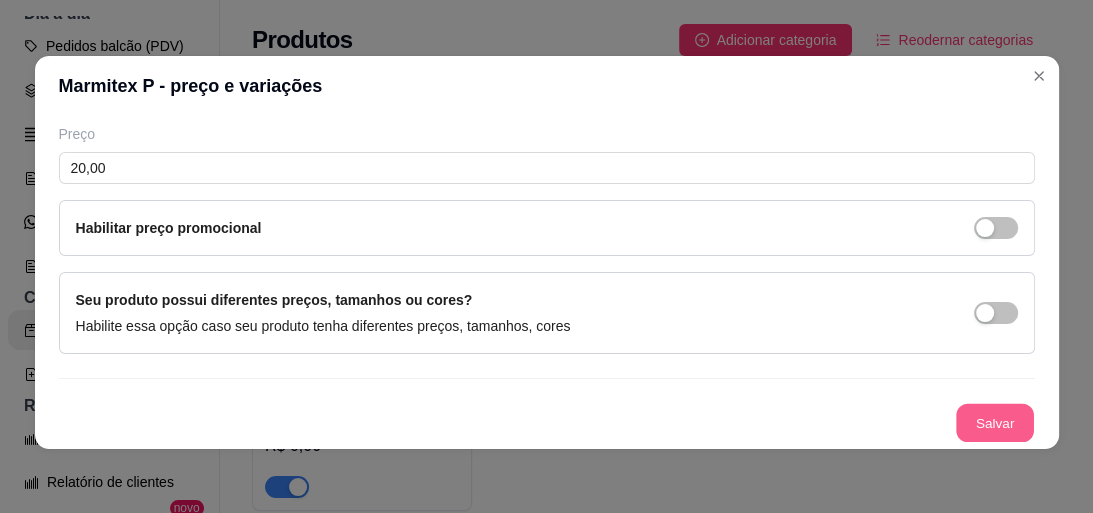 click on "Salvar" at bounding box center (995, 423) 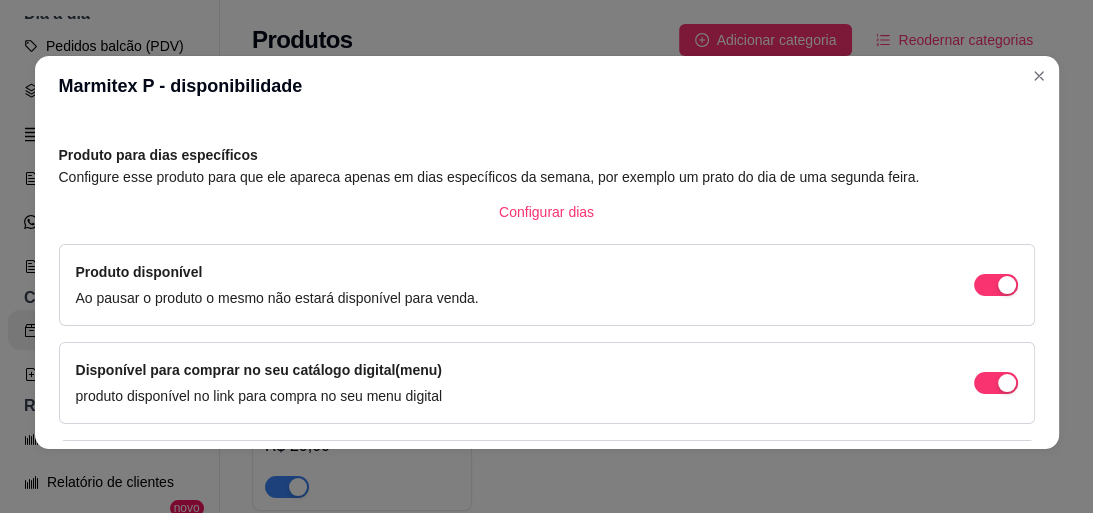 scroll, scrollTop: 93, scrollLeft: 0, axis: vertical 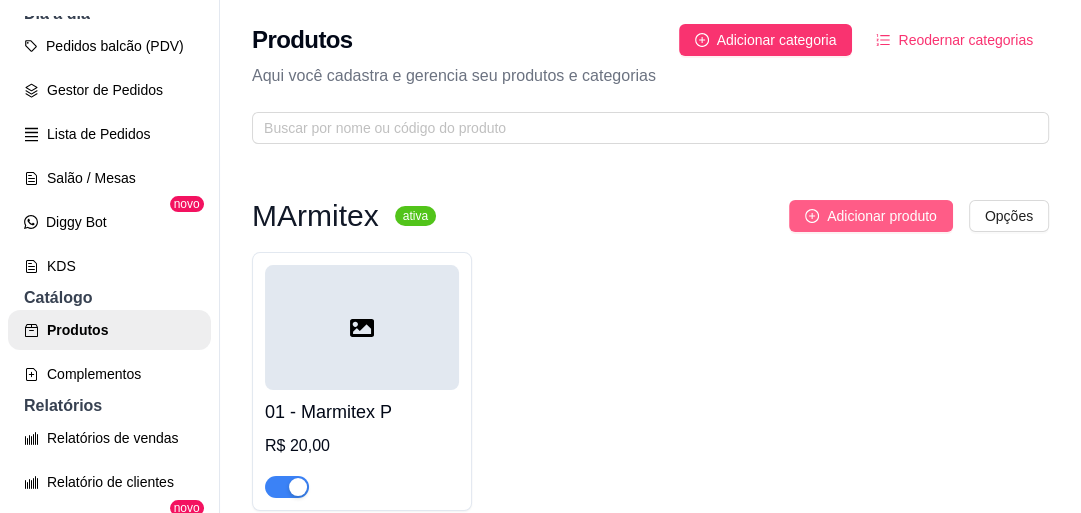 click on "Adicionar produto" at bounding box center [882, 216] 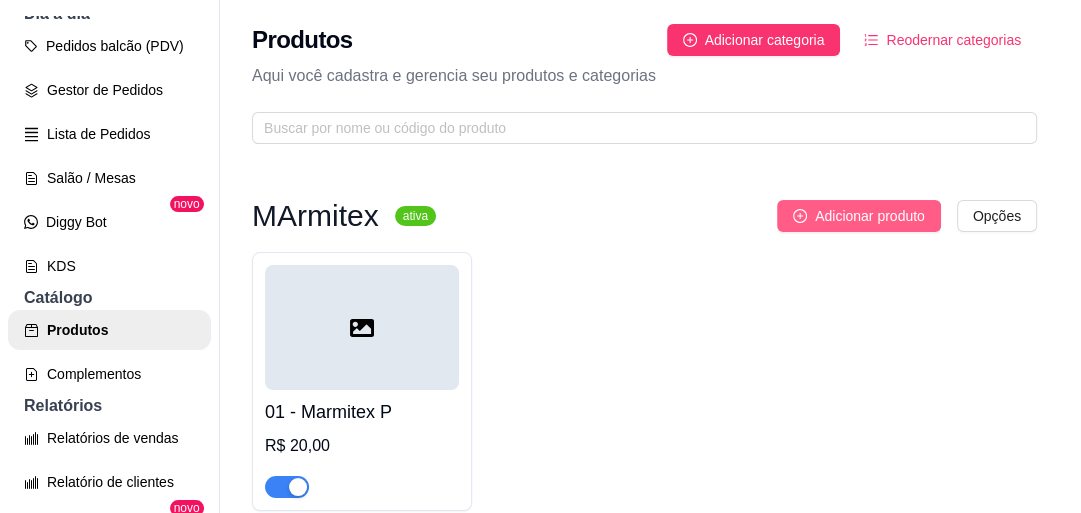 type 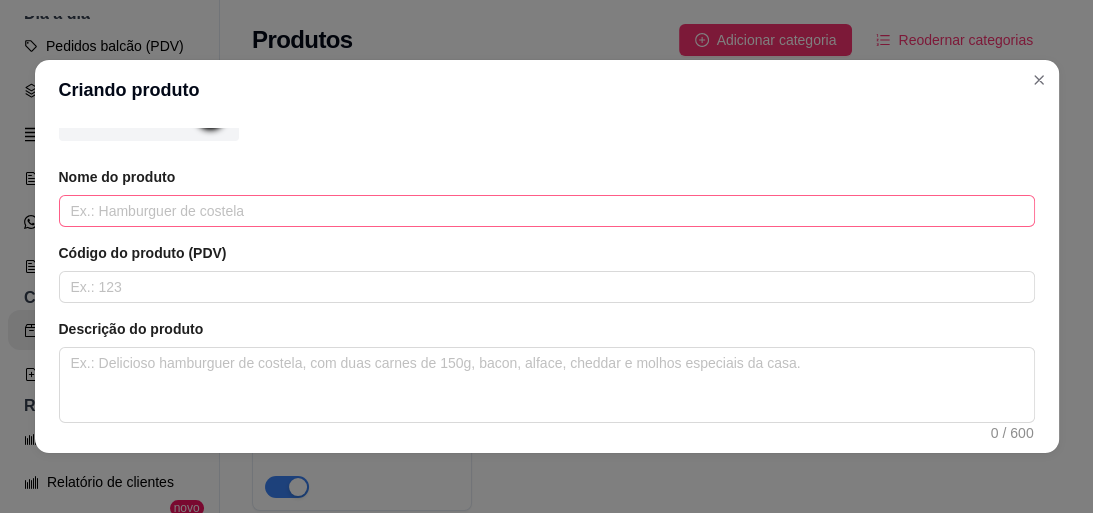 scroll, scrollTop: 160, scrollLeft: 0, axis: vertical 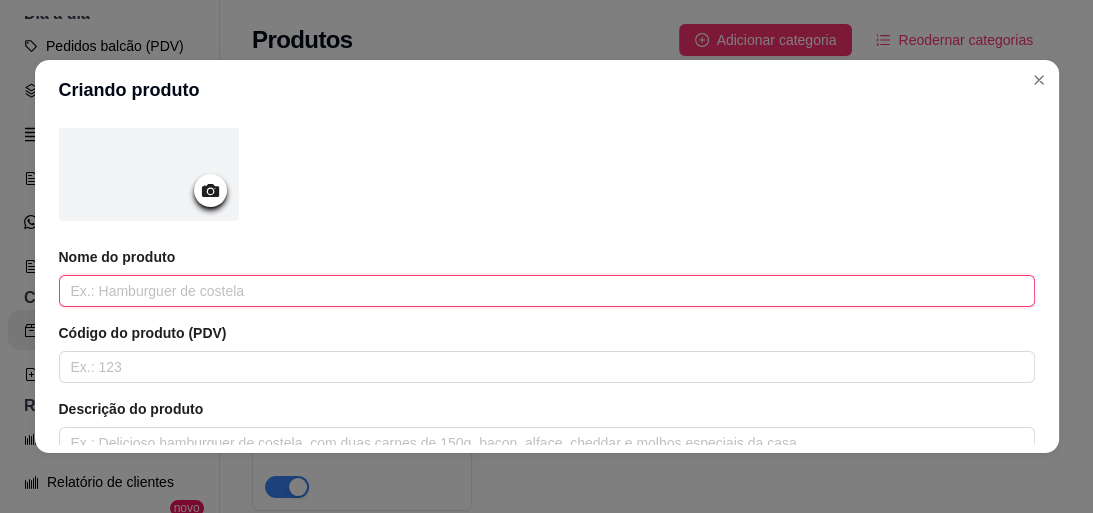 click at bounding box center (547, 291) 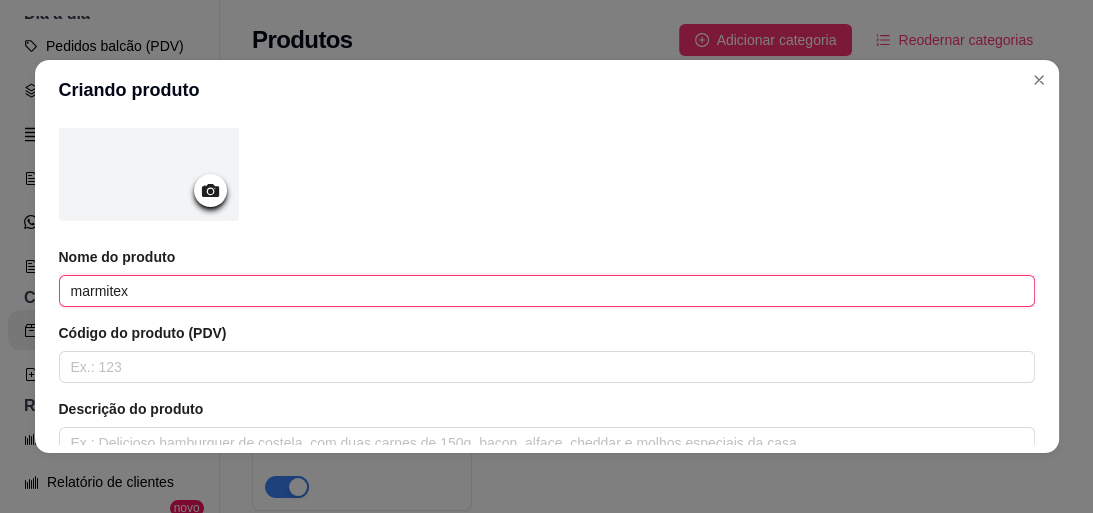 click on "marmitex" at bounding box center [547, 291] 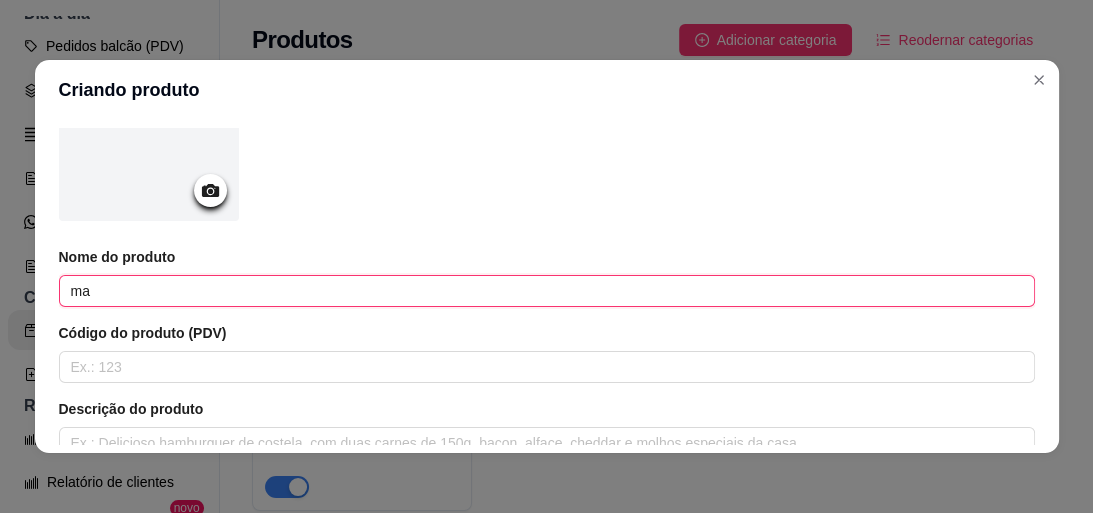 type on "m" 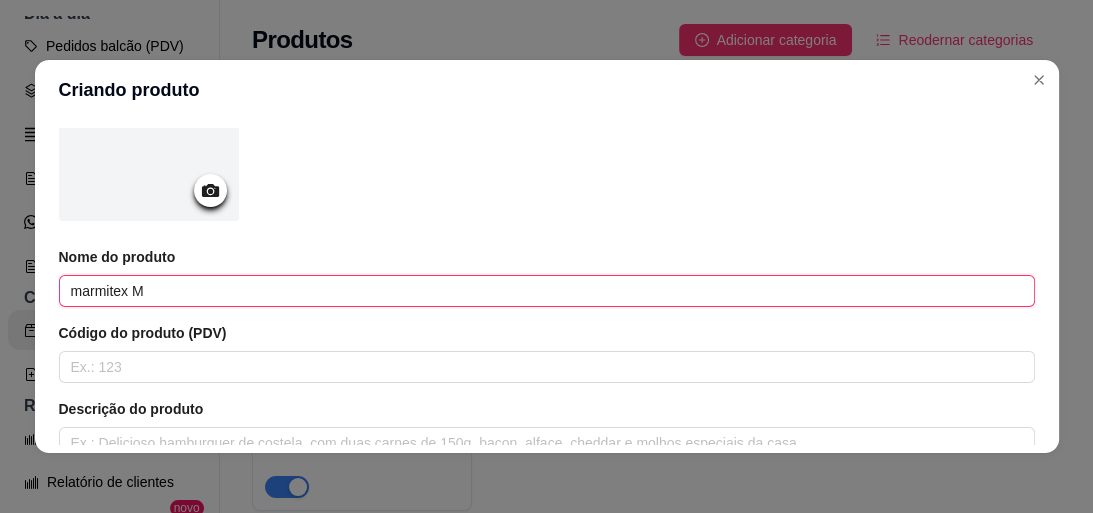 type on "marmitex M" 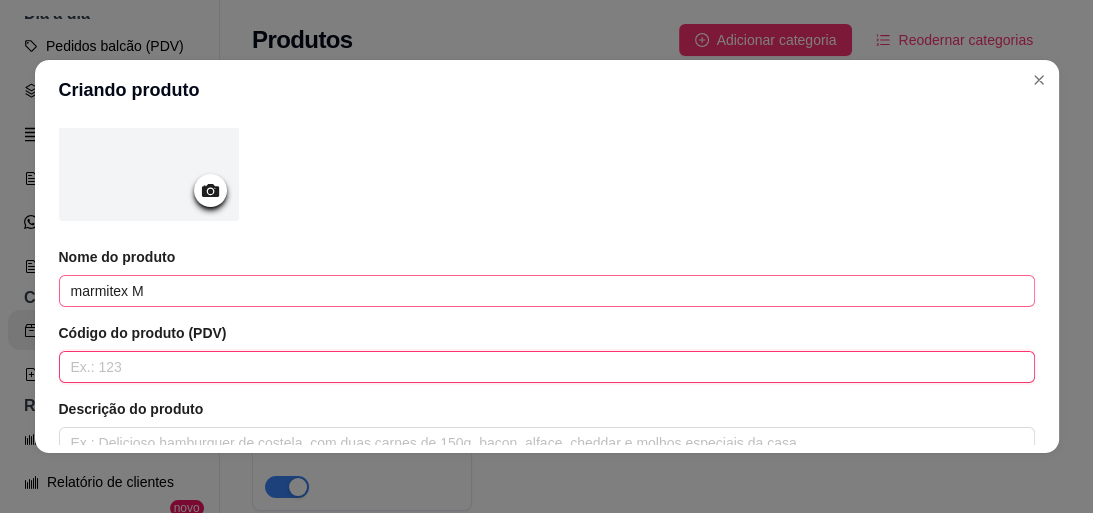 type on "2" 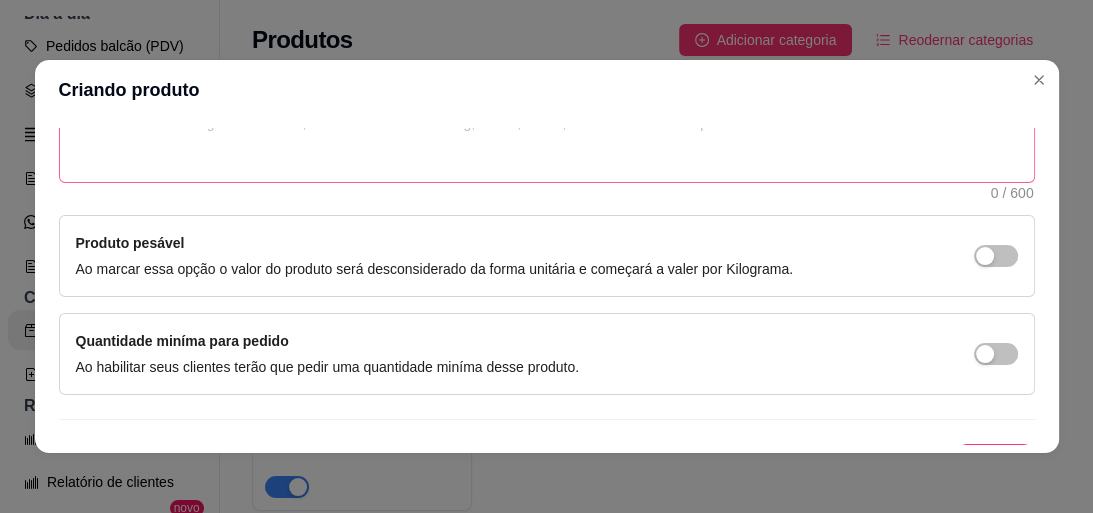 scroll, scrollTop: 516, scrollLeft: 0, axis: vertical 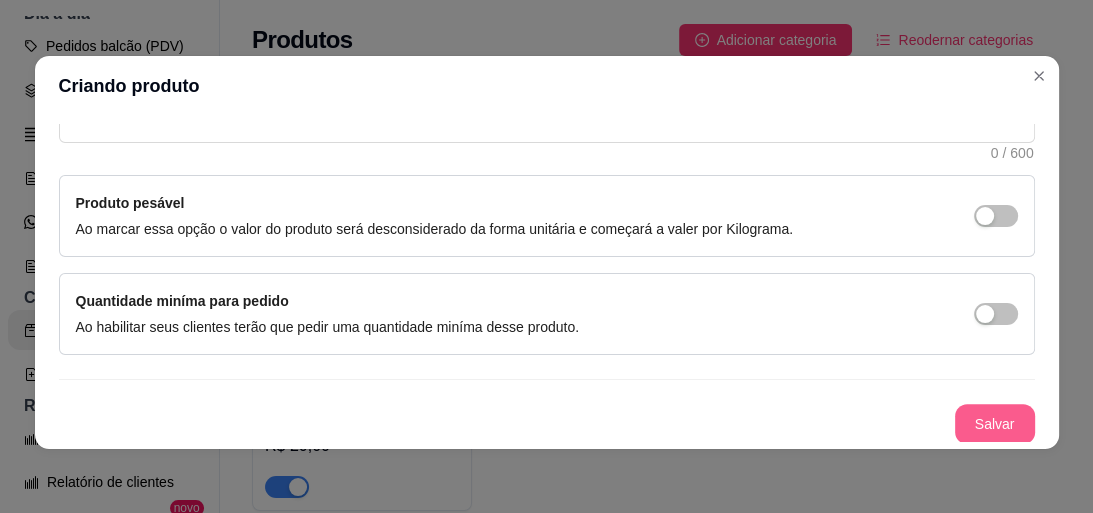 type on "02" 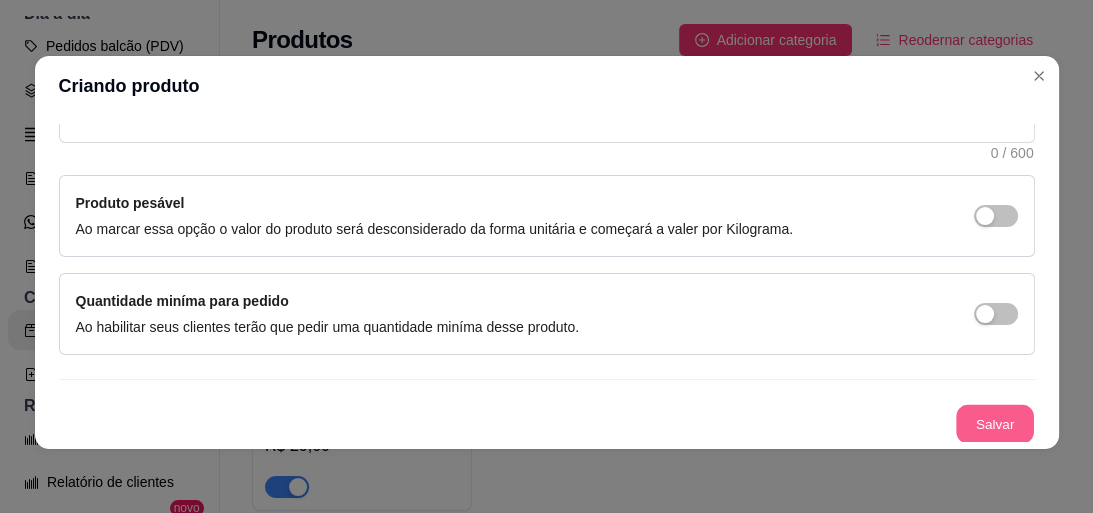 click on "Salvar" at bounding box center (995, 424) 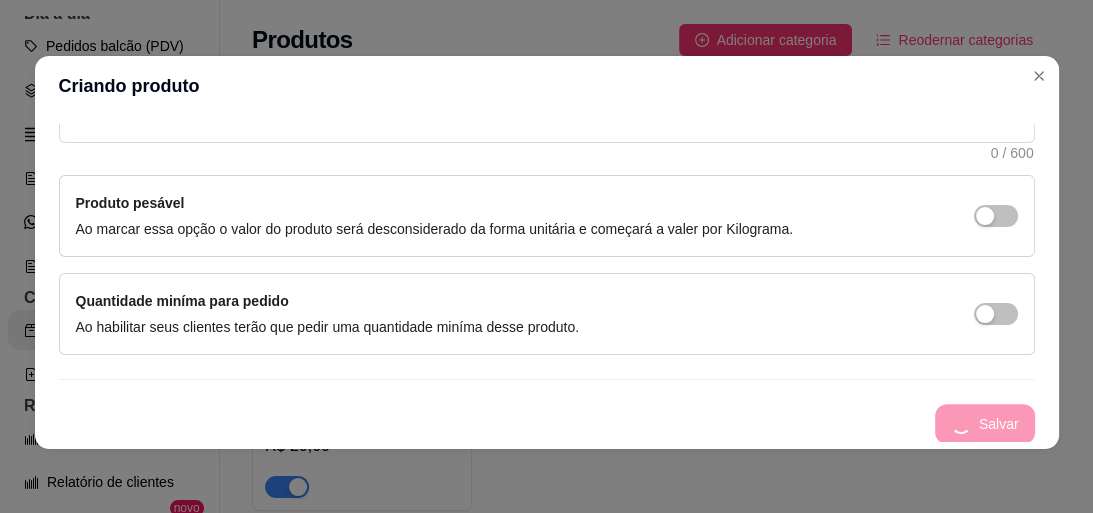 type 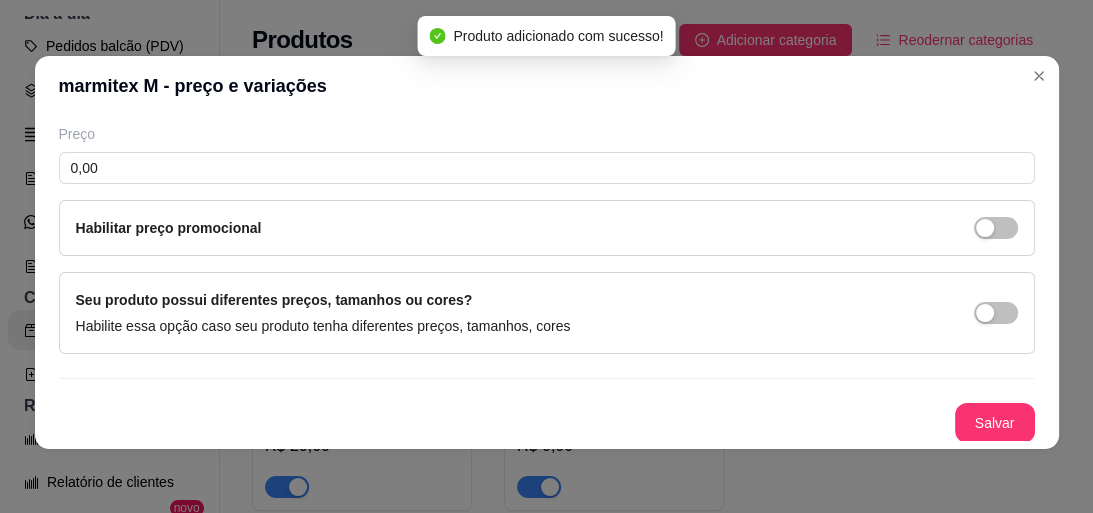 scroll, scrollTop: 0, scrollLeft: 0, axis: both 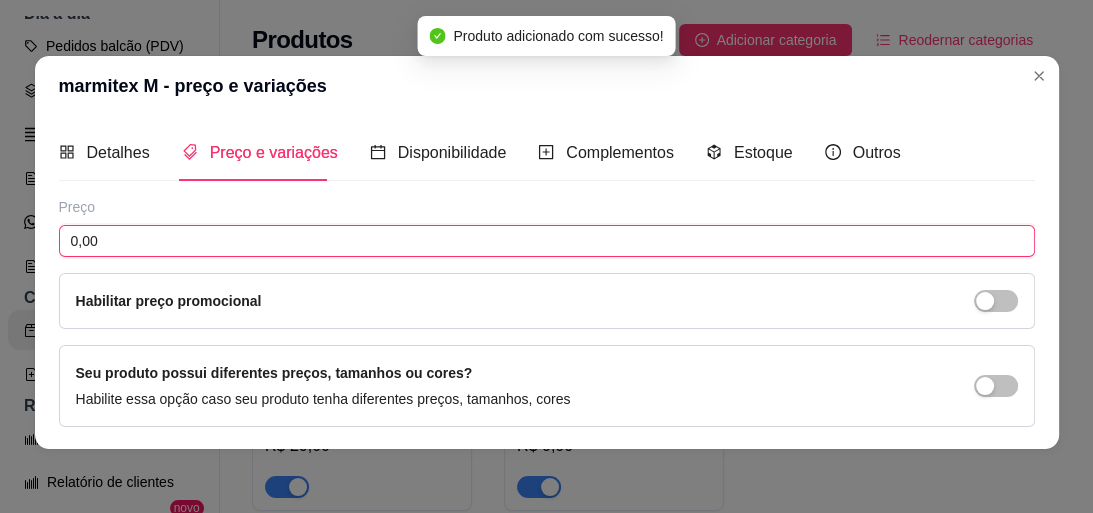 click on "0,00" at bounding box center (547, 241) 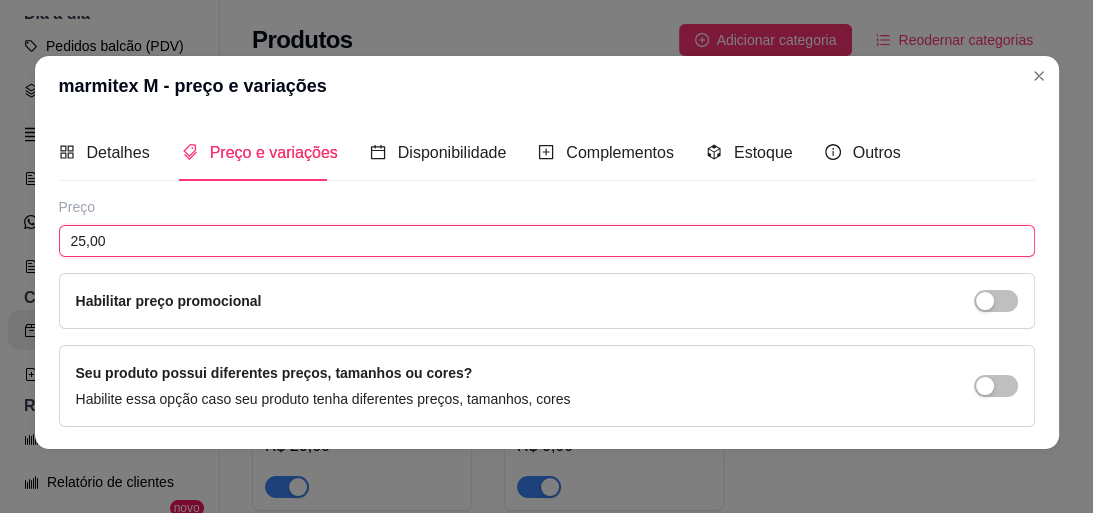 scroll, scrollTop: 73, scrollLeft: 0, axis: vertical 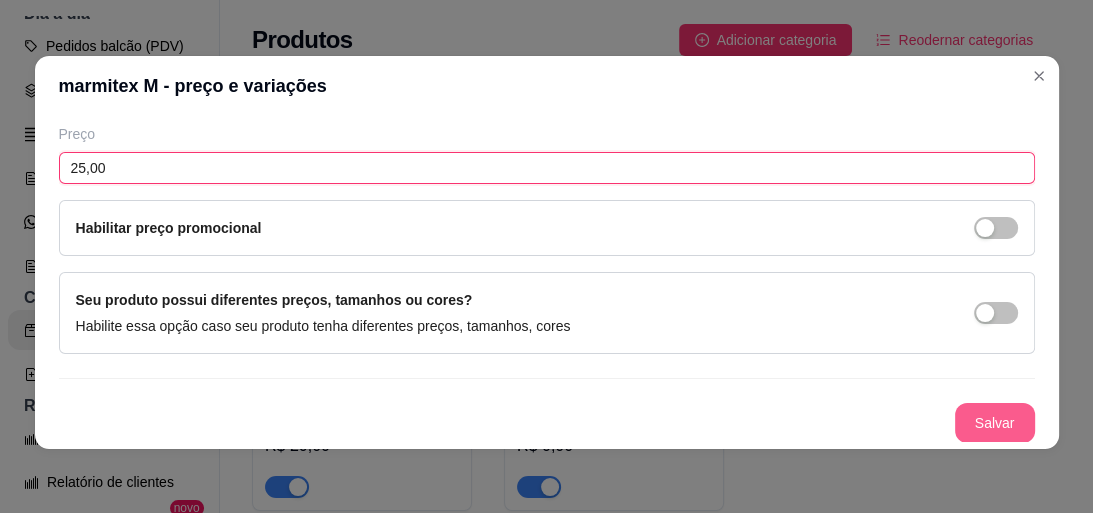 type on "25,00" 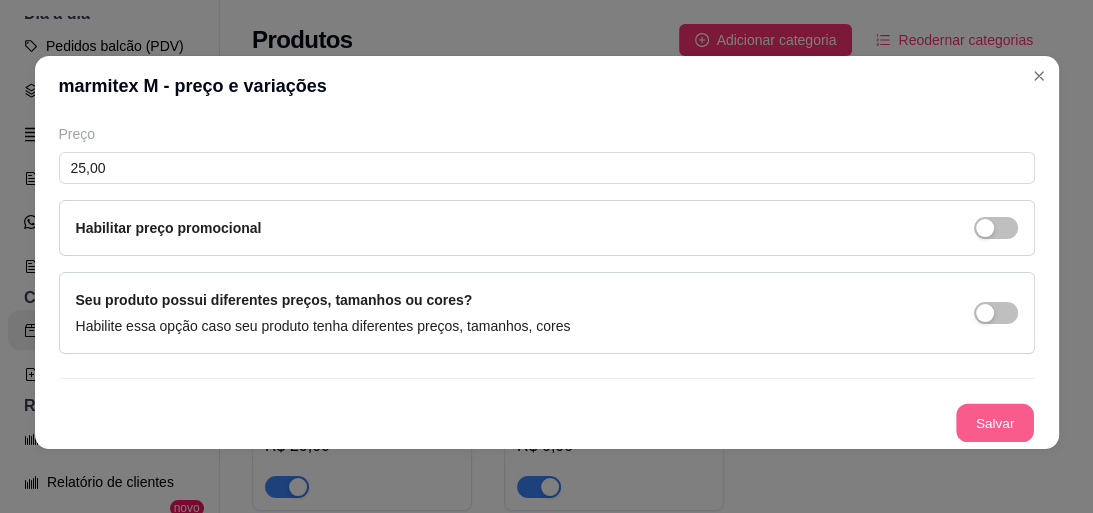click on "Salvar" at bounding box center (995, 423) 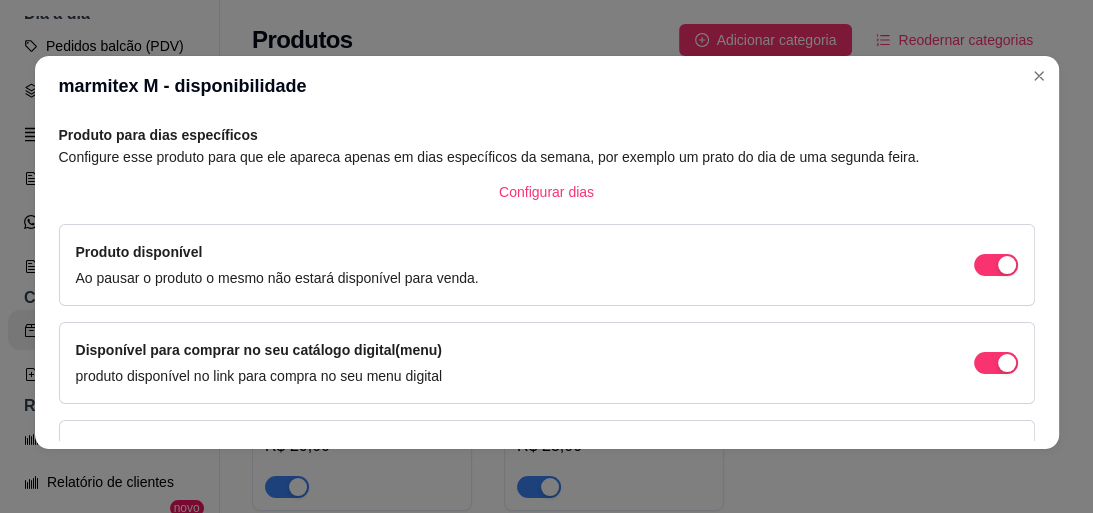 scroll, scrollTop: 13, scrollLeft: 0, axis: vertical 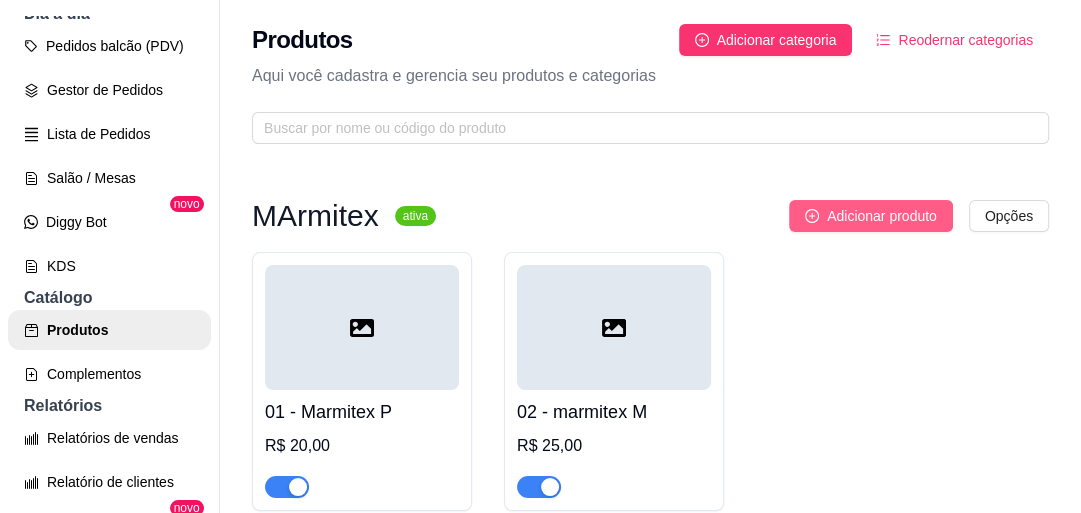 click on "Adicionar produto" at bounding box center (882, 216) 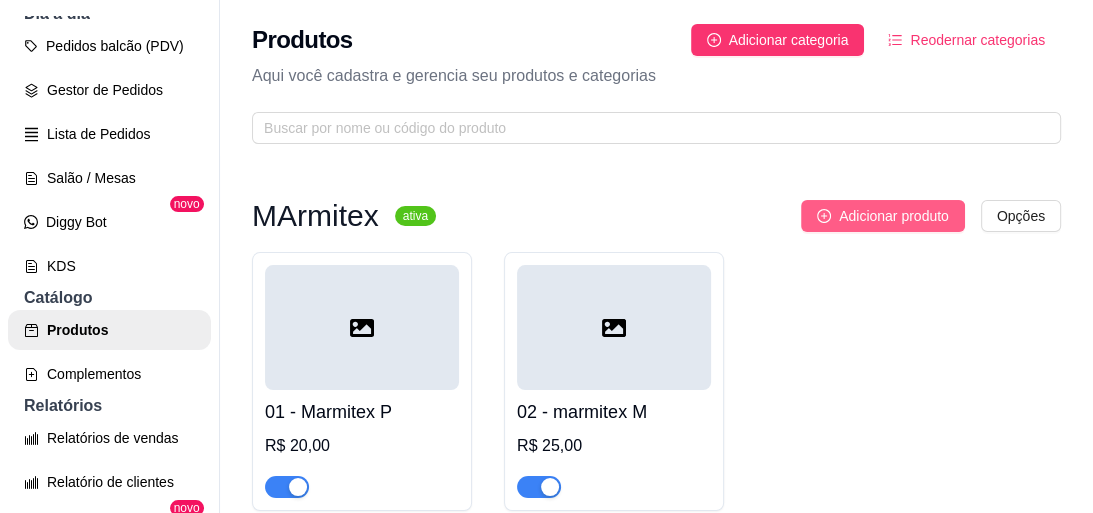 type 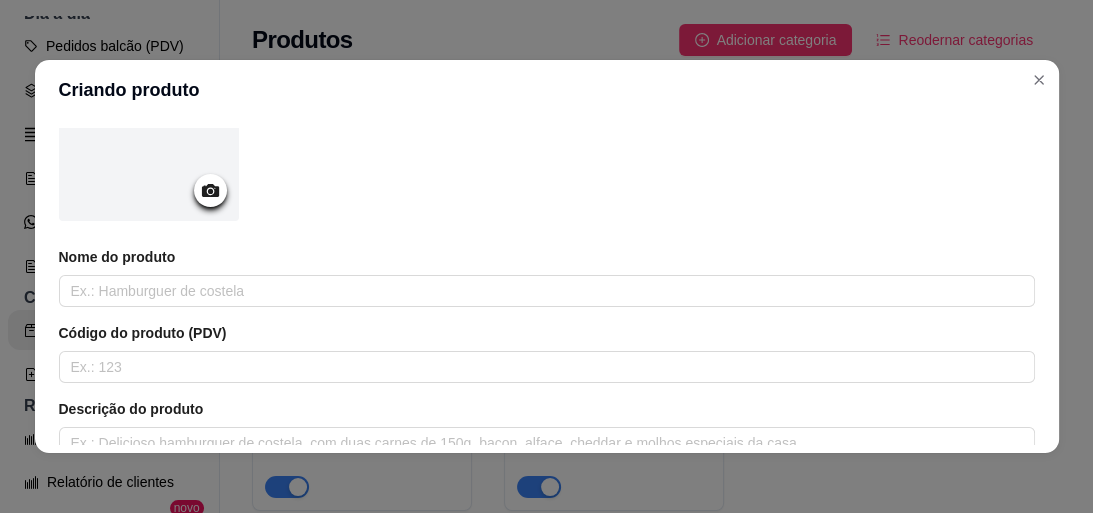 scroll, scrollTop: 240, scrollLeft: 0, axis: vertical 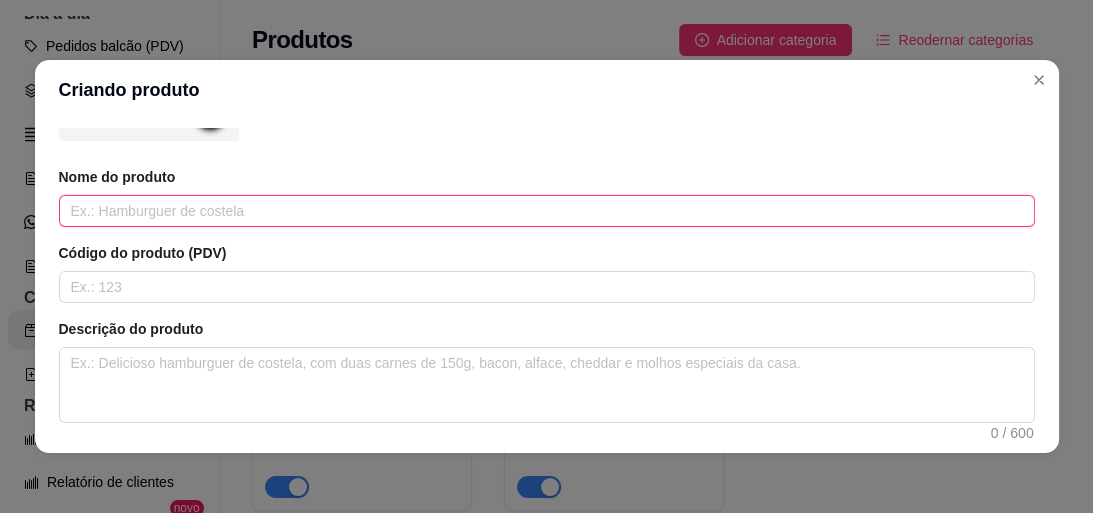 click at bounding box center [547, 211] 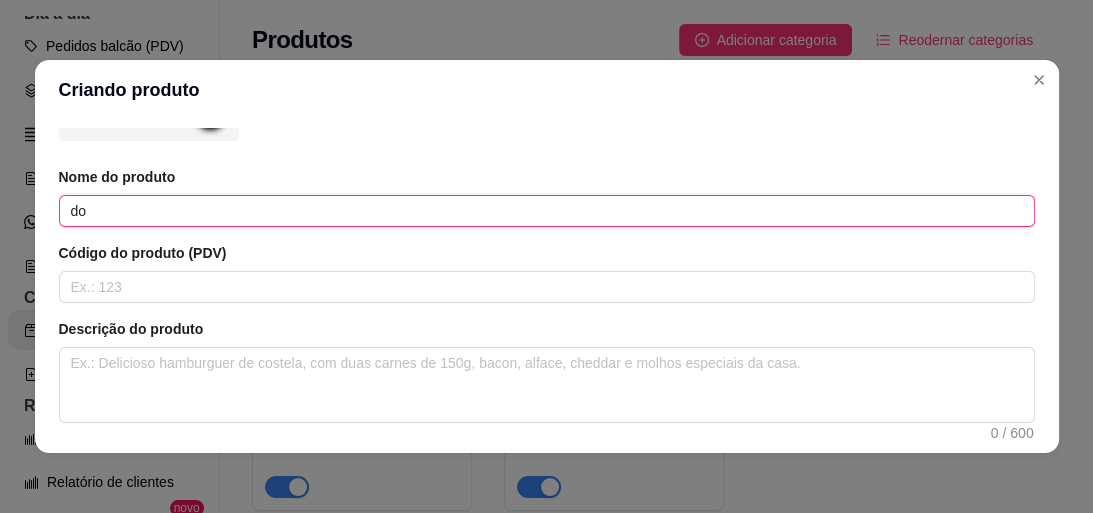 type on "d" 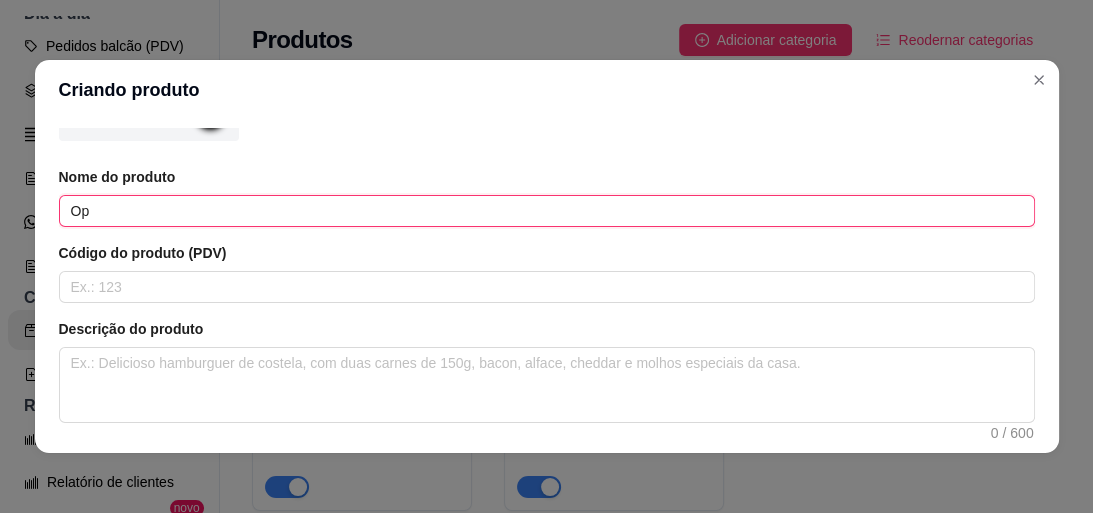 type on "O" 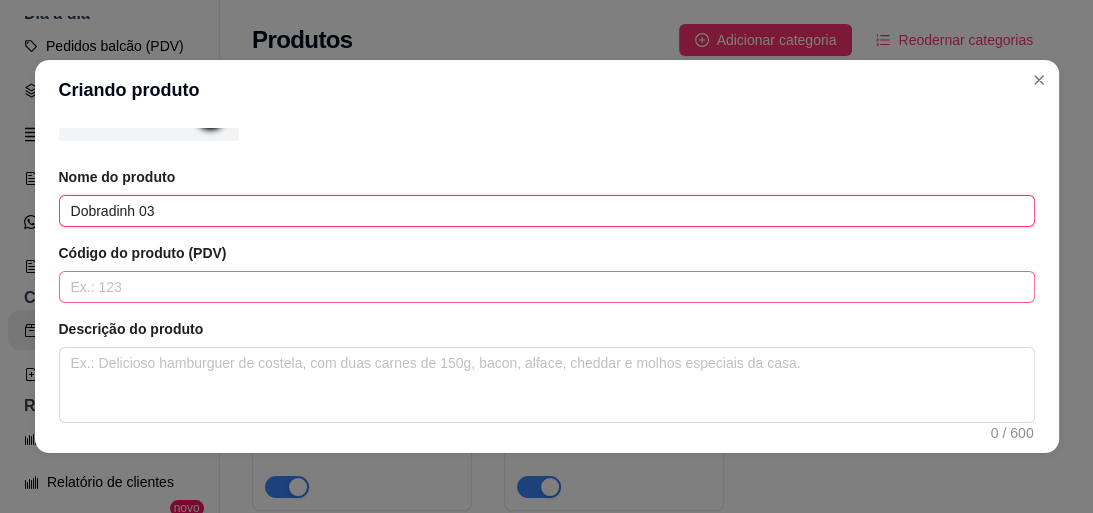 type on "Dobradinh 03" 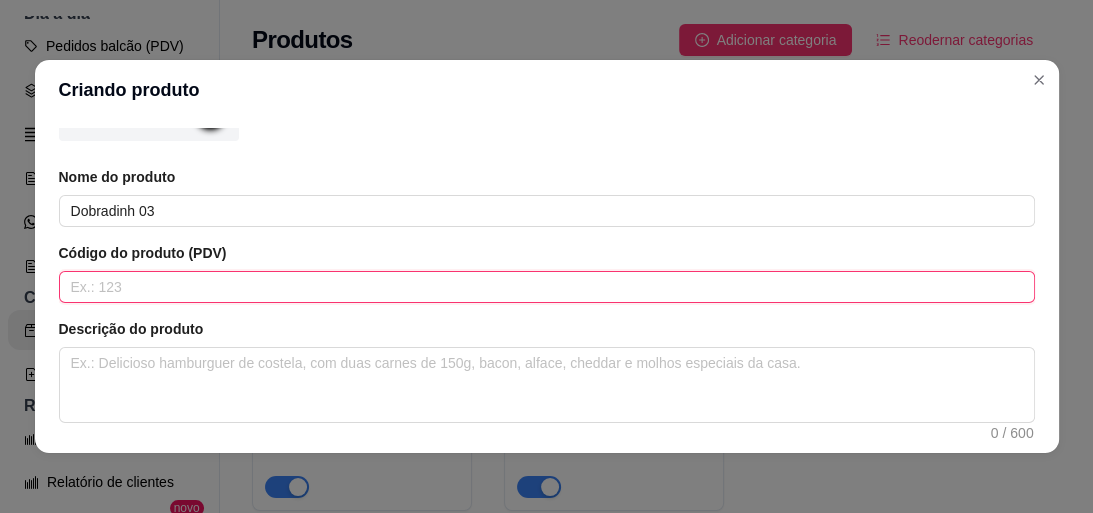 click at bounding box center (547, 287) 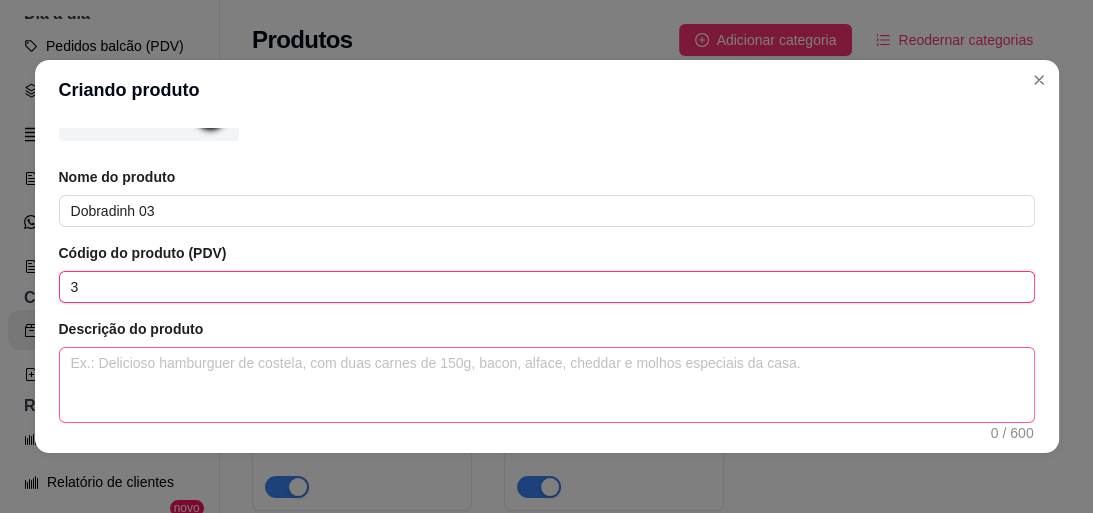 type on "3" 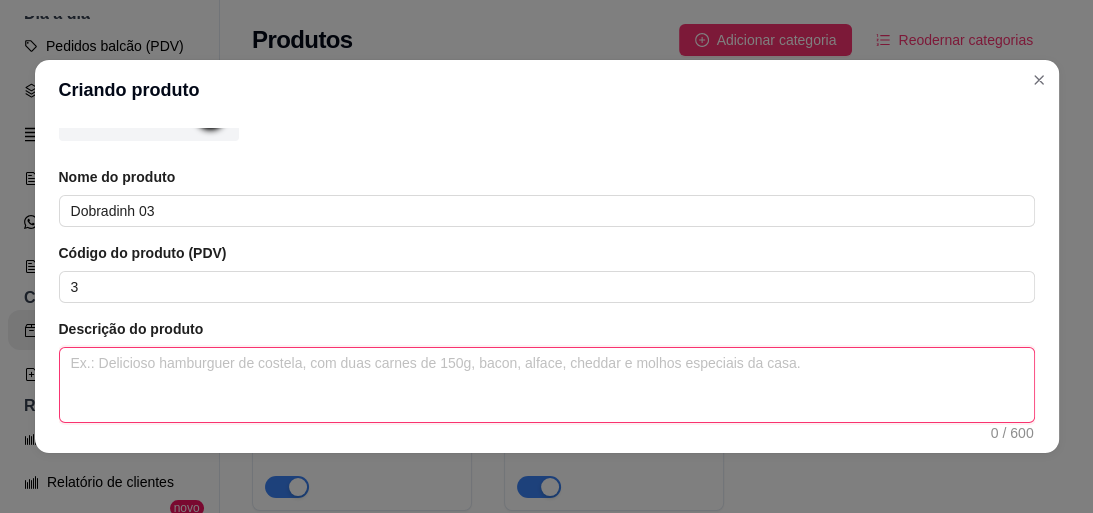click at bounding box center [547, 385] 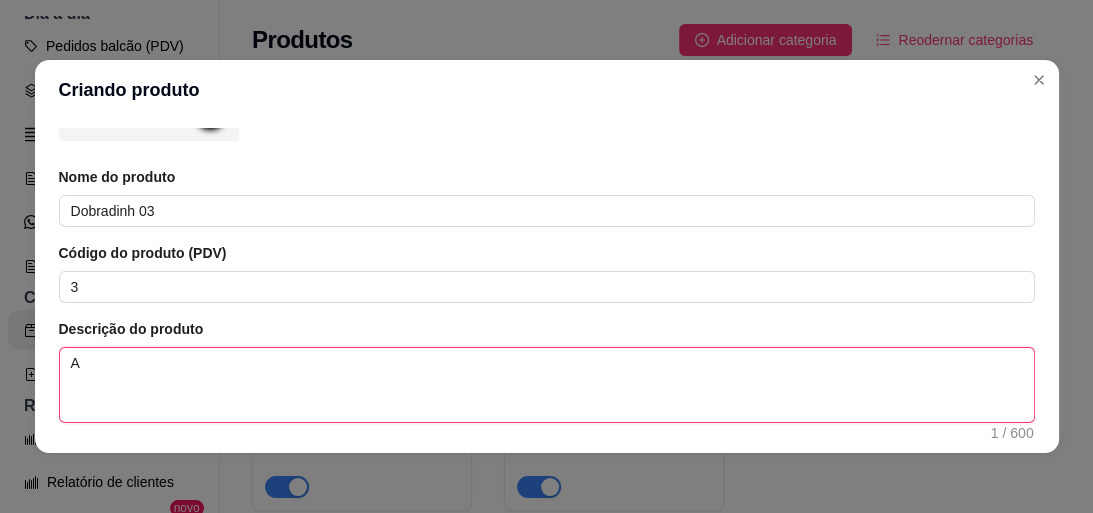 type 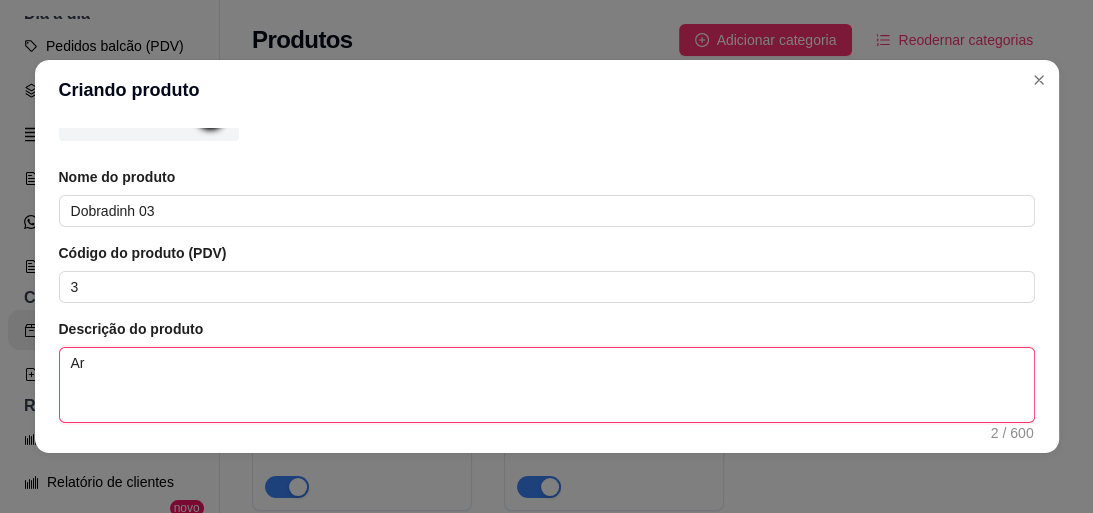 type 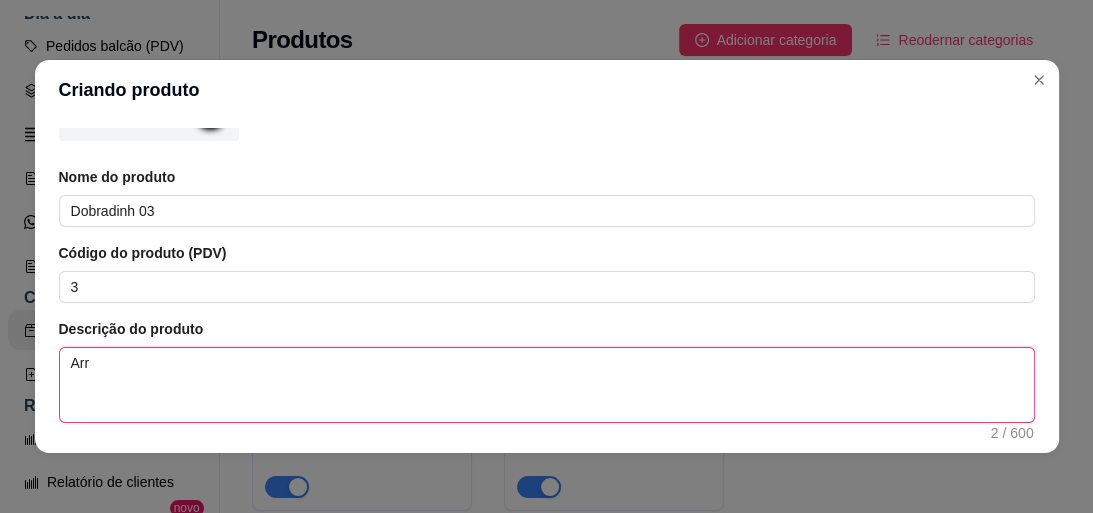 type 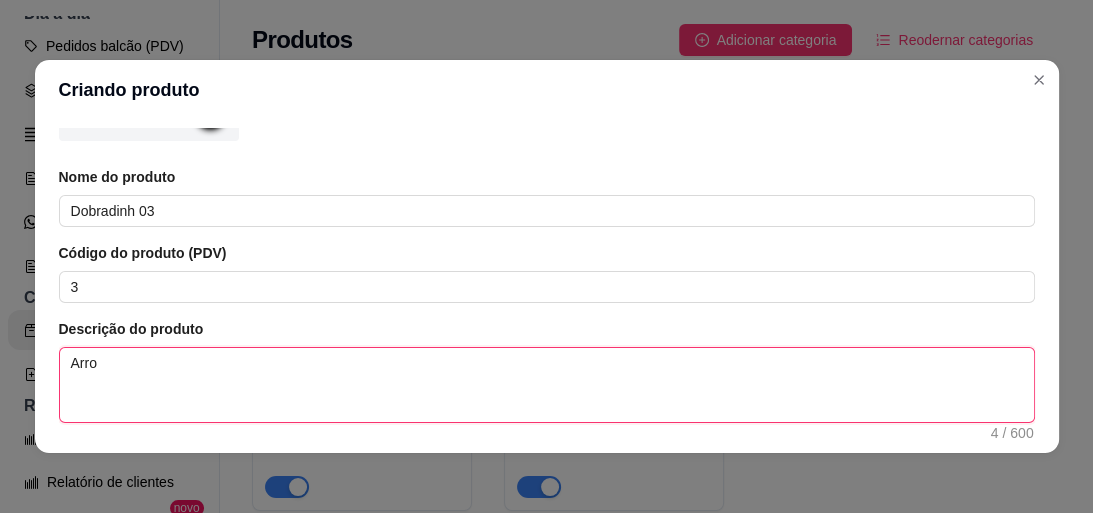 type 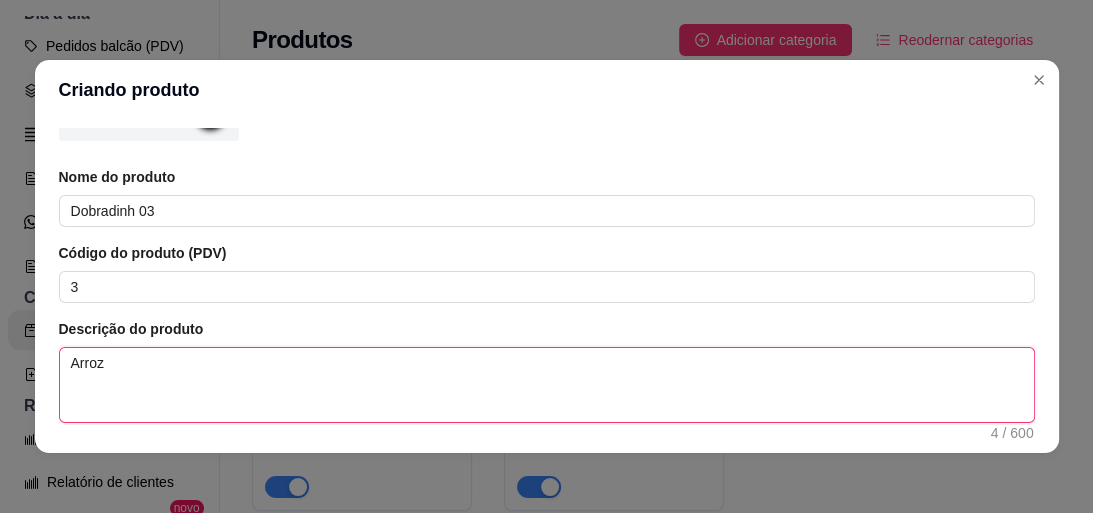 type 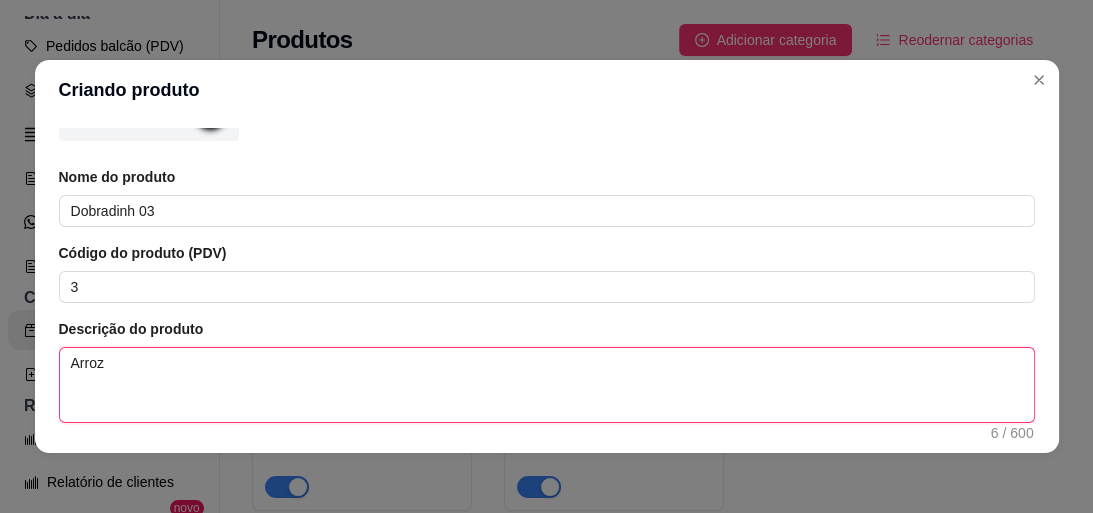 type 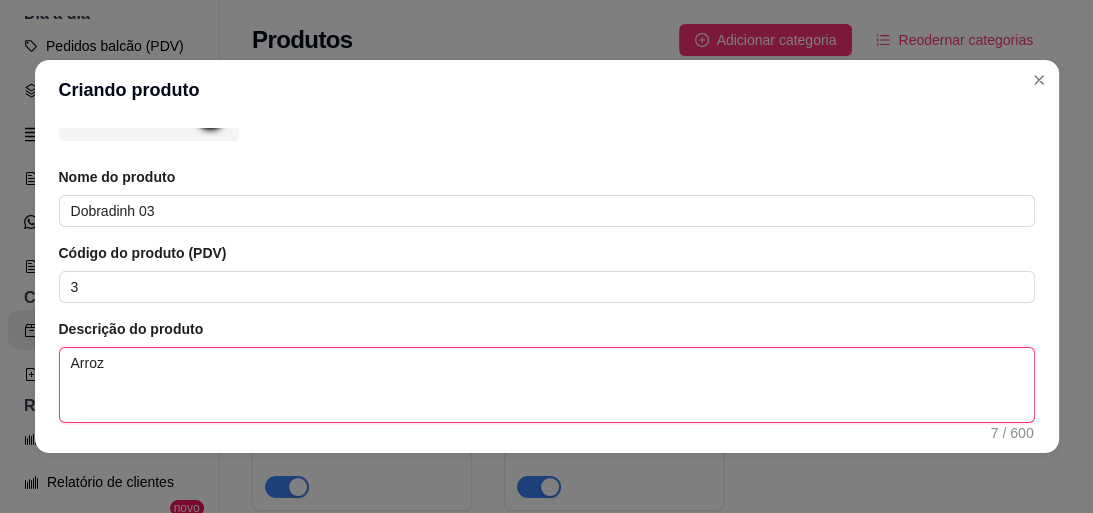 type 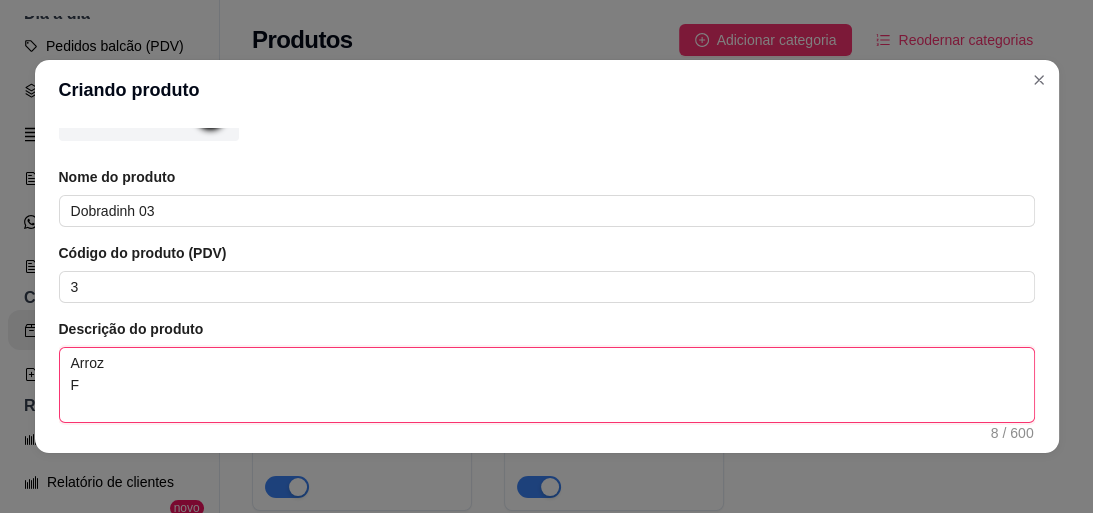 type 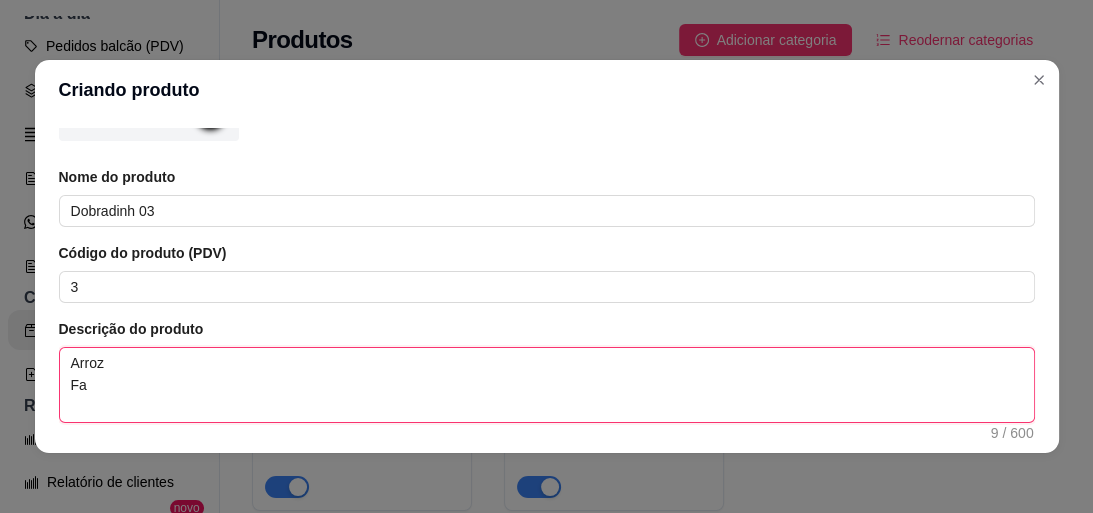 type 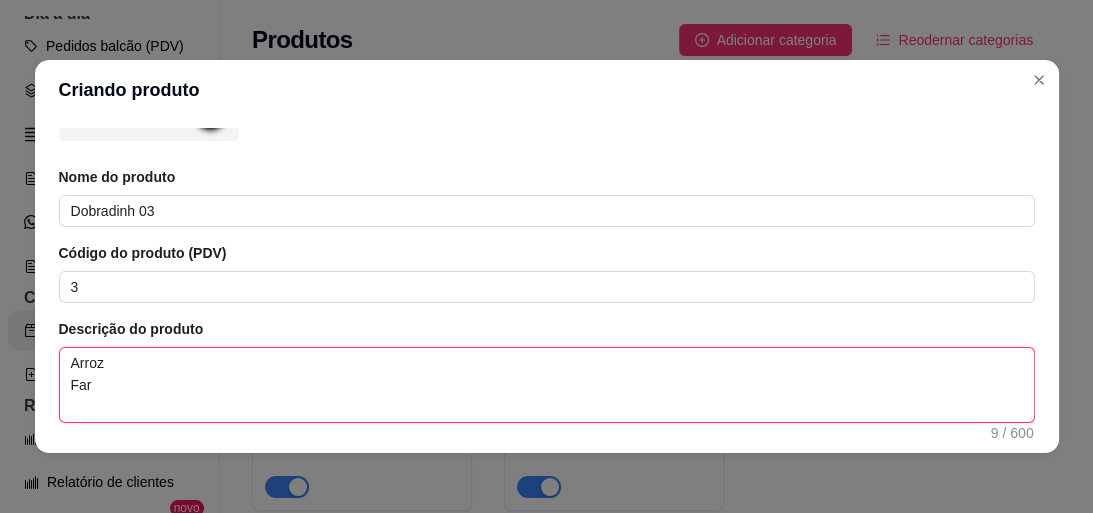 type 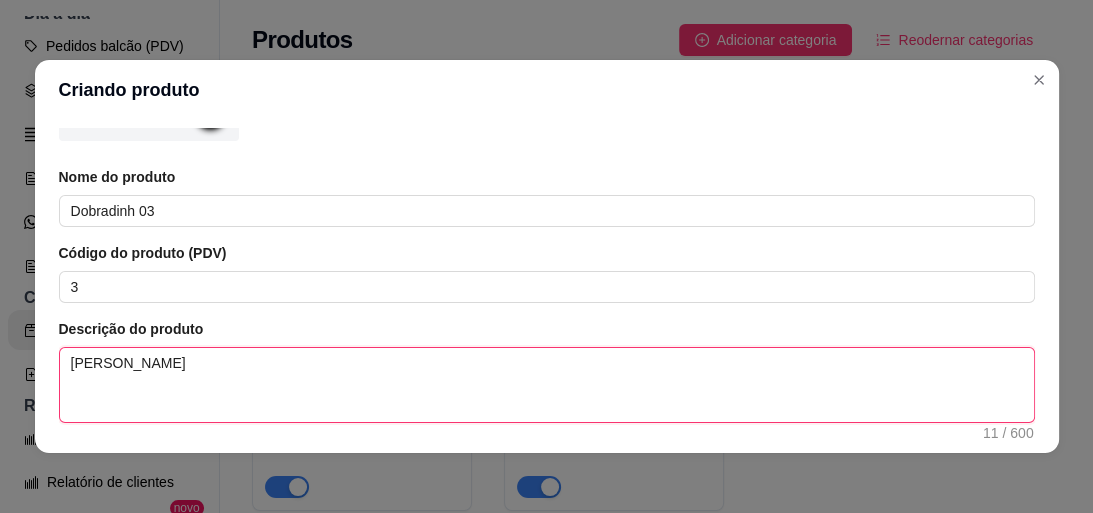 type 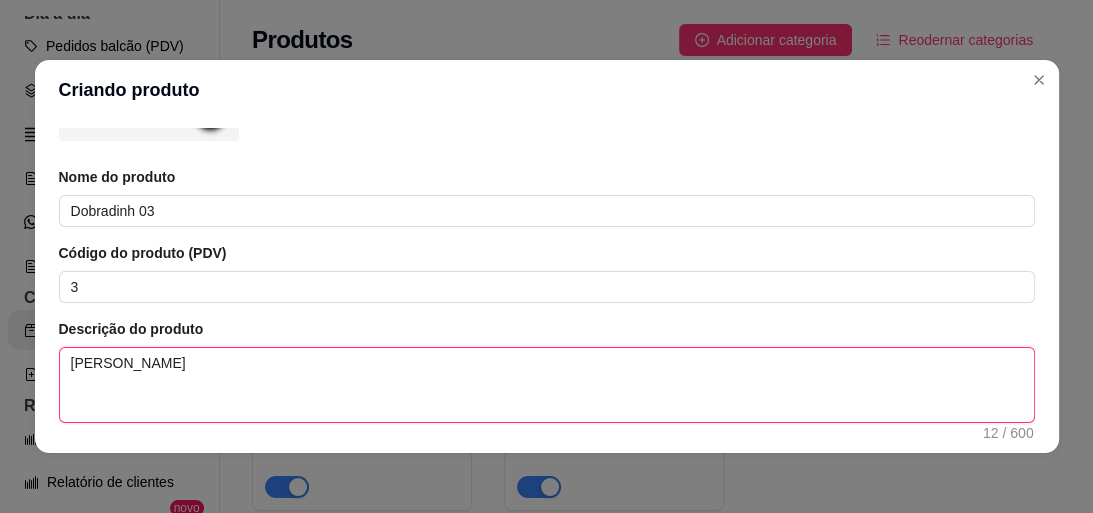 type 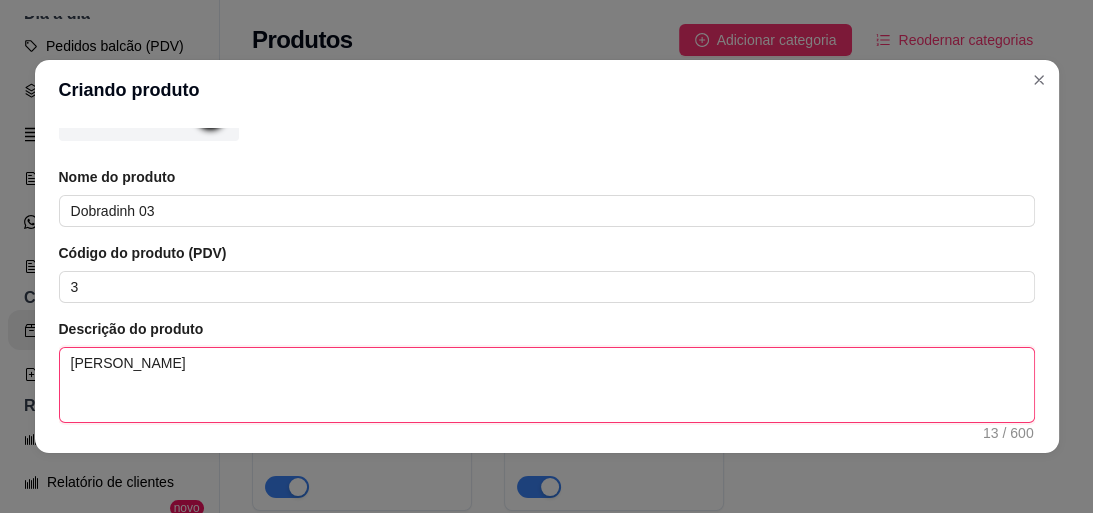type 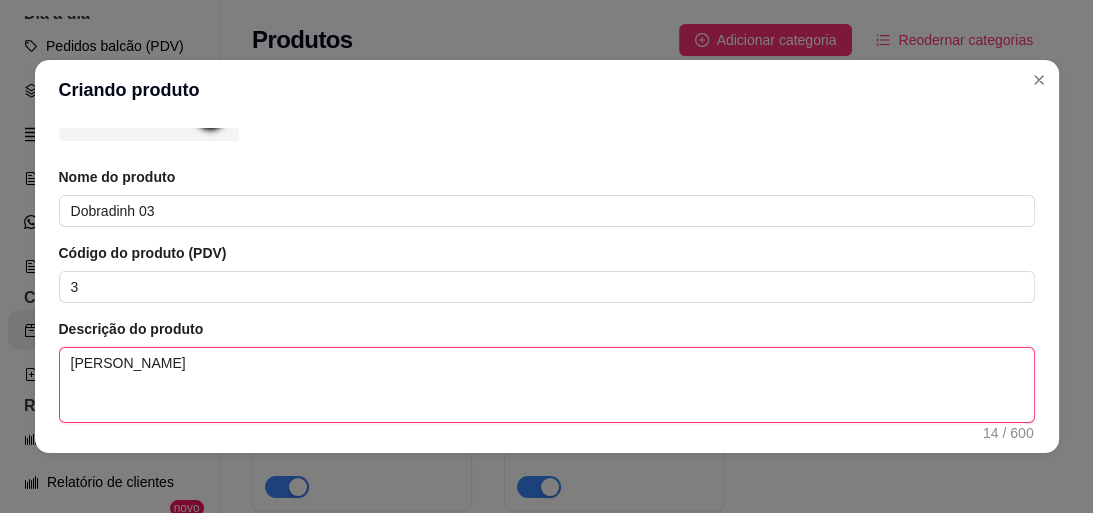 type 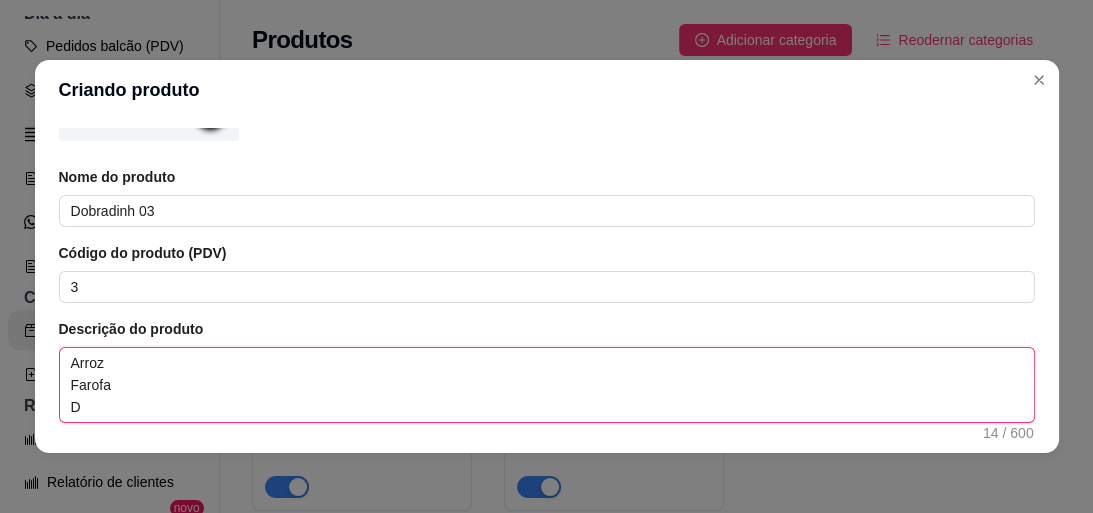 type 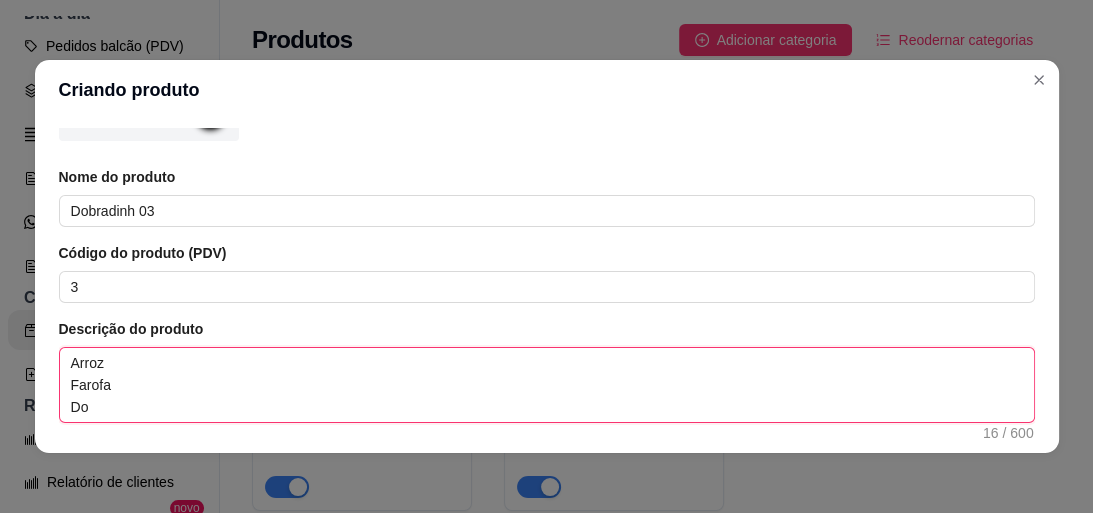 type 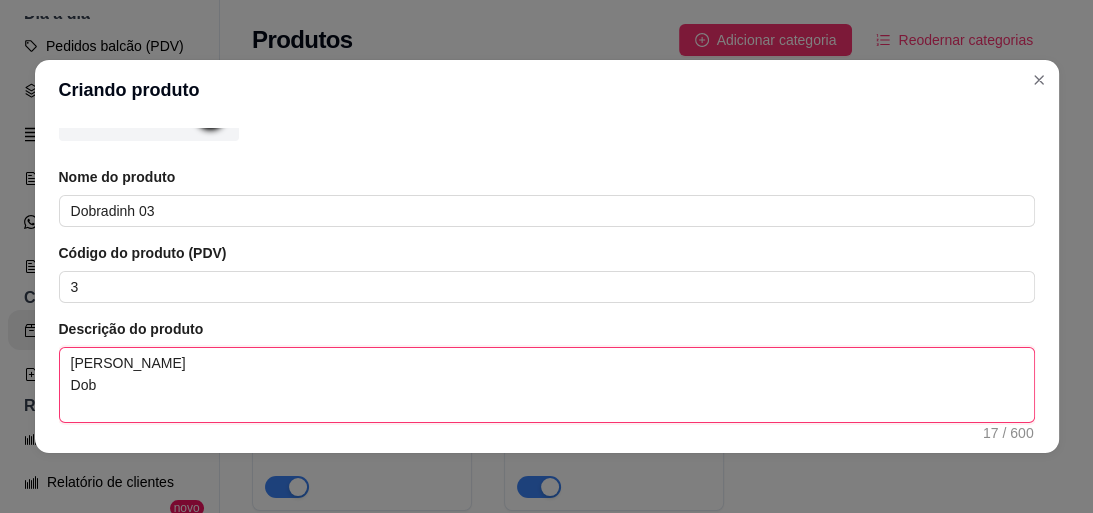 type 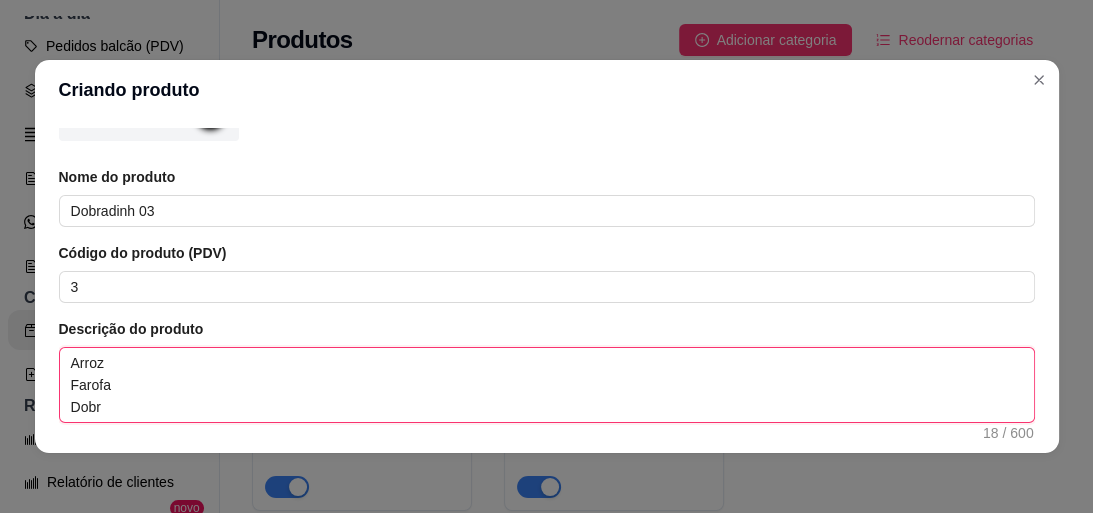 type 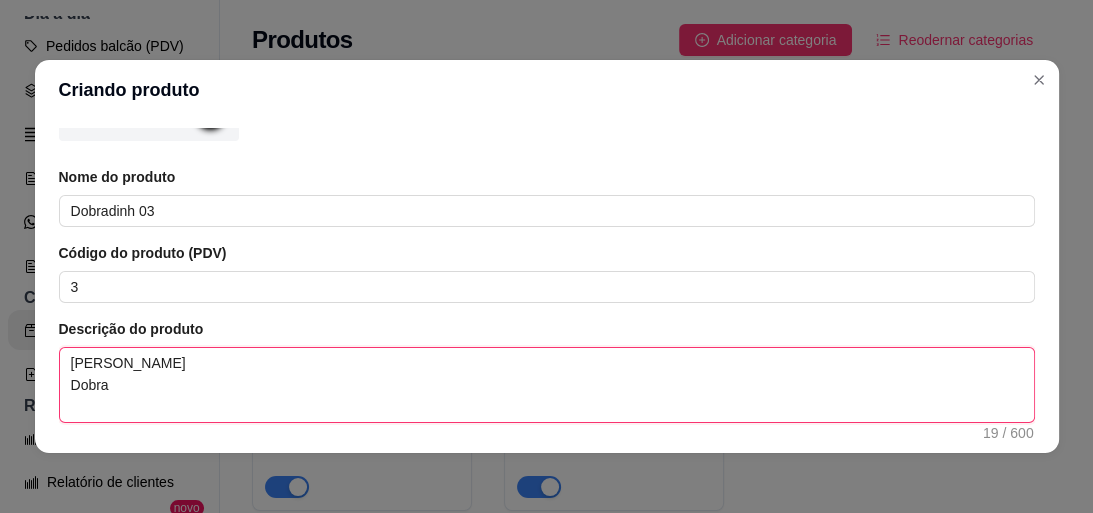 type 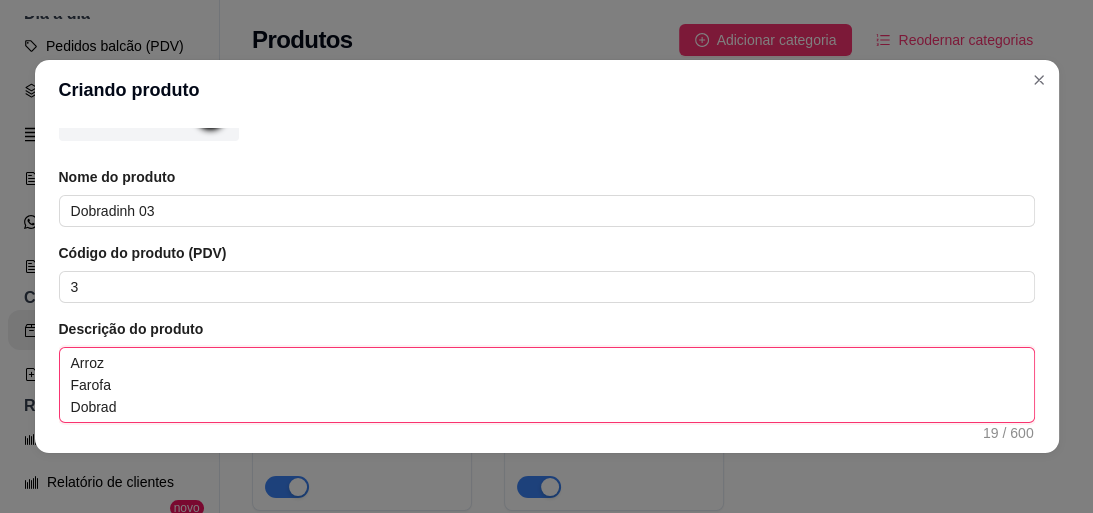 type 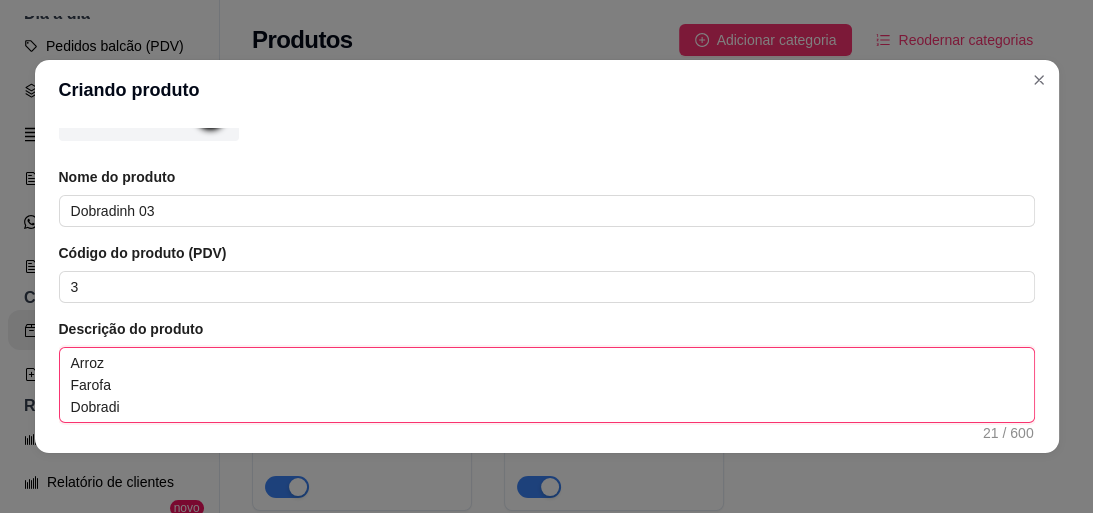 type 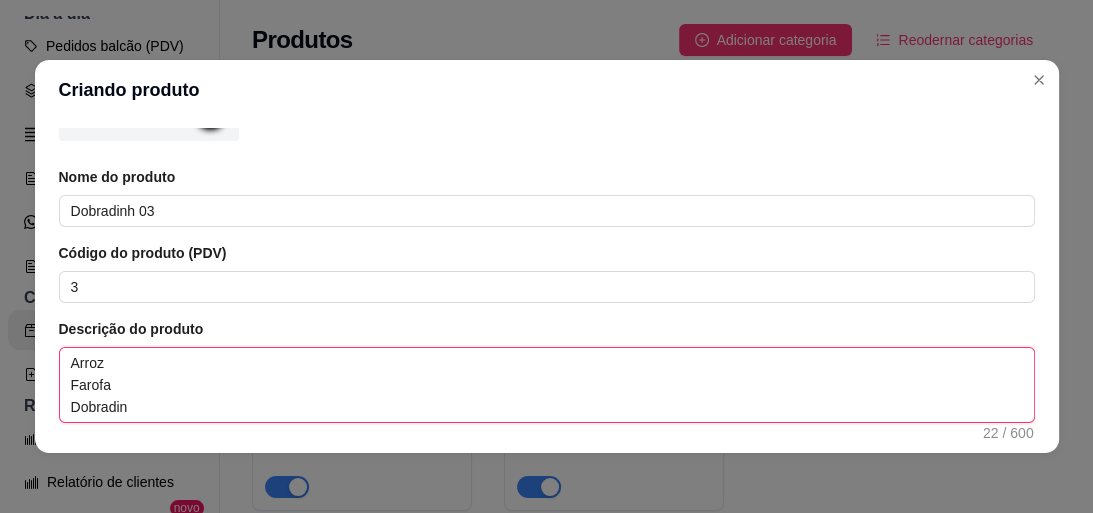 type 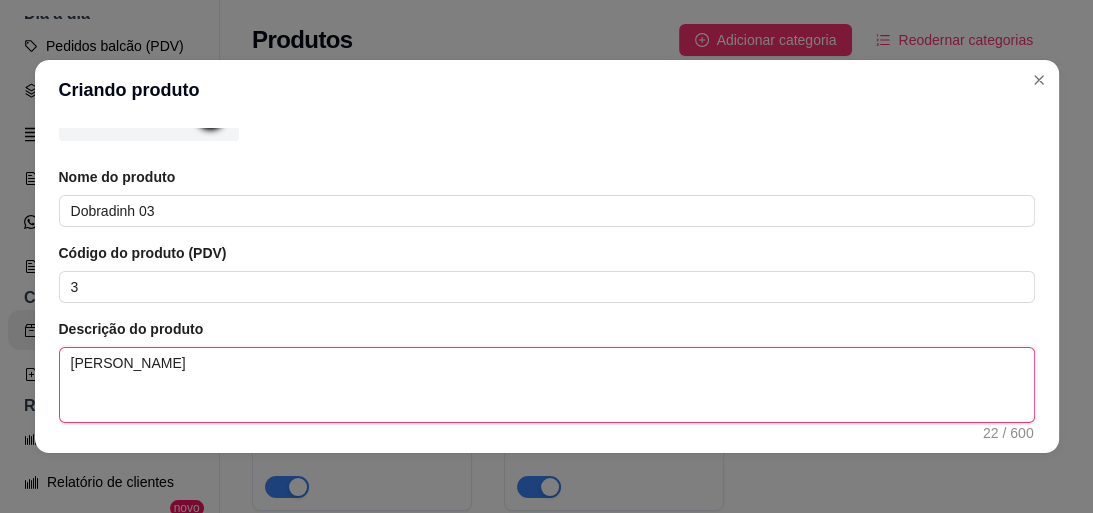 type 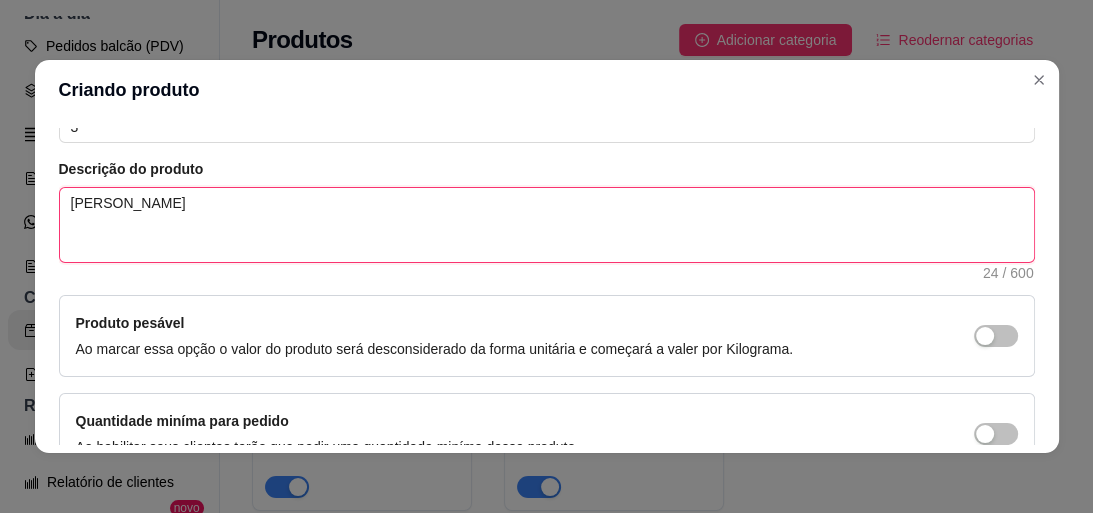 scroll, scrollTop: 480, scrollLeft: 0, axis: vertical 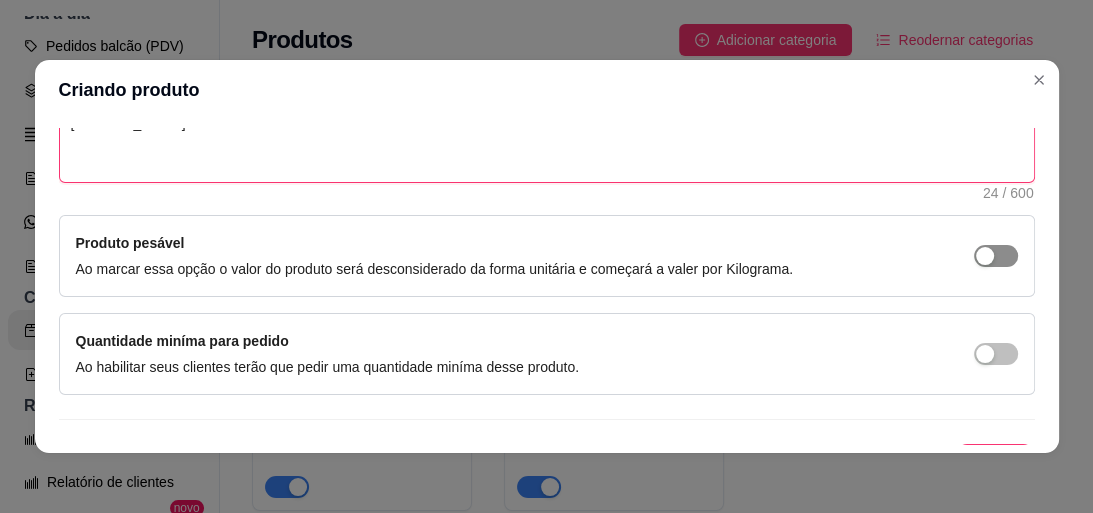type on "[PERSON_NAME]" 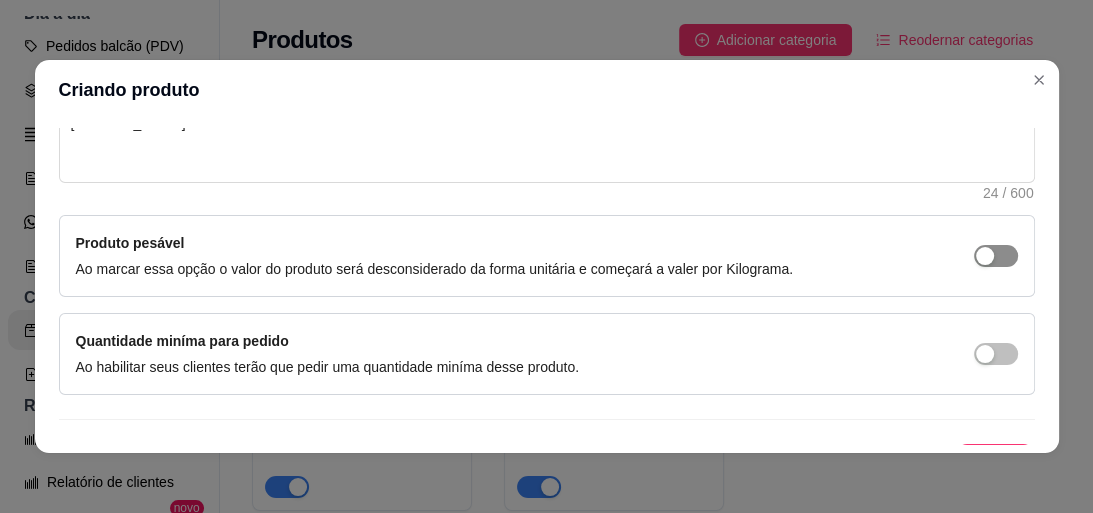 click at bounding box center (996, 256) 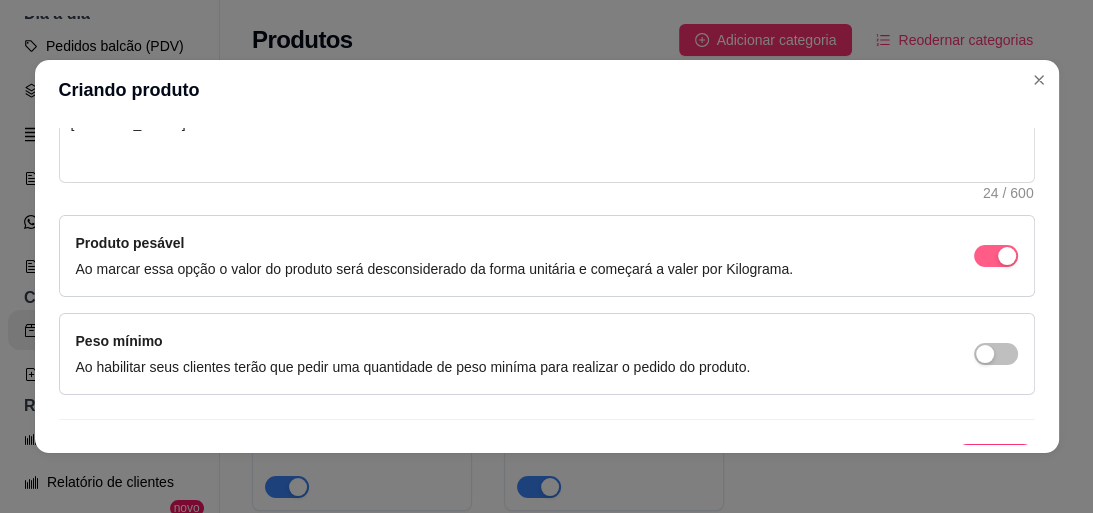 click at bounding box center [1007, 256] 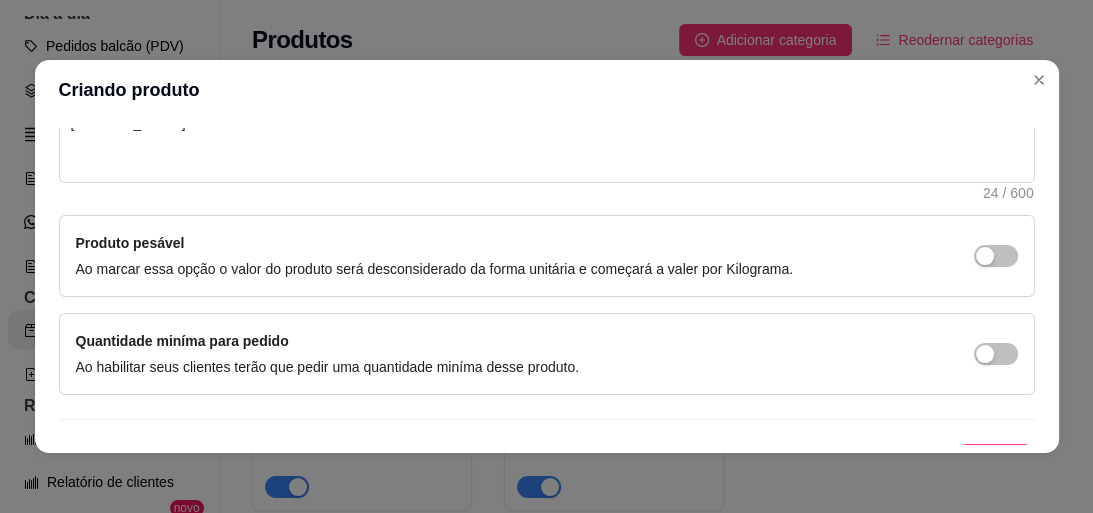 scroll, scrollTop: 516, scrollLeft: 0, axis: vertical 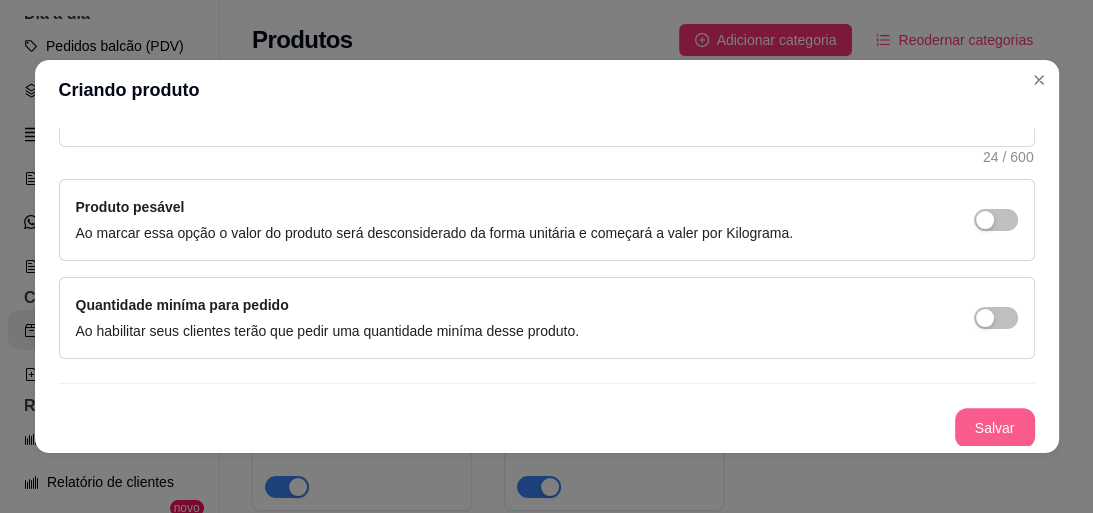 click on "Salvar" at bounding box center (995, 428) 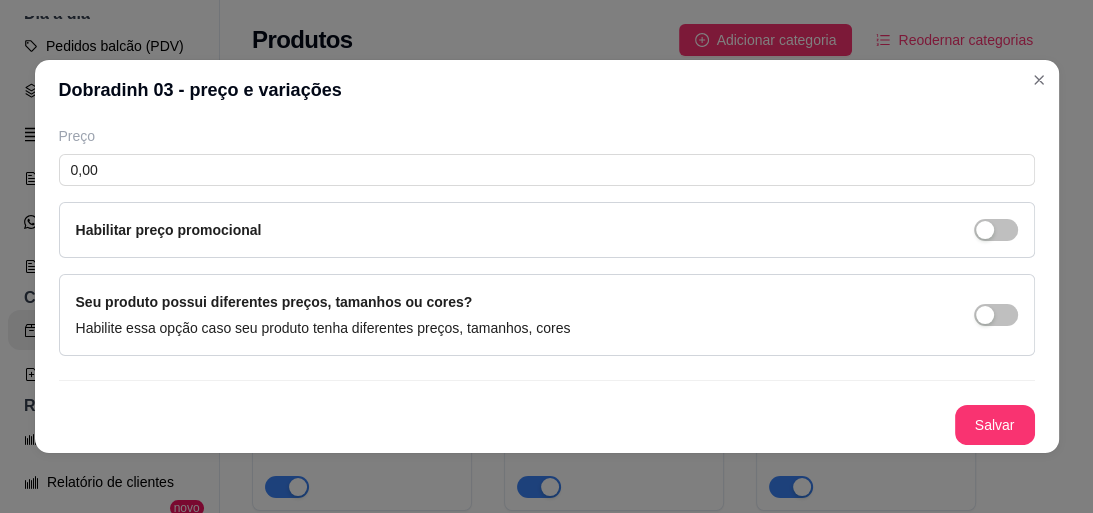 type 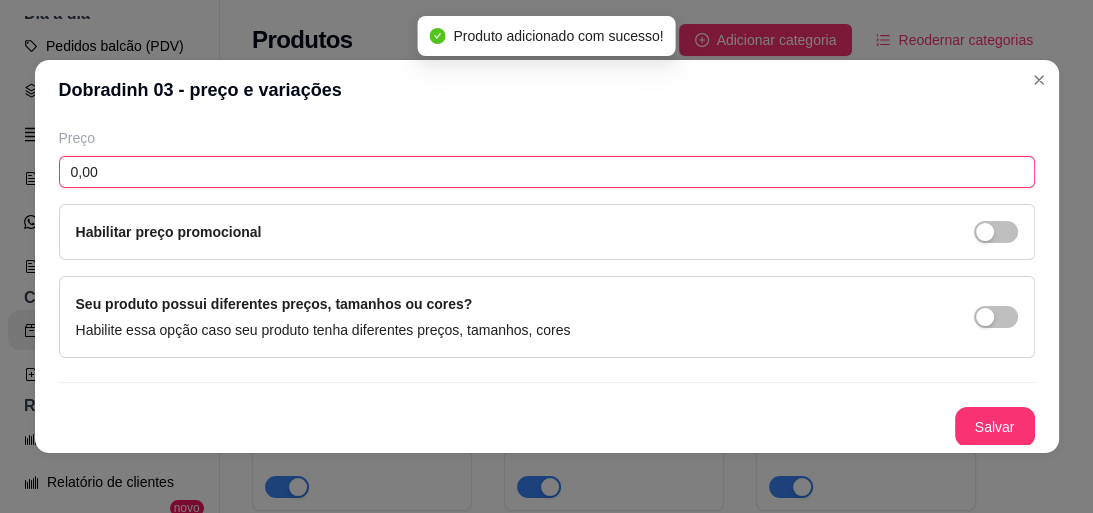 click on "0,00" at bounding box center (547, 172) 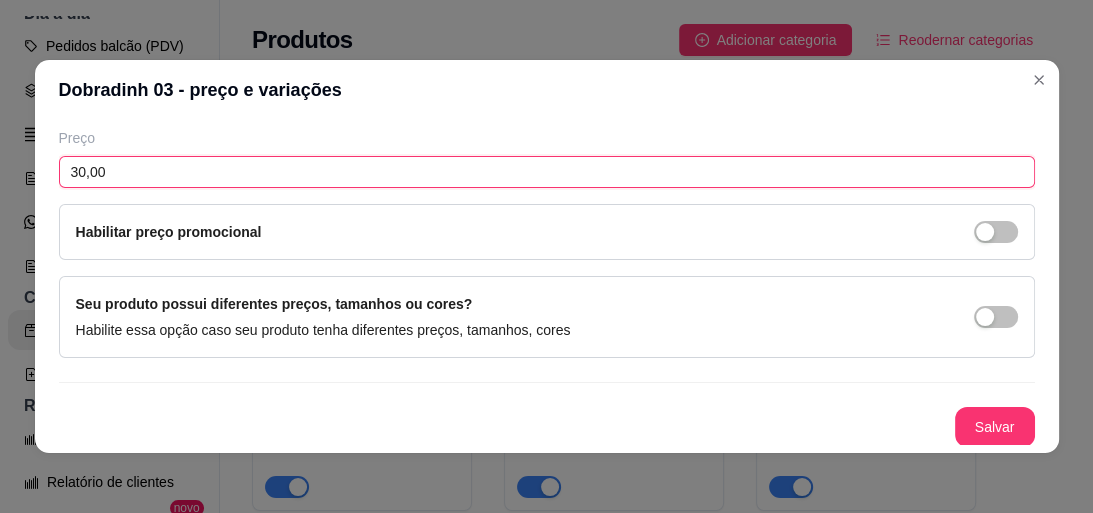 scroll, scrollTop: 0, scrollLeft: 0, axis: both 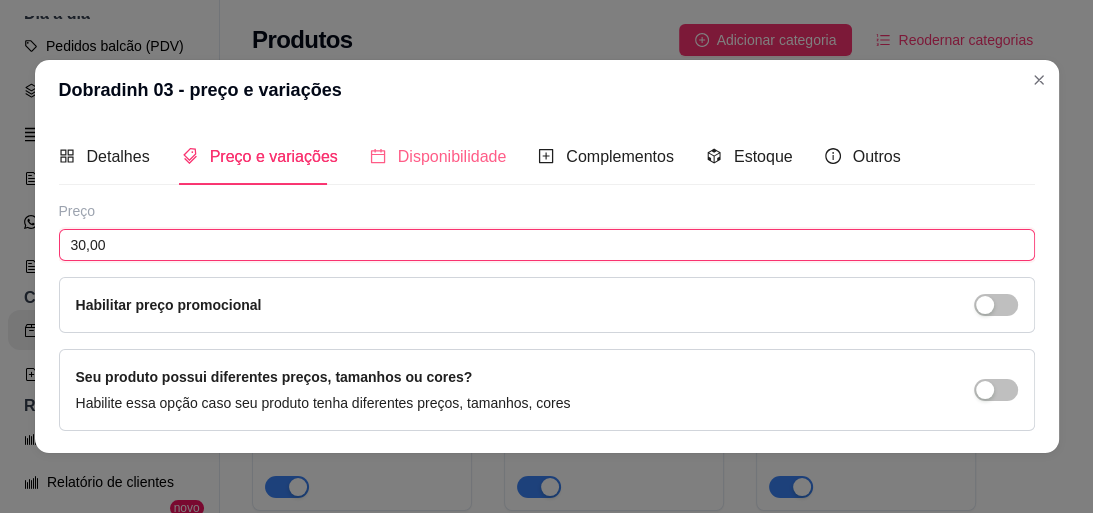 type on "30,00" 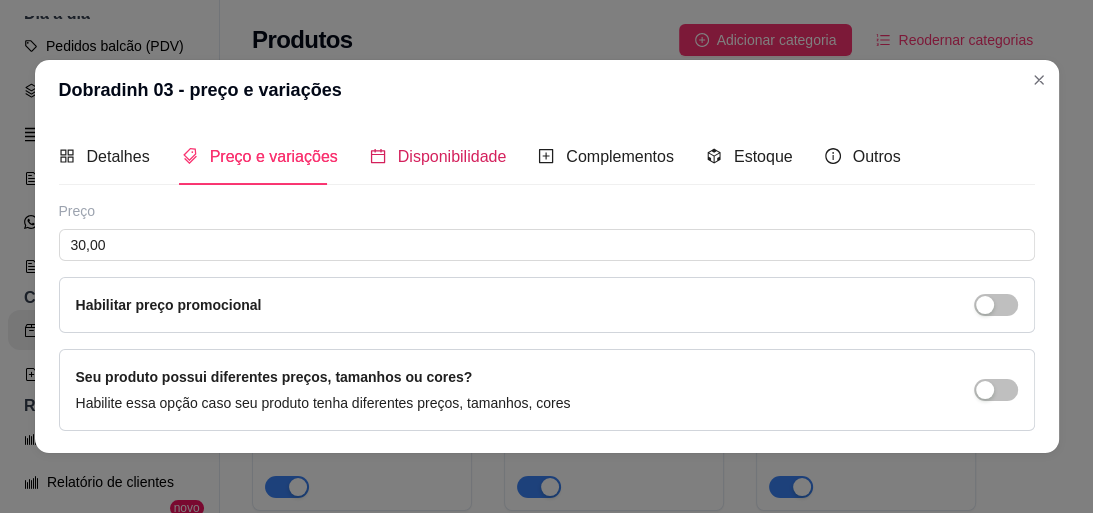 click on "Disponibilidade" at bounding box center (452, 156) 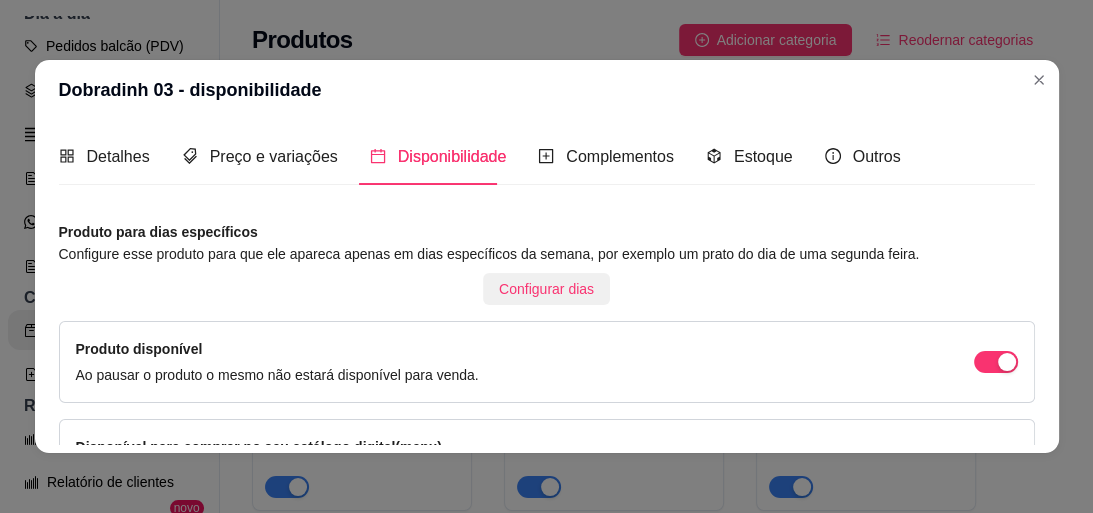 scroll, scrollTop: 80, scrollLeft: 0, axis: vertical 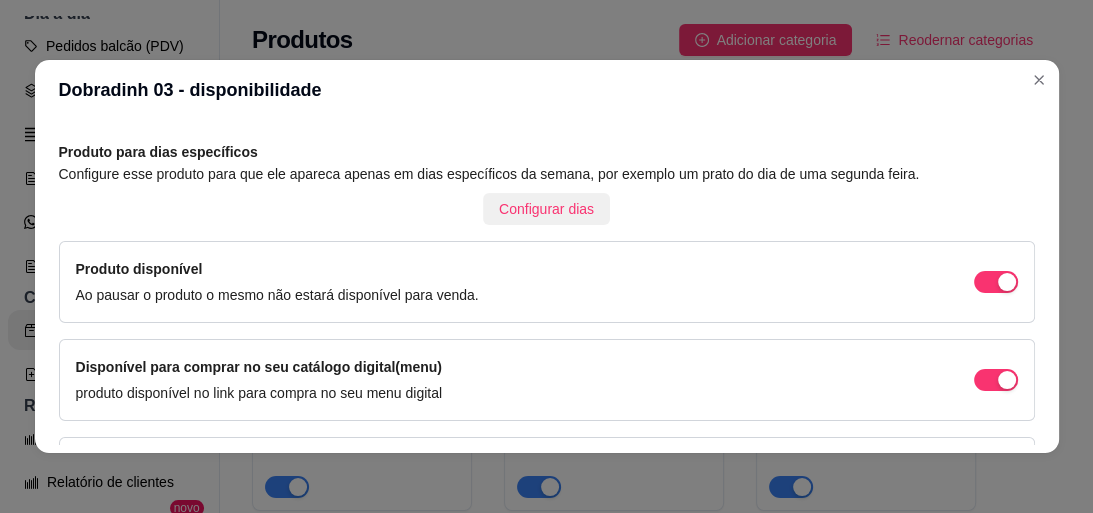click on "Configurar dias" at bounding box center [546, 209] 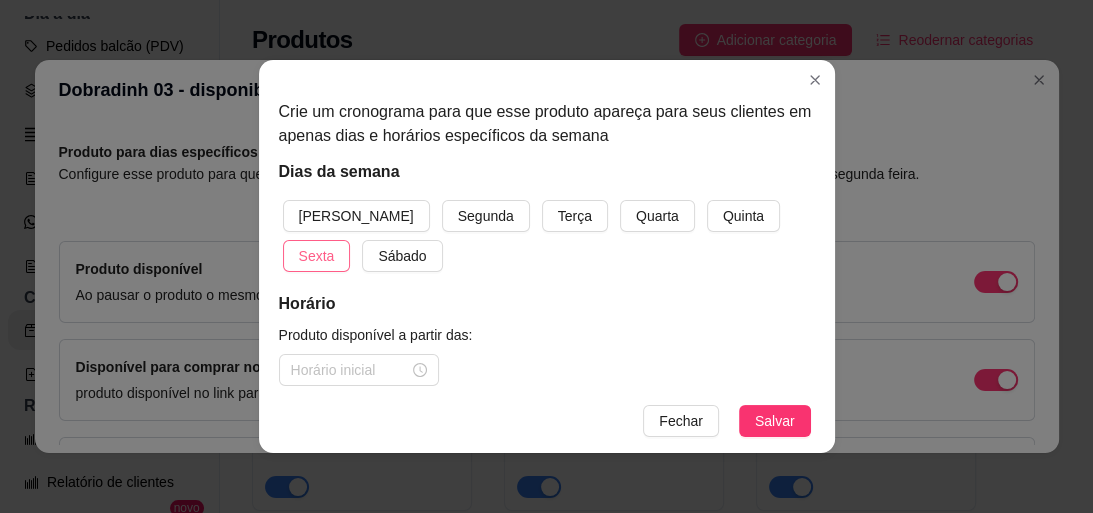 click on "Sexta" at bounding box center (317, 256) 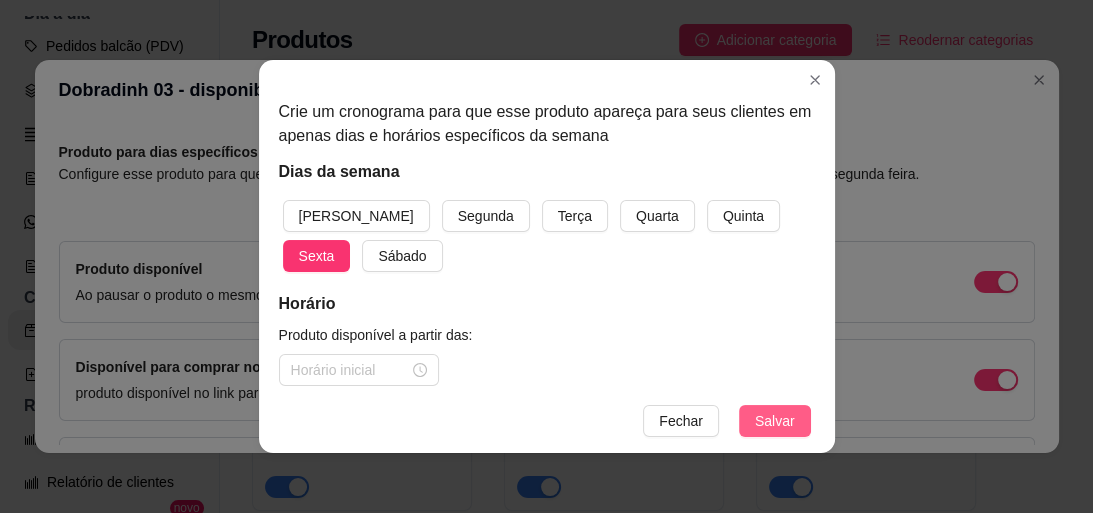 click on "Salvar" at bounding box center (775, 421) 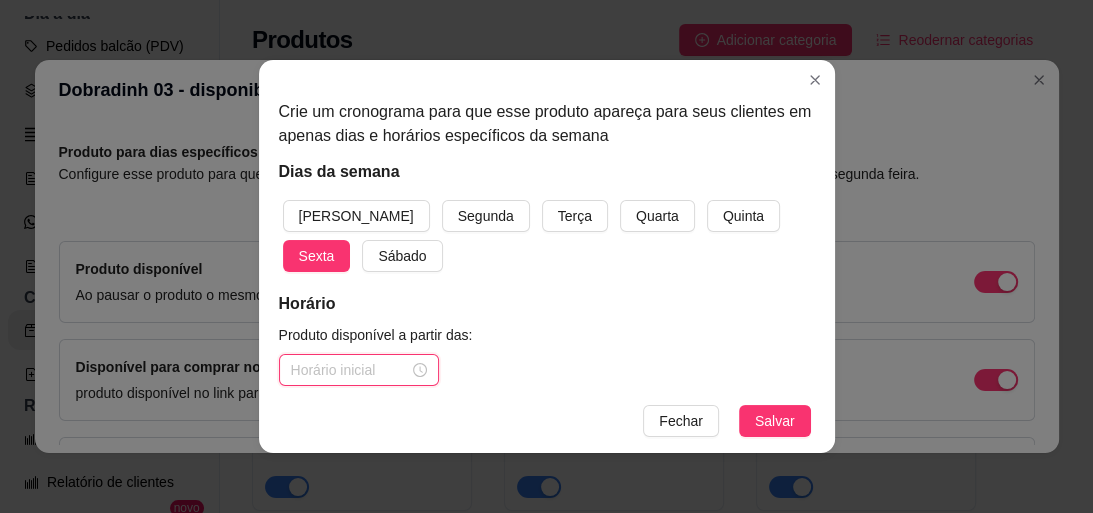 click at bounding box center [350, 370] 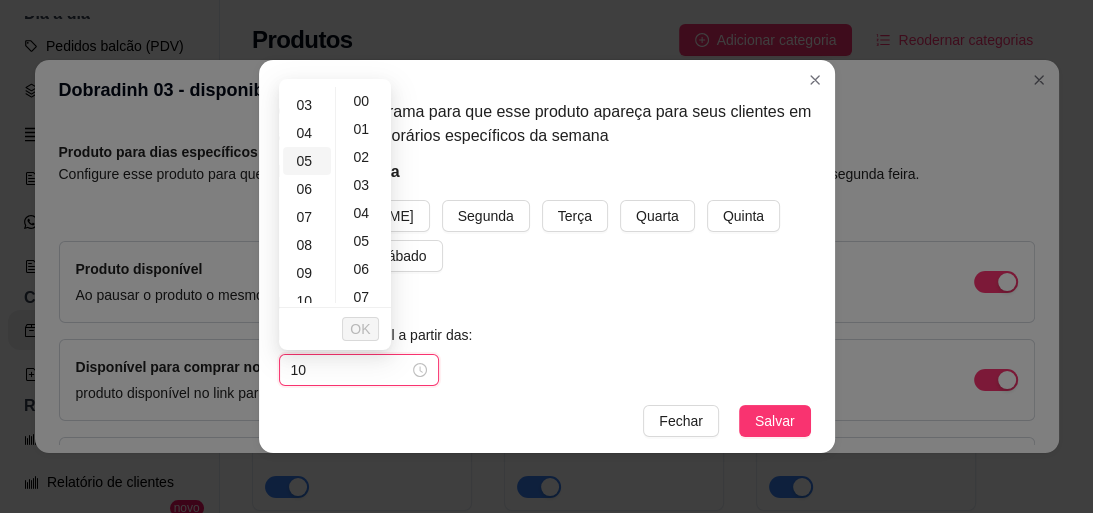 scroll, scrollTop: 160, scrollLeft: 0, axis: vertical 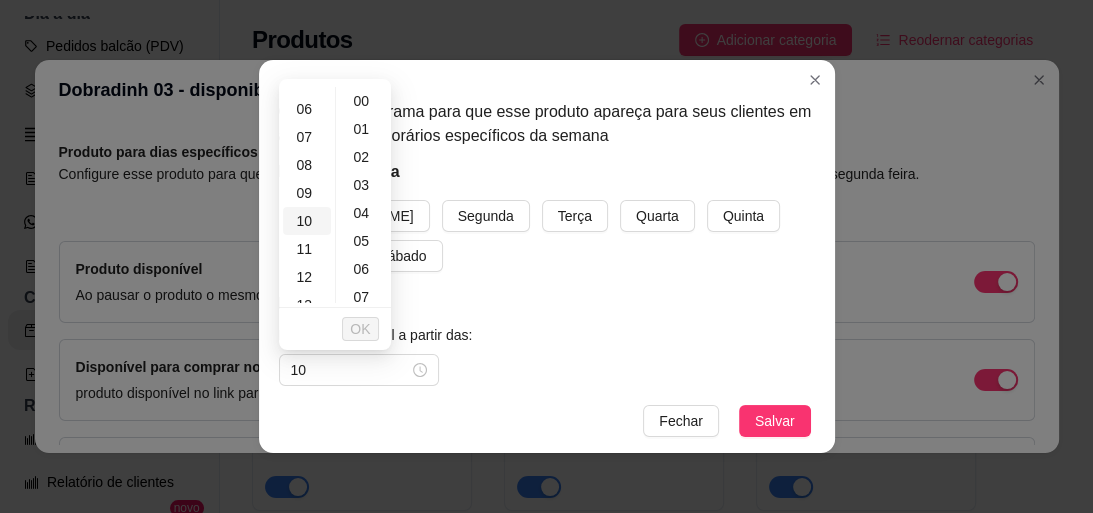 click on "10" at bounding box center (307, 221) 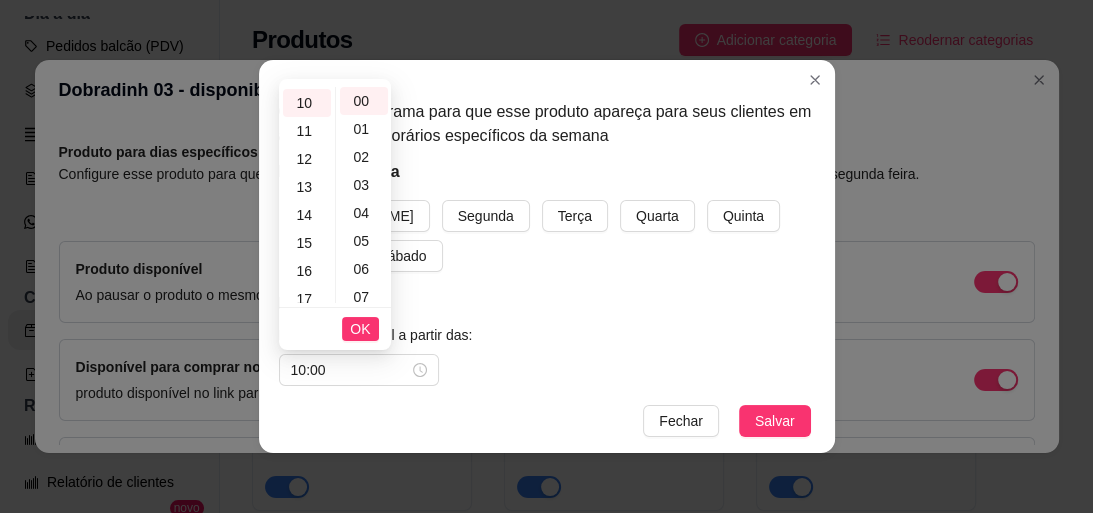 scroll, scrollTop: 280, scrollLeft: 0, axis: vertical 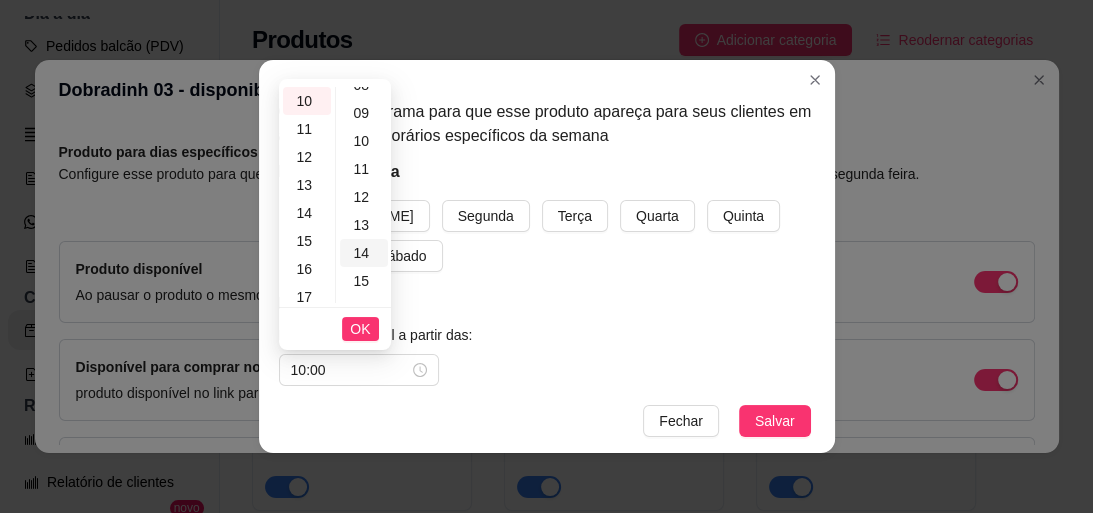 click on "14" at bounding box center [364, 253] 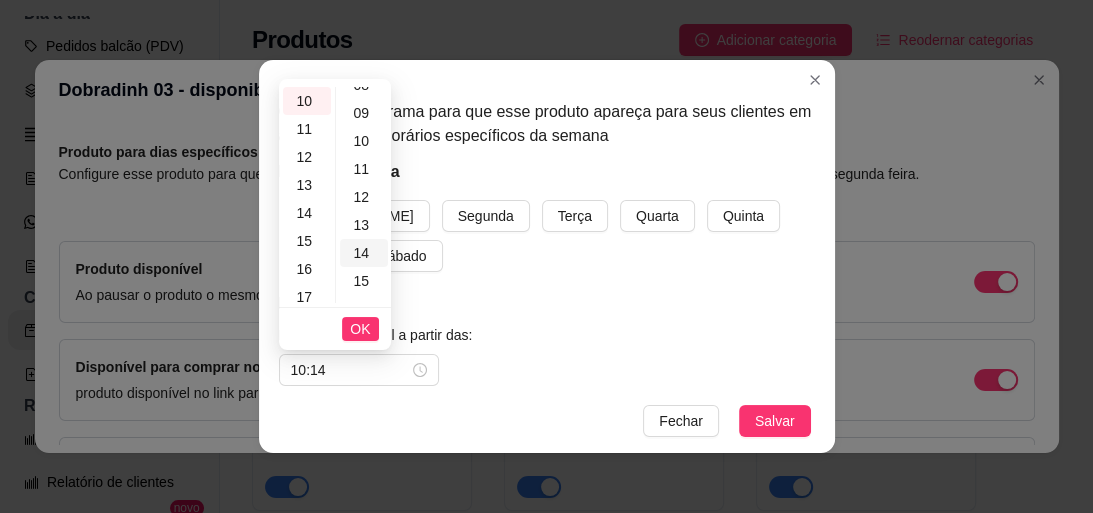 scroll, scrollTop: 392, scrollLeft: 0, axis: vertical 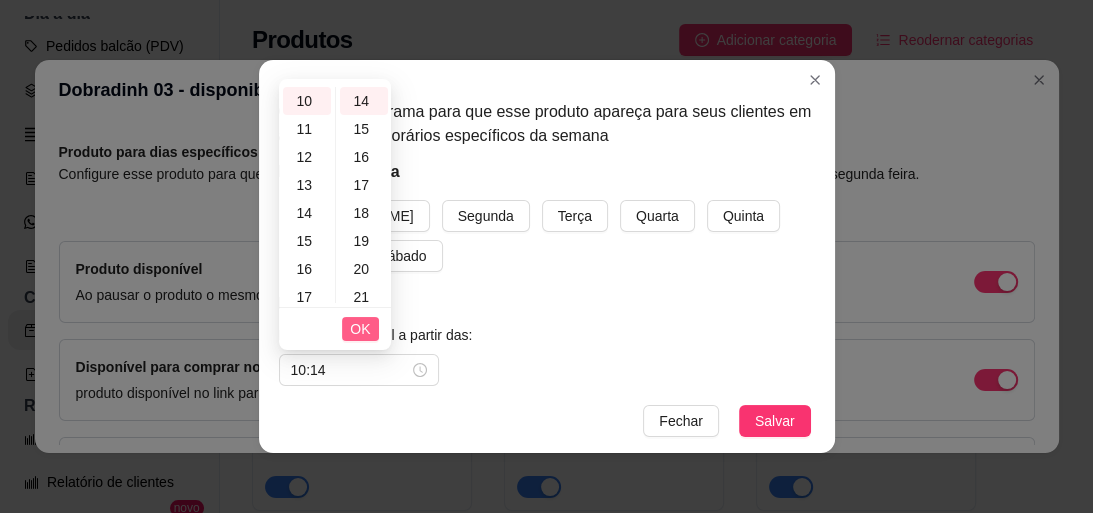 click on "OK" at bounding box center [360, 329] 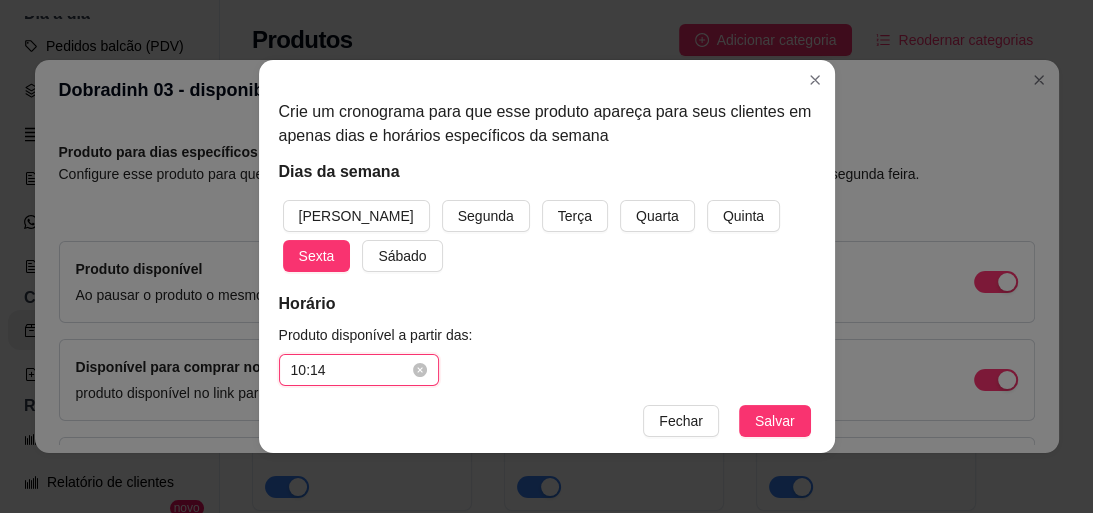 click on "10:14" at bounding box center (350, 370) 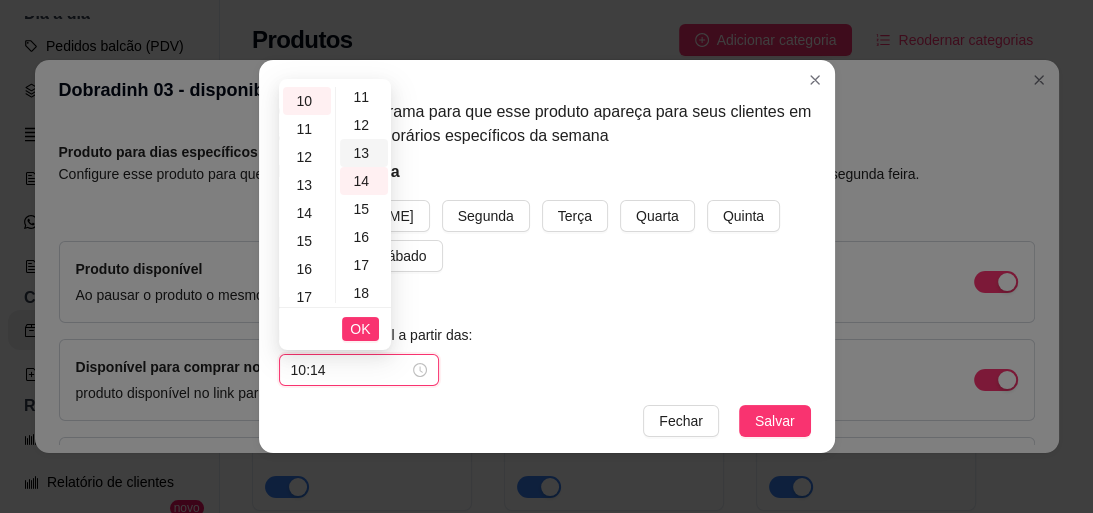 scroll, scrollTop: 0, scrollLeft: 0, axis: both 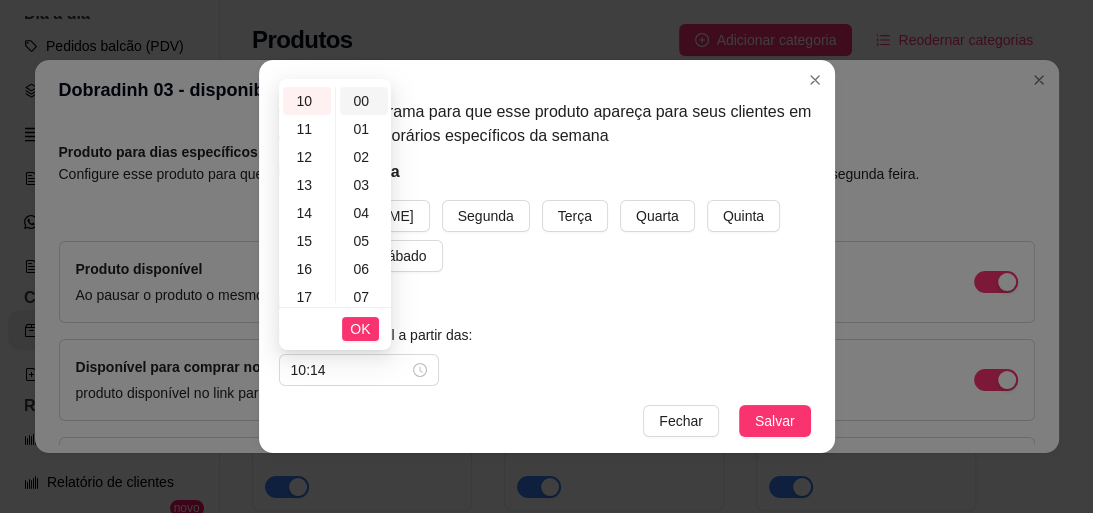 click on "00" at bounding box center [364, 101] 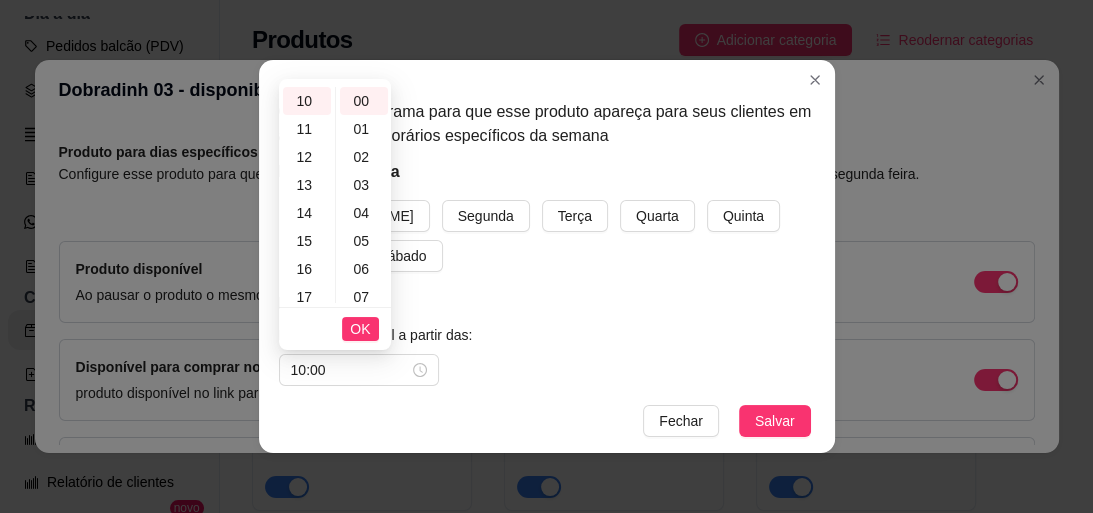 click on "Crie um cronograma para que esse produto apareça para seus clientes em apenas dias e horários específicos da semana Dias da semana Domingo Segunda Terça Quarta Quinta Sexta Sábado Horário Produto disponível a partir das: 10:00 Produto disponível até ou produto ficará indisponível a partir das: 00 01 02 03 04 05 06 07 08 09 10 11 12 13 14 15 16 17 18 19 20 21 22 23 00 01 02 03 04 05 06 07 08 09 10 11 12 13 14 15 16 17 18 19 20 21 22 23 24 25 26 27 28 29 30 31 32 33 34 35 36 37 38 39 40 41 42 43 44 45 46 47 48 49 50 51 52 53 54 55 56 57 58 59 OK" at bounding box center [547, 224] 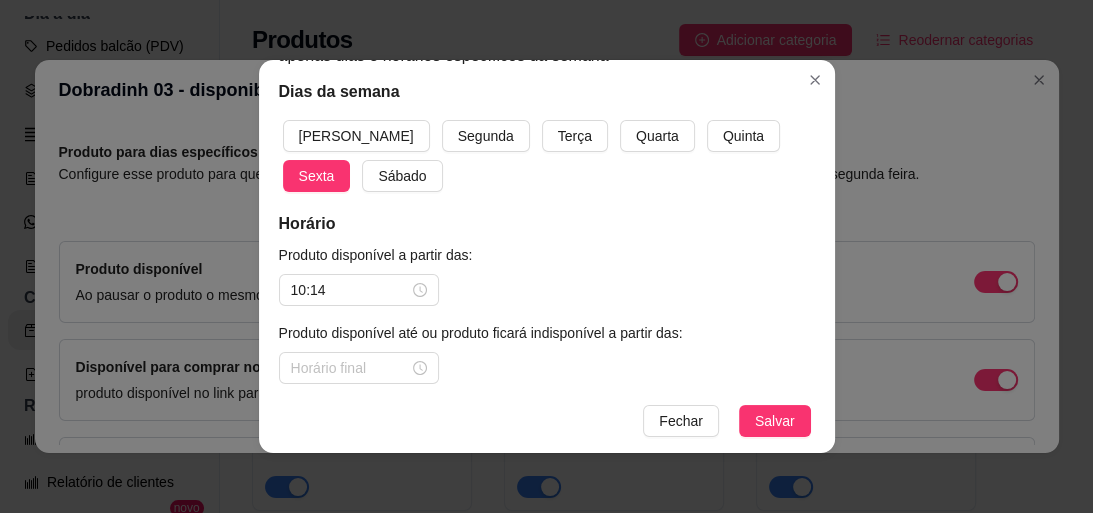 scroll, scrollTop: 94, scrollLeft: 0, axis: vertical 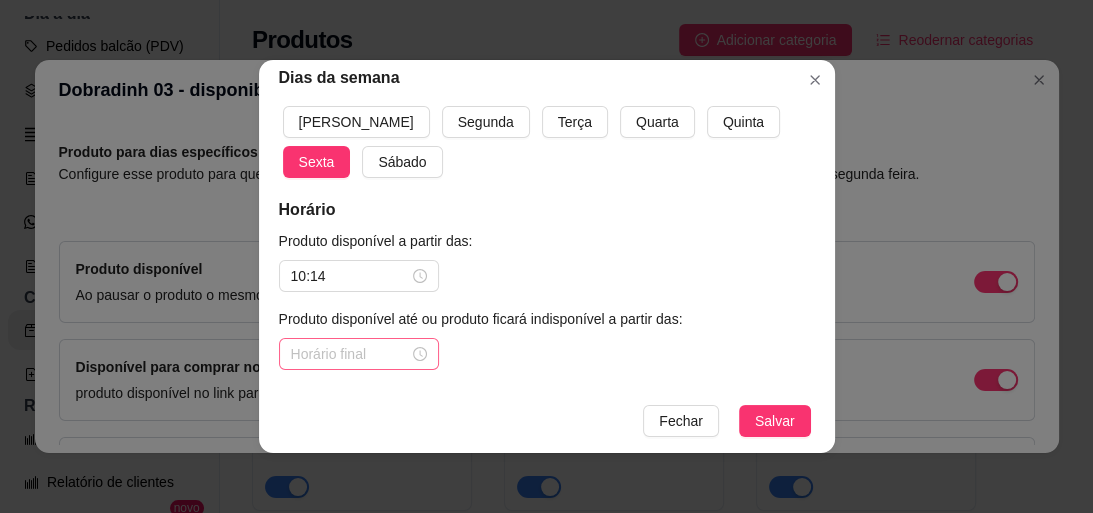 click at bounding box center [359, 354] 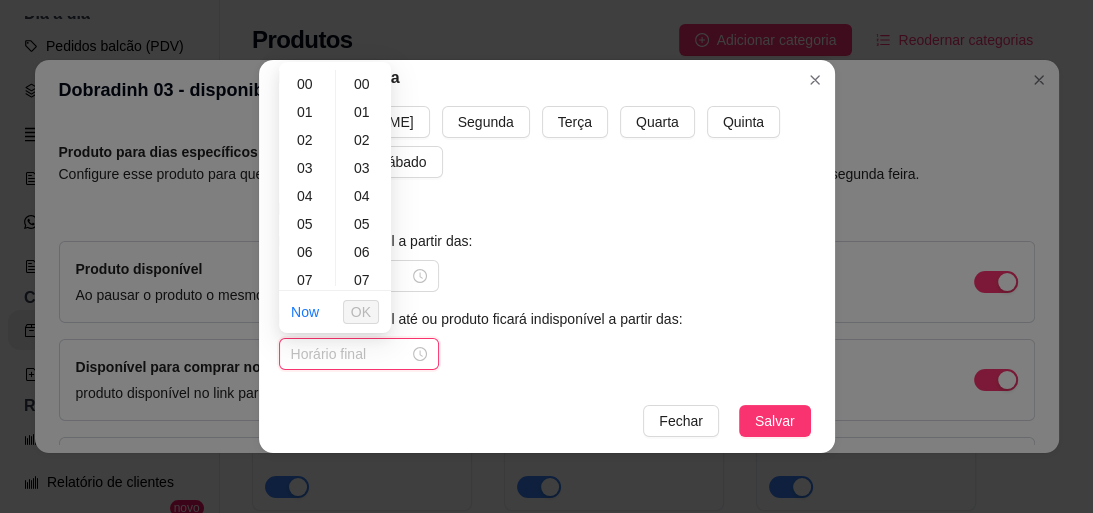 click at bounding box center [350, 354] 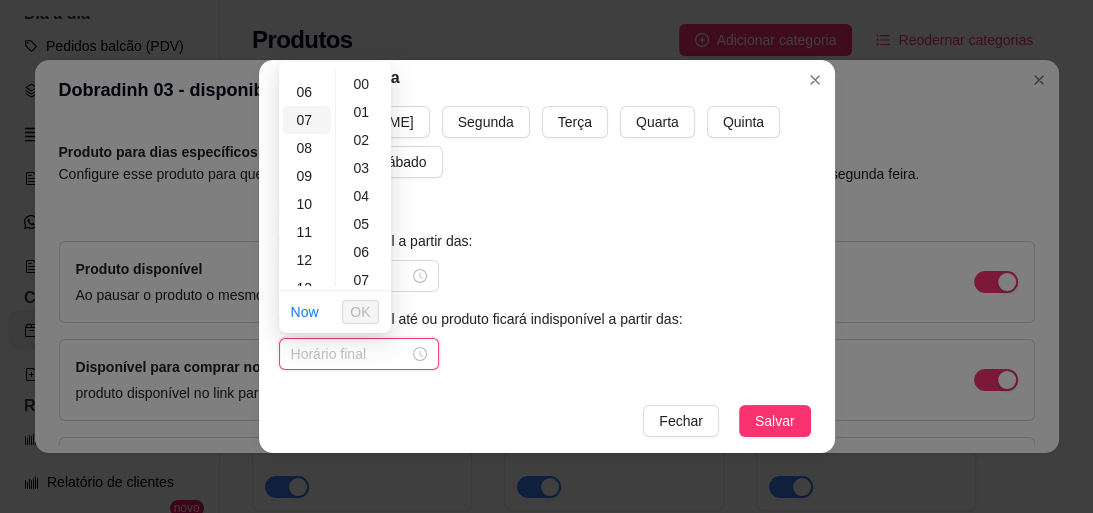 scroll, scrollTop: 320, scrollLeft: 0, axis: vertical 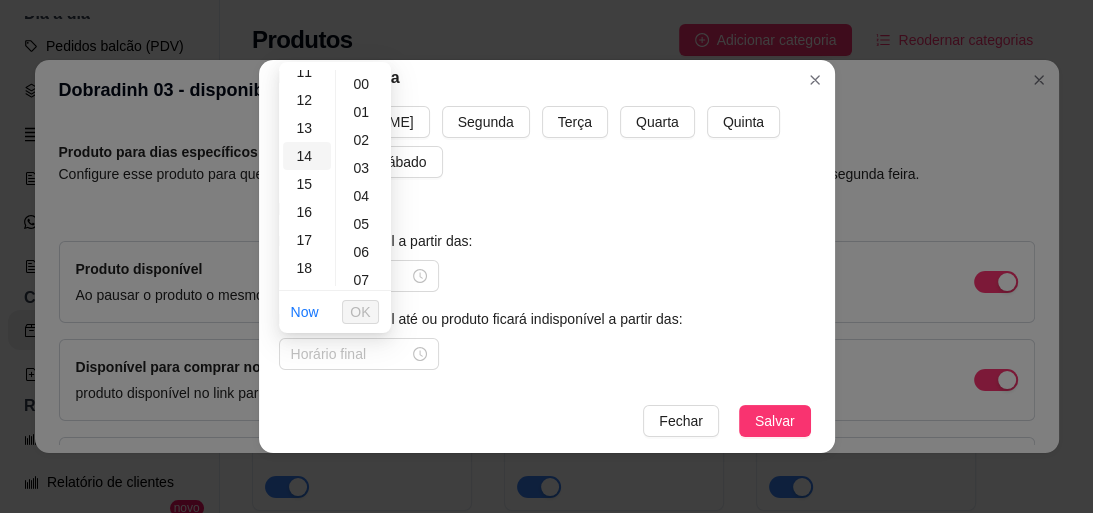 click on "14" at bounding box center (307, 156) 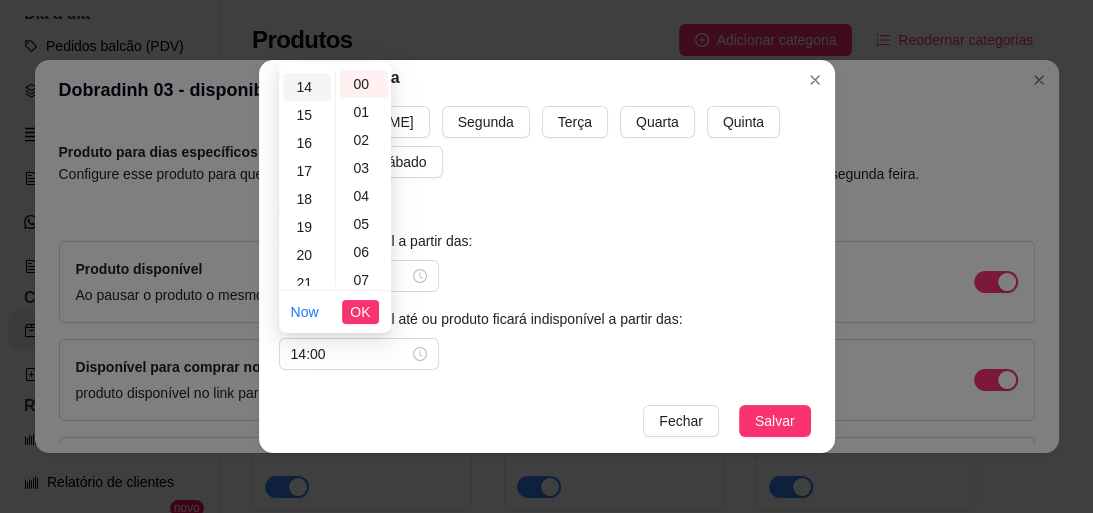 scroll, scrollTop: 392, scrollLeft: 0, axis: vertical 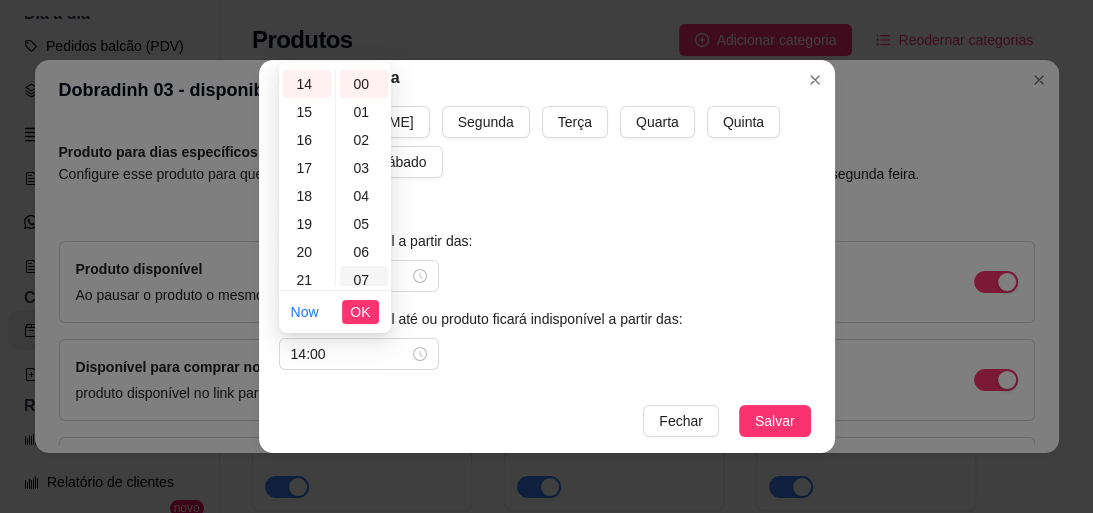 click on "OK" at bounding box center (360, 312) 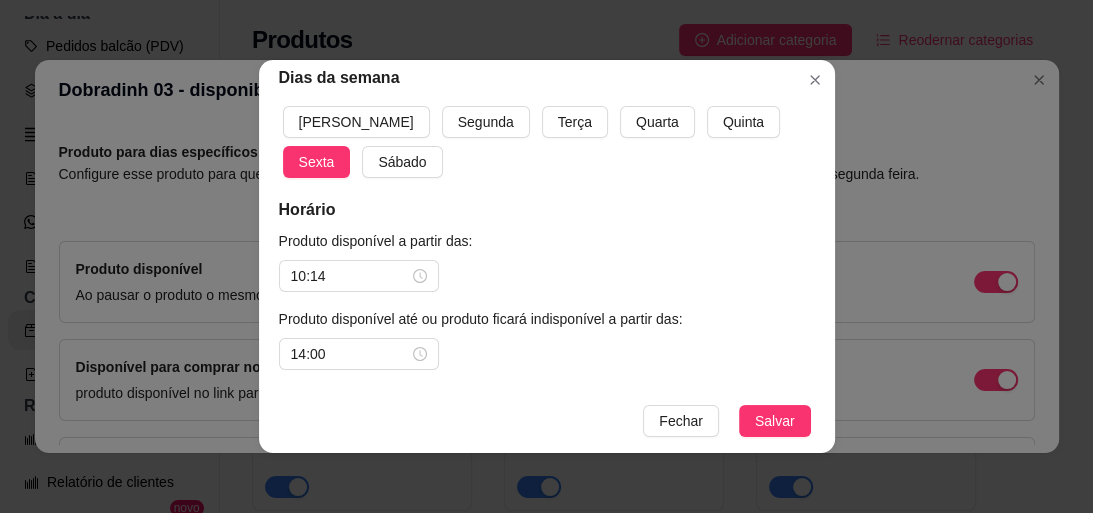 scroll, scrollTop: 4, scrollLeft: 0, axis: vertical 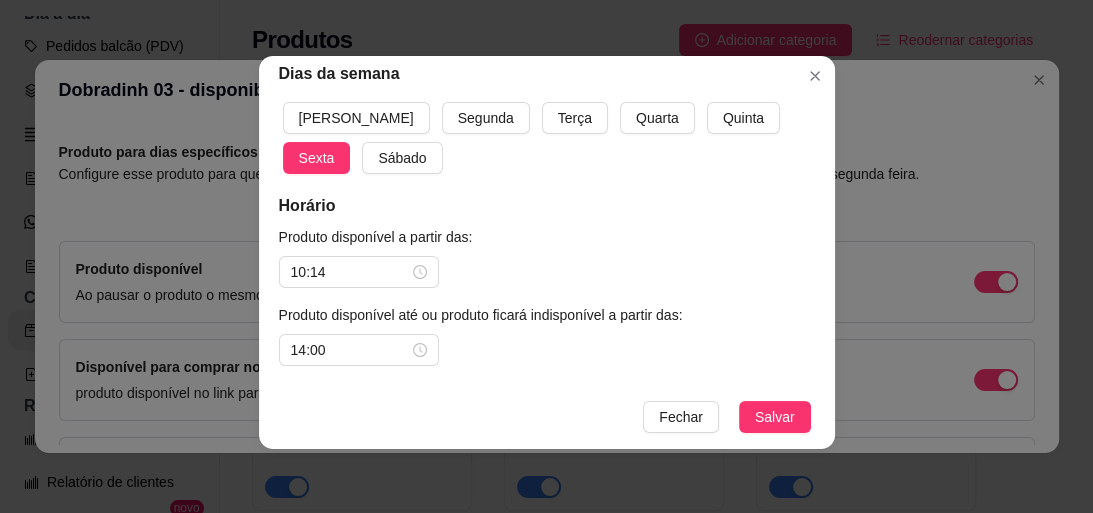 click on "Produto disponível a partir das: 10:14 Produto disponível até ou produto ficará indisponível a partir das: 14:00 00 01 02 03 04 05 06 07 08 09 10 11 12 13 14 15 16 17 18 19 20 21 22 23 00 01 02 03 04 05 06 07 08 09 10 11 12 13 14 15 16 17 18 19 20 21 22 23 24 25 26 27 28 29 30 31 32 33 34 35 36 37 38 39 40 41 42 43 44 45 46 47 48 49 50 51 52 53 54 55 56 57 58 59 OK 00 01 02 03 04 05 06 07 08 09 10 11 12 13 14 15 16 17 18 19 20 21 22 23 00 01 02 03 04 05 06 07 08 09 10 11 12 13 14 15 16 17 18 19 20 21 22 23 24 25 26 27 28 29 30 31 32 33 34 35 36 37 38 39 40 41 42 43 44 45 46 47 48 49 50 51 52 53 54 55 56 57 58 59 Now OK" at bounding box center [547, 296] 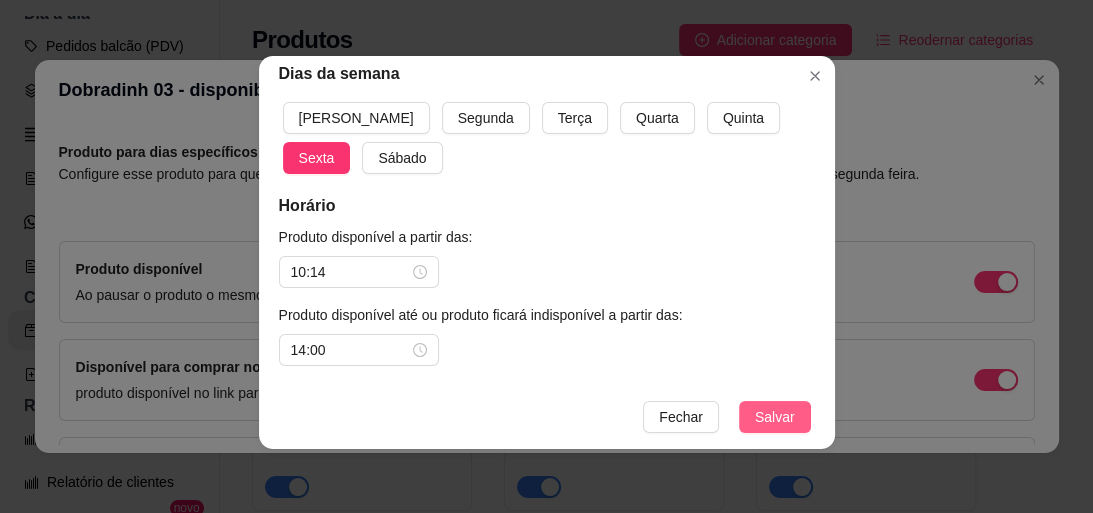 click on "Salvar" at bounding box center (775, 417) 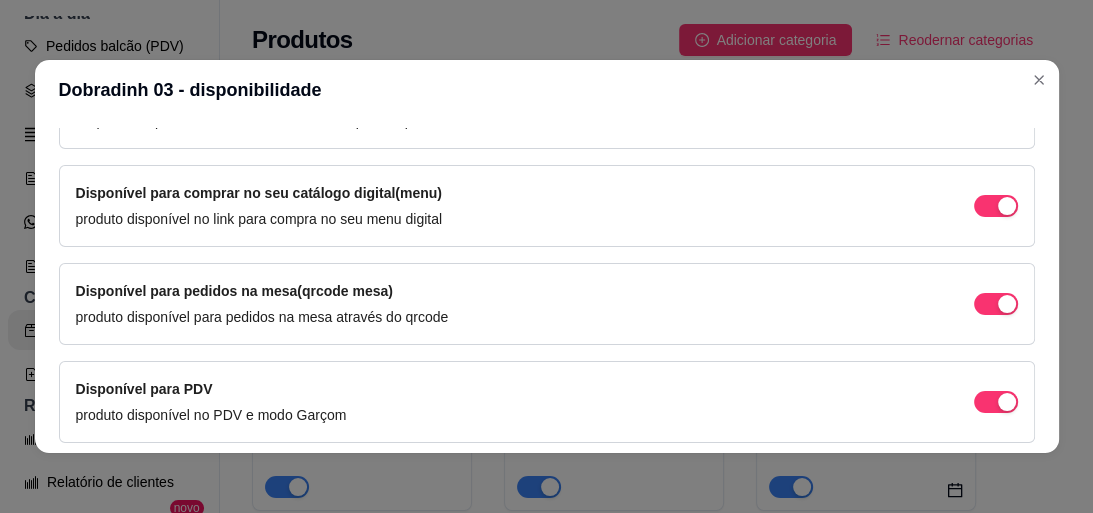 scroll, scrollTop: 397, scrollLeft: 0, axis: vertical 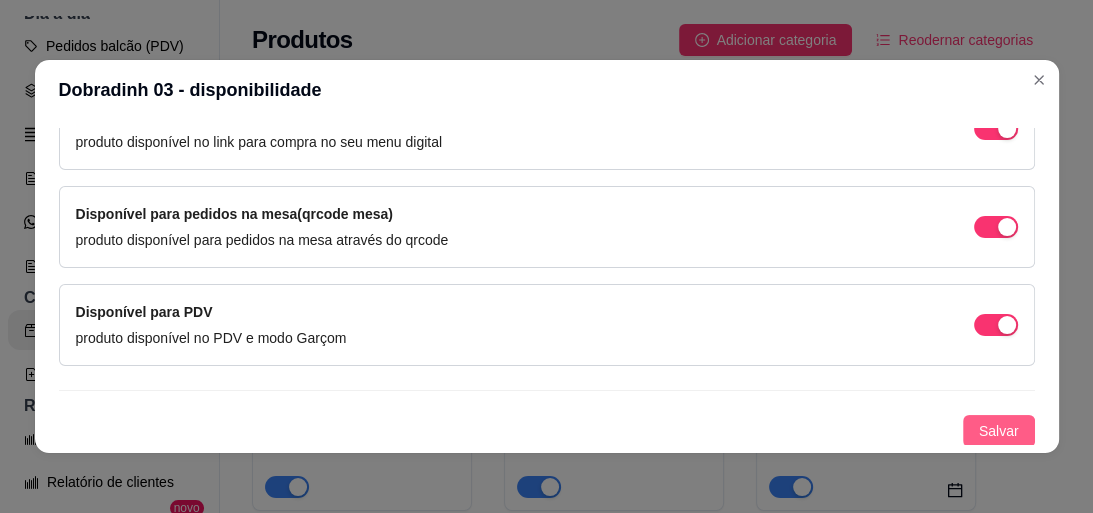 click on "Salvar" at bounding box center [999, 431] 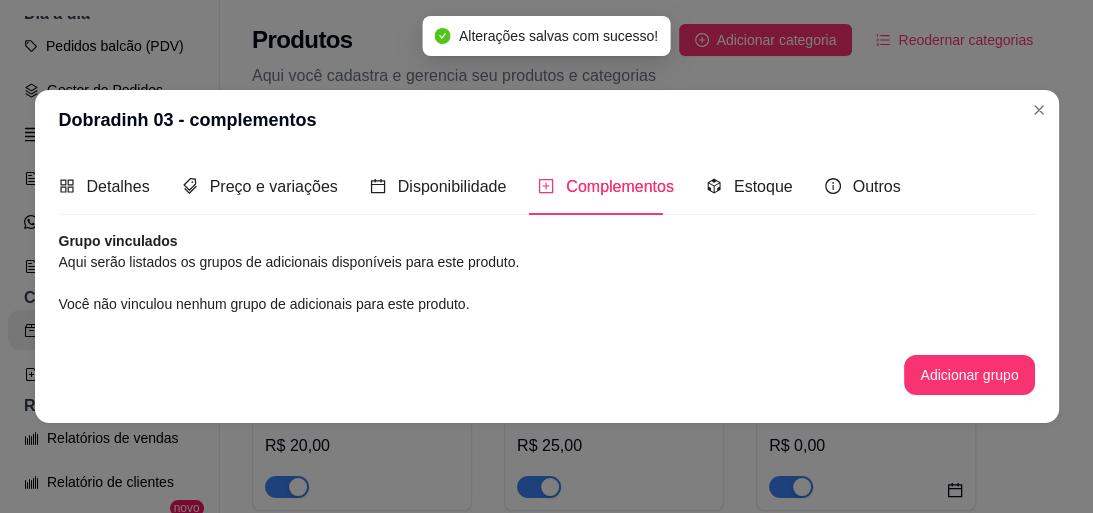scroll, scrollTop: 0, scrollLeft: 0, axis: both 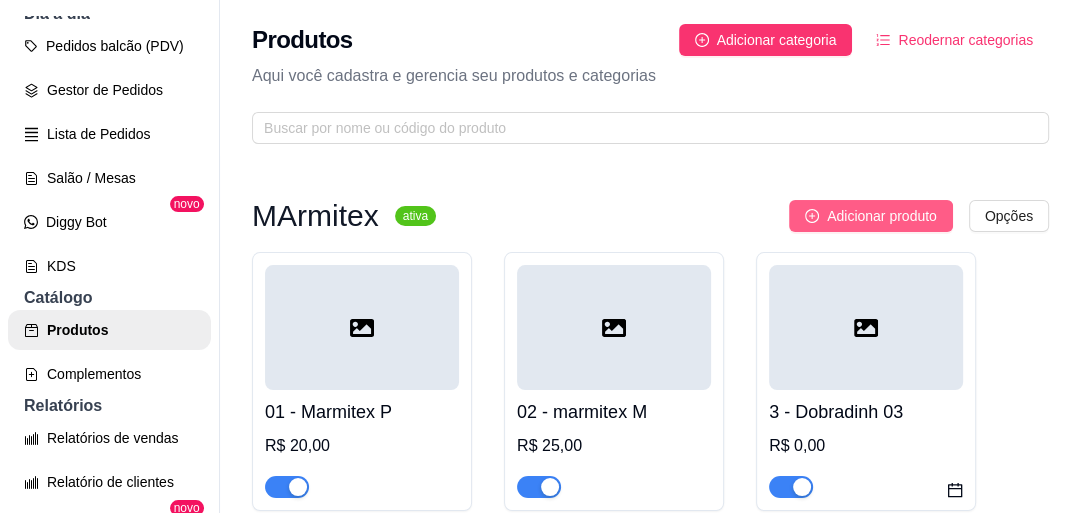 click on "Adicionar produto" at bounding box center [882, 216] 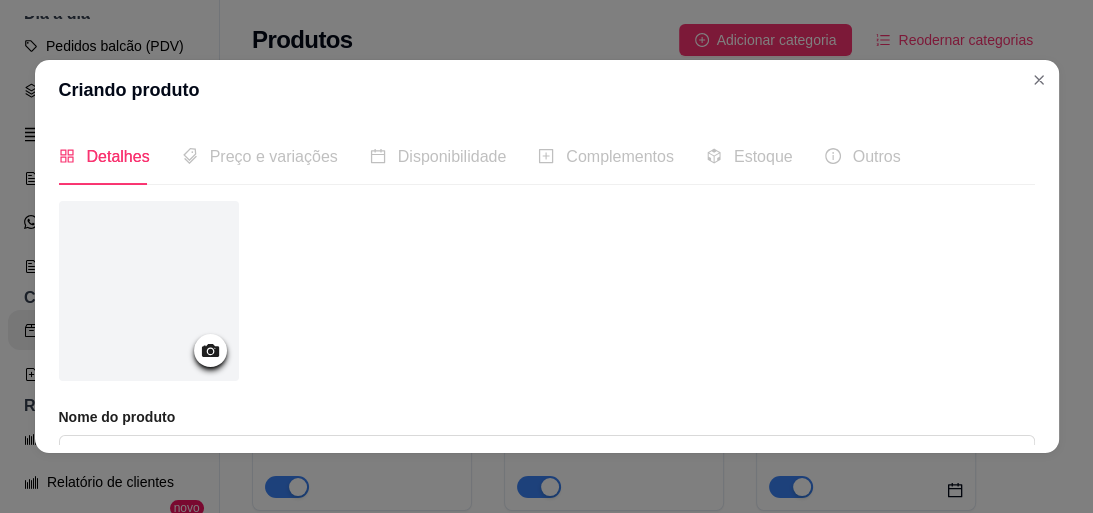 scroll, scrollTop: 160, scrollLeft: 0, axis: vertical 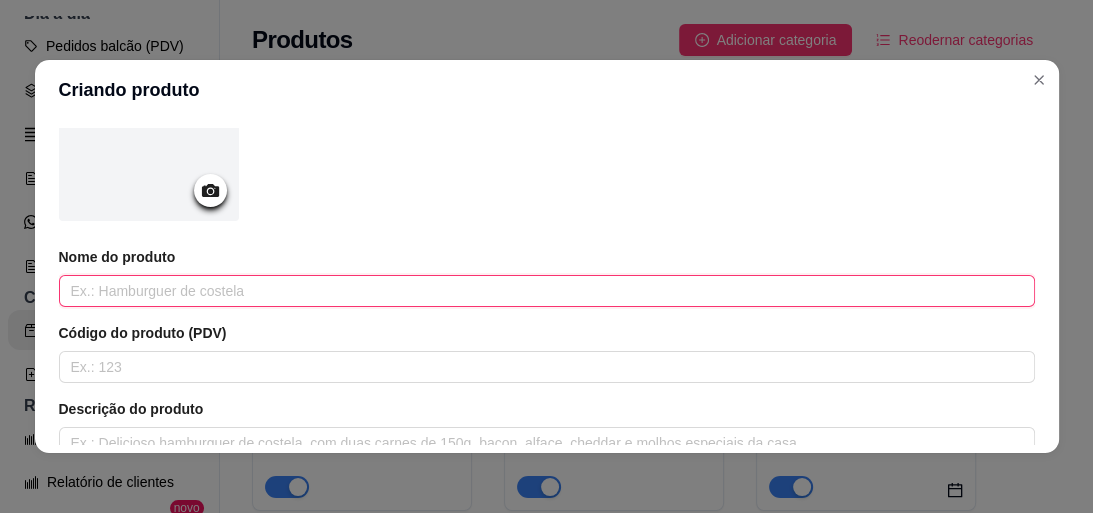 click at bounding box center [547, 291] 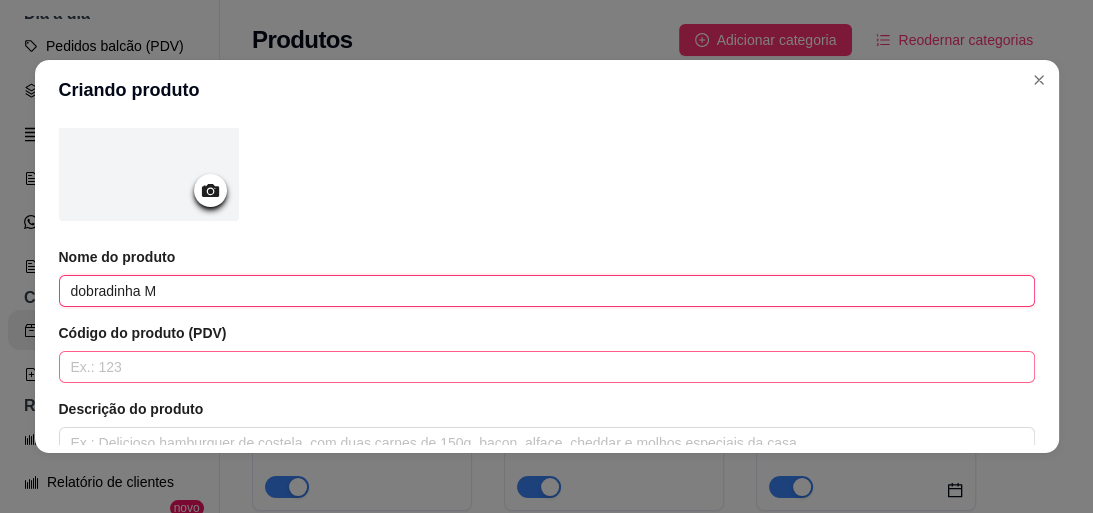 scroll, scrollTop: 240, scrollLeft: 0, axis: vertical 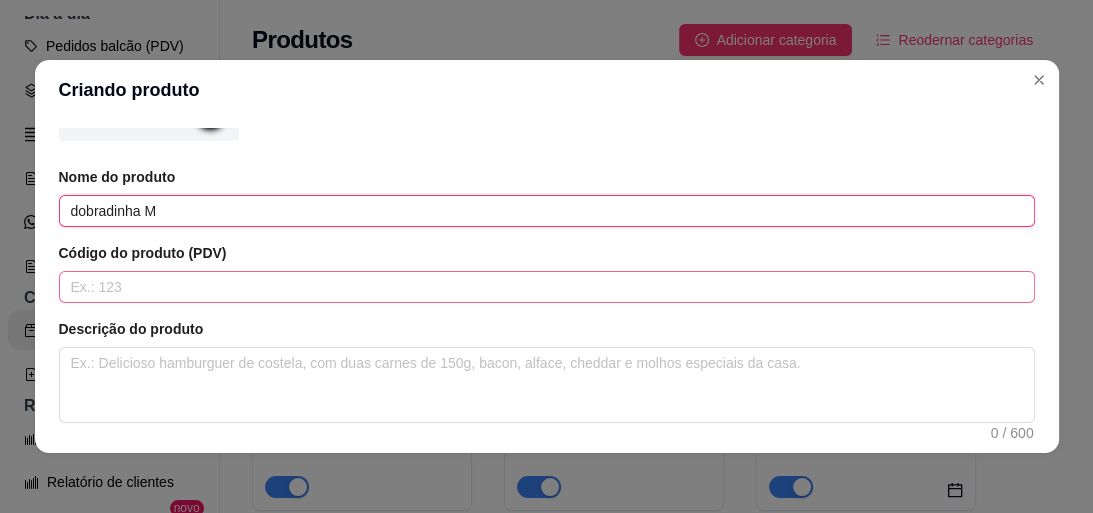 type on "dobradinha M" 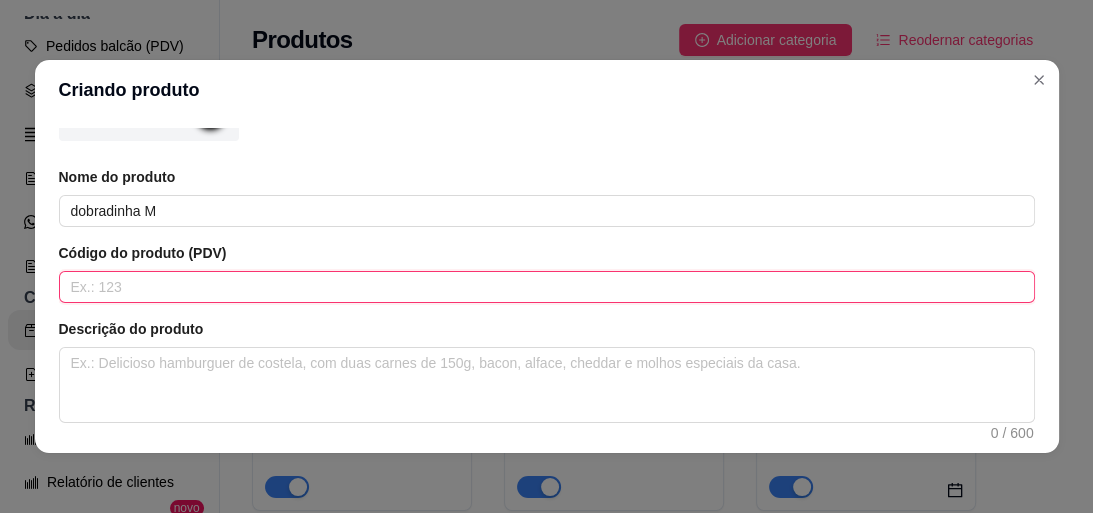 click at bounding box center [547, 287] 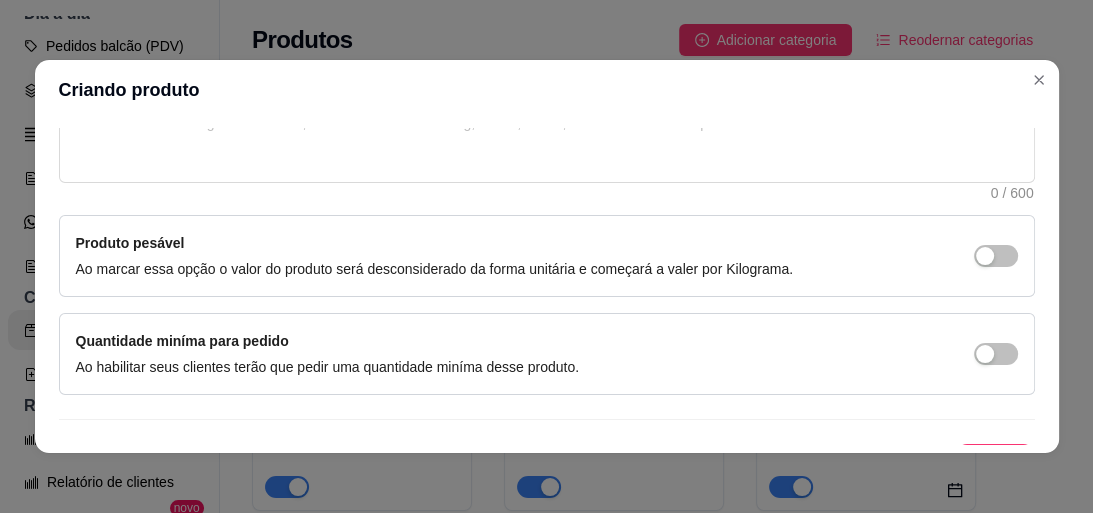 scroll, scrollTop: 320, scrollLeft: 0, axis: vertical 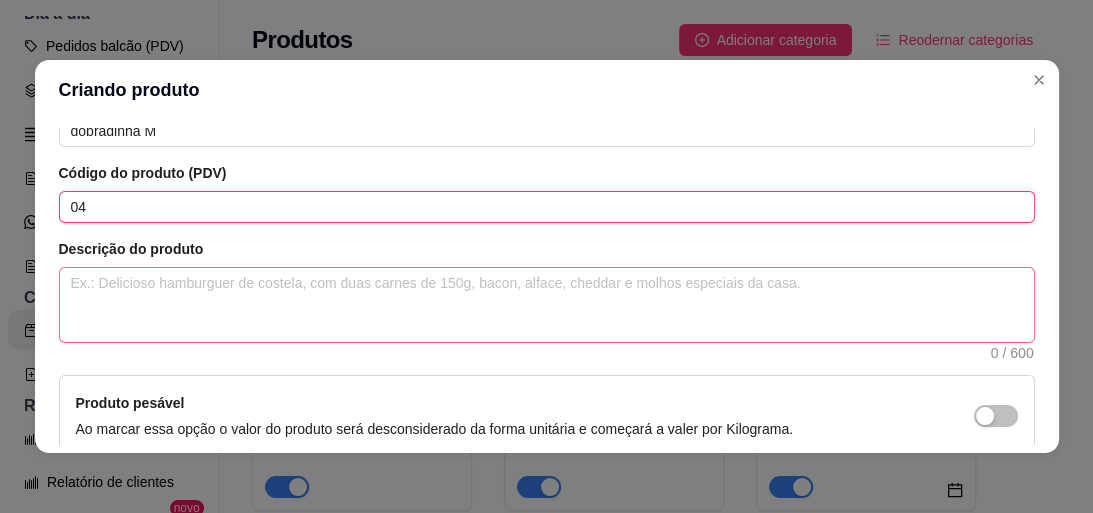 type on "04" 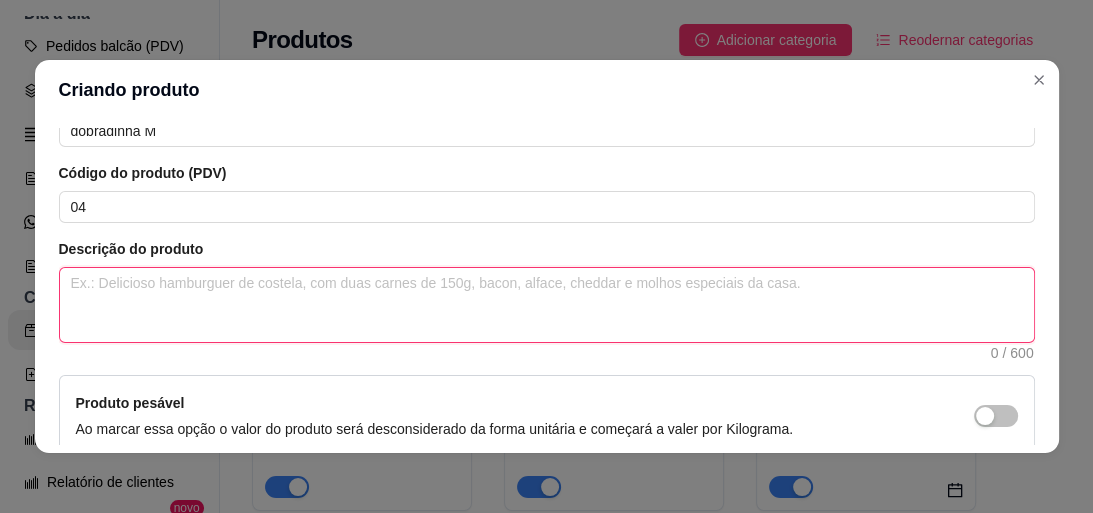 click at bounding box center (547, 305) 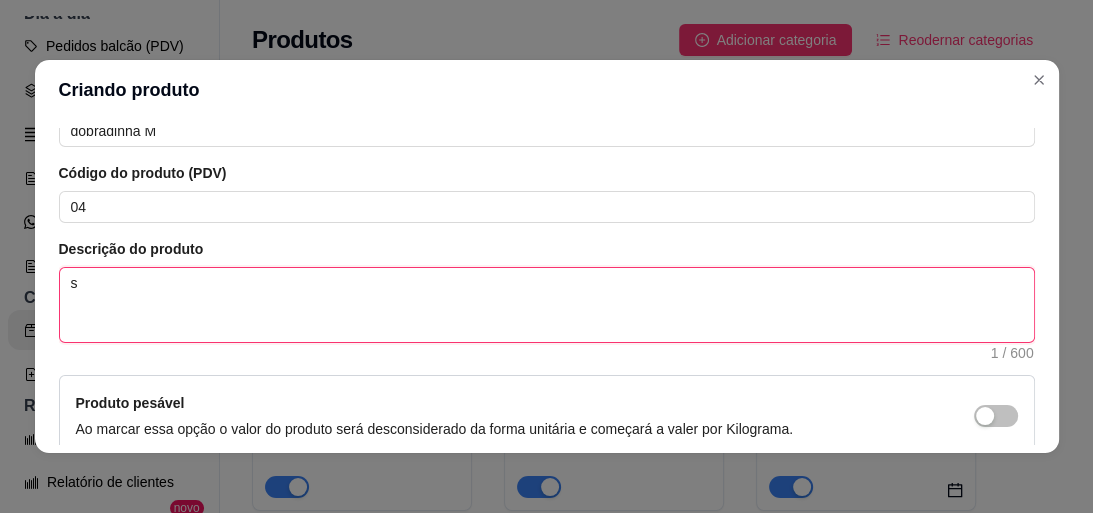 type 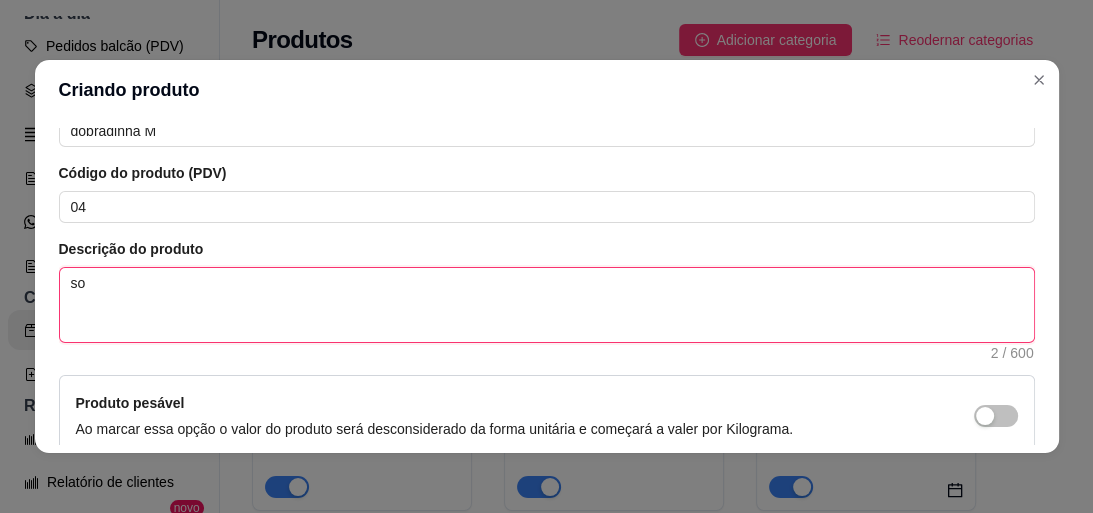 type 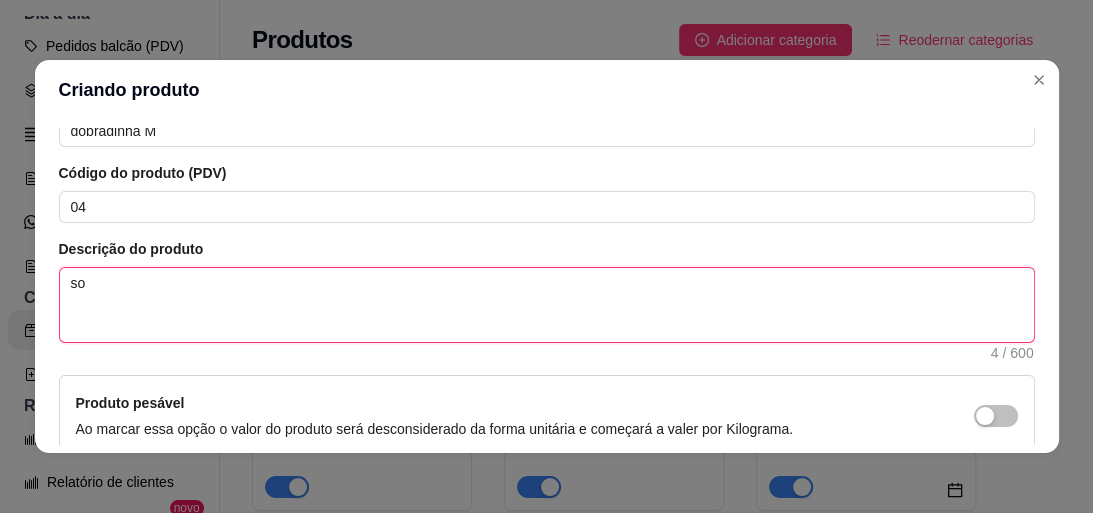 type 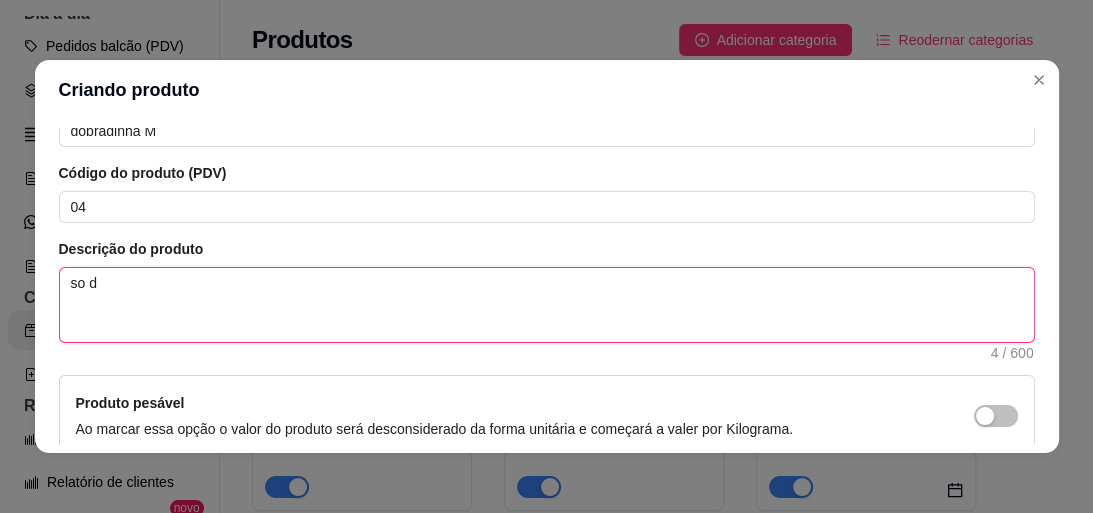 type 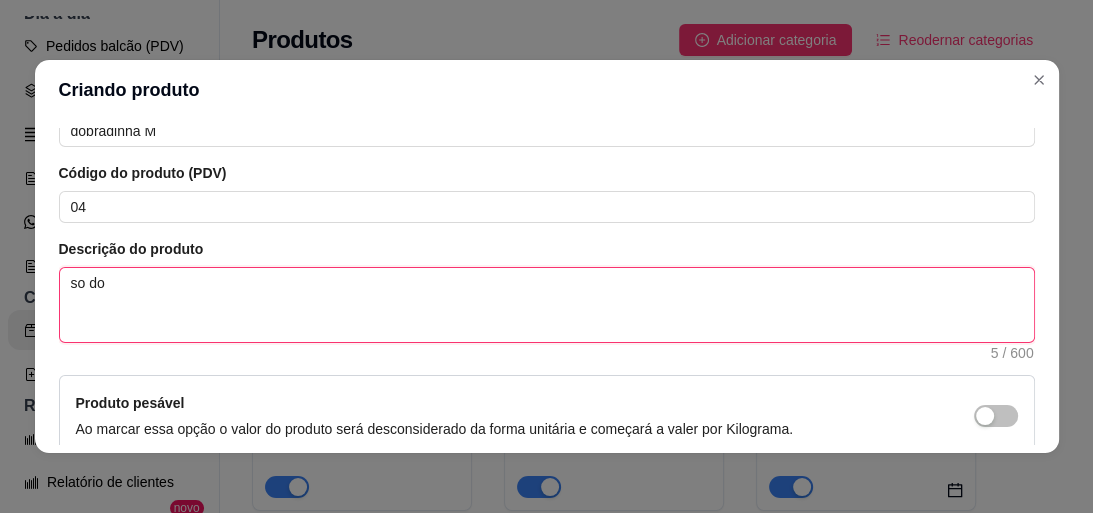 type 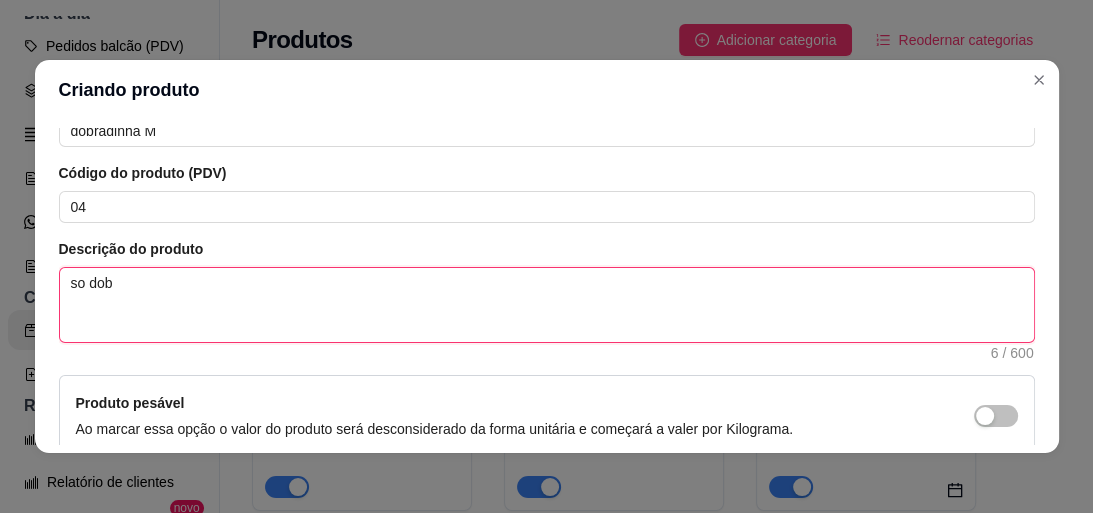 type 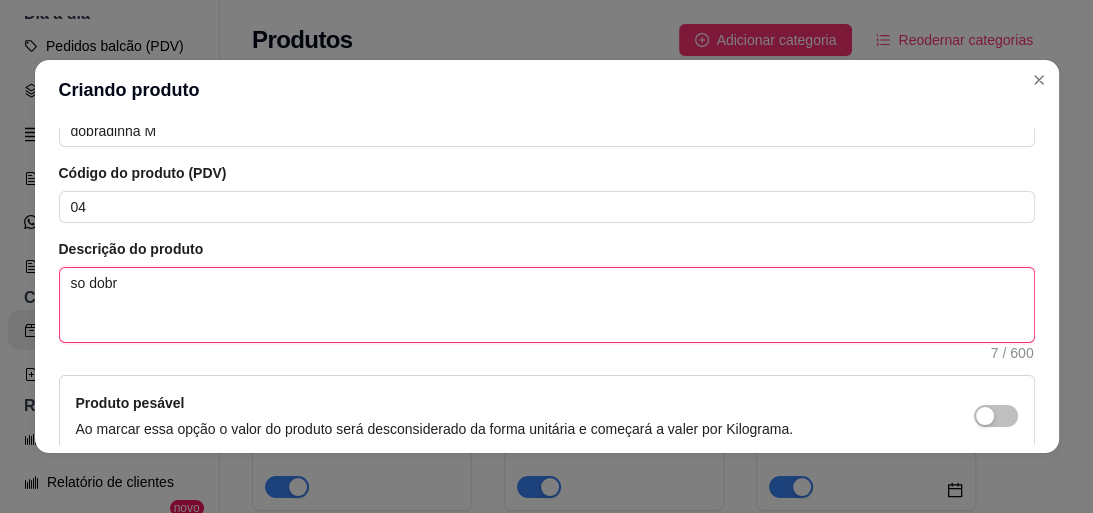type 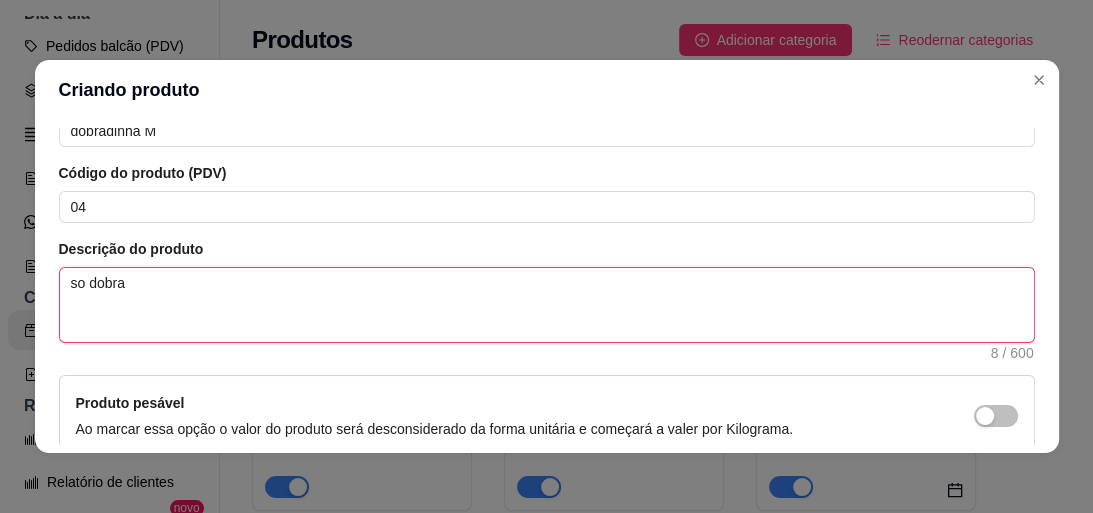 type 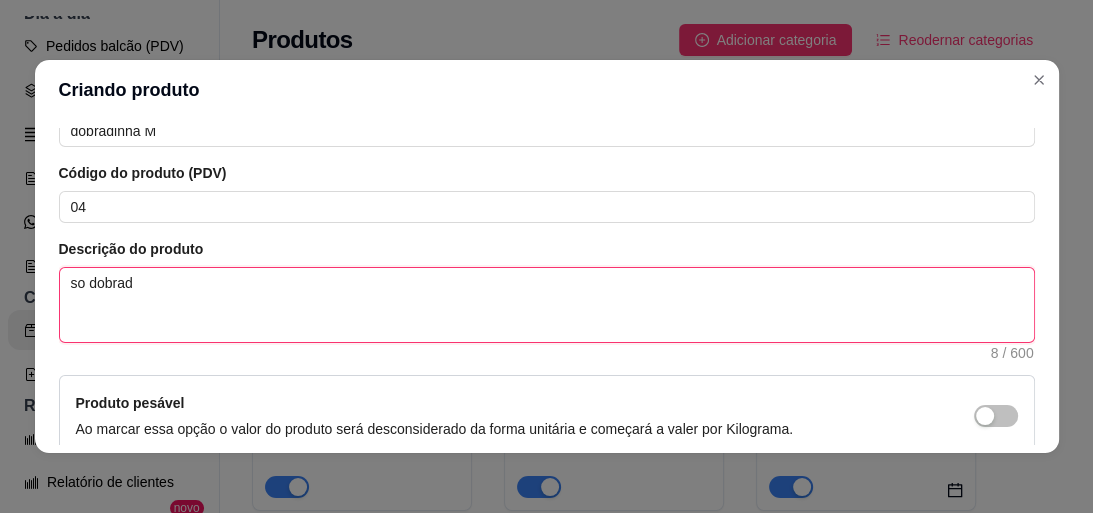 type 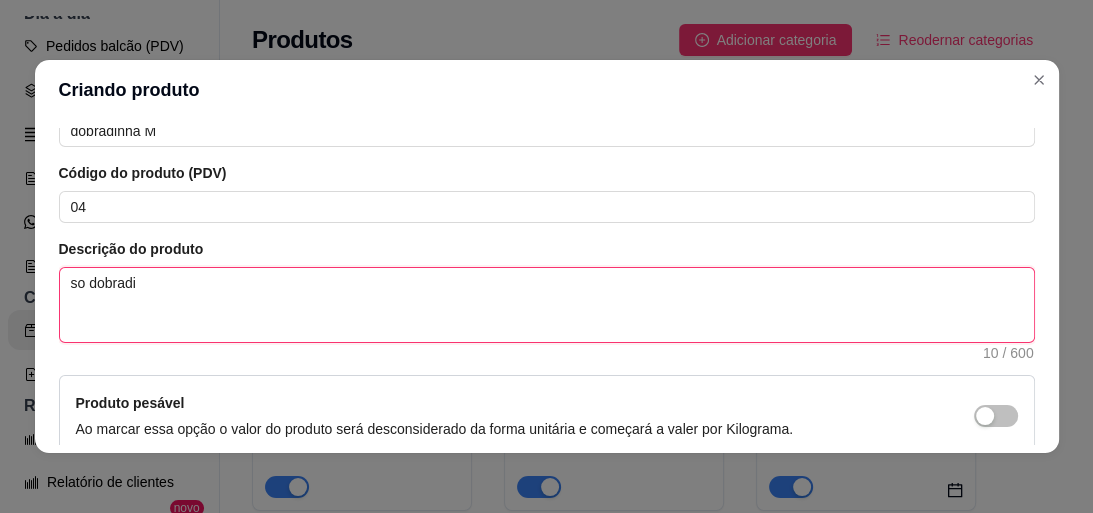 type 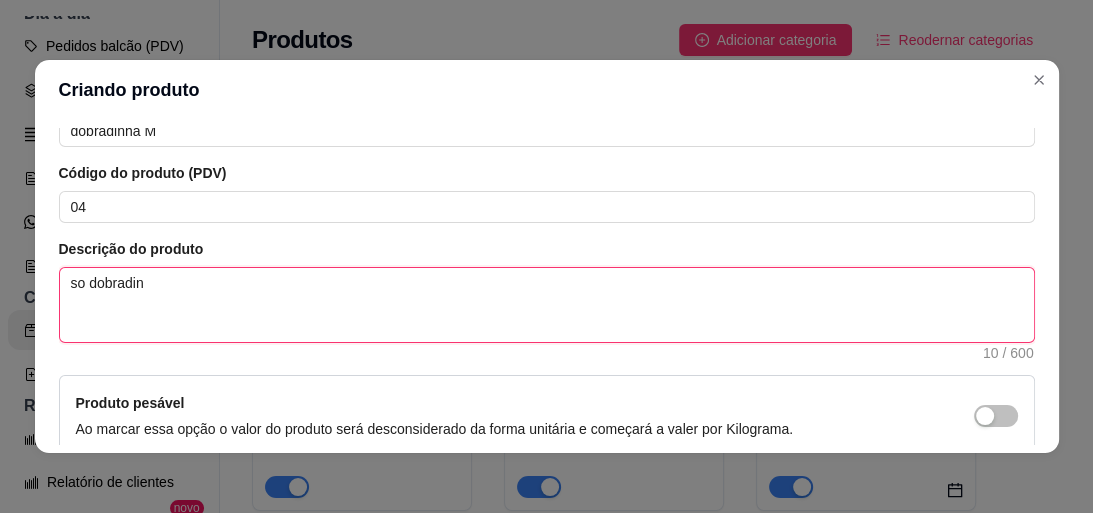 type 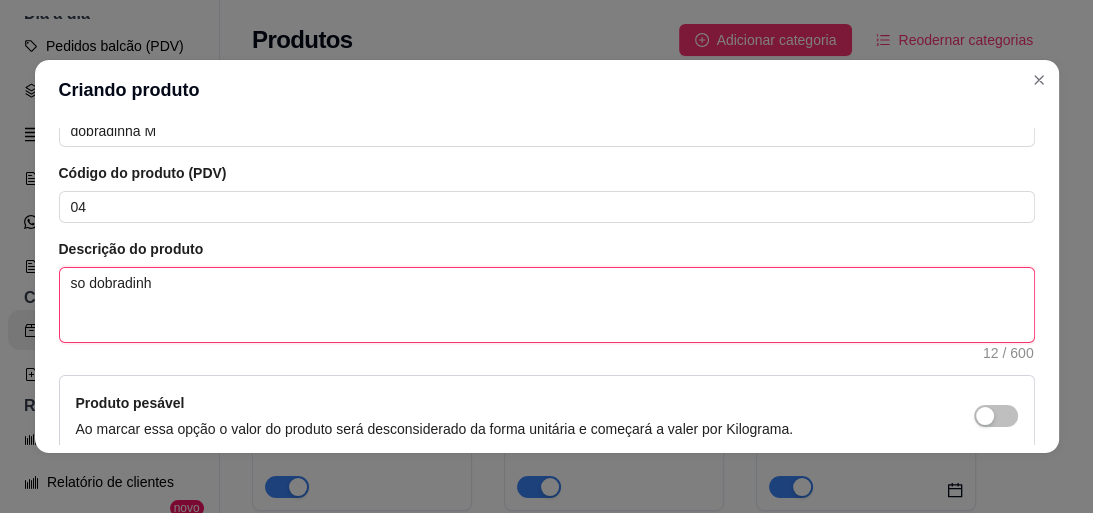 type 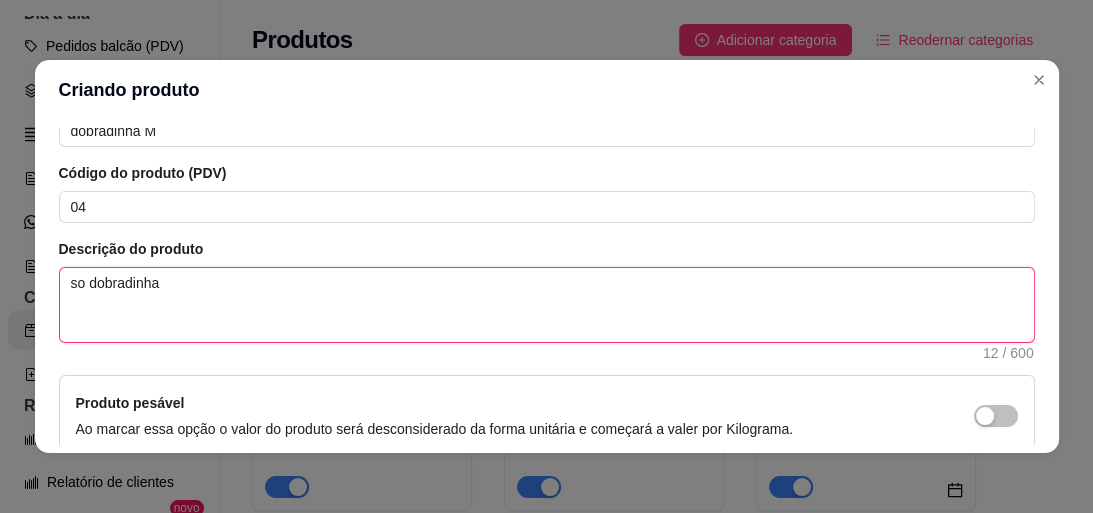 type 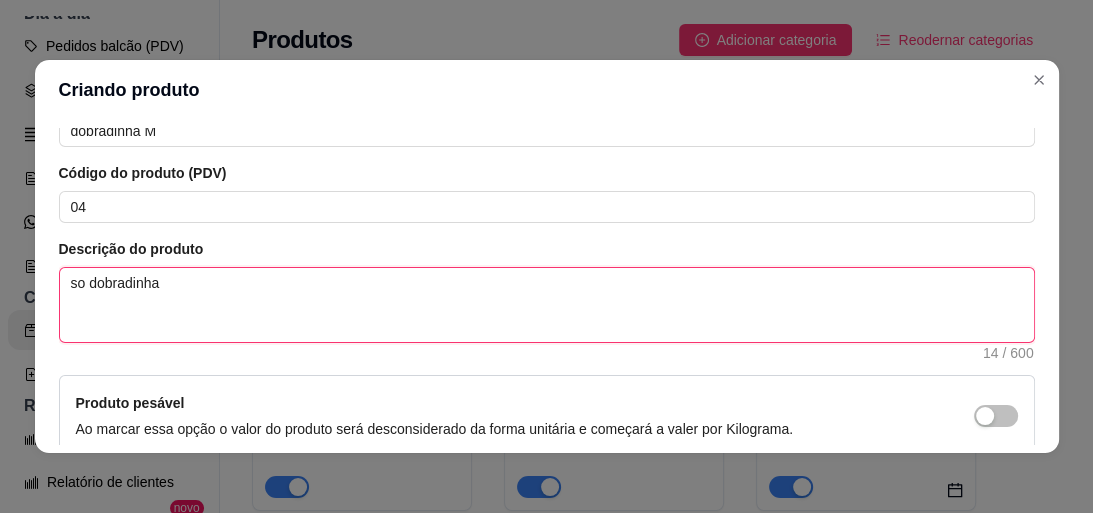 scroll, scrollTop: 516, scrollLeft: 0, axis: vertical 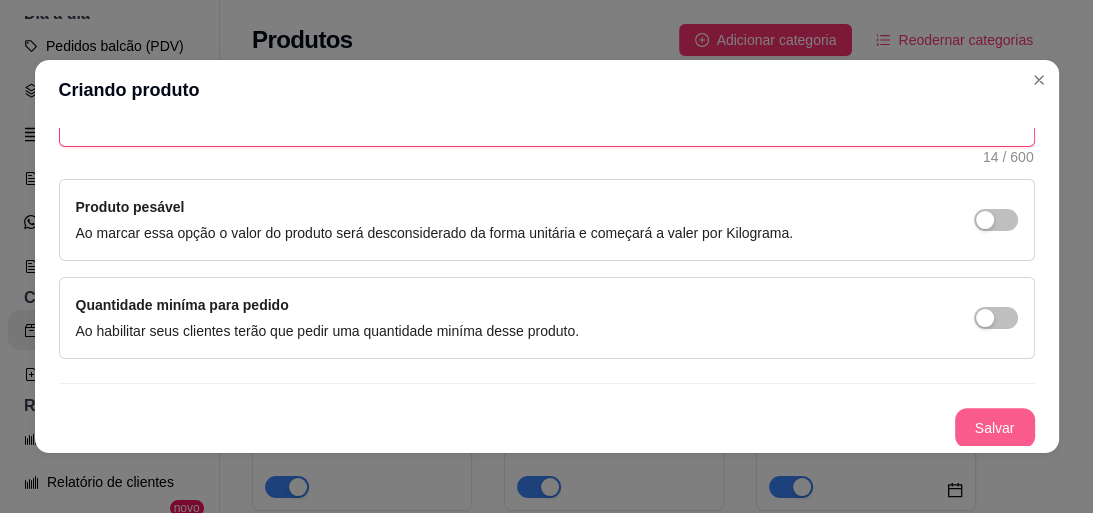 type on "so dobradinha" 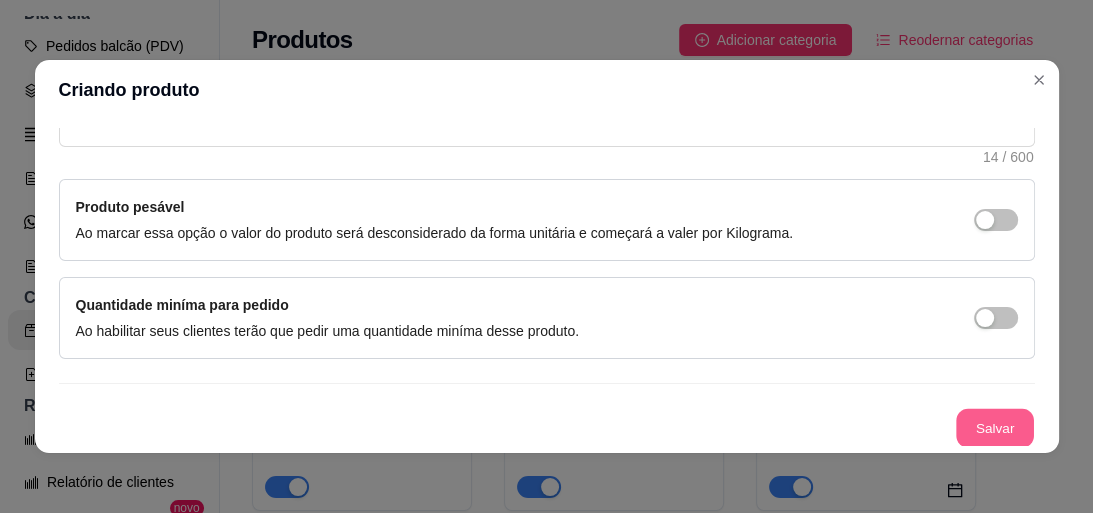 click on "Salvar" at bounding box center (995, 428) 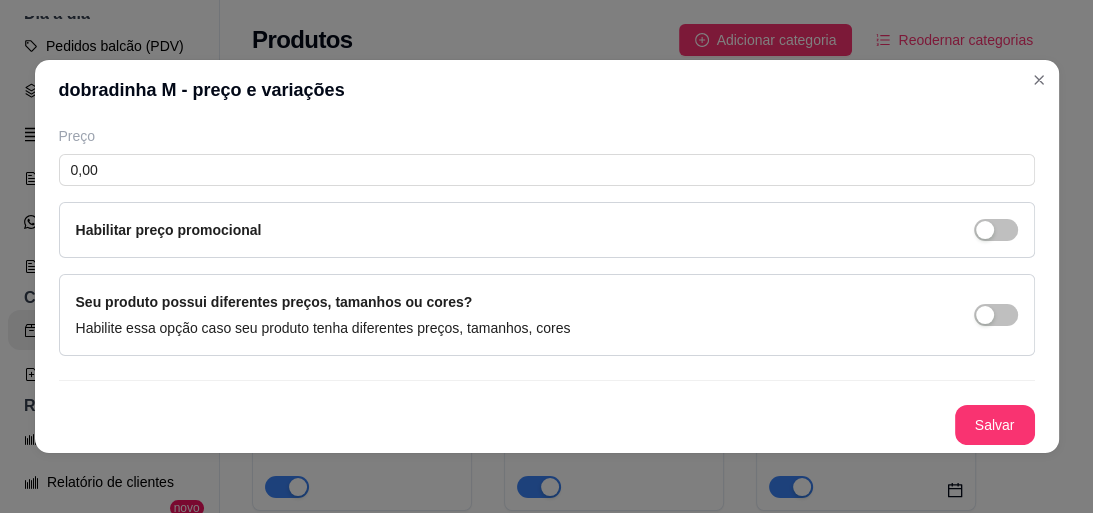 type 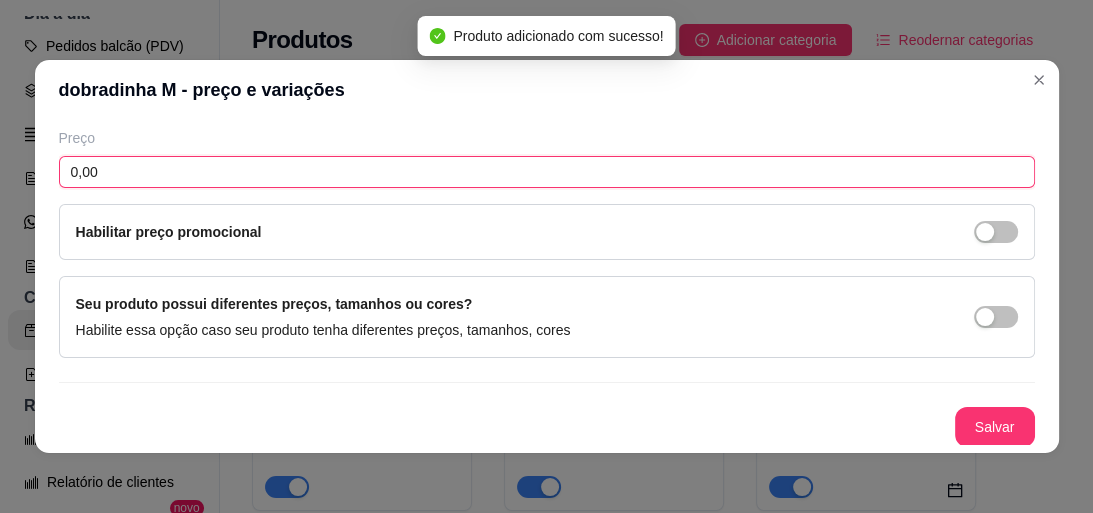 click on "0,00" at bounding box center [547, 172] 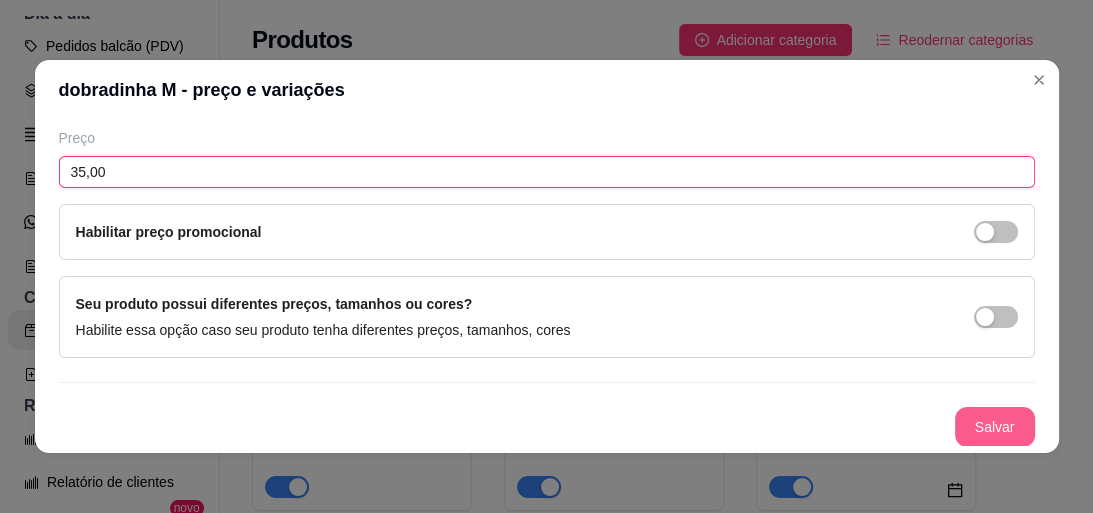 type on "35,00" 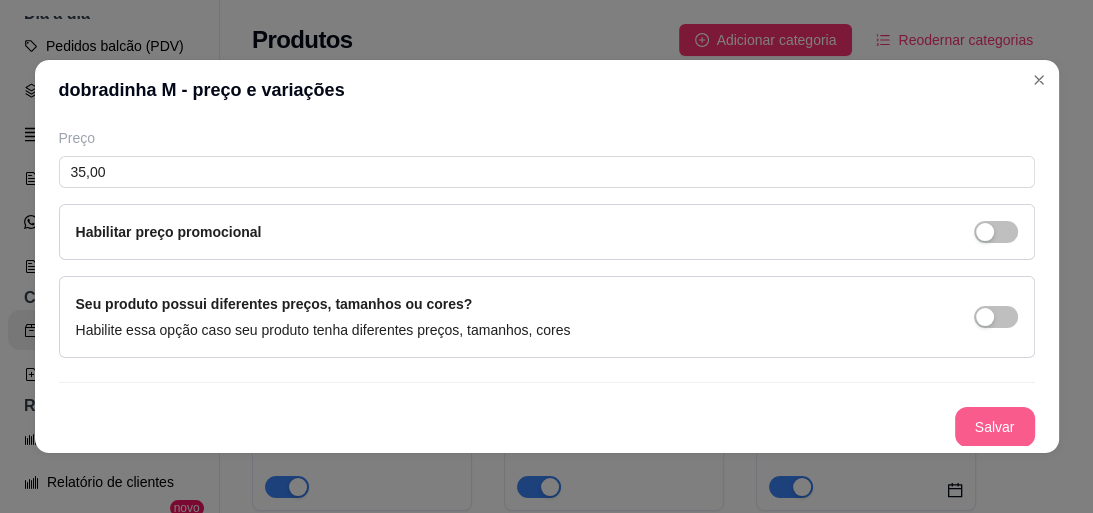 click on "Salvar" at bounding box center [995, 427] 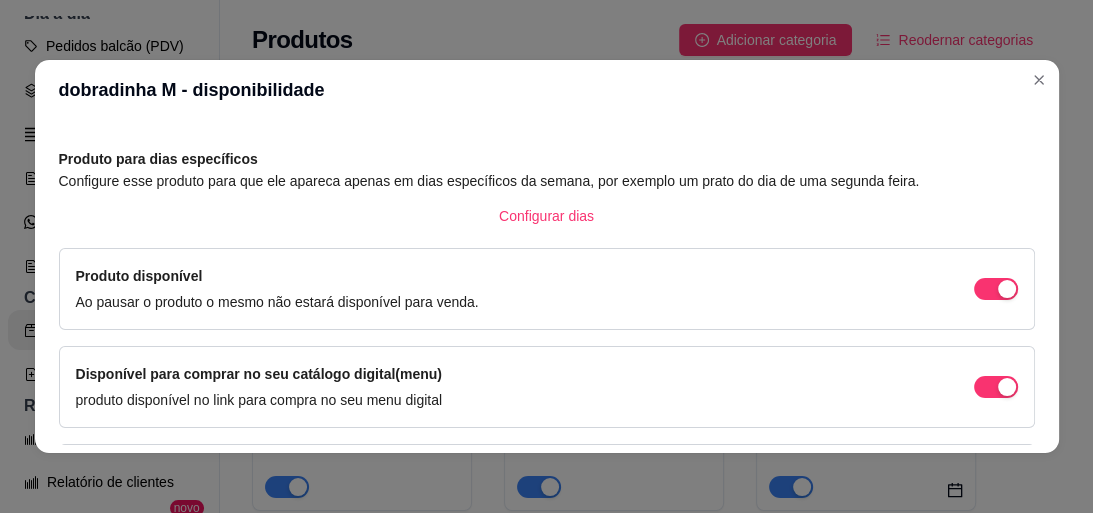 scroll, scrollTop: 93, scrollLeft: 0, axis: vertical 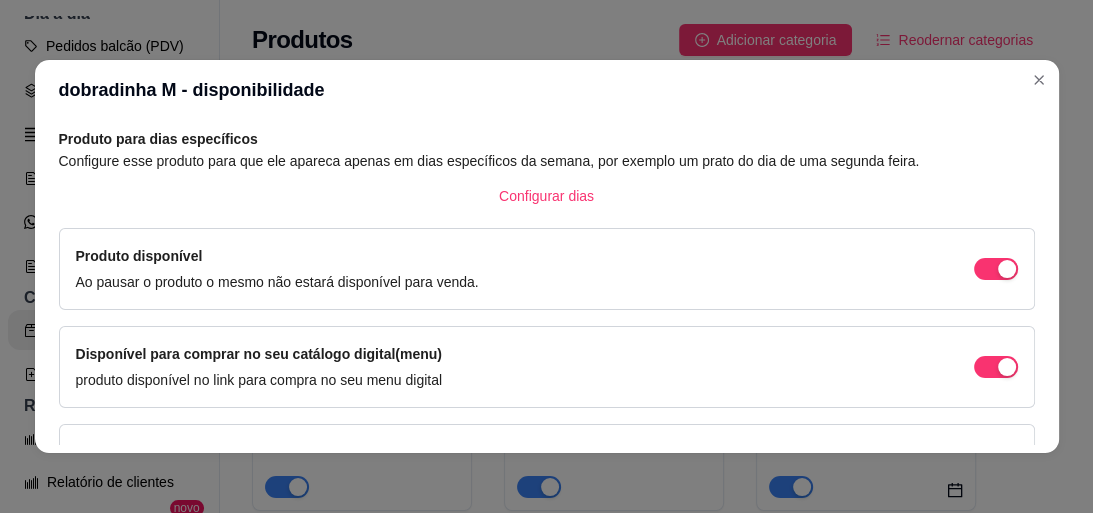 click on "Ao pausar o produto o mesmo não estará disponível para venda." at bounding box center (277, 282) 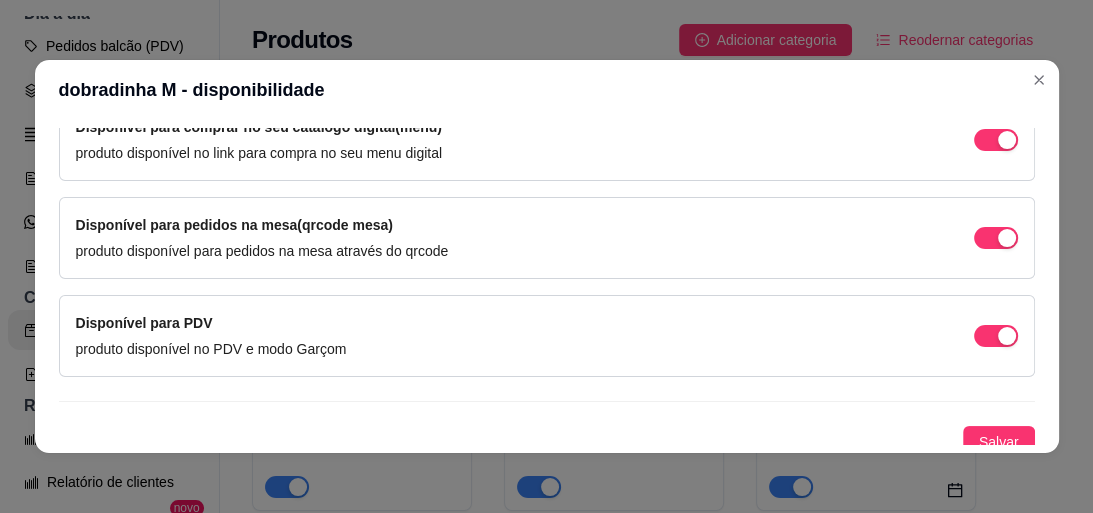 scroll, scrollTop: 331, scrollLeft: 0, axis: vertical 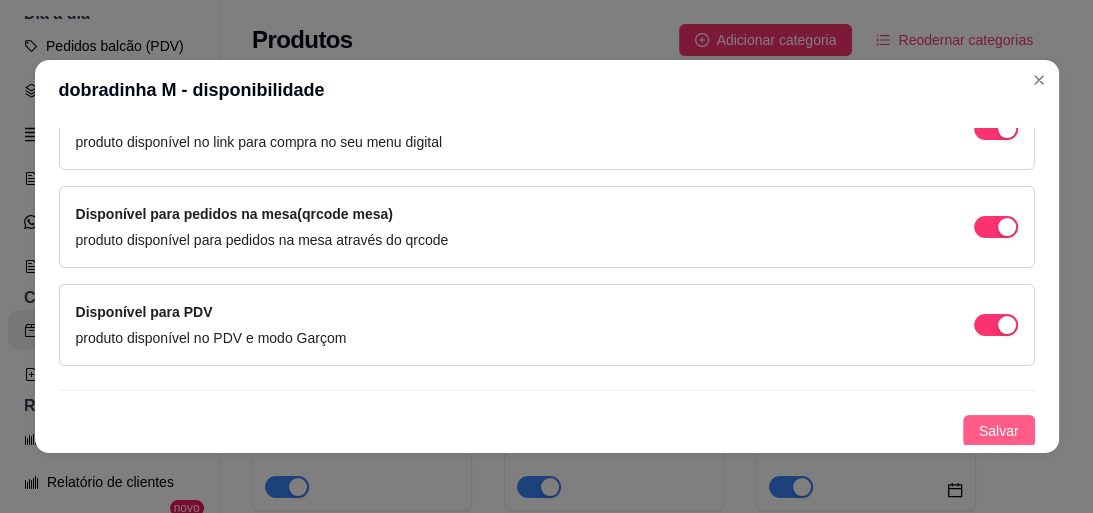 click on "Salvar" at bounding box center [999, 431] 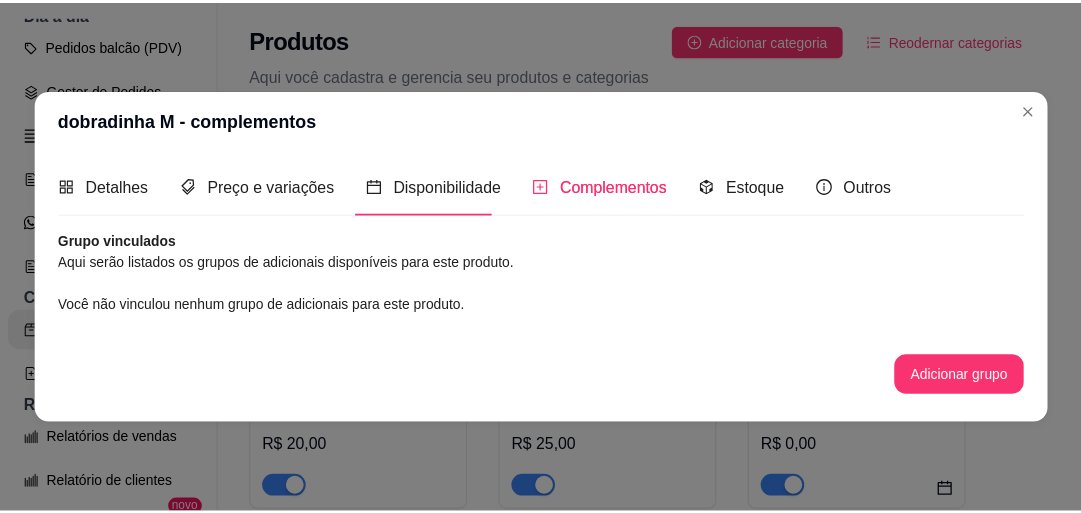 scroll, scrollTop: 0, scrollLeft: 0, axis: both 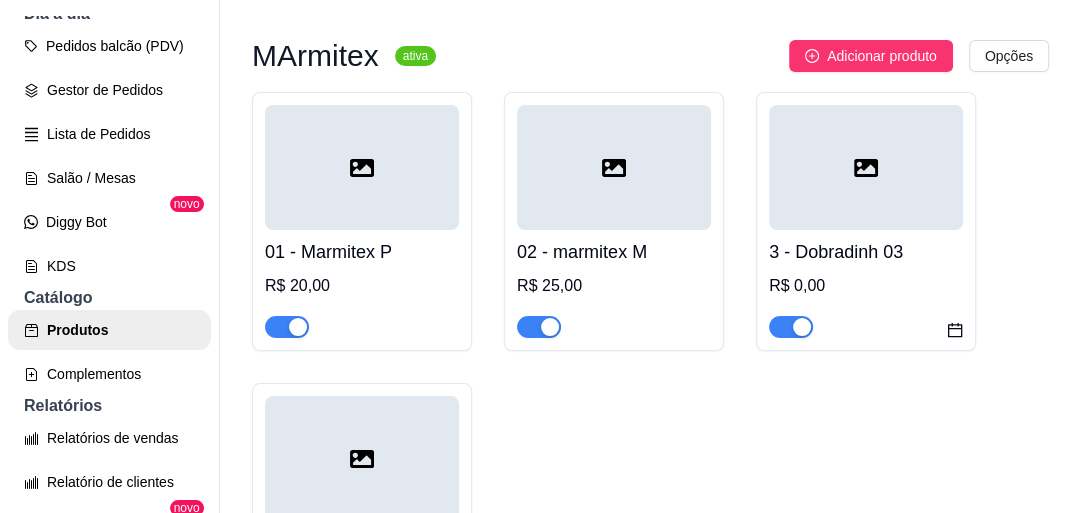 click at bounding box center [866, 167] 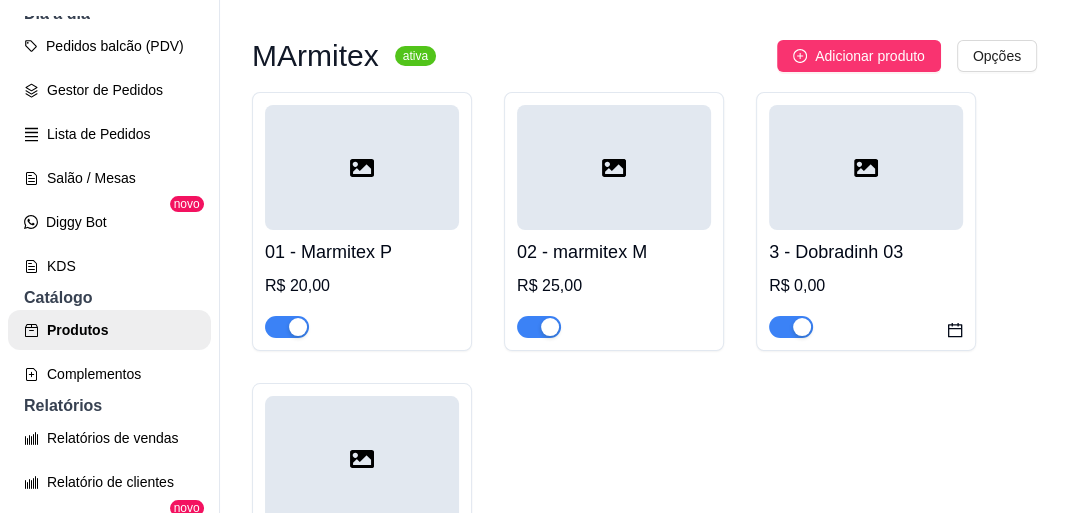 type 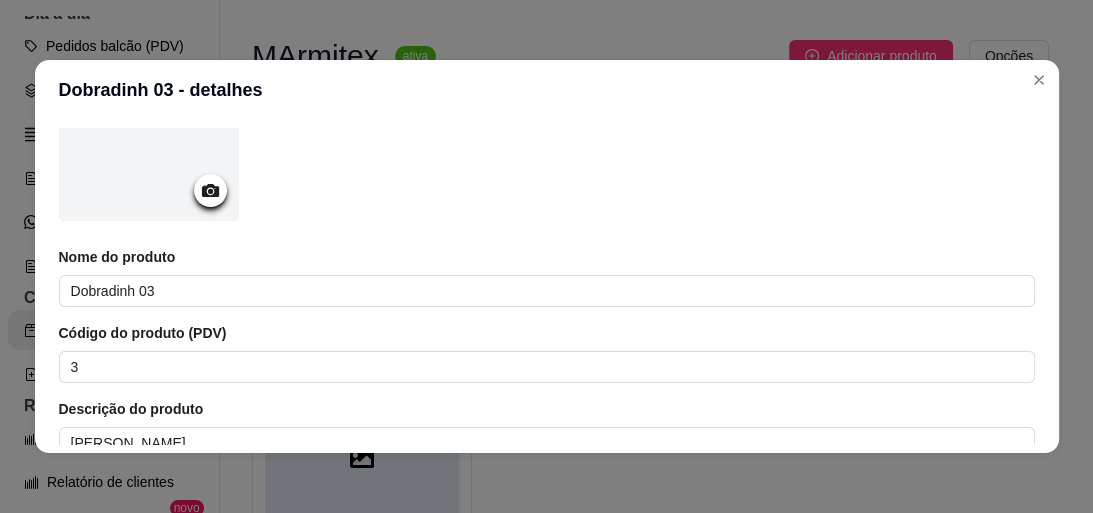 scroll, scrollTop: 240, scrollLeft: 0, axis: vertical 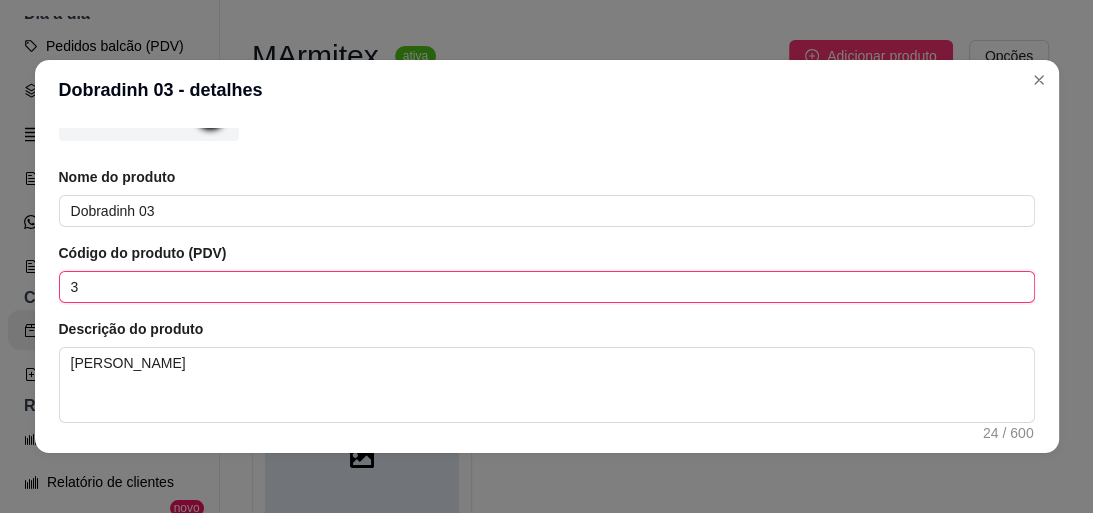 click on "3" at bounding box center [547, 287] 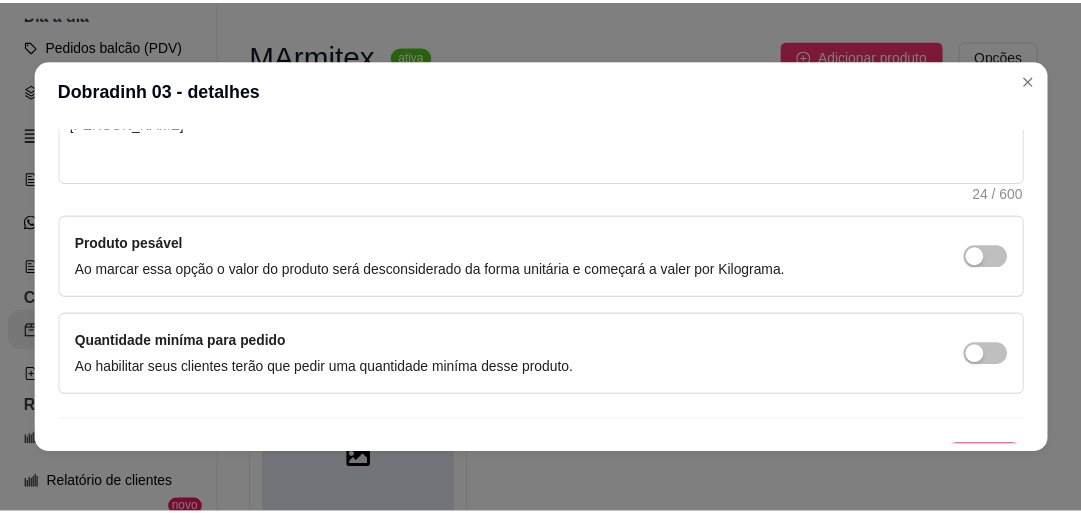 scroll, scrollTop: 516, scrollLeft: 0, axis: vertical 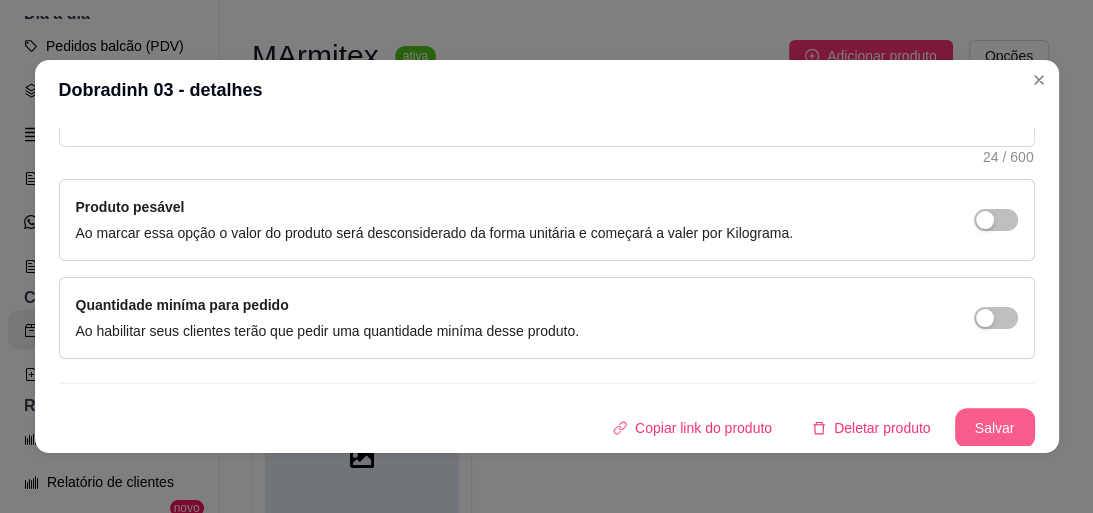 type on "03" 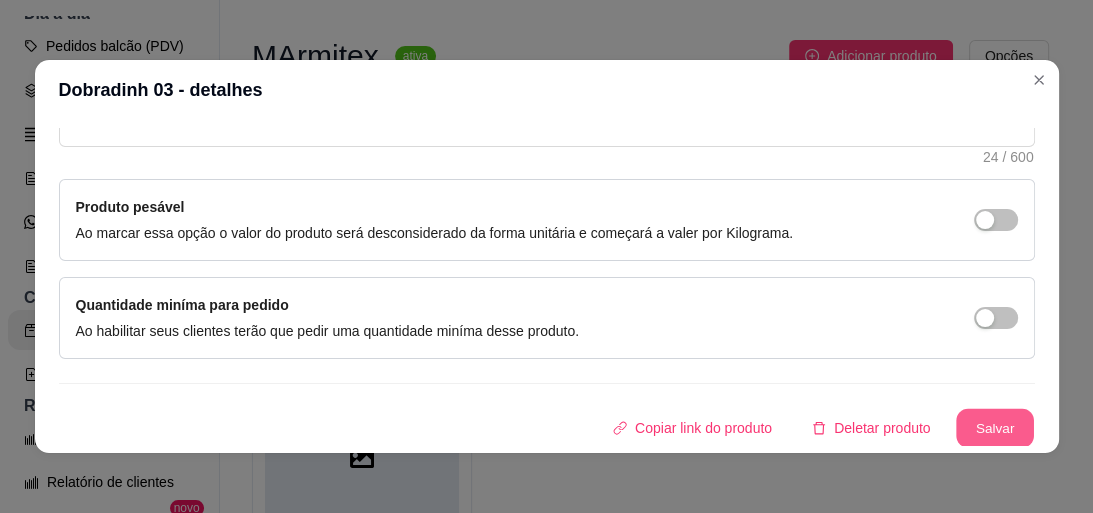 click on "Salvar" at bounding box center [995, 428] 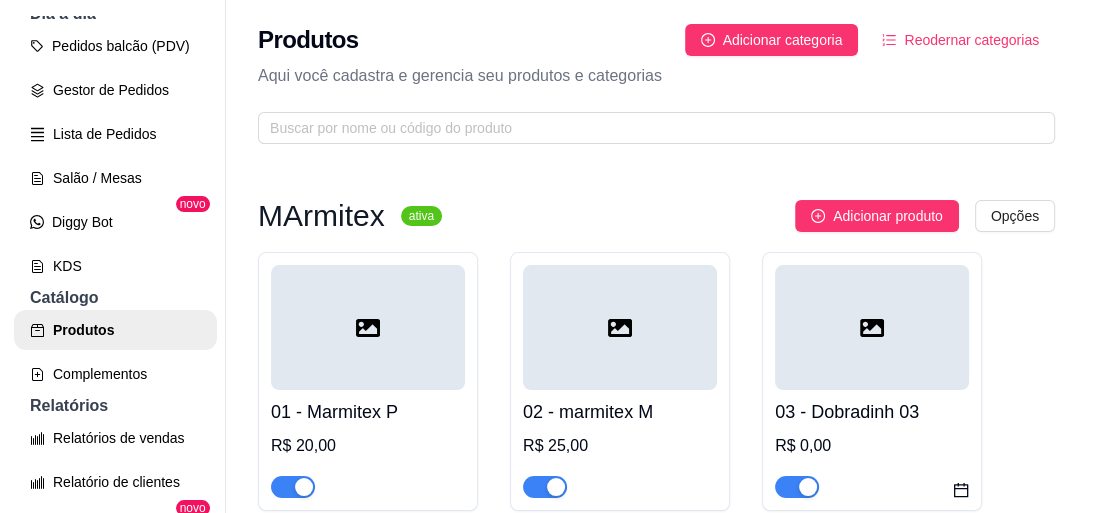 scroll, scrollTop: 80, scrollLeft: 0, axis: vertical 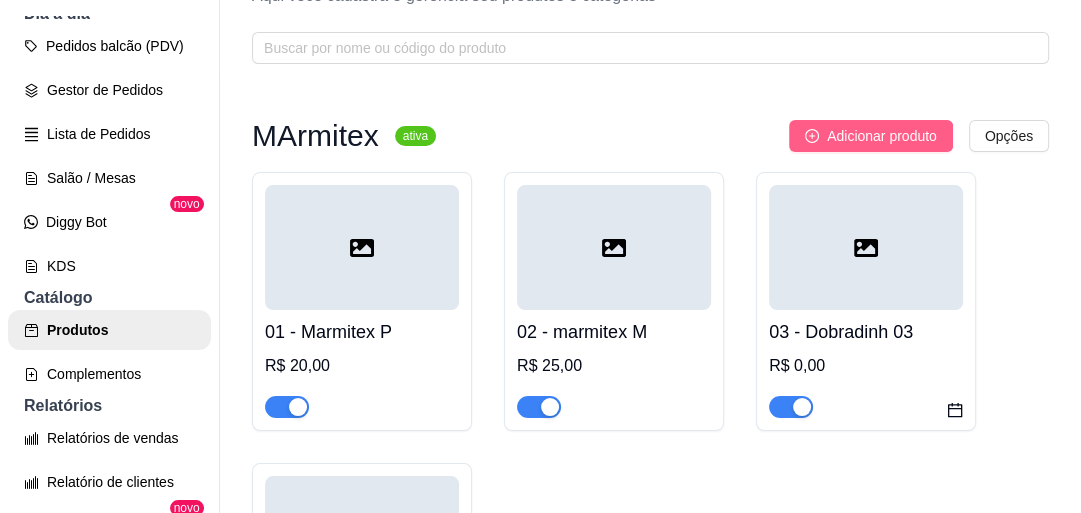 click on "Adicionar produto" at bounding box center (882, 136) 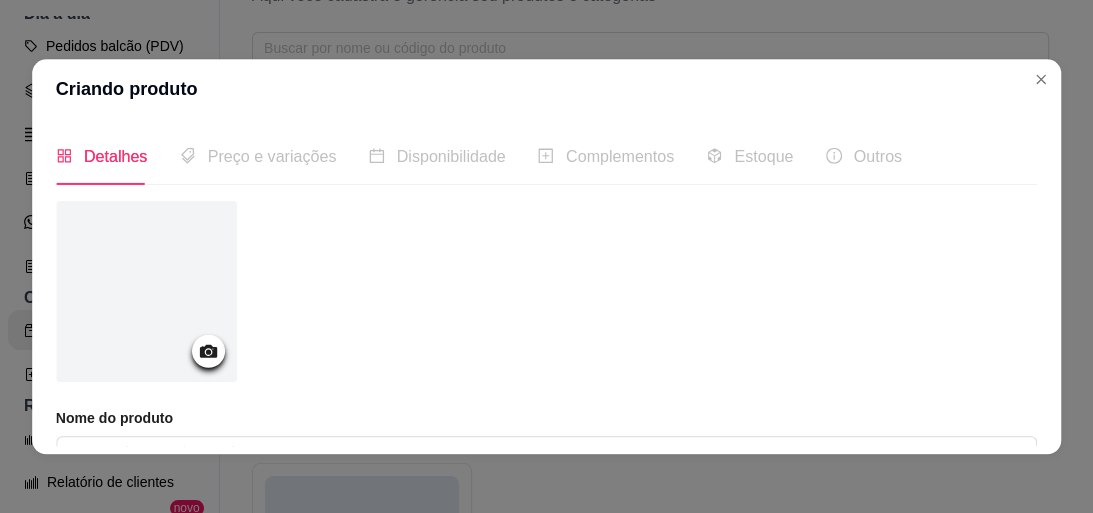 type 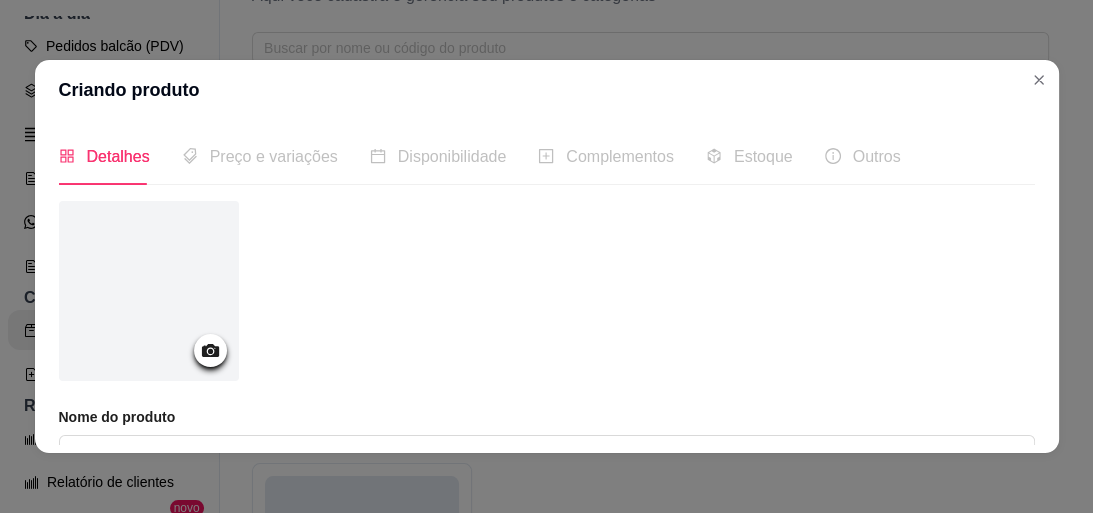 scroll, scrollTop: 160, scrollLeft: 0, axis: vertical 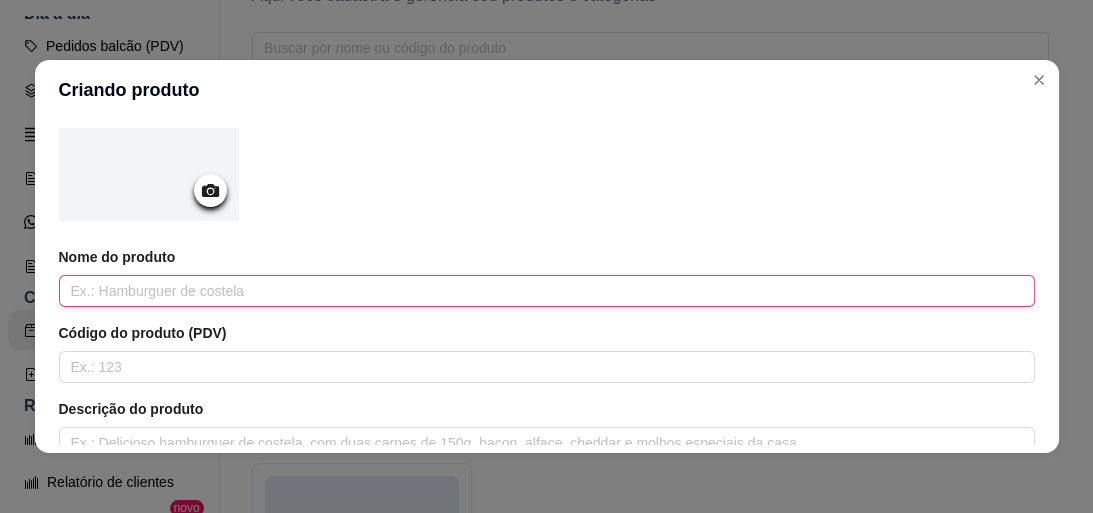 click at bounding box center (547, 291) 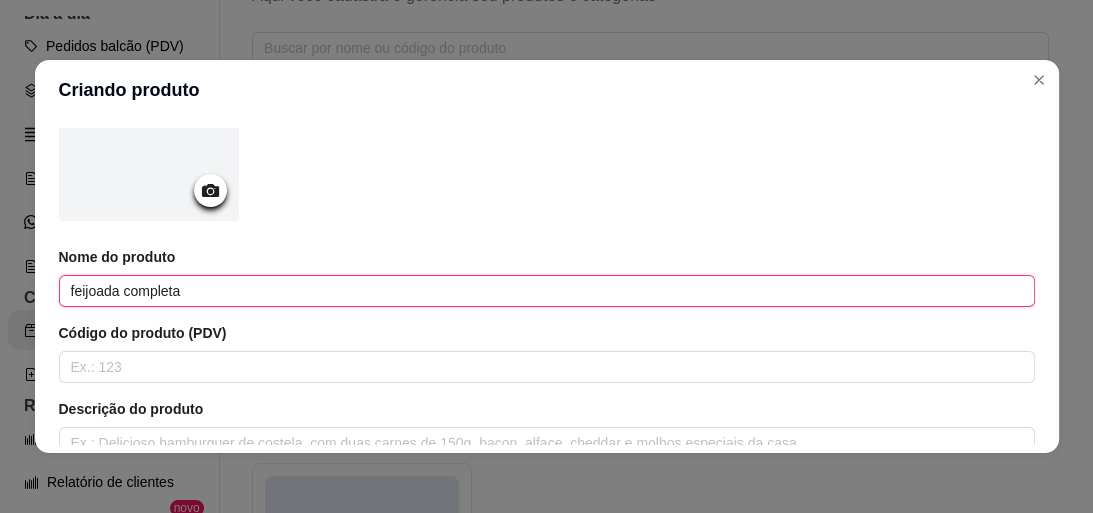 scroll, scrollTop: 320, scrollLeft: 0, axis: vertical 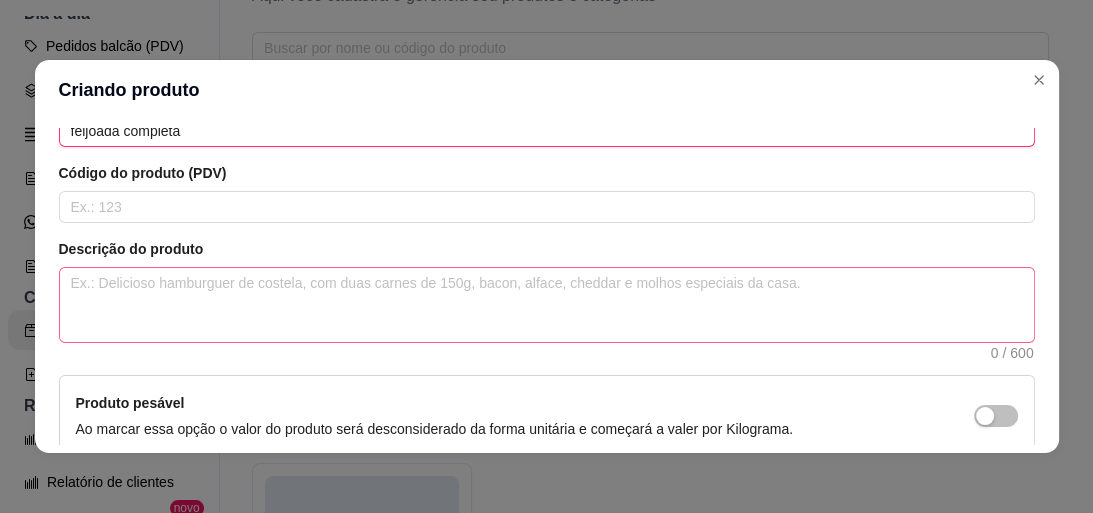 type on "feijoada completa" 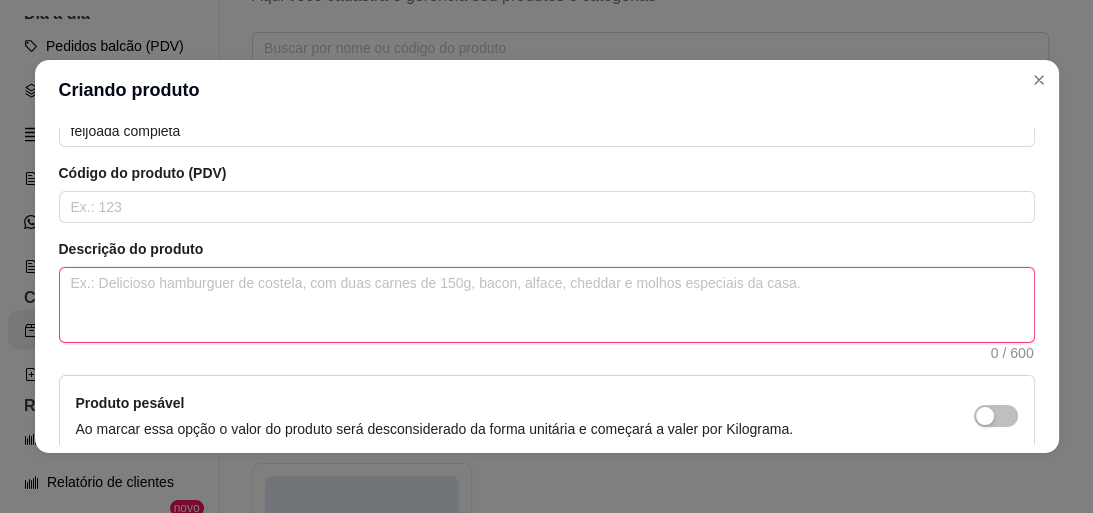 click at bounding box center [547, 305] 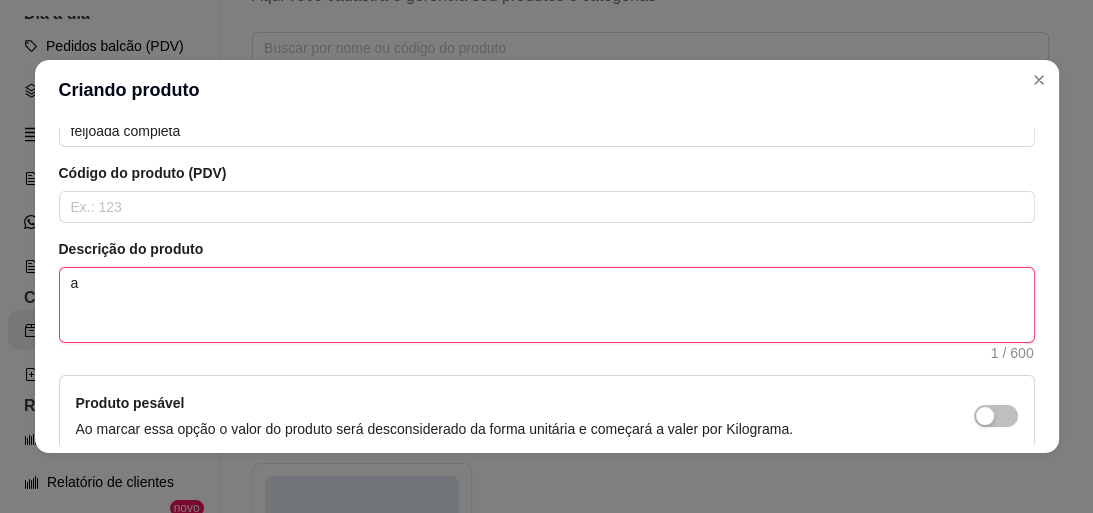 type 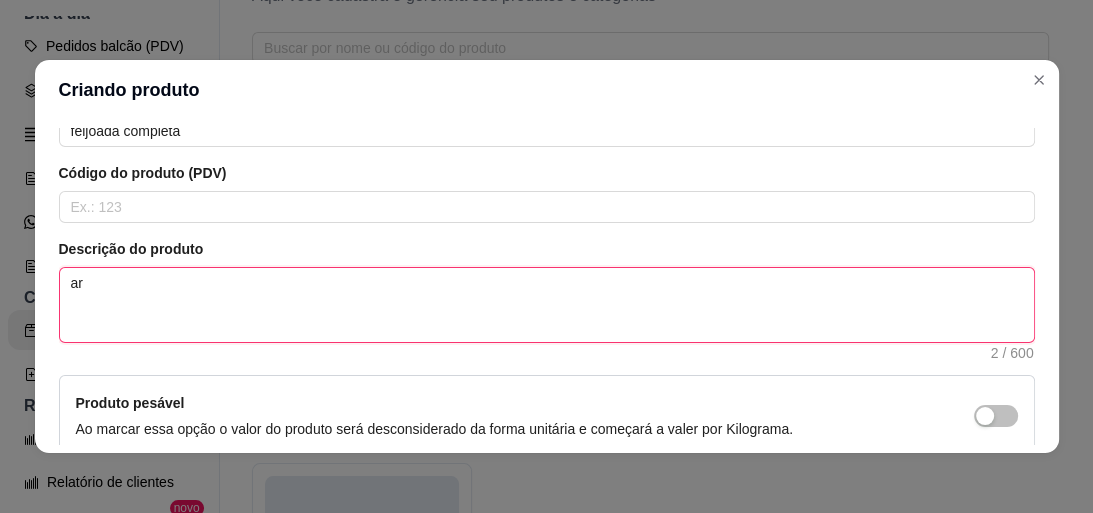 type 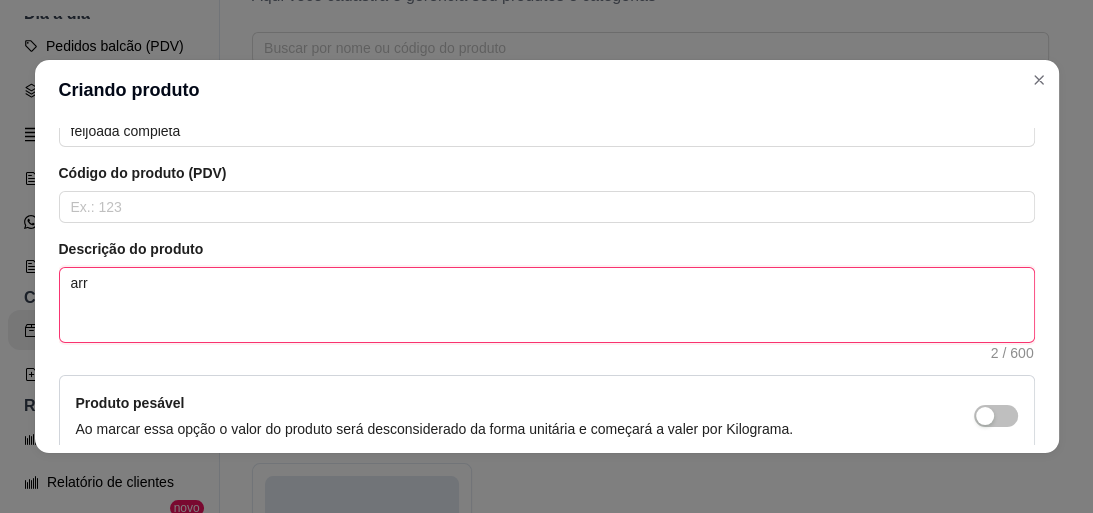 type 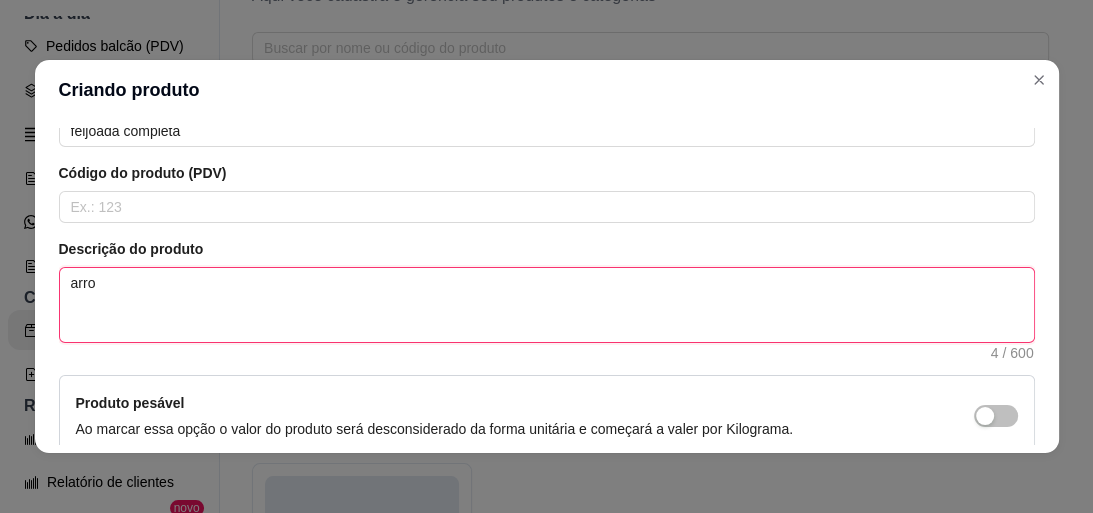 type 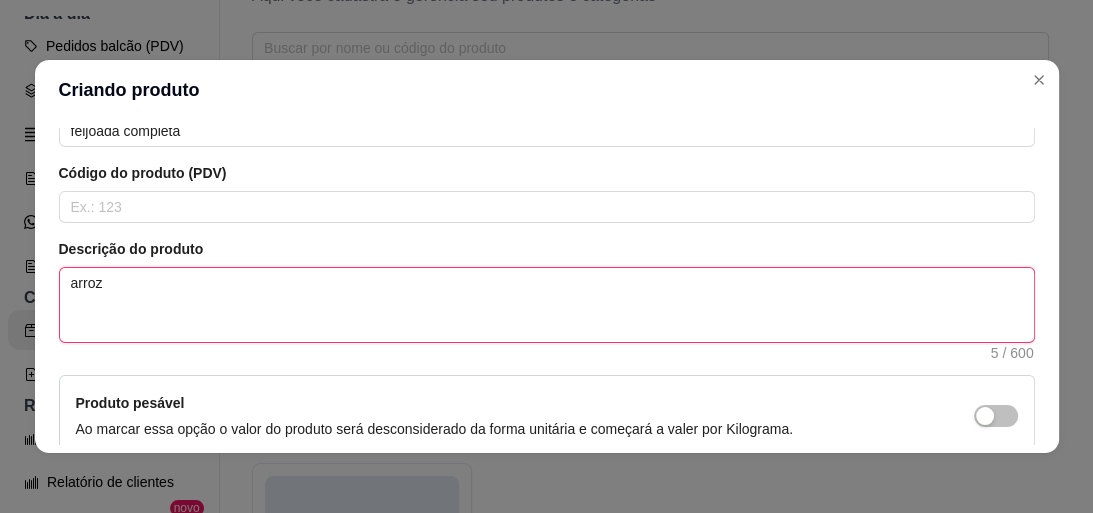 type 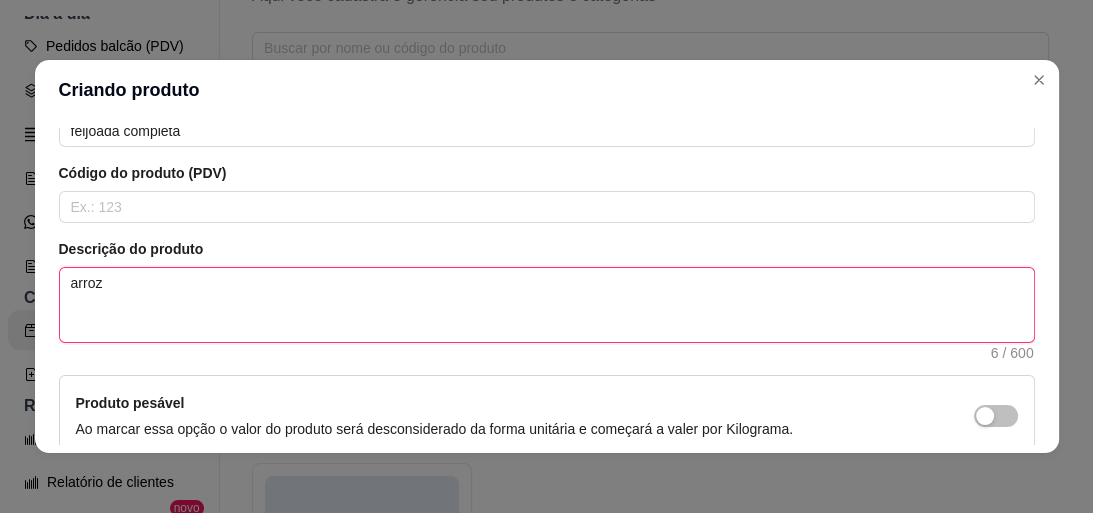type 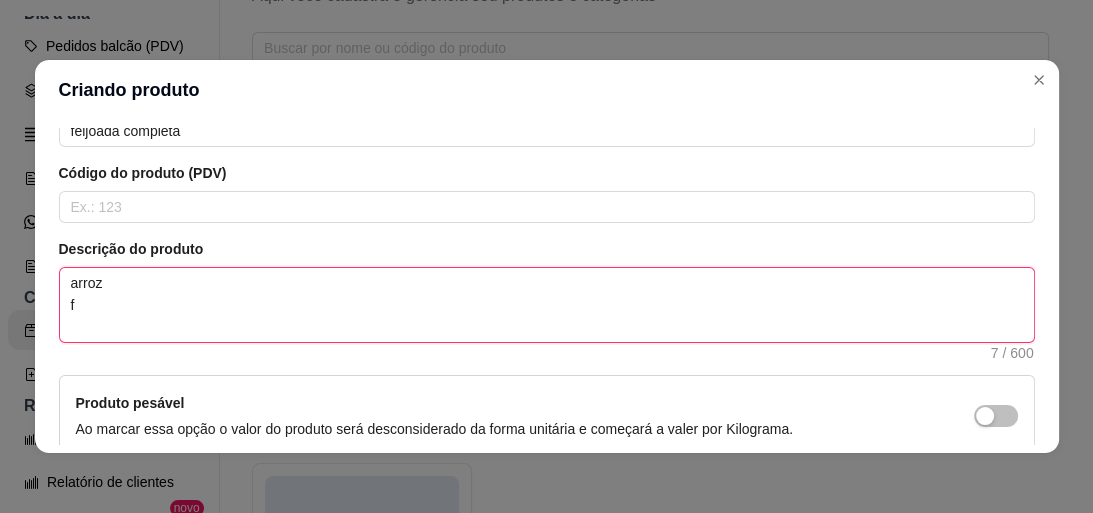 type 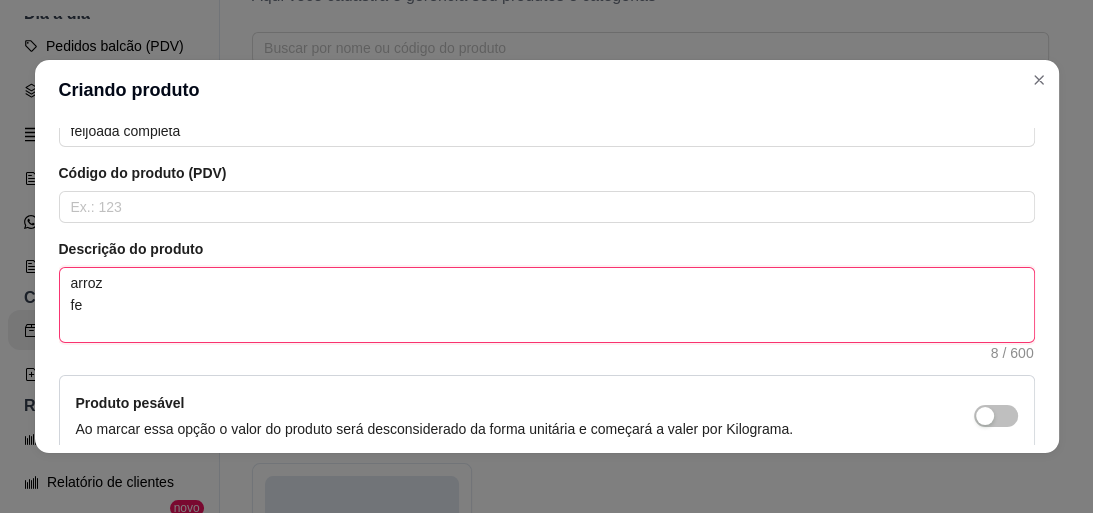 type 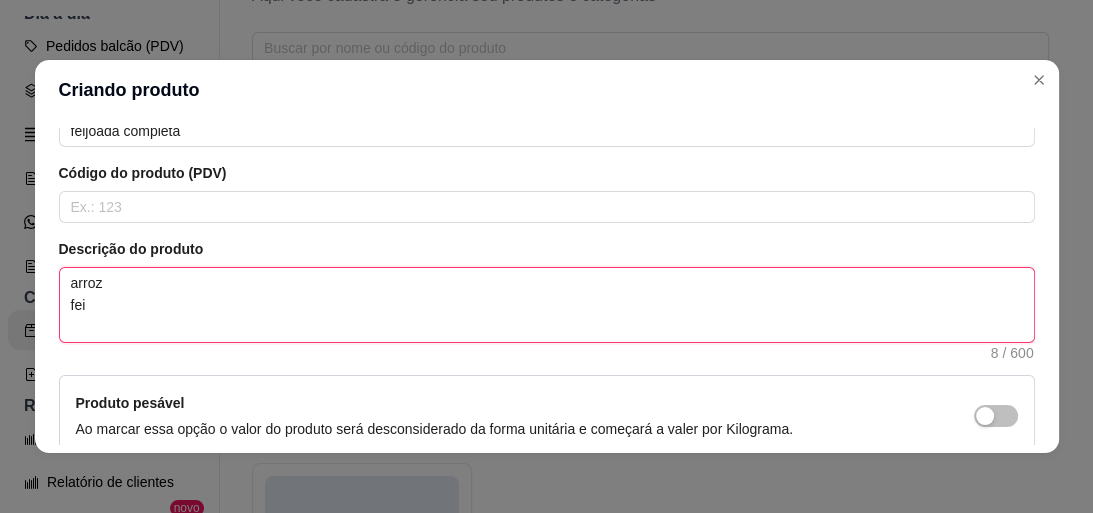 type 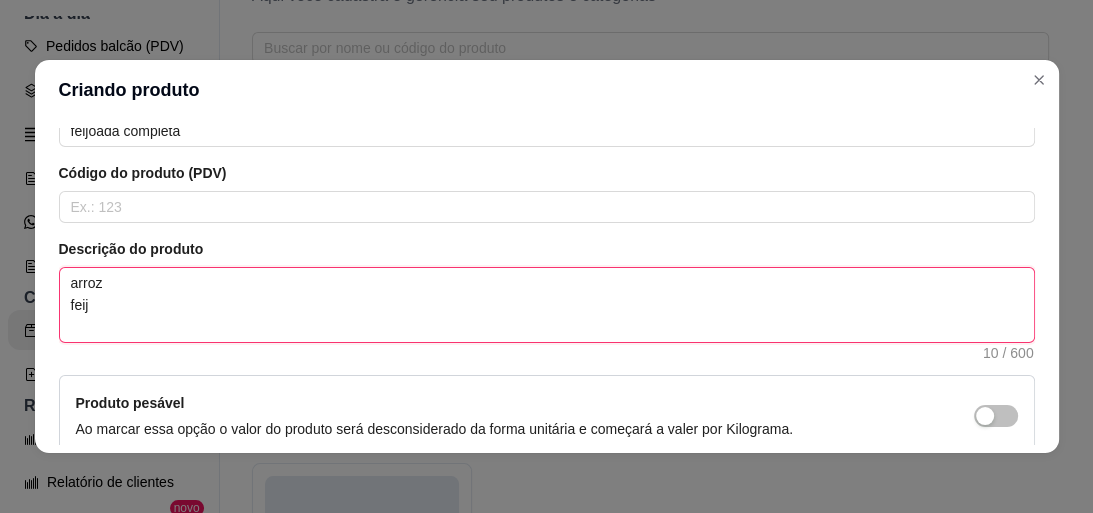 type 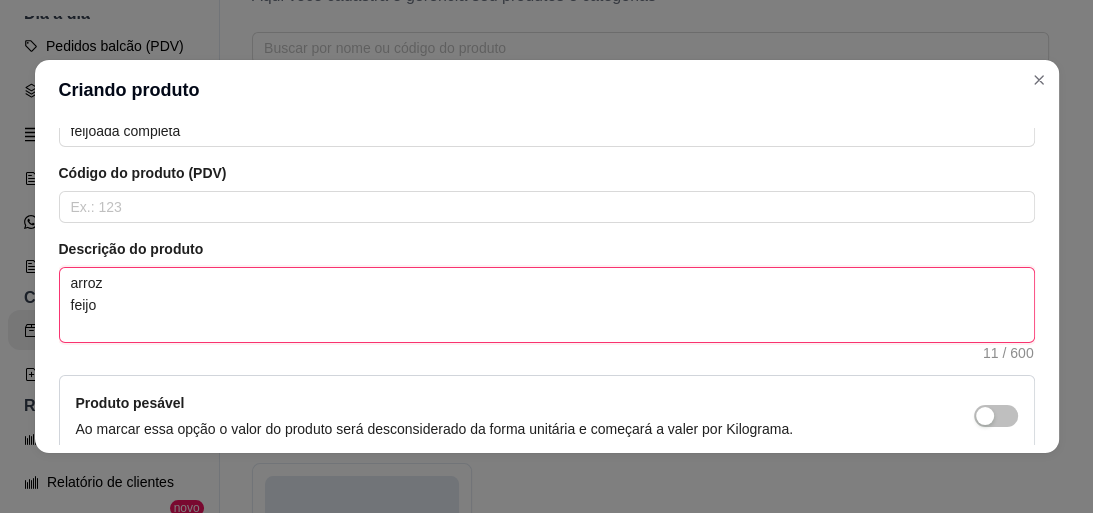 type 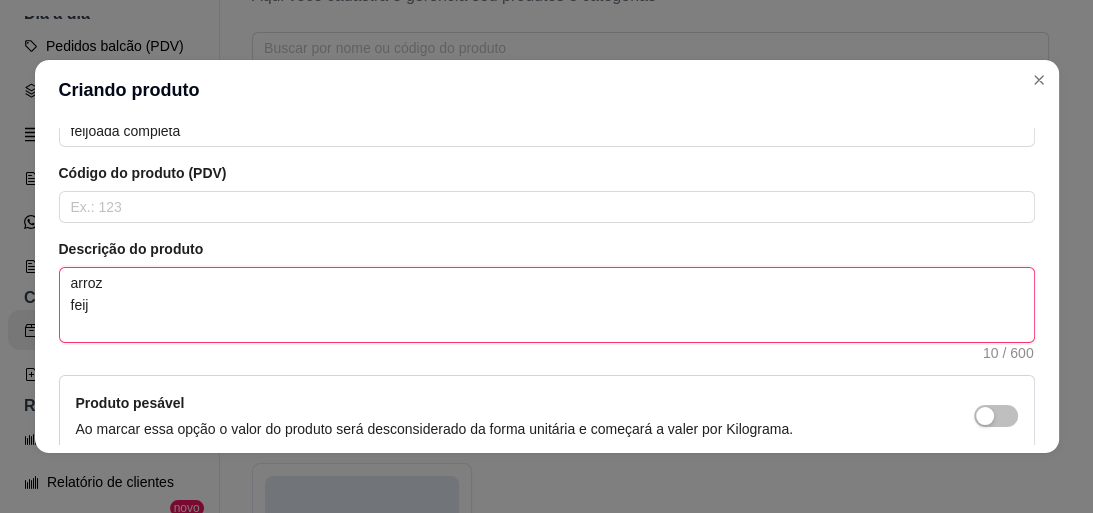 type 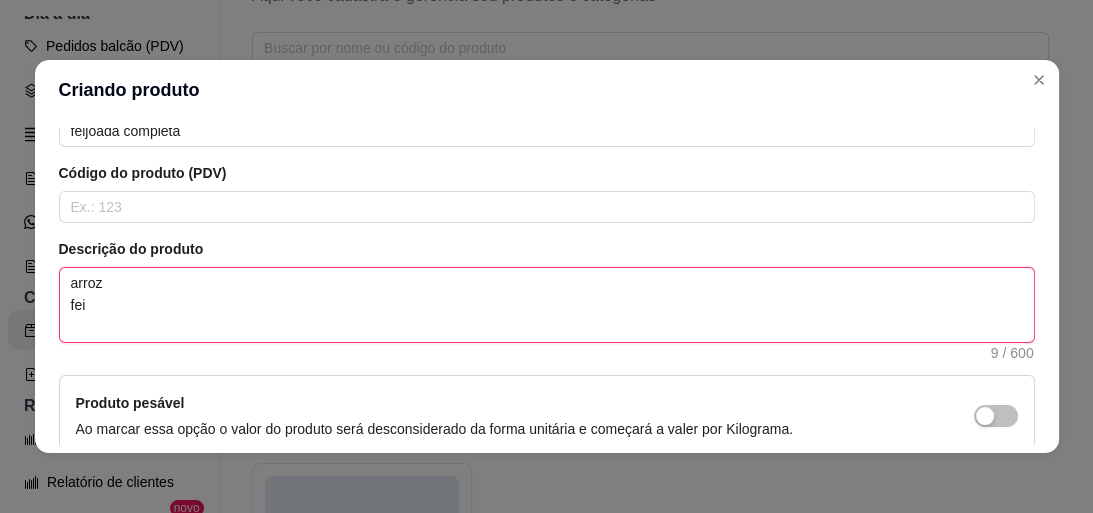 type 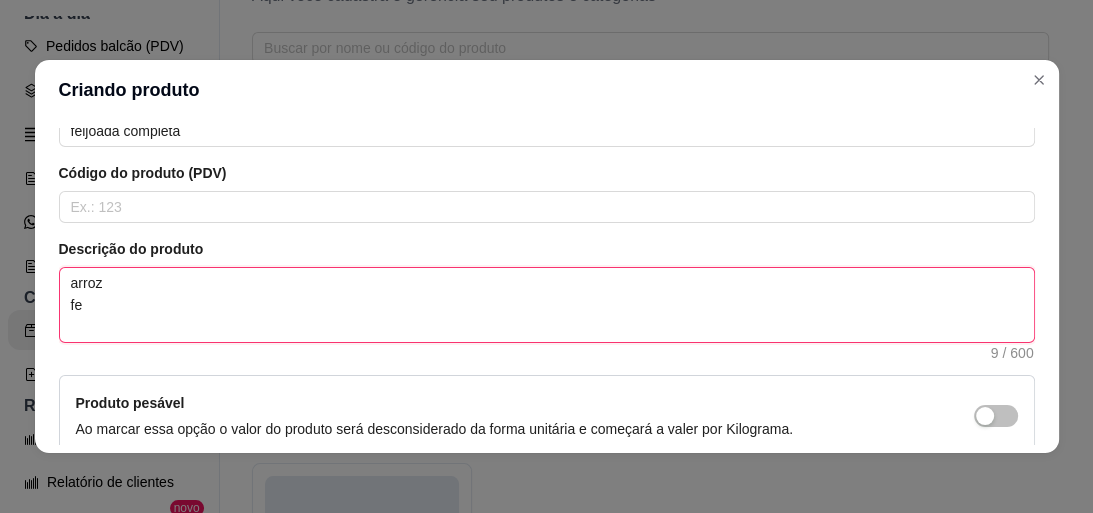 type 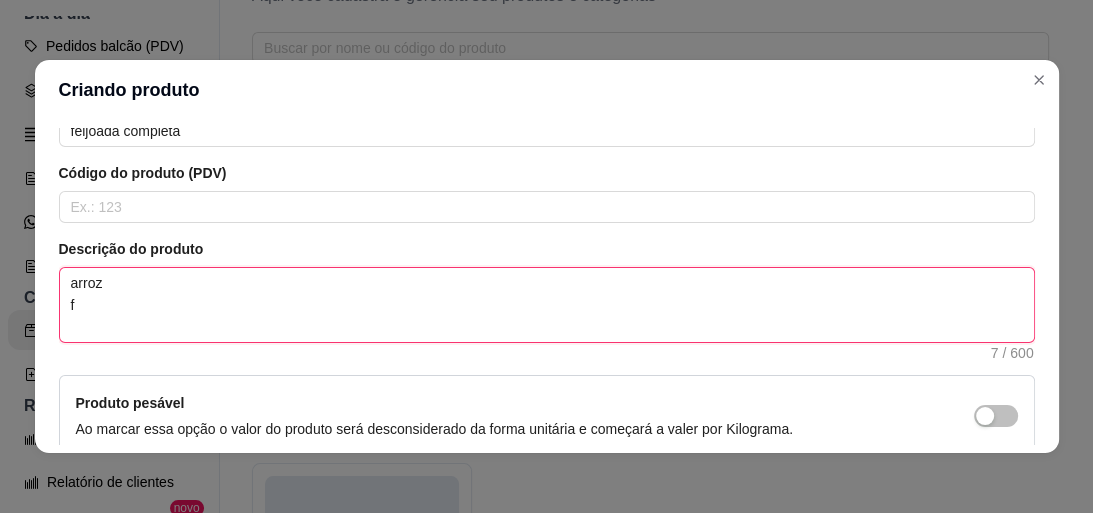 type 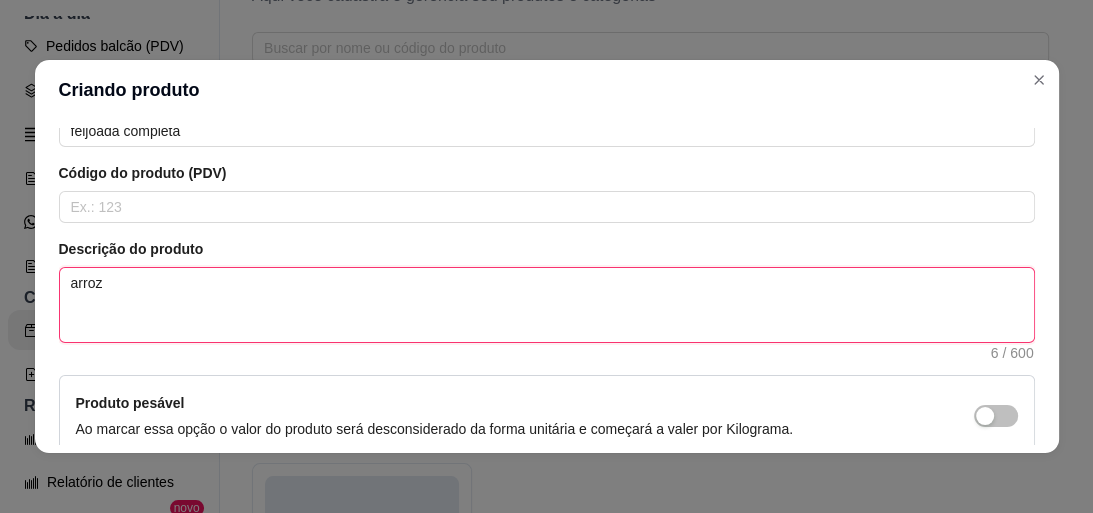 type 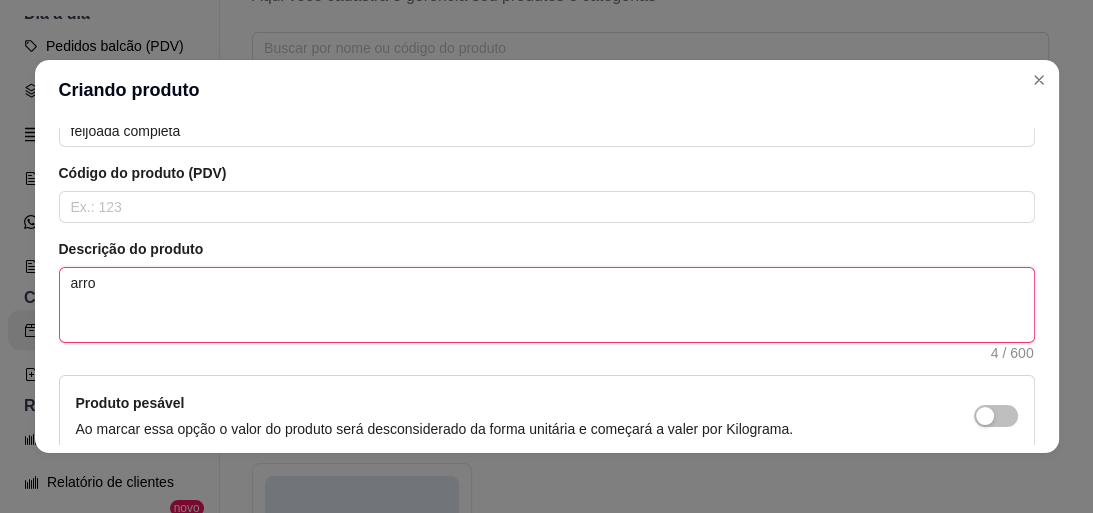 type 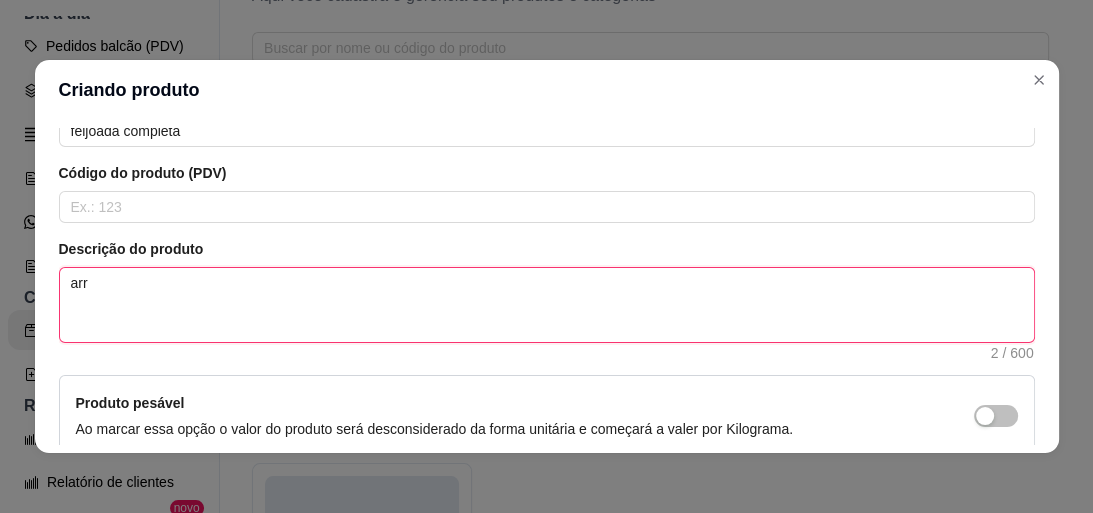 type 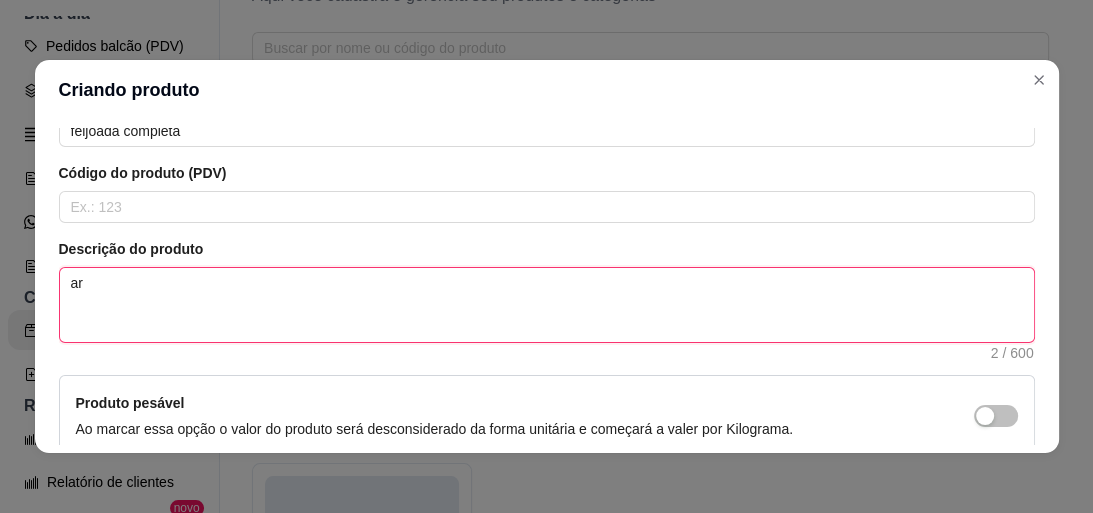 type 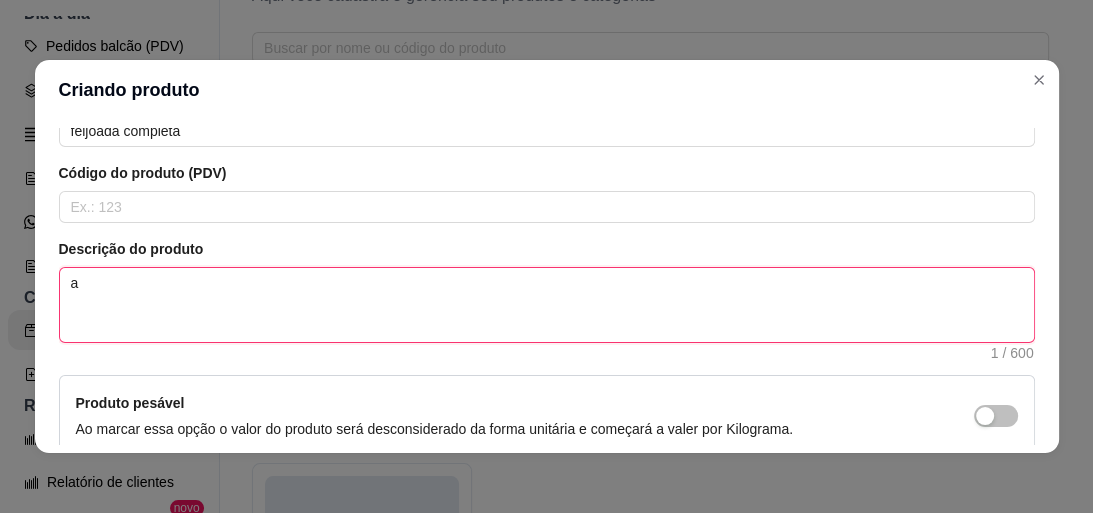 type 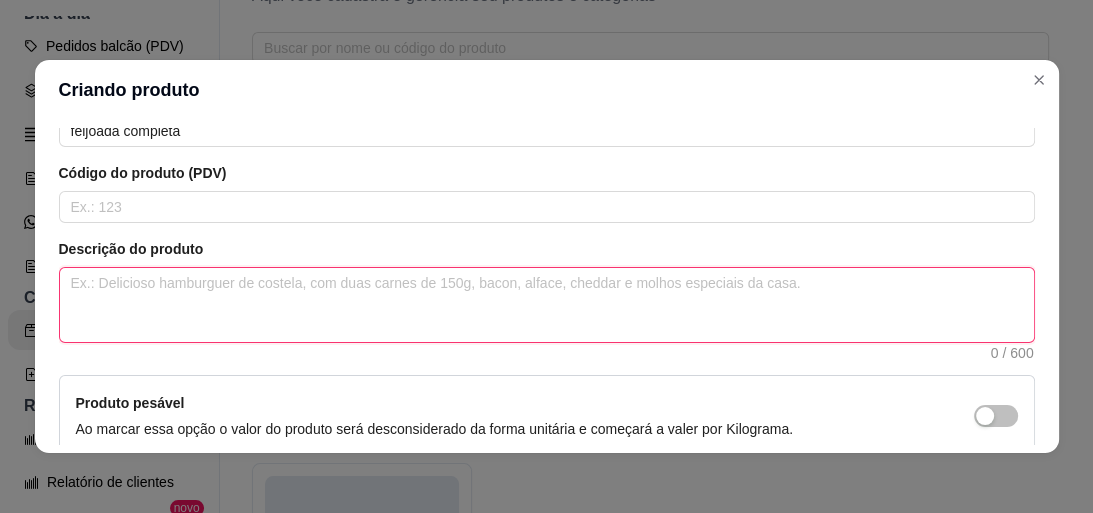 type 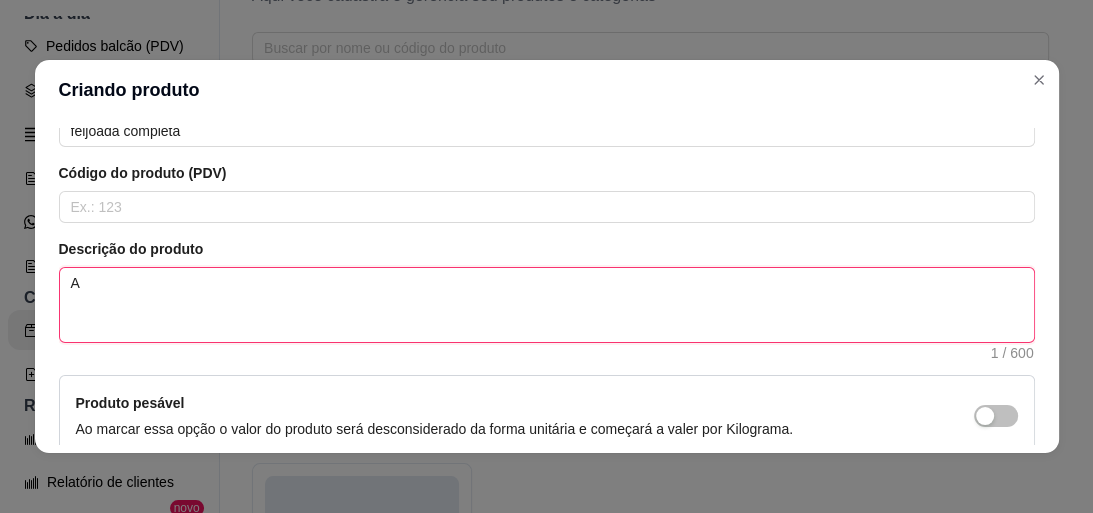 type 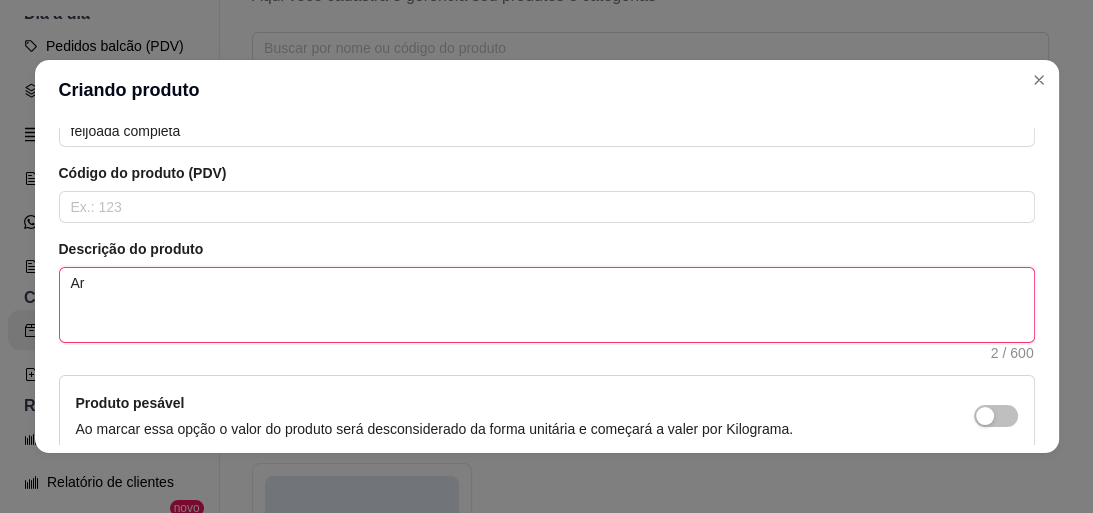 type 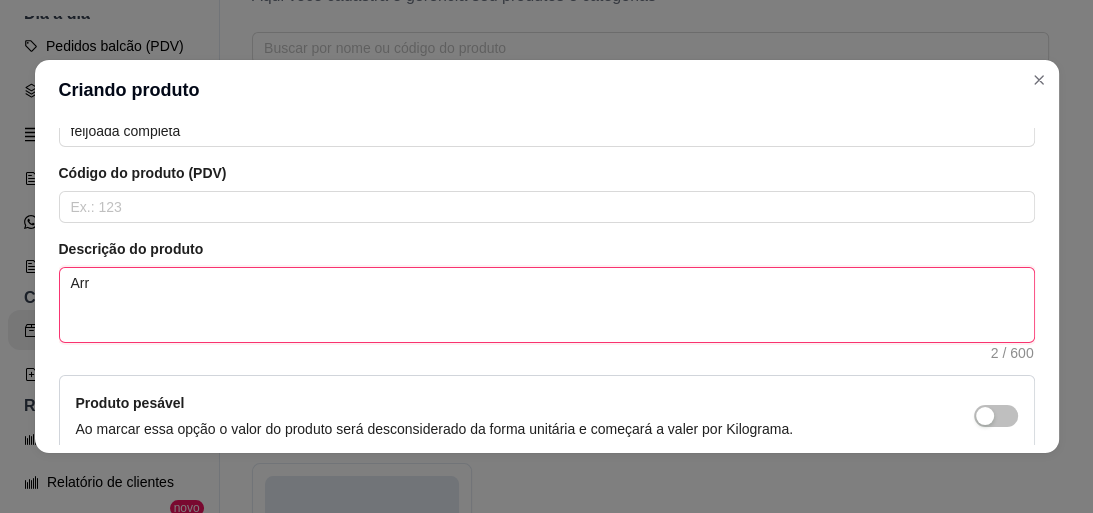 type 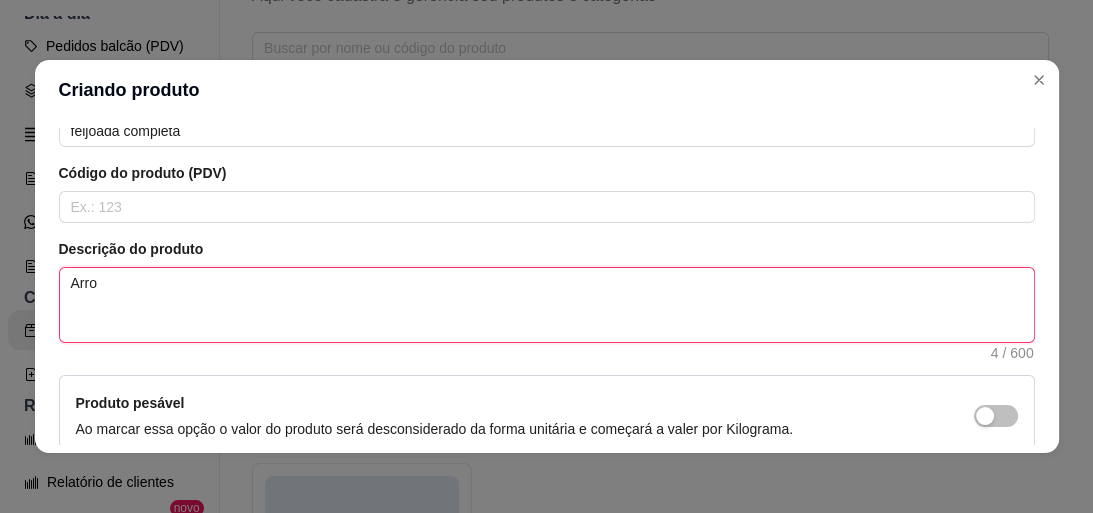 type 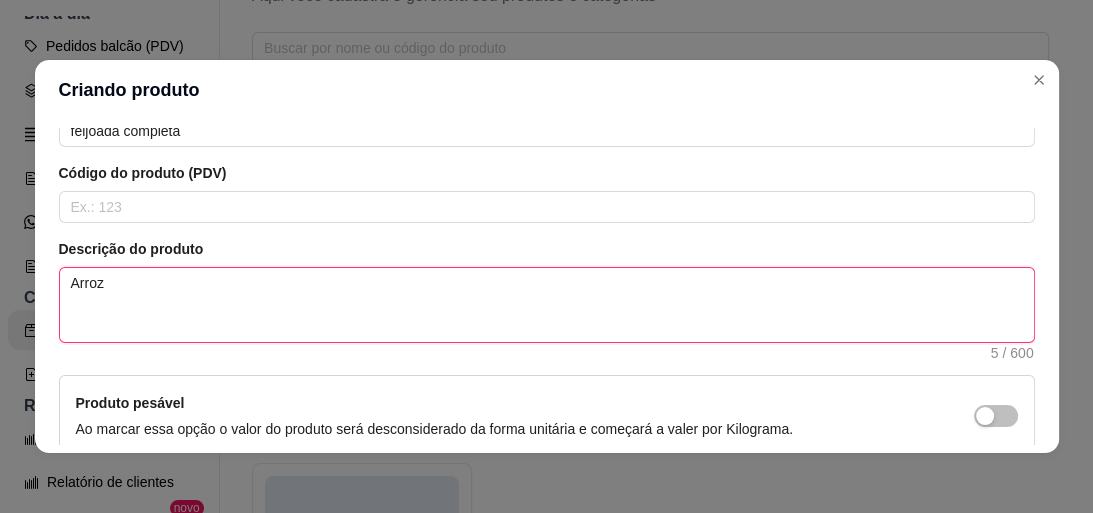 type 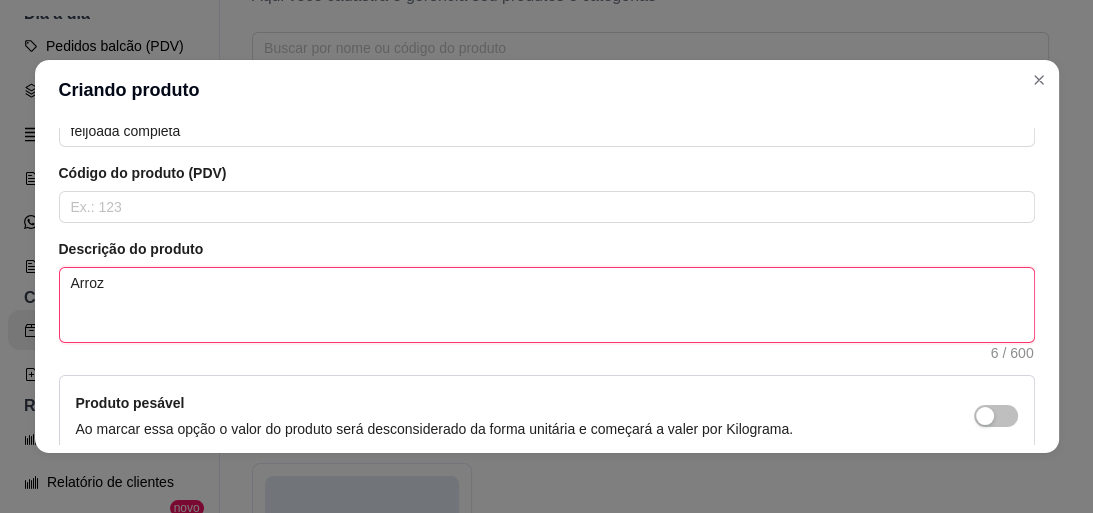type 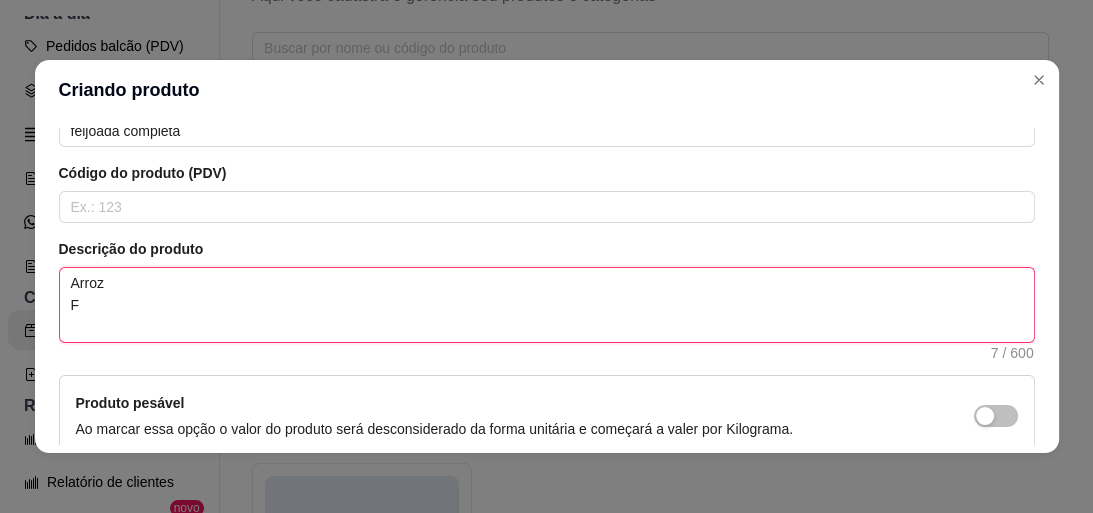type 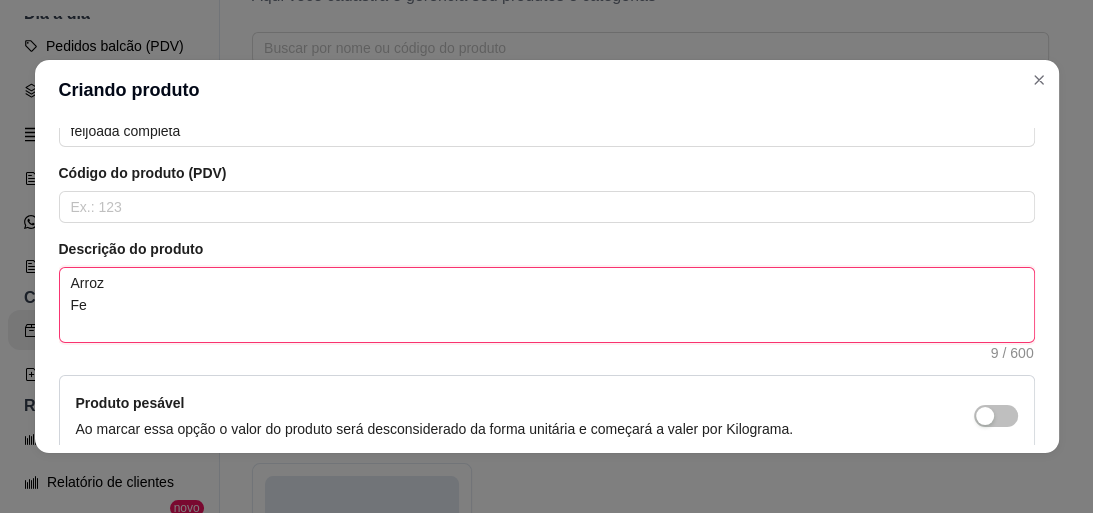 type 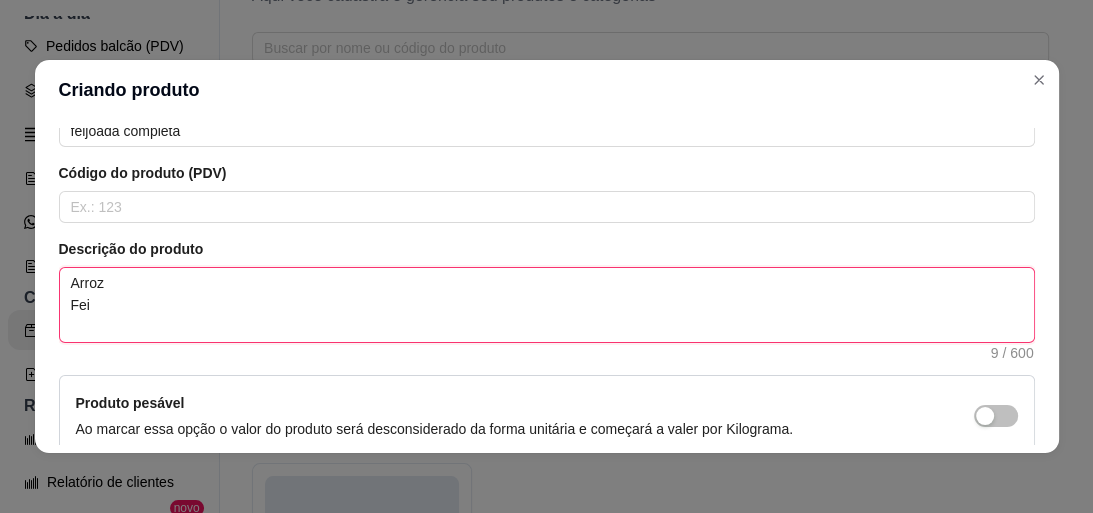 type 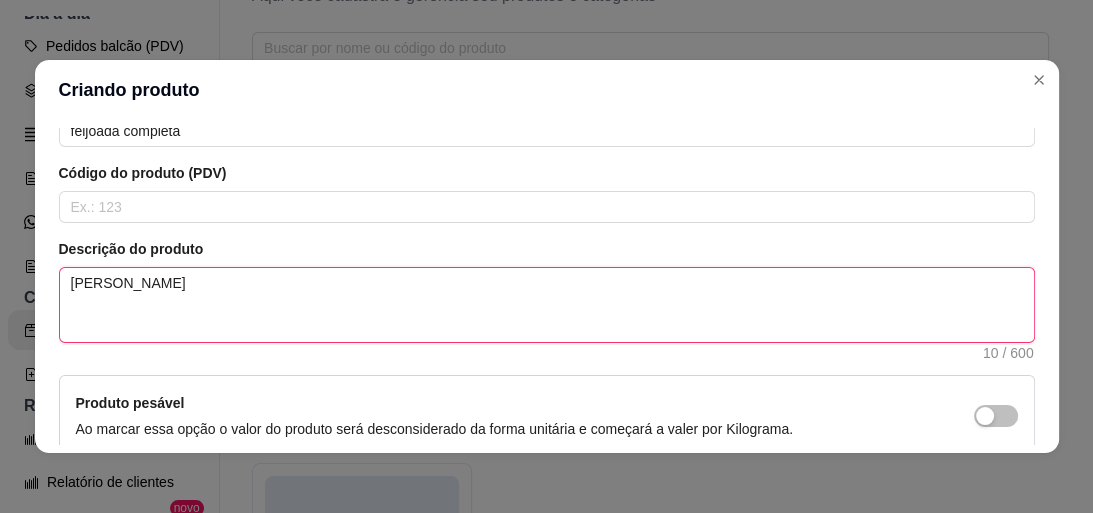 type 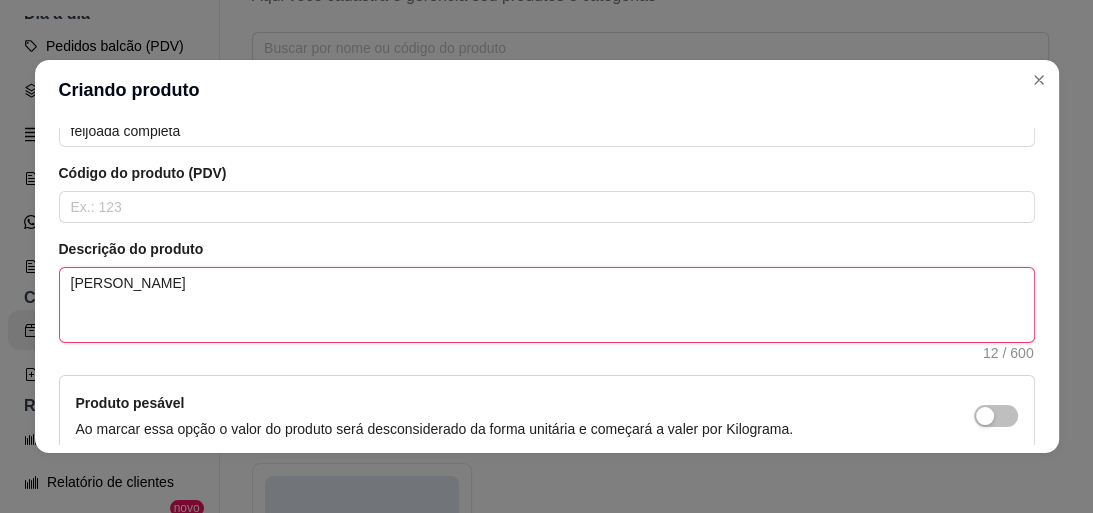 type 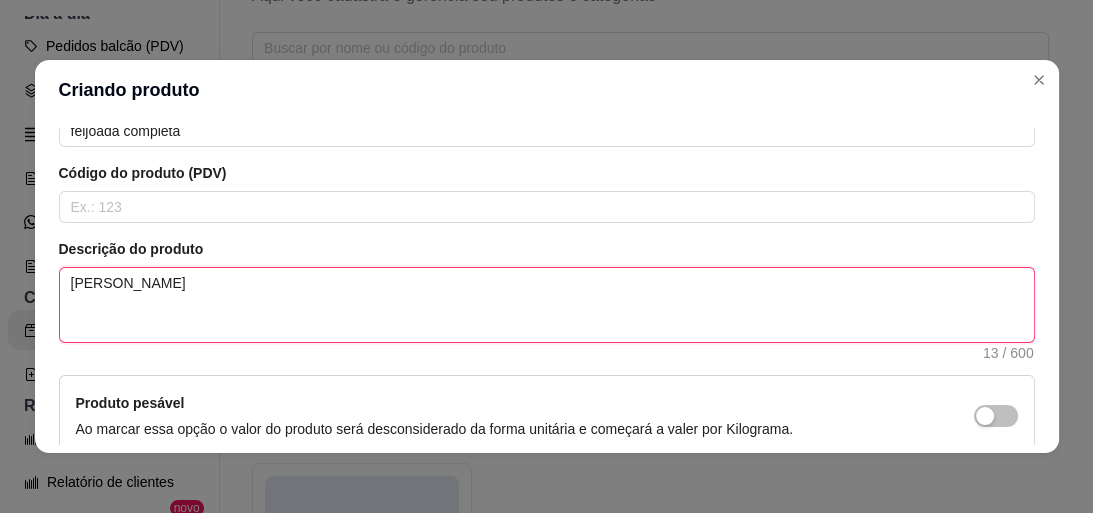 type 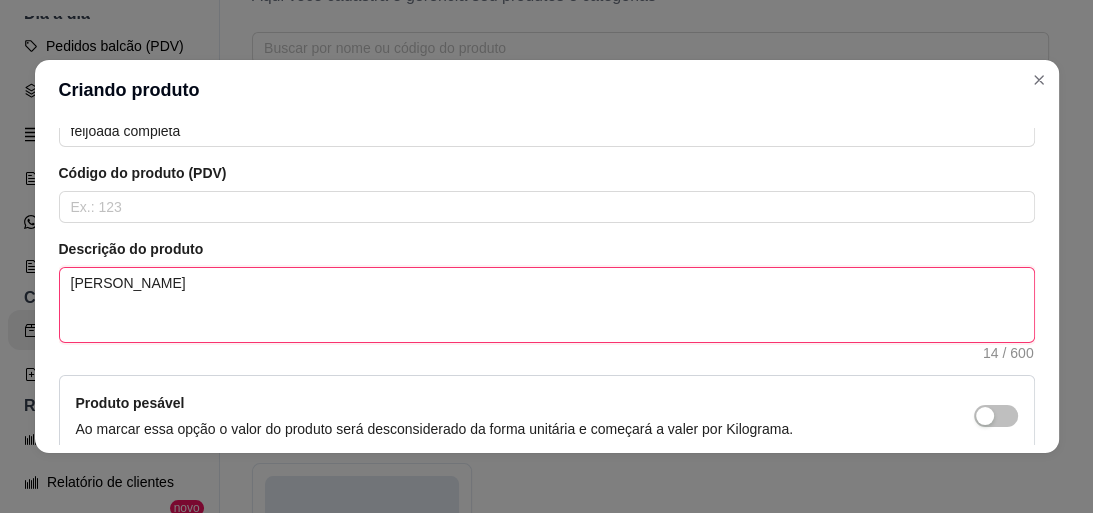 type 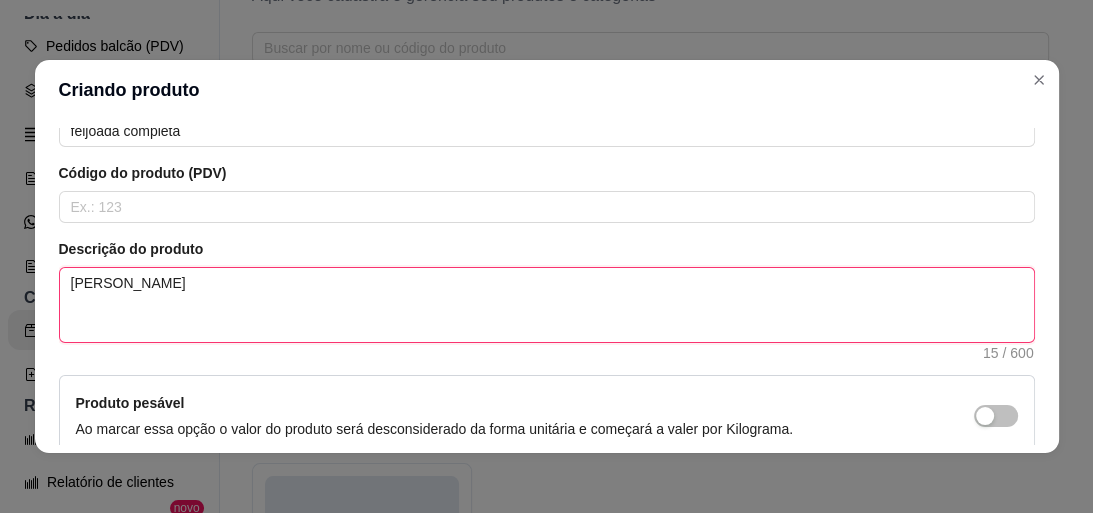 type 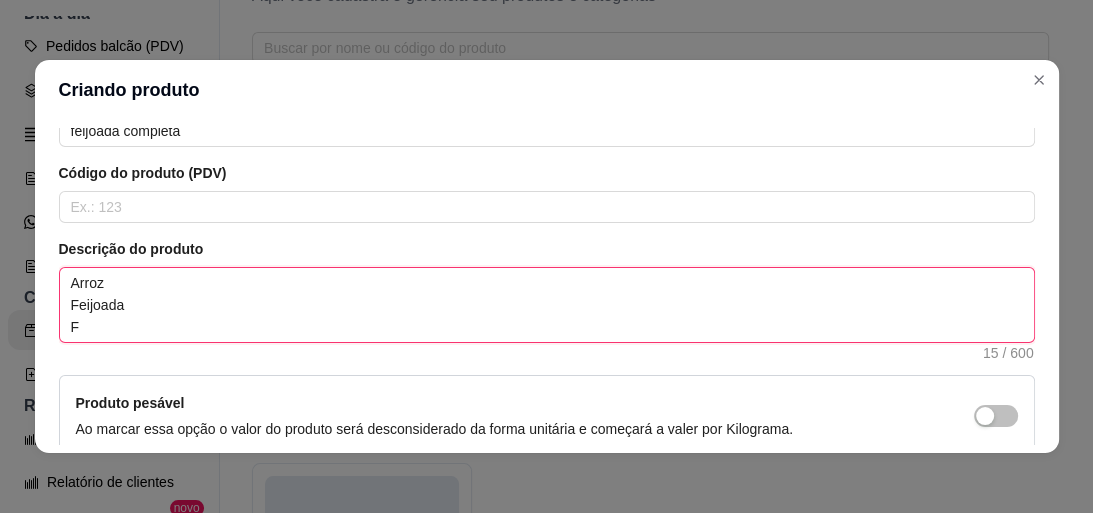 type 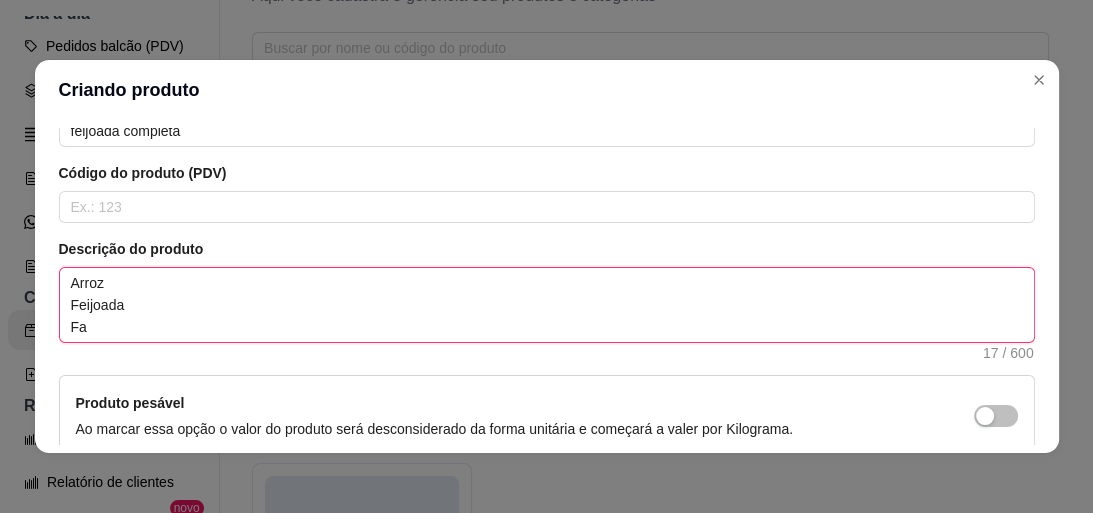 type 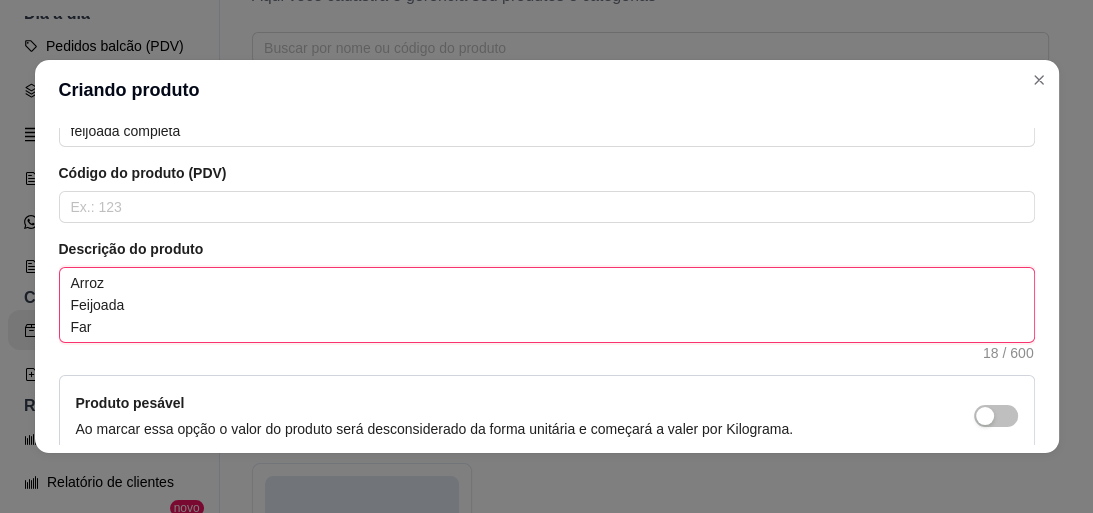 type 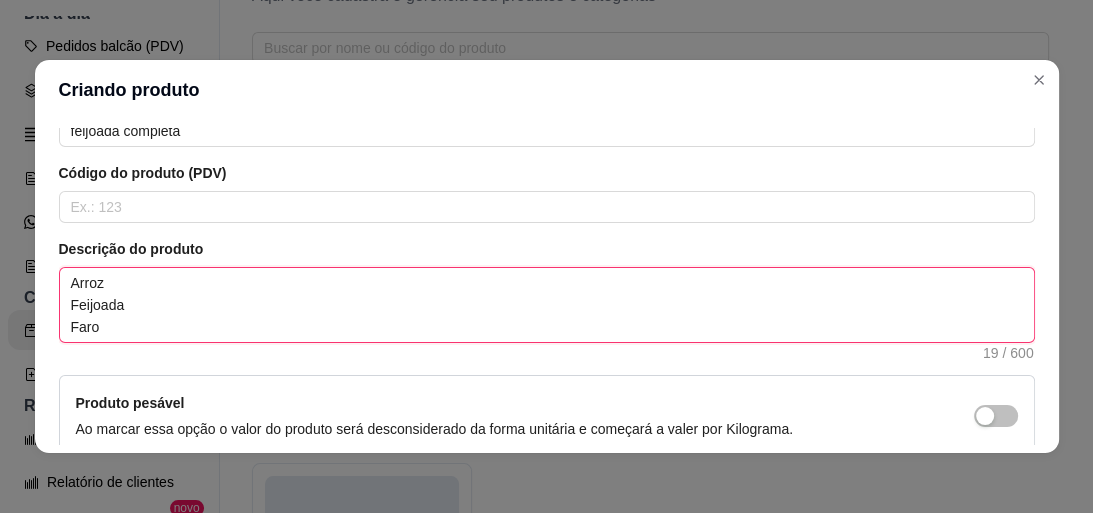 type 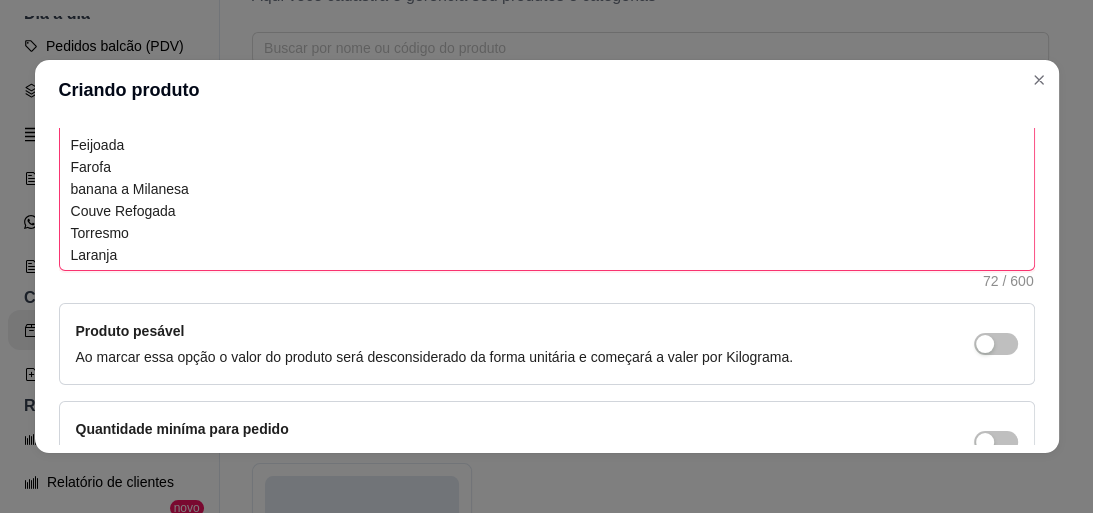 scroll, scrollTop: 604, scrollLeft: 0, axis: vertical 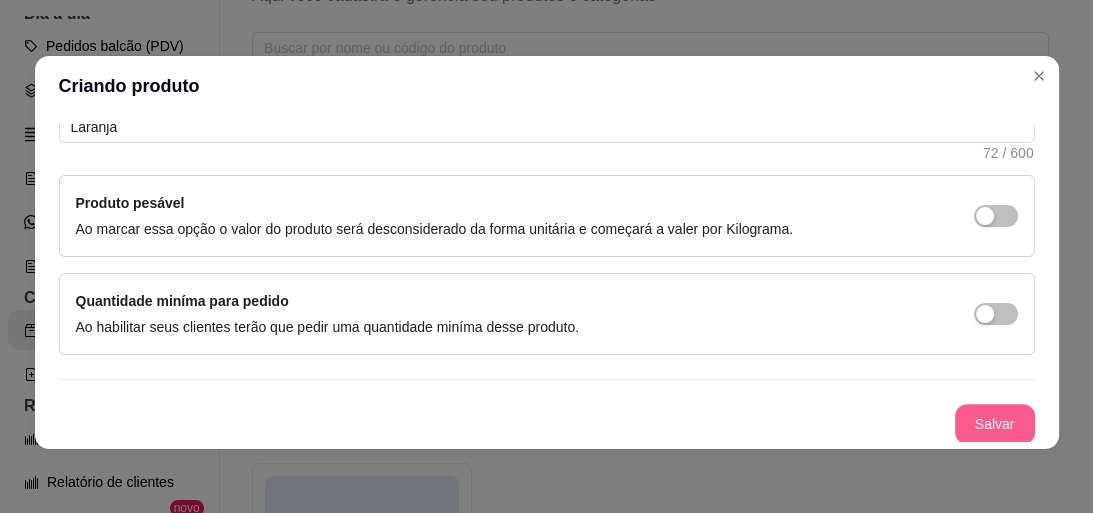 click on "Salvar" at bounding box center (995, 424) 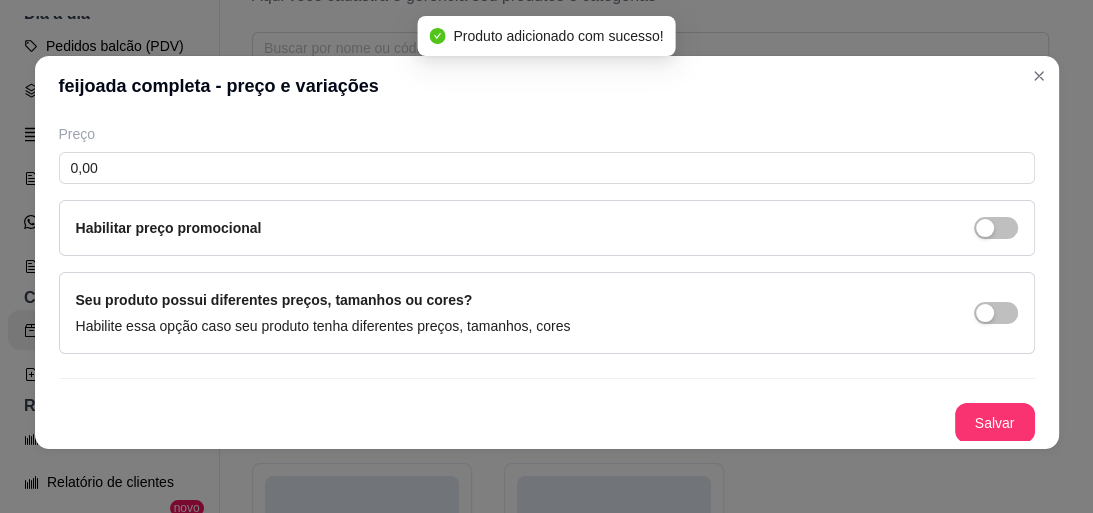 scroll, scrollTop: 0, scrollLeft: 0, axis: both 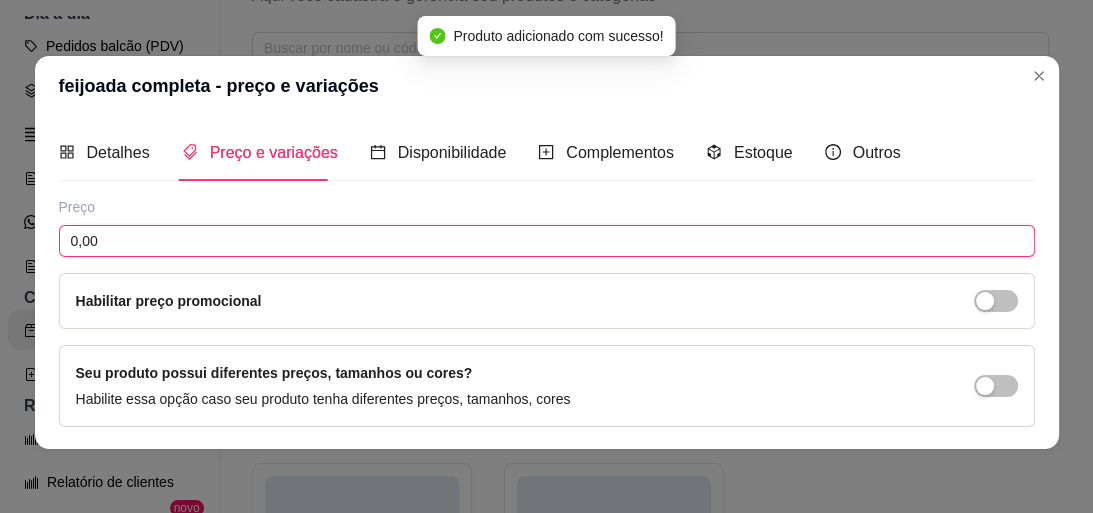 click on "0,00" at bounding box center (547, 241) 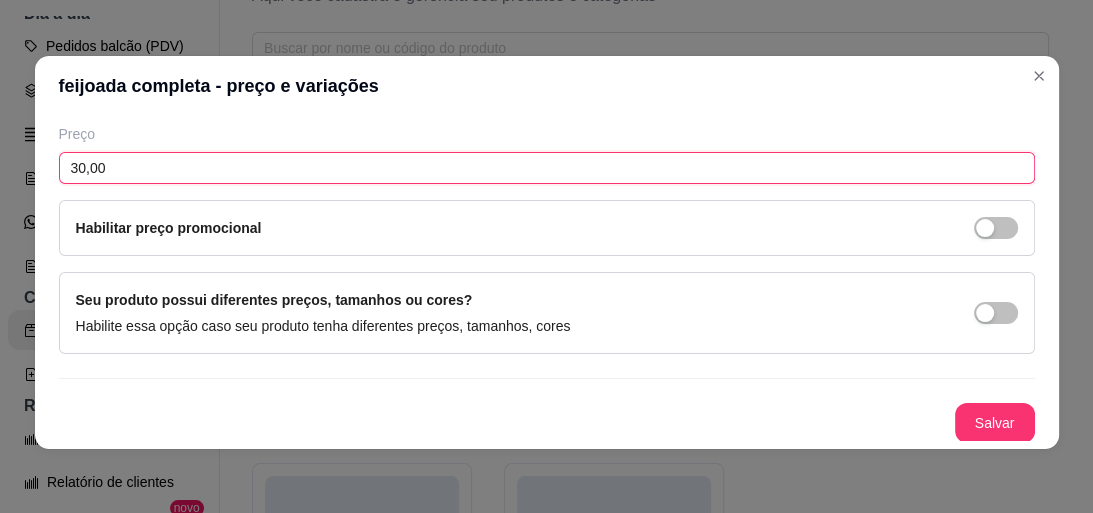scroll, scrollTop: 0, scrollLeft: 0, axis: both 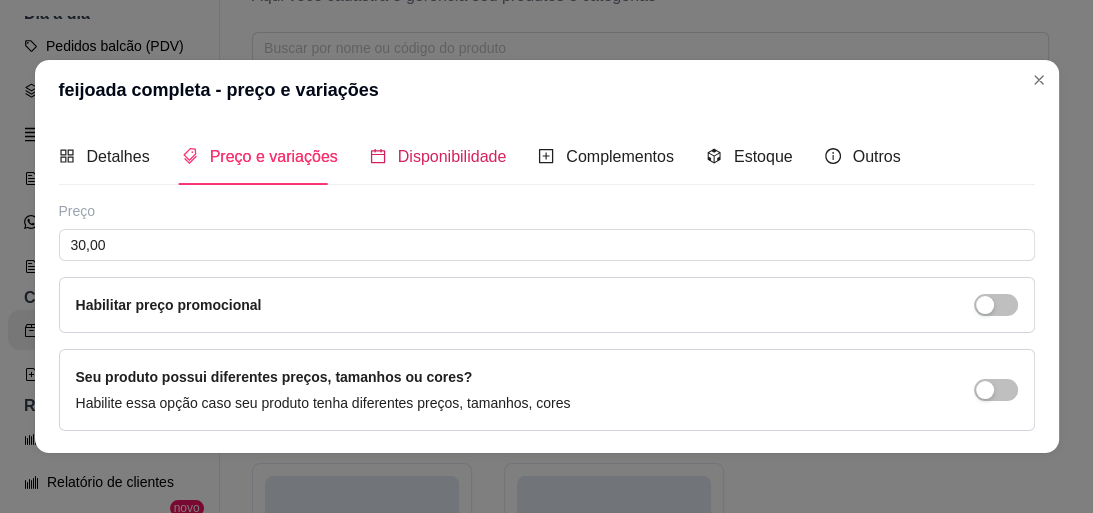 click on "Disponibilidade" at bounding box center [452, 156] 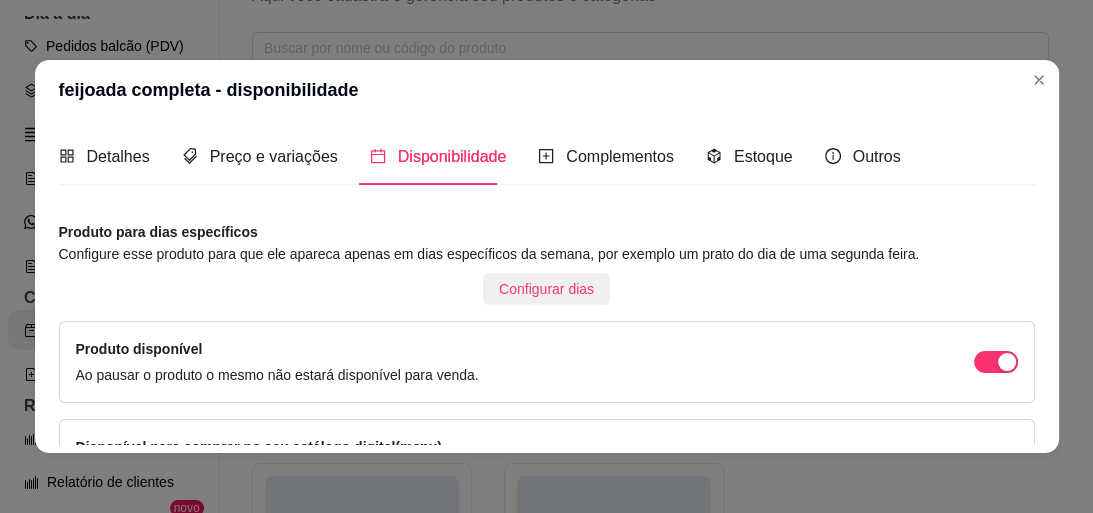 click on "Configurar dias" at bounding box center [546, 289] 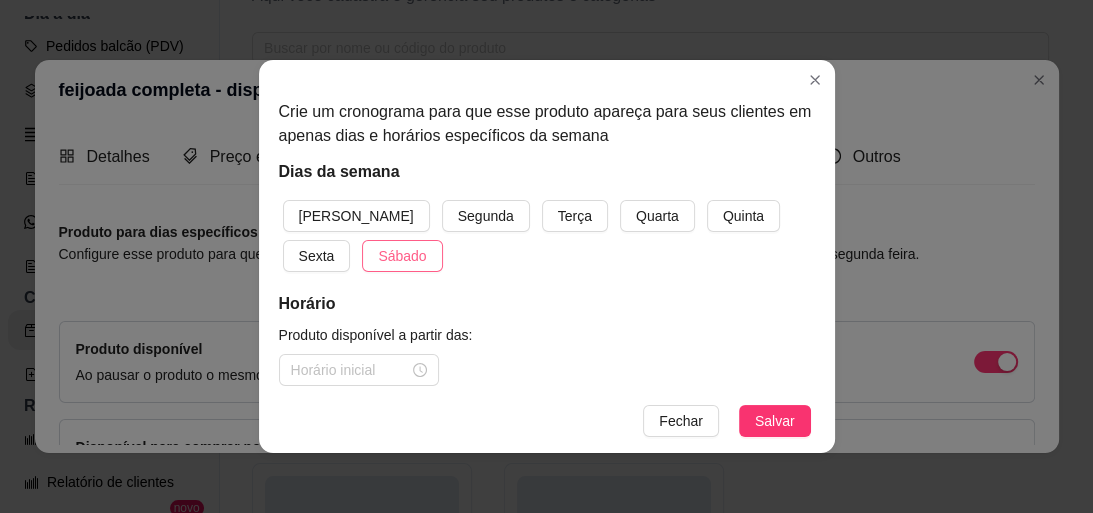 click on "Sábado" at bounding box center (402, 256) 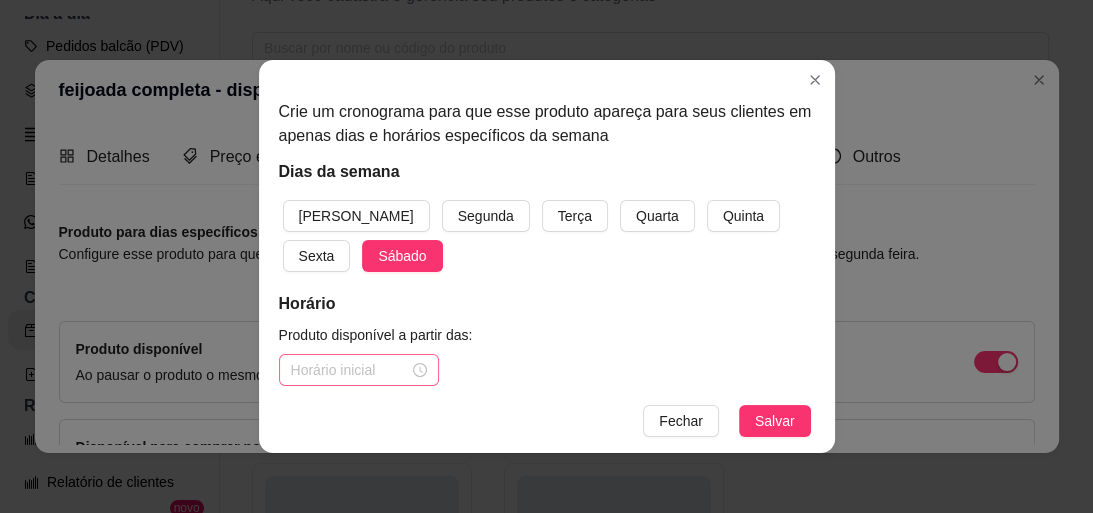 click at bounding box center (359, 370) 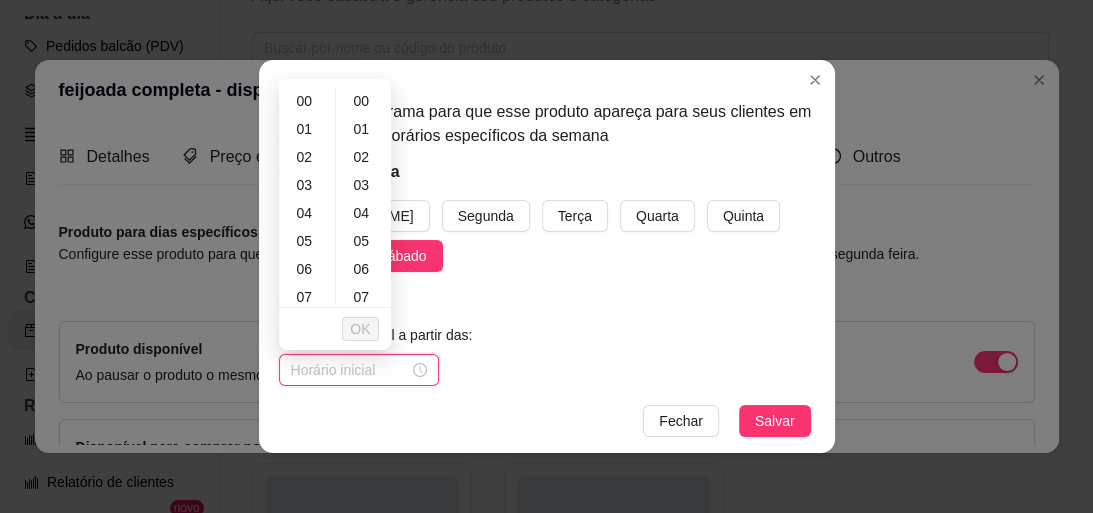 scroll, scrollTop: 80, scrollLeft: 0, axis: vertical 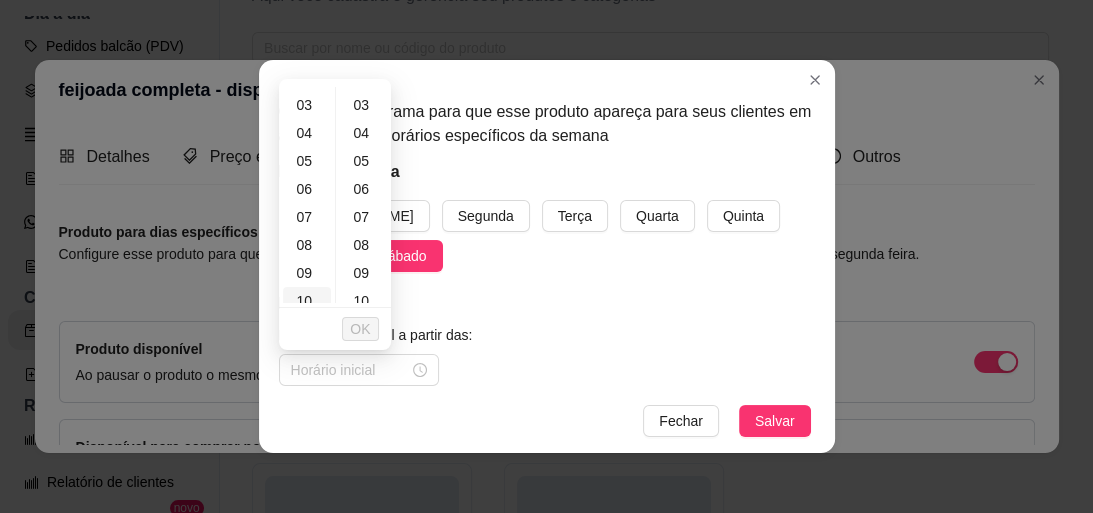 click on "10" at bounding box center (307, 301) 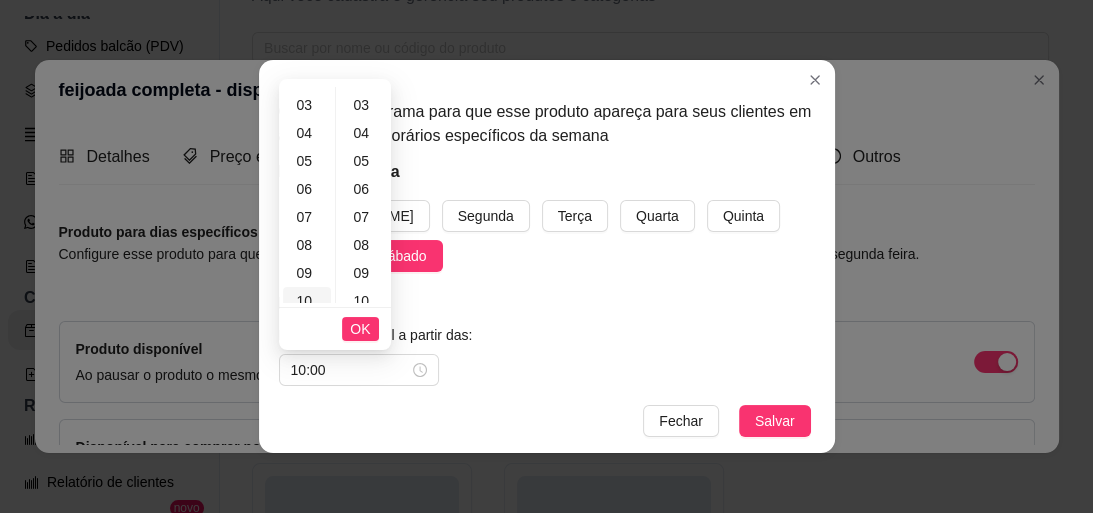 scroll, scrollTop: 272, scrollLeft: 0, axis: vertical 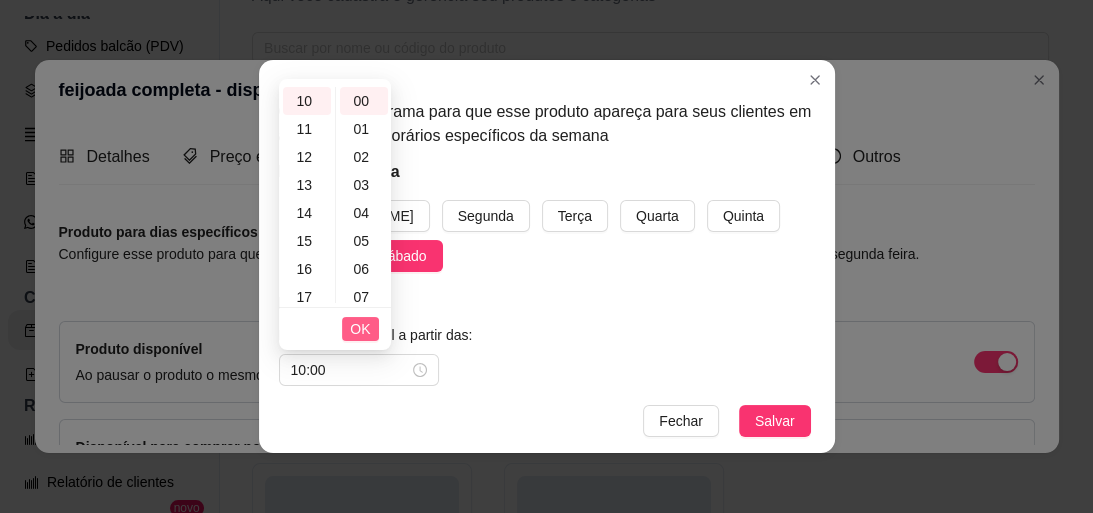 click on "OK" at bounding box center [360, 329] 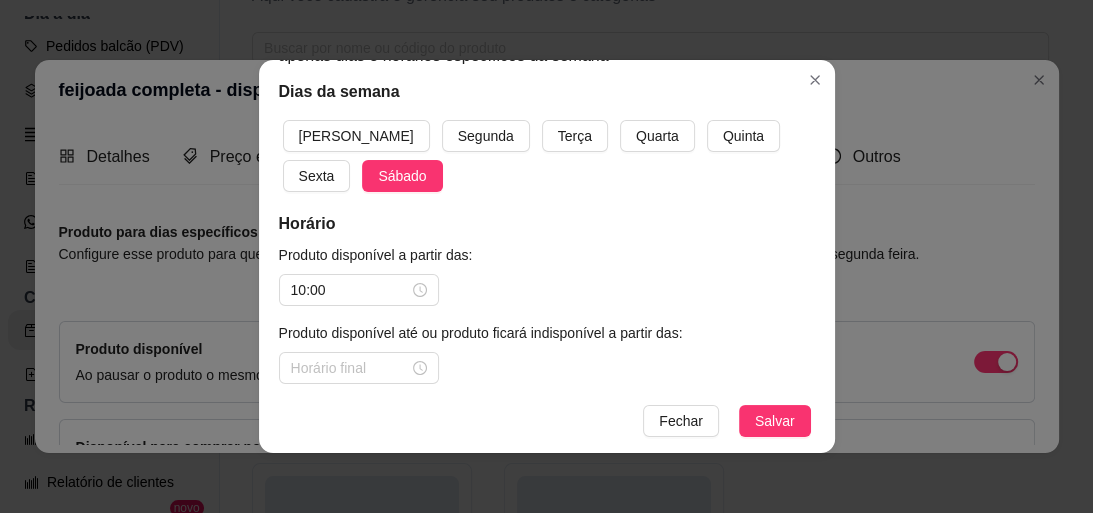 scroll, scrollTop: 94, scrollLeft: 0, axis: vertical 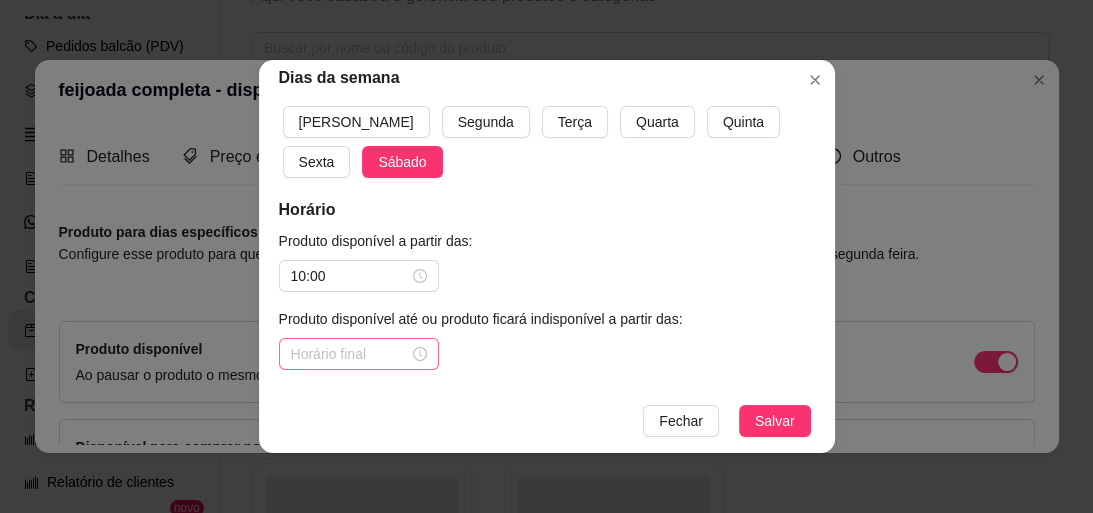 click at bounding box center [359, 354] 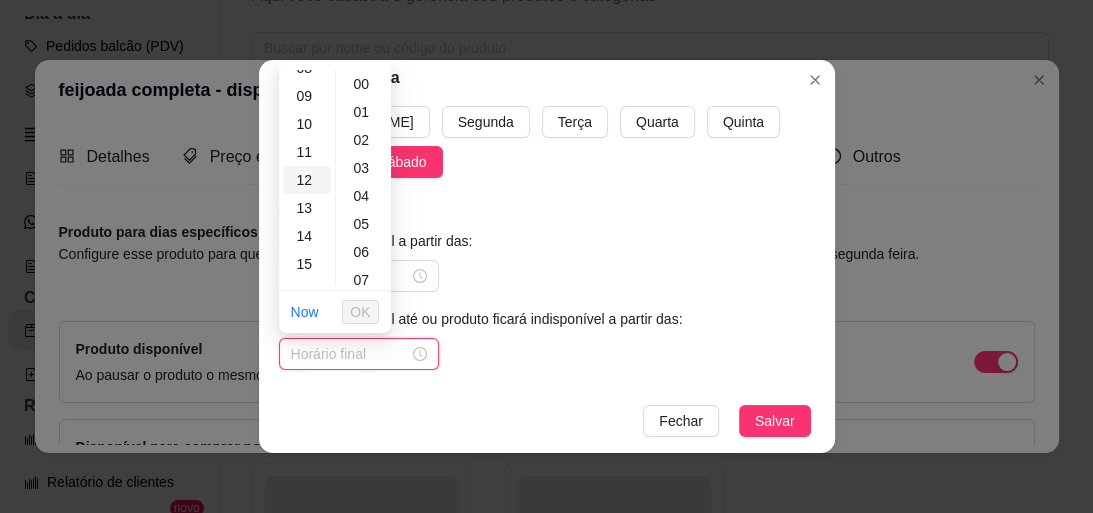 scroll, scrollTop: 320, scrollLeft: 0, axis: vertical 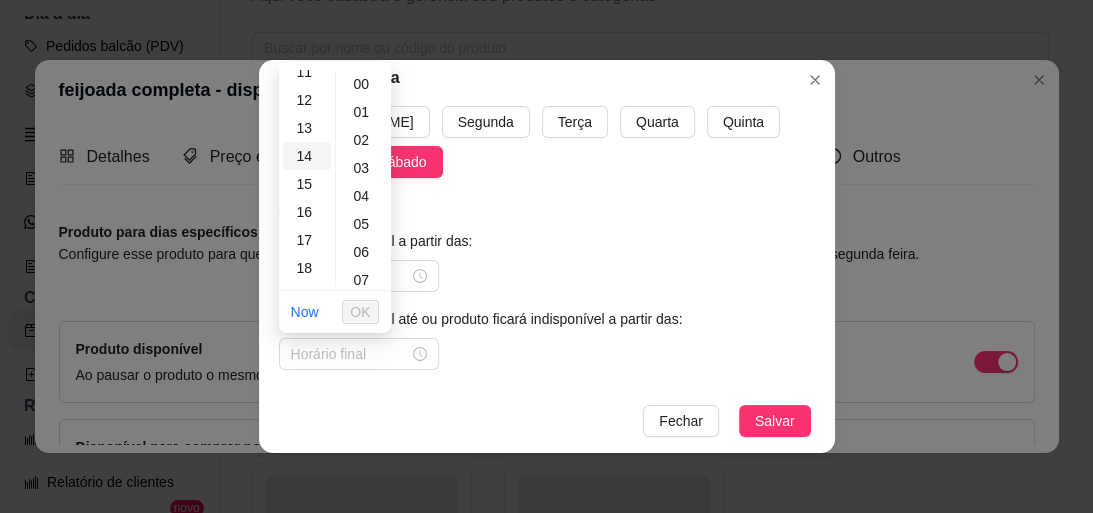 click on "14" at bounding box center (307, 156) 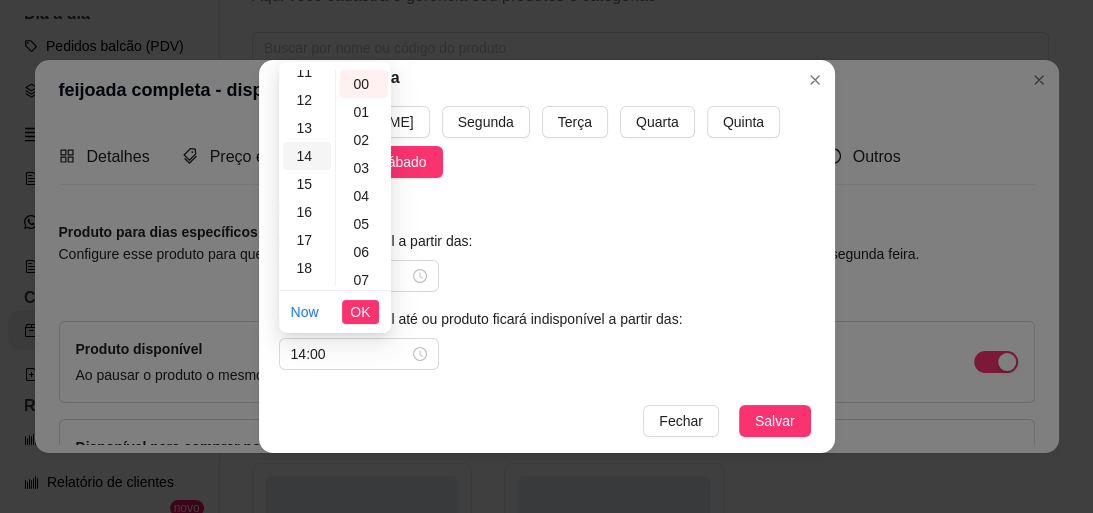 scroll, scrollTop: 392, scrollLeft: 0, axis: vertical 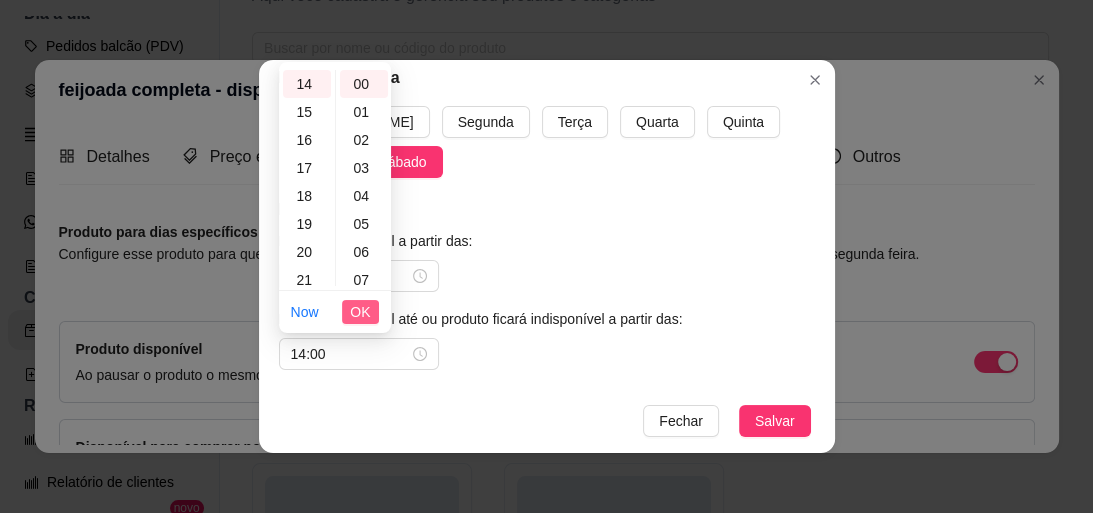 click on "OK" at bounding box center (360, 312) 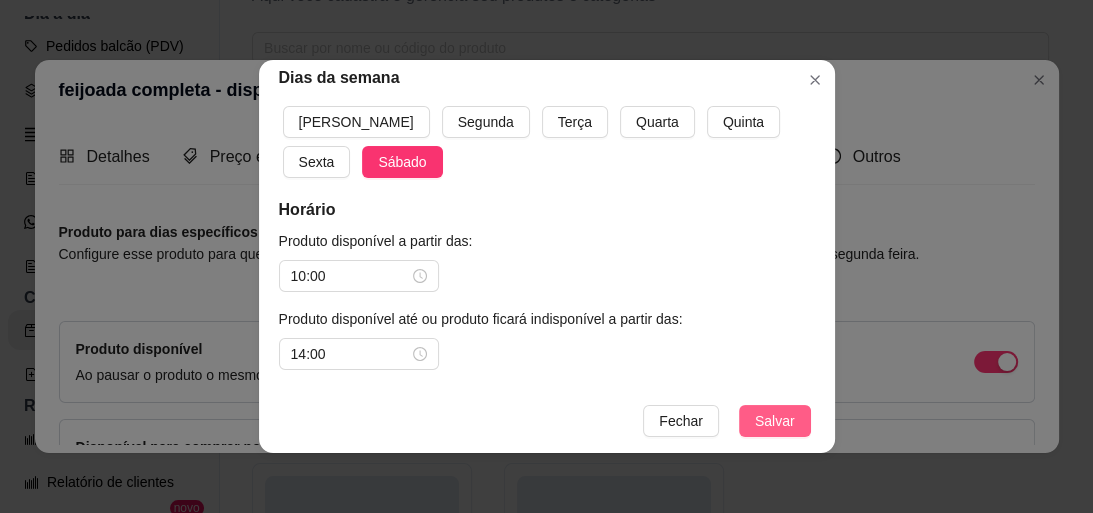 click on "Salvar" at bounding box center (775, 421) 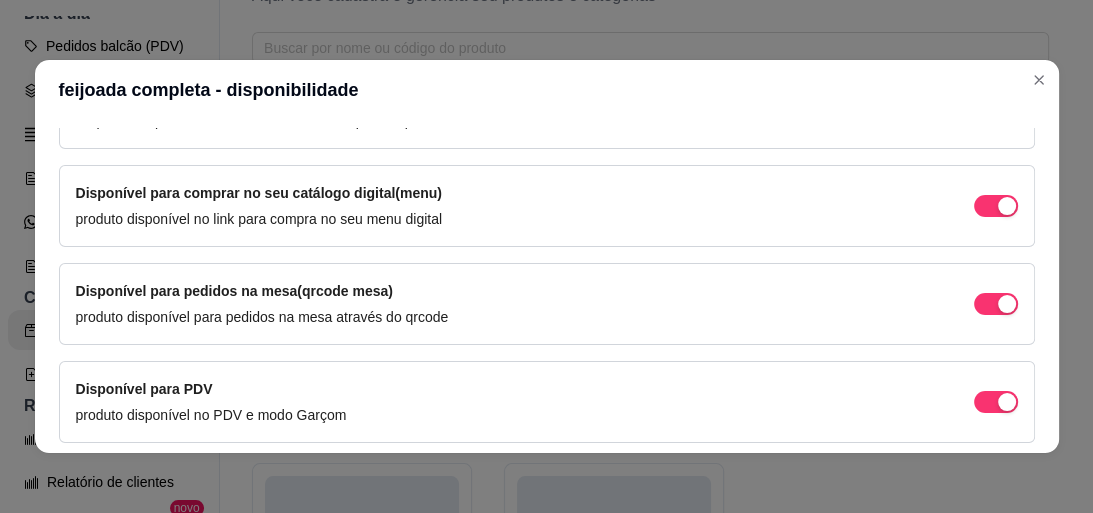 scroll, scrollTop: 397, scrollLeft: 0, axis: vertical 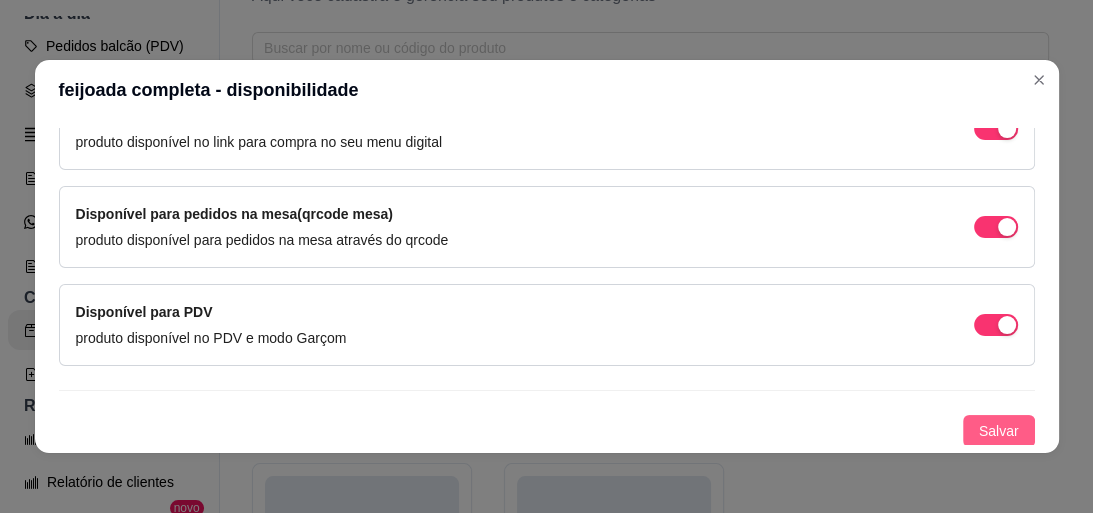 click on "Salvar" at bounding box center [999, 431] 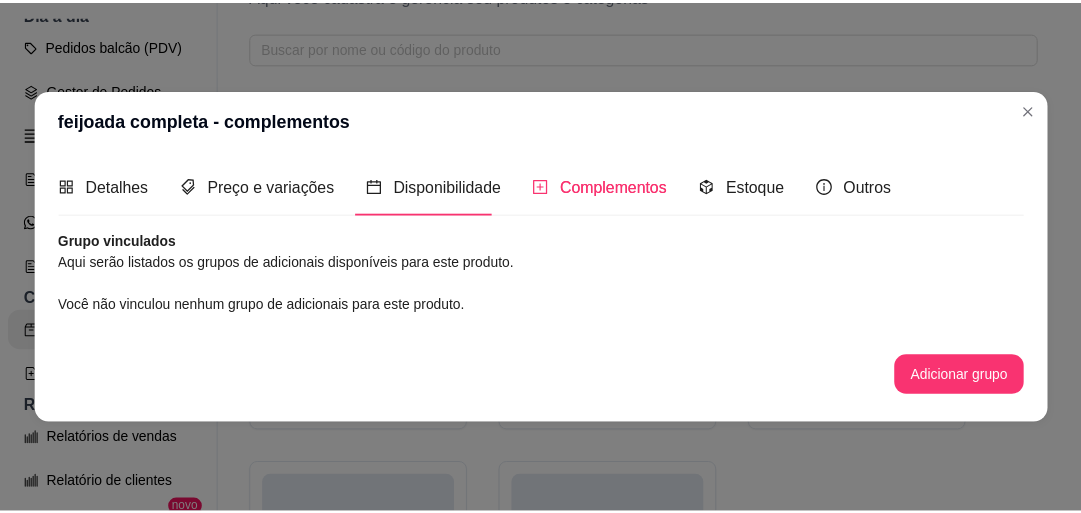 scroll, scrollTop: 0, scrollLeft: 0, axis: both 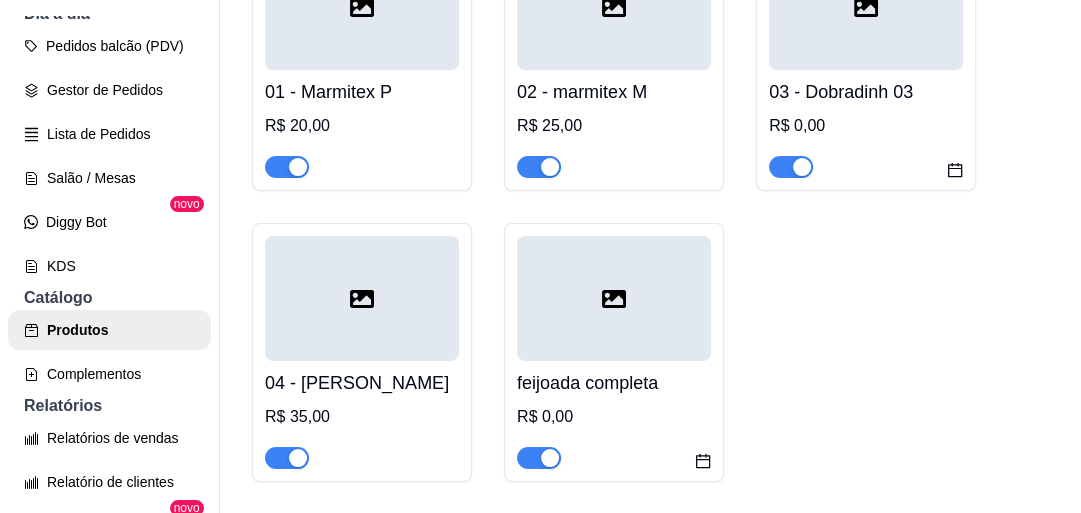 click at bounding box center (614, 298) 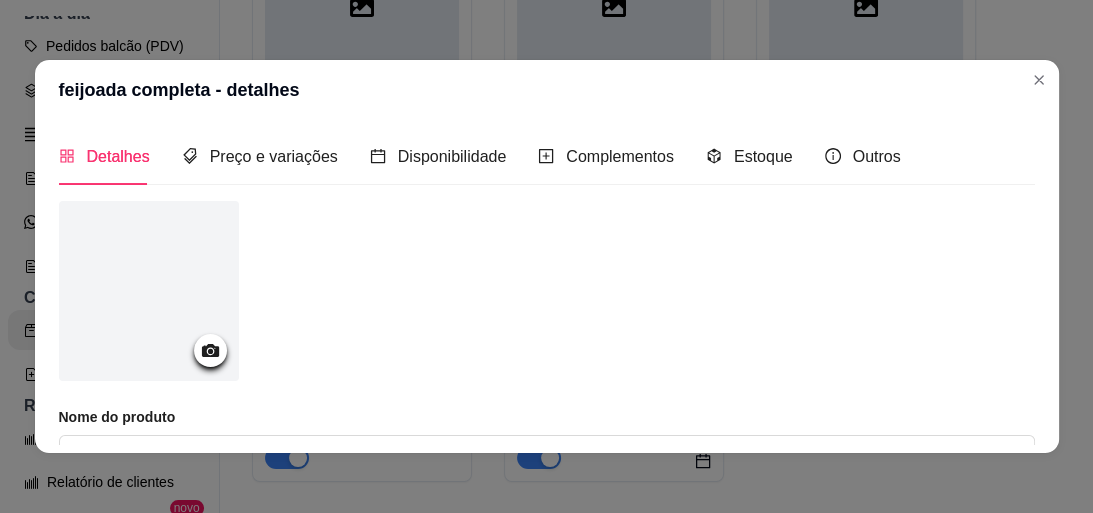 scroll, scrollTop: 240, scrollLeft: 0, axis: vertical 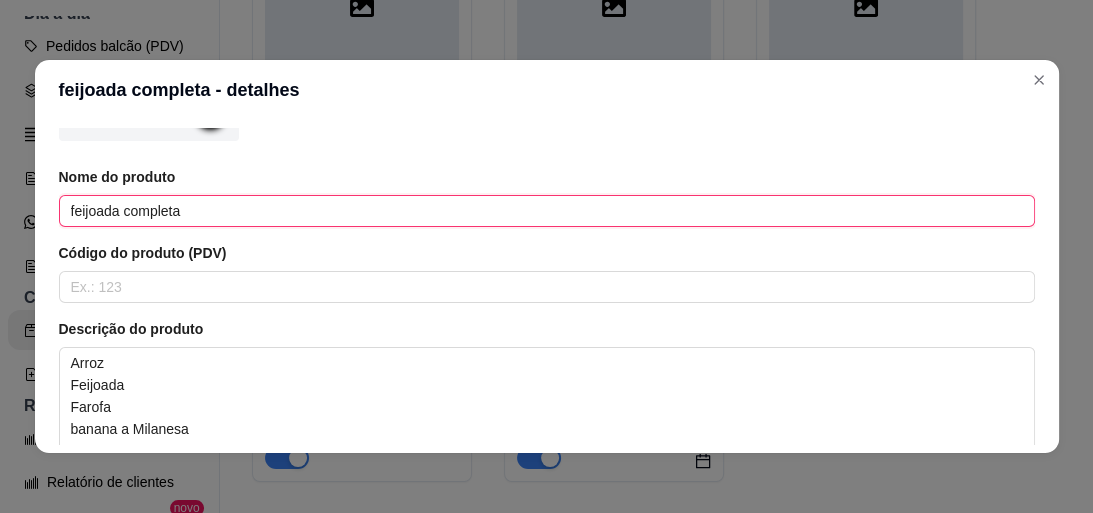 click on "feijoada completa" at bounding box center (547, 211) 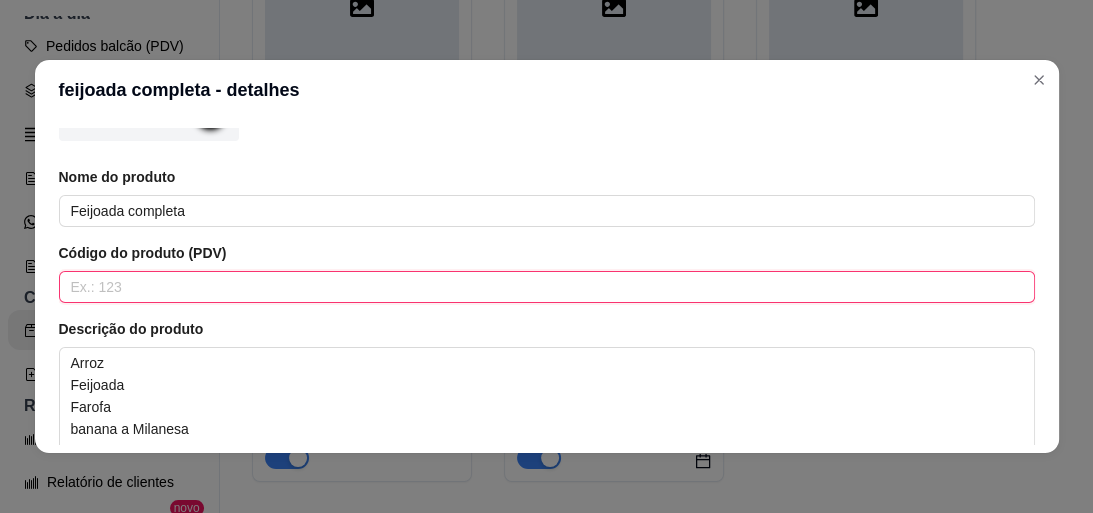 click at bounding box center (547, 287) 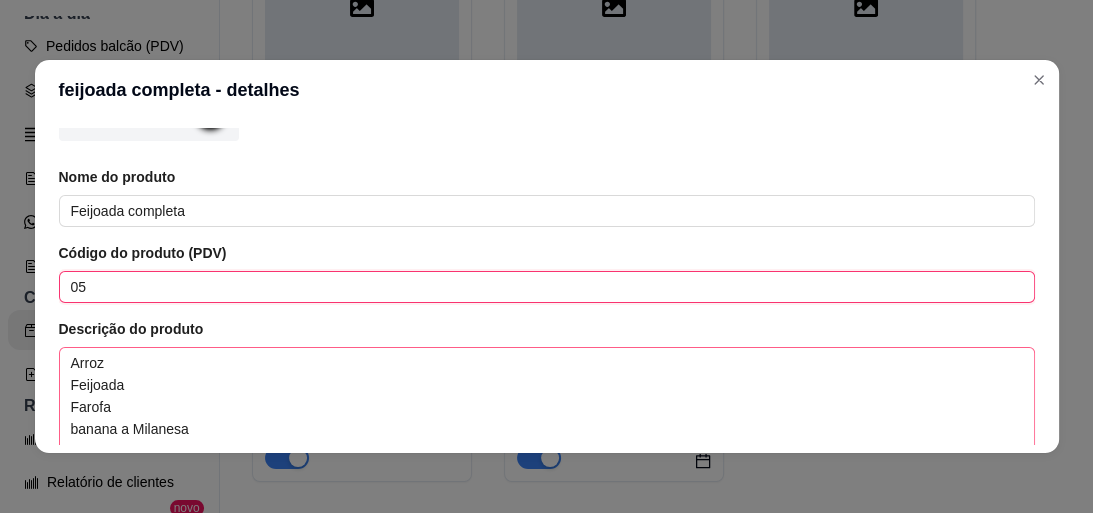 scroll, scrollTop: 604, scrollLeft: 0, axis: vertical 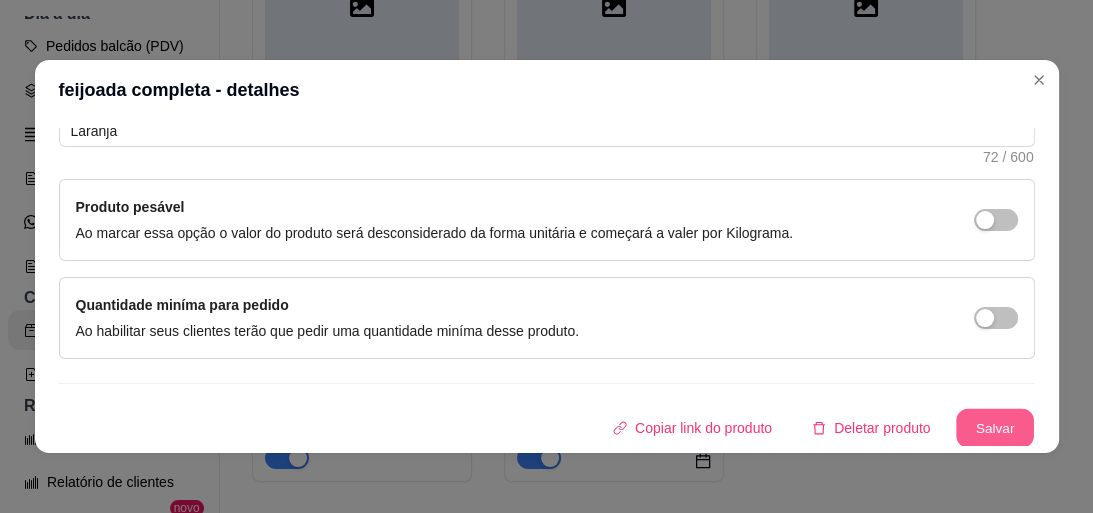 click on "Salvar" at bounding box center [995, 428] 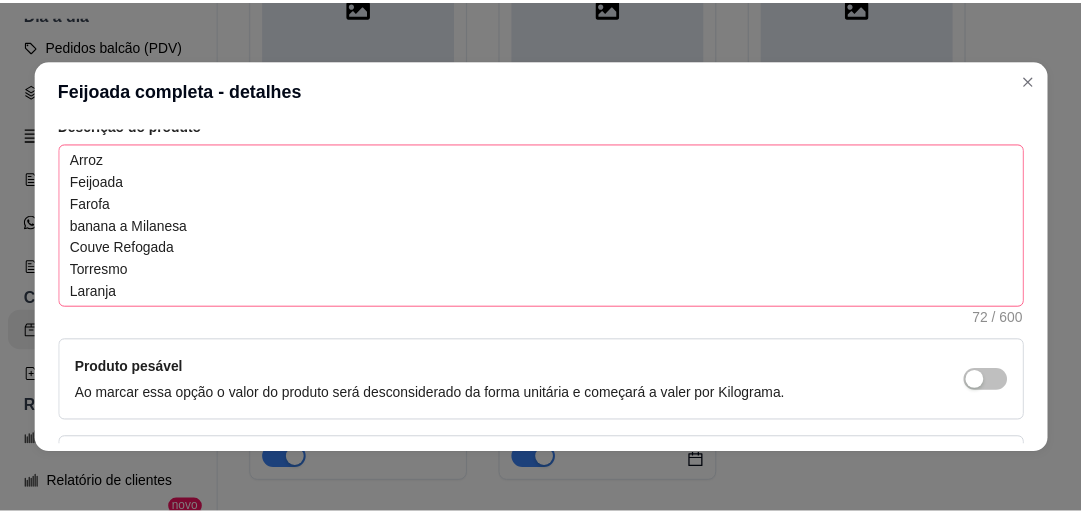 scroll, scrollTop: 604, scrollLeft: 0, axis: vertical 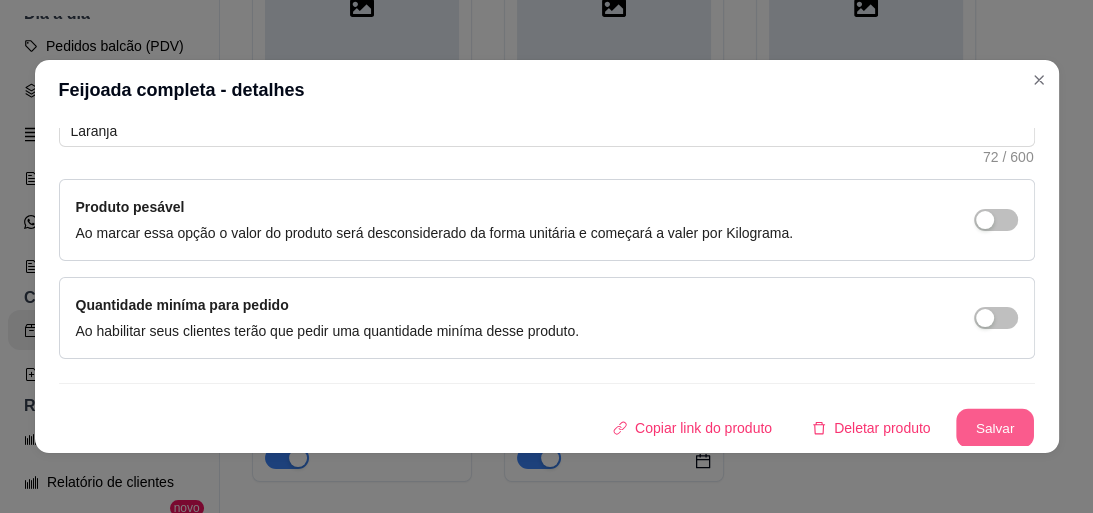 click on "Salvar" at bounding box center (995, 428) 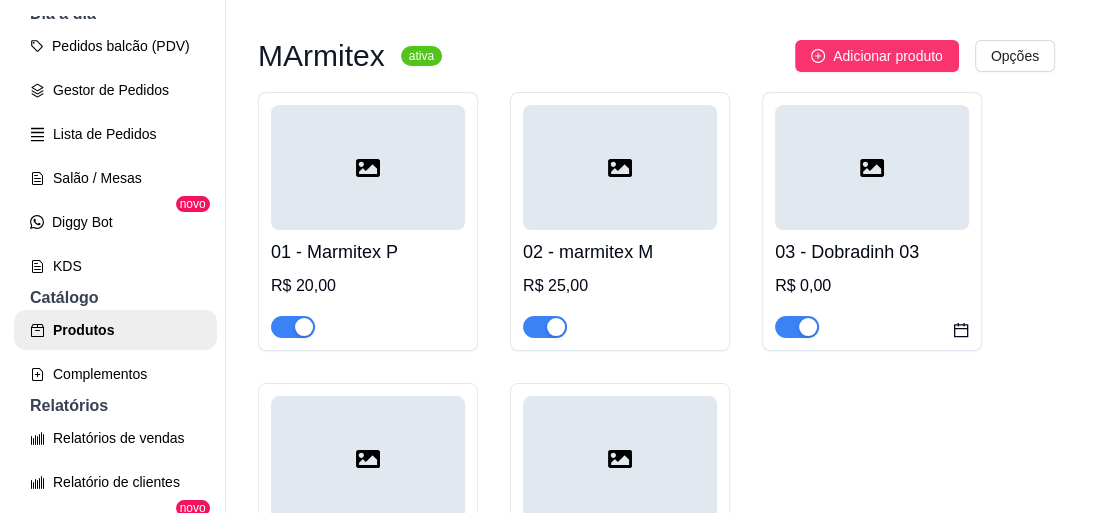 scroll, scrollTop: 80, scrollLeft: 0, axis: vertical 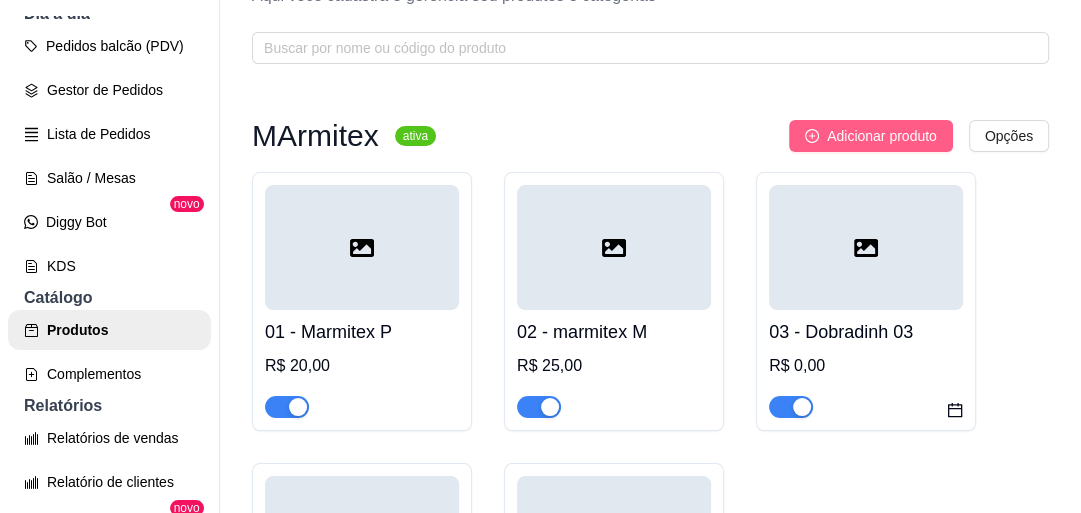 click on "Adicionar produto" at bounding box center (882, 136) 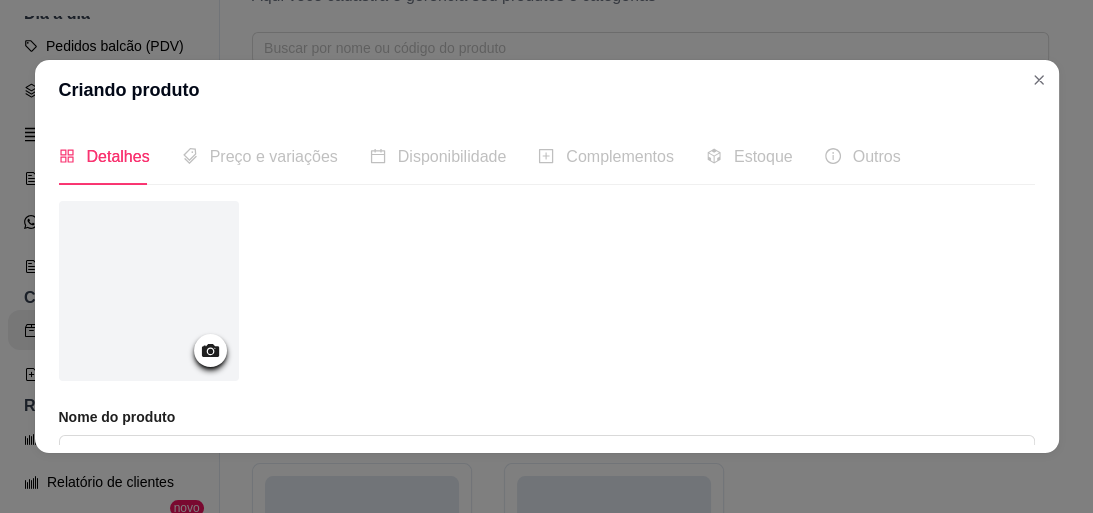 scroll, scrollTop: 240, scrollLeft: 0, axis: vertical 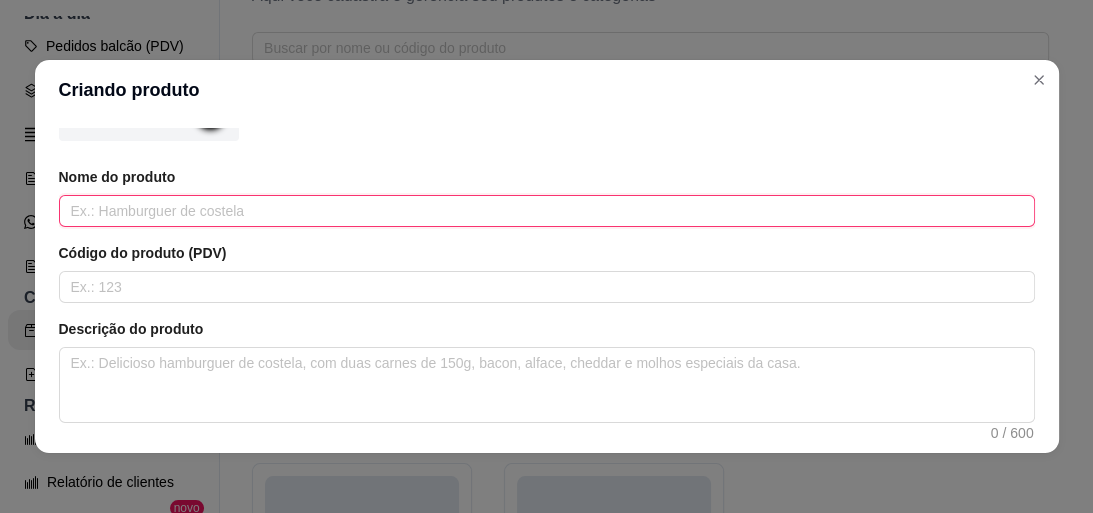 click at bounding box center [547, 211] 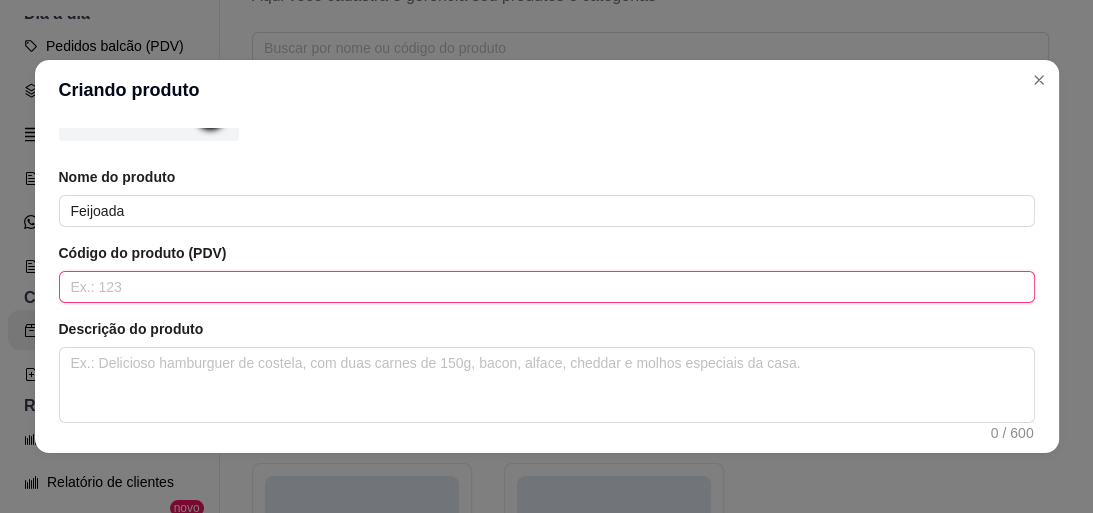 click at bounding box center (547, 287) 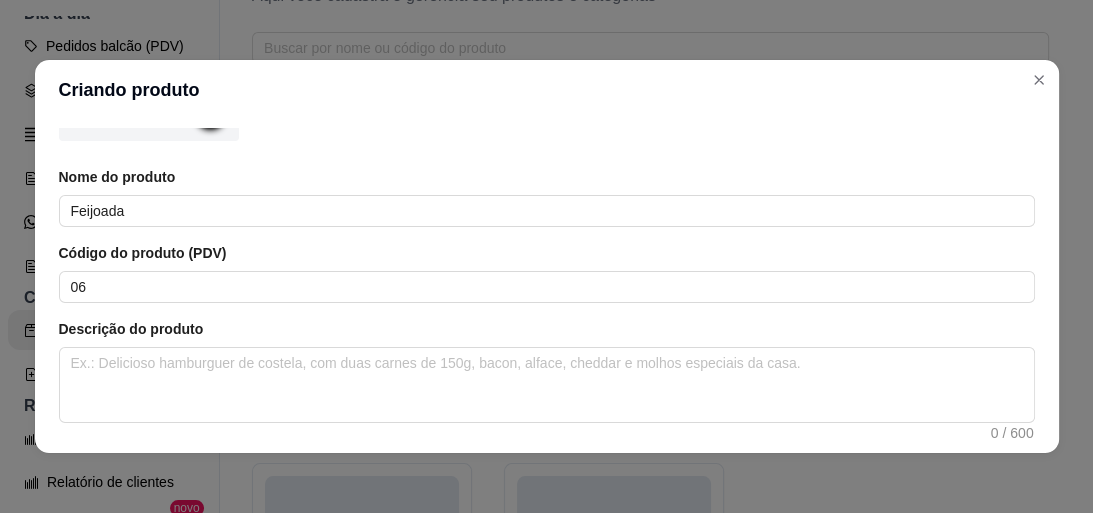 click on "Descrição do produto" at bounding box center [547, 329] 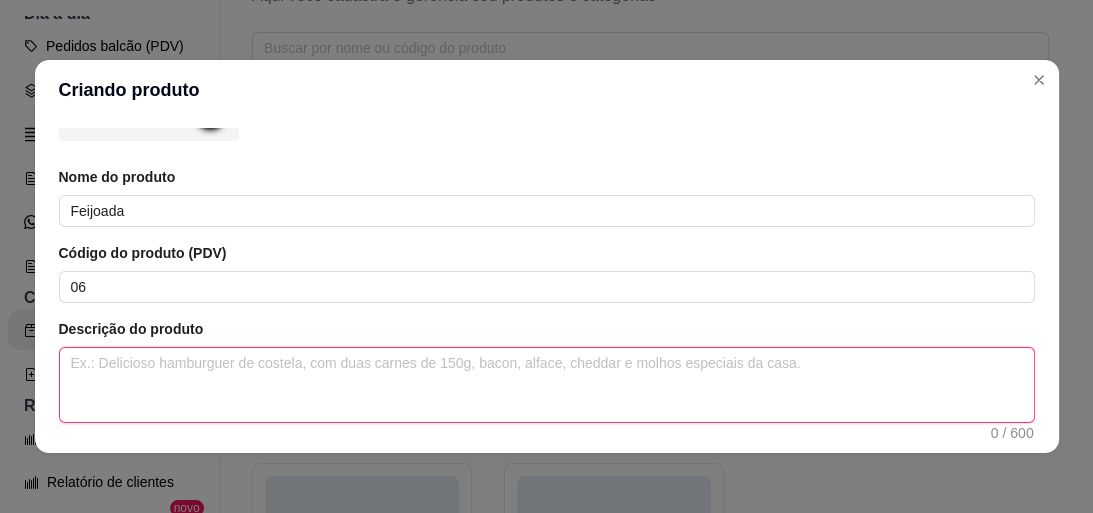 click at bounding box center (547, 385) 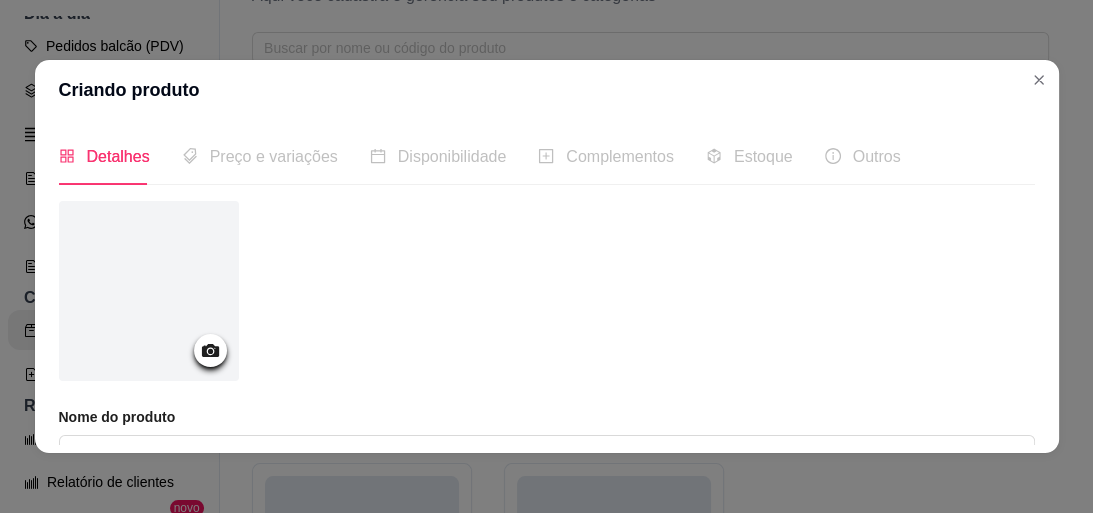 scroll, scrollTop: 516, scrollLeft: 0, axis: vertical 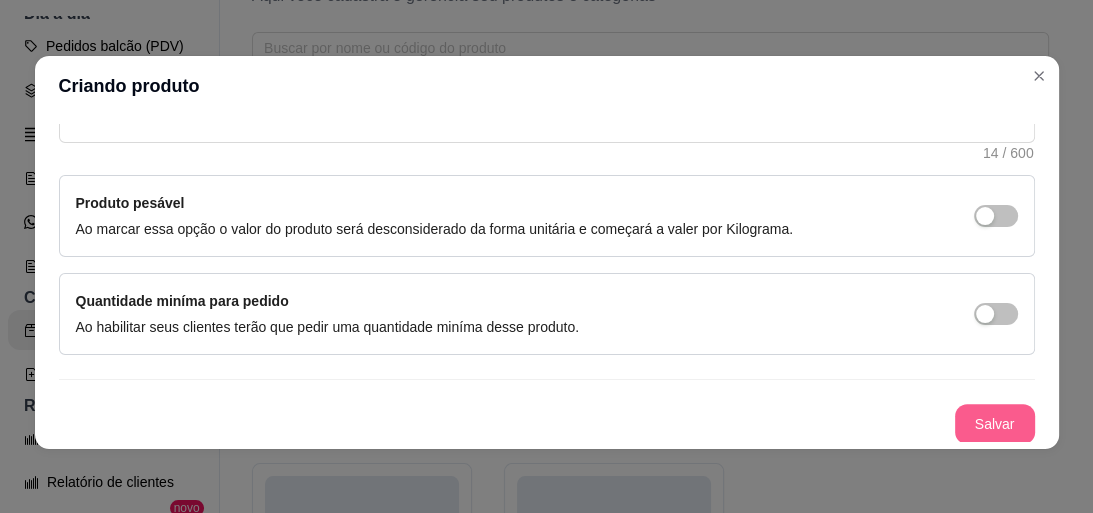 click on "Salvar" at bounding box center [995, 424] 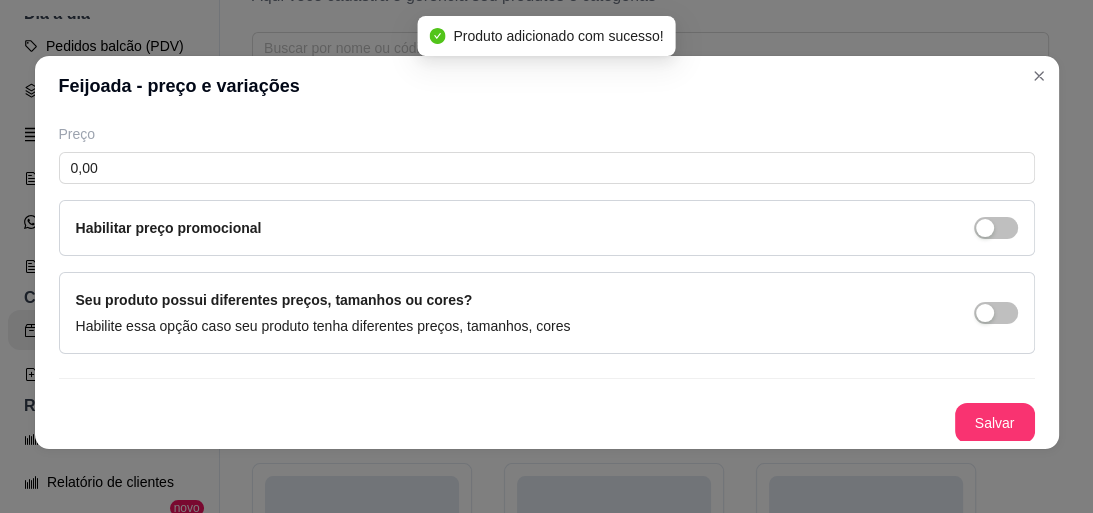 scroll, scrollTop: 0, scrollLeft: 0, axis: both 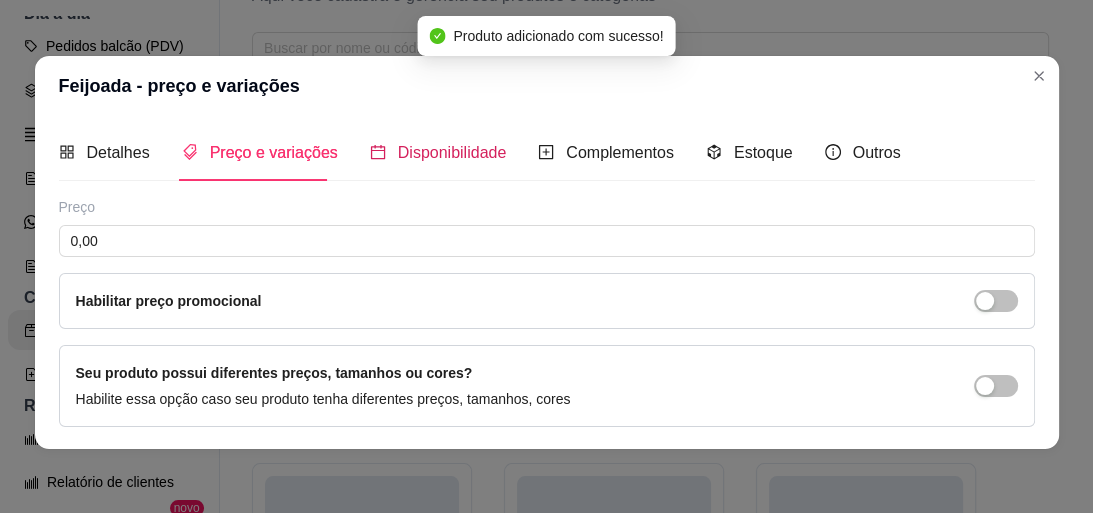 click on "Disponibilidade" at bounding box center [452, 152] 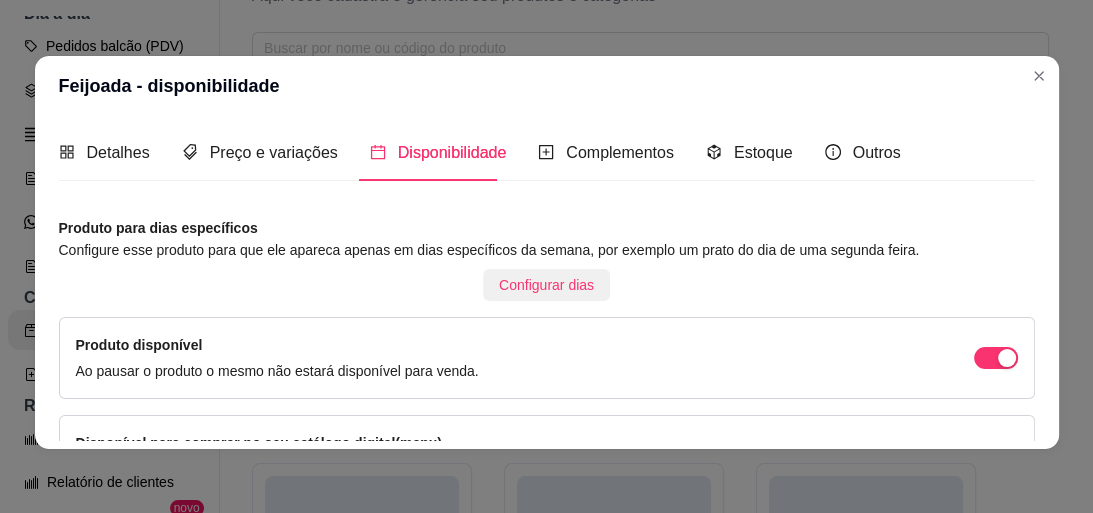 click on "Configurar dias" at bounding box center [546, 285] 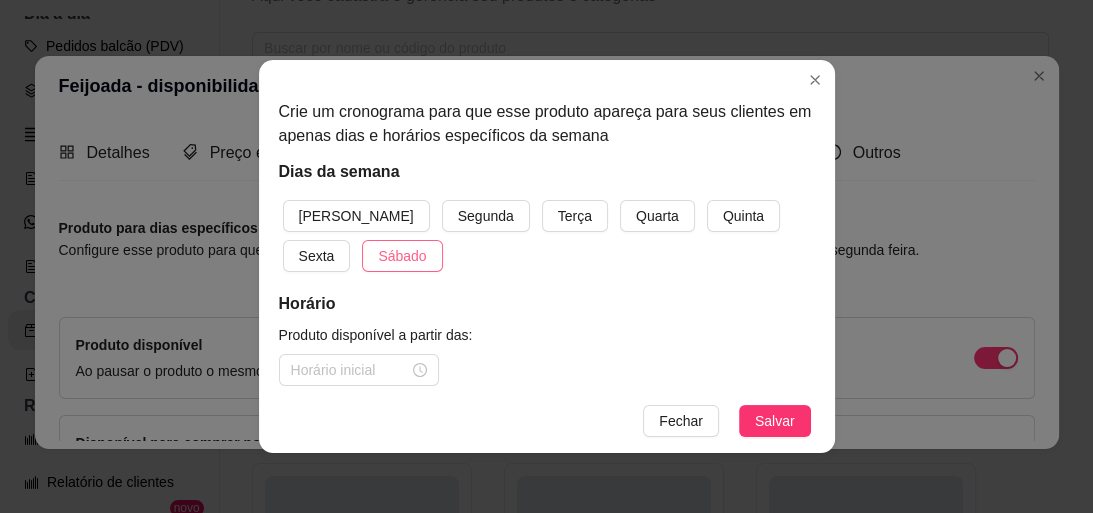 click on "Sábado" at bounding box center (402, 256) 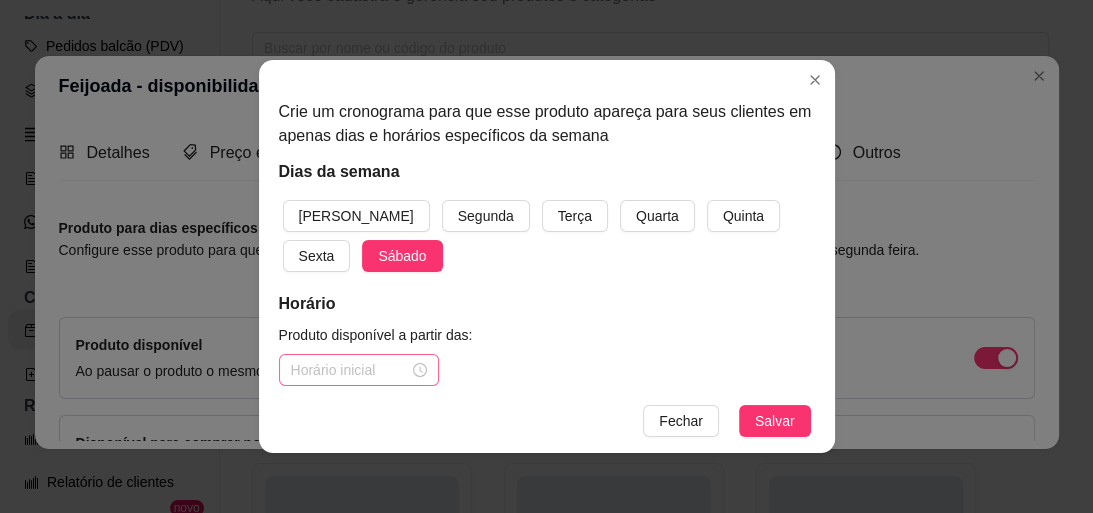 click at bounding box center [359, 370] 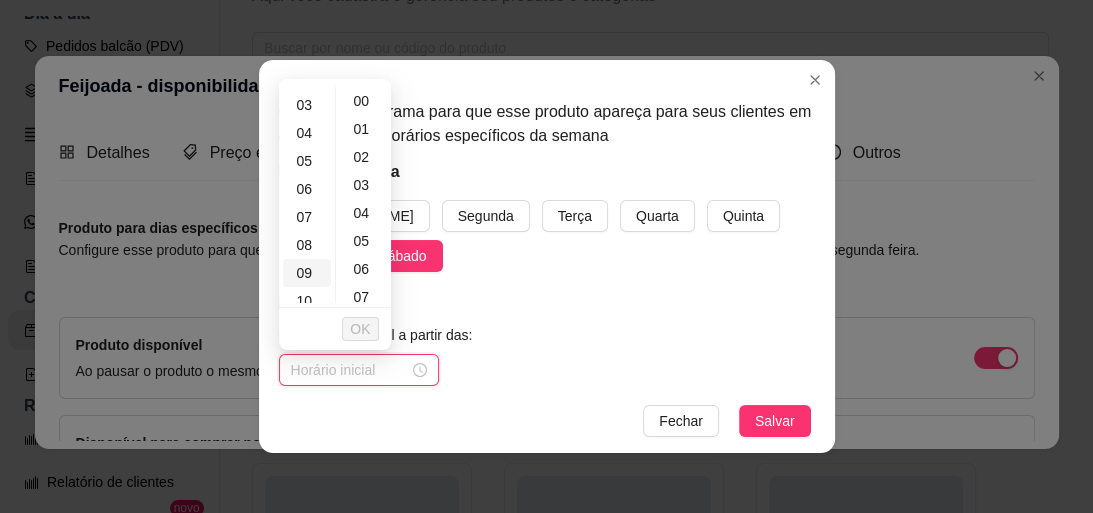scroll, scrollTop: 160, scrollLeft: 0, axis: vertical 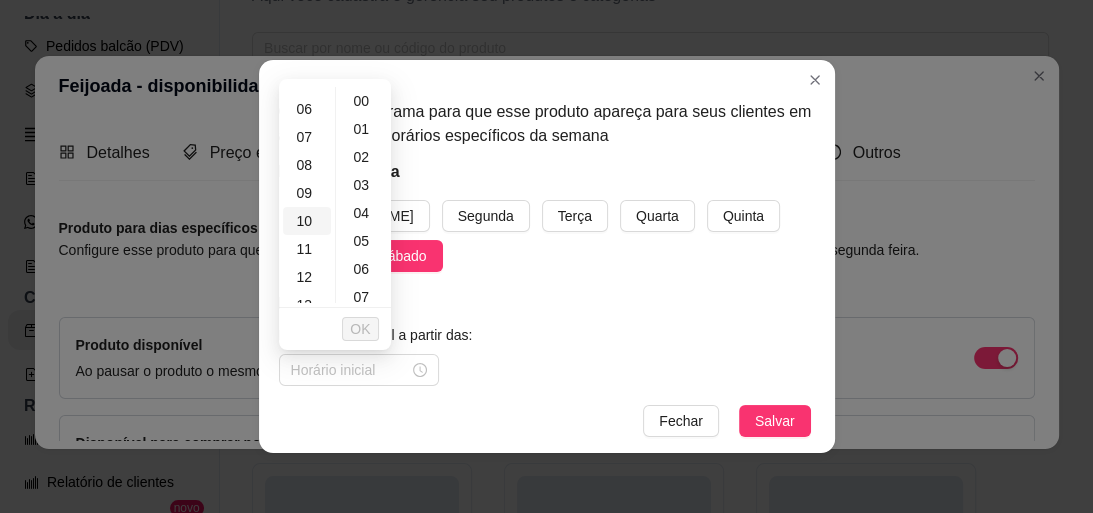 click on "10" at bounding box center [307, 221] 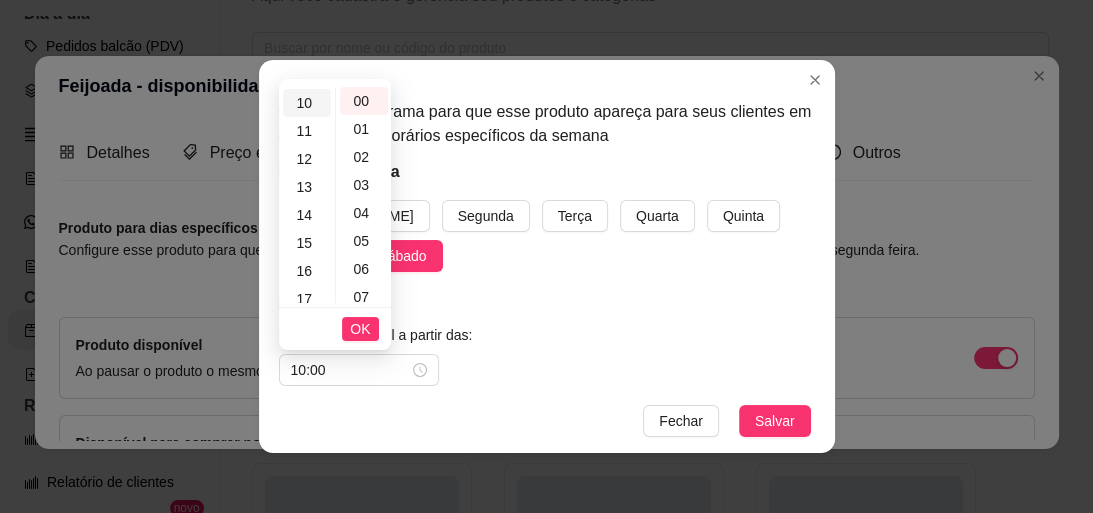 scroll, scrollTop: 280, scrollLeft: 0, axis: vertical 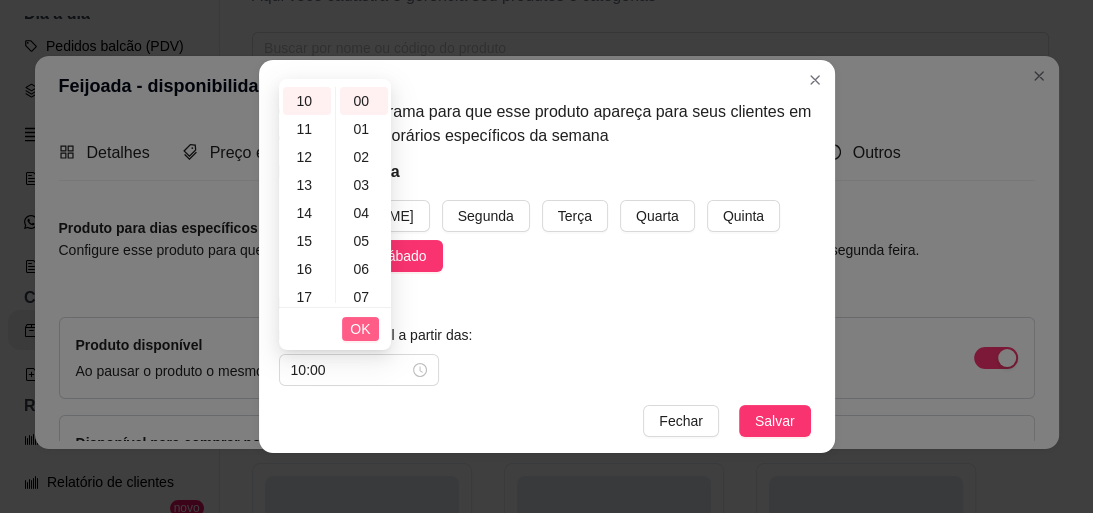 click on "OK" at bounding box center (360, 329) 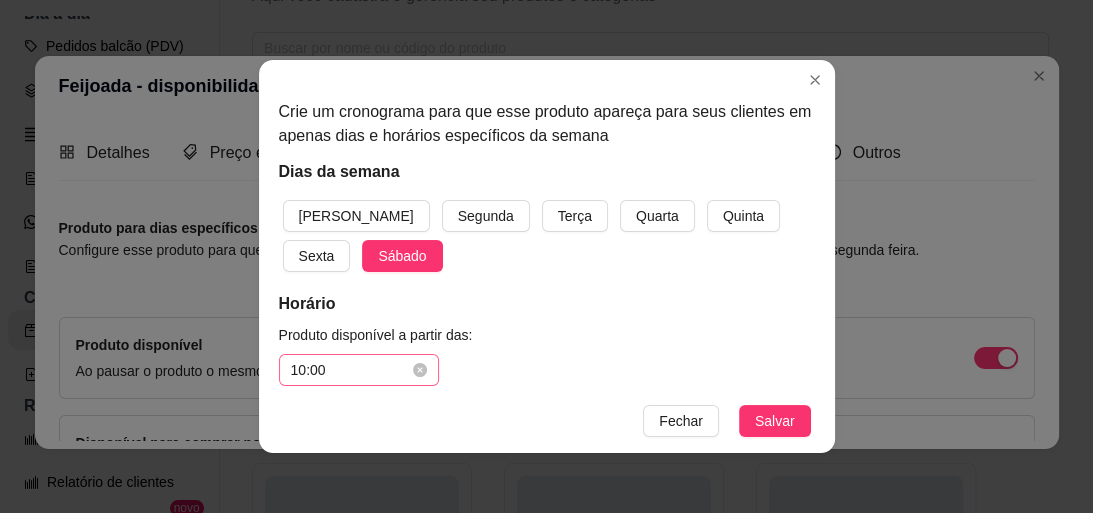 scroll, scrollTop: 94, scrollLeft: 0, axis: vertical 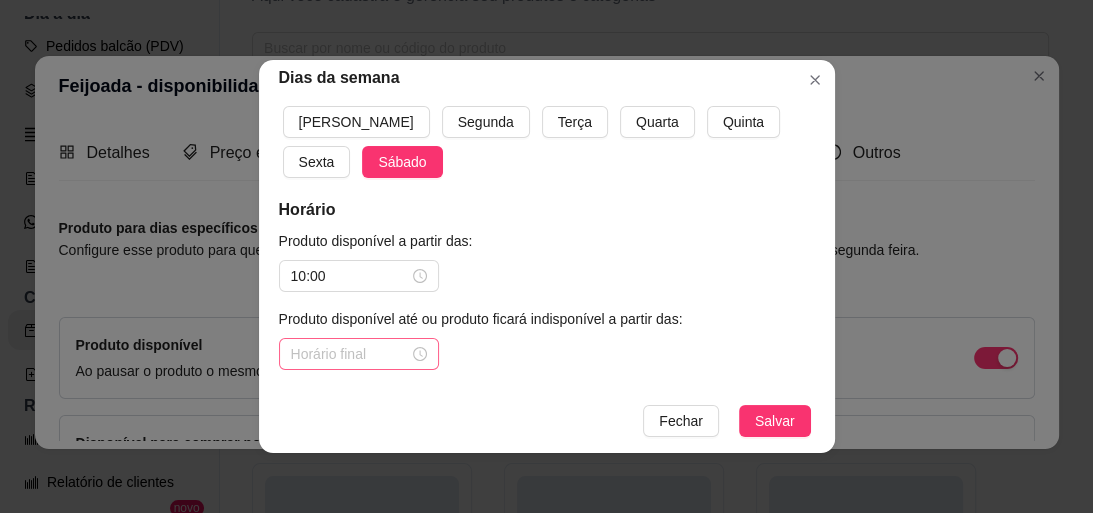 click at bounding box center [359, 354] 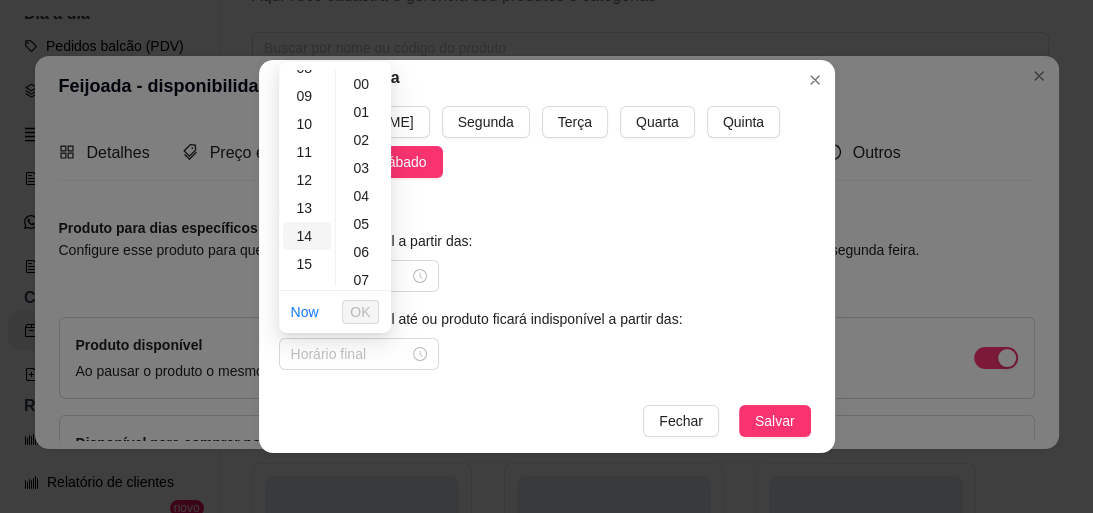 click on "14" at bounding box center [307, 236] 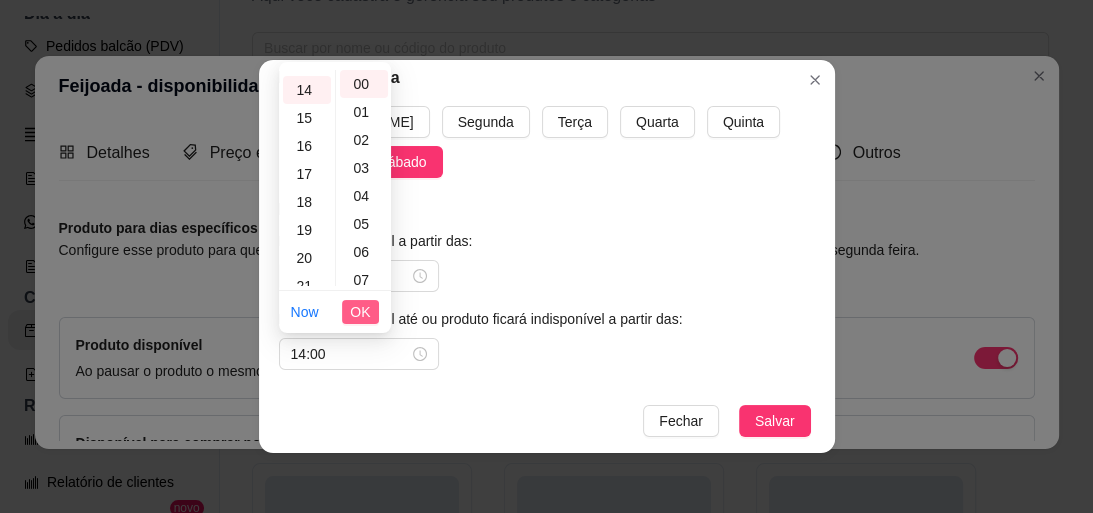 scroll, scrollTop: 392, scrollLeft: 0, axis: vertical 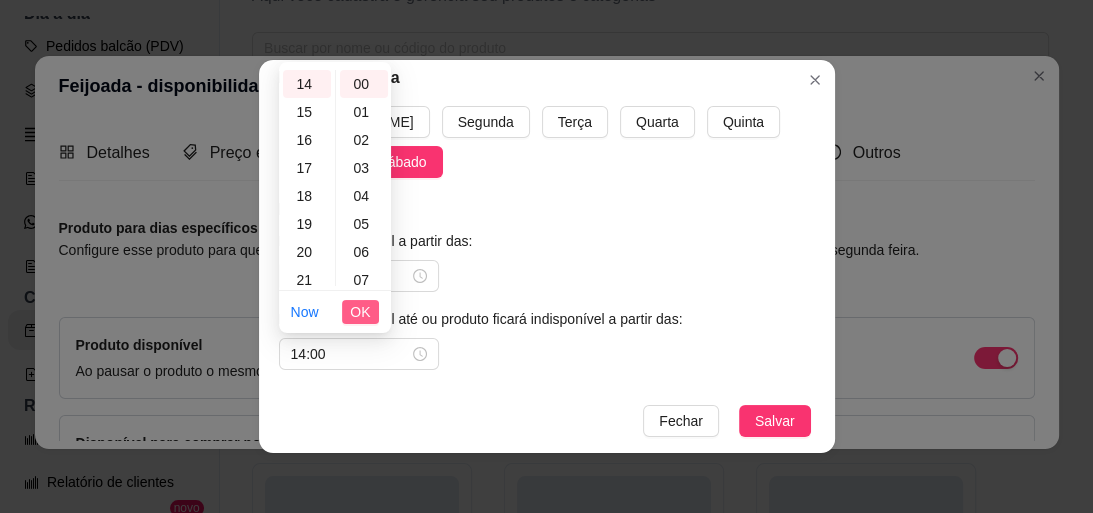 click on "OK" at bounding box center (360, 312) 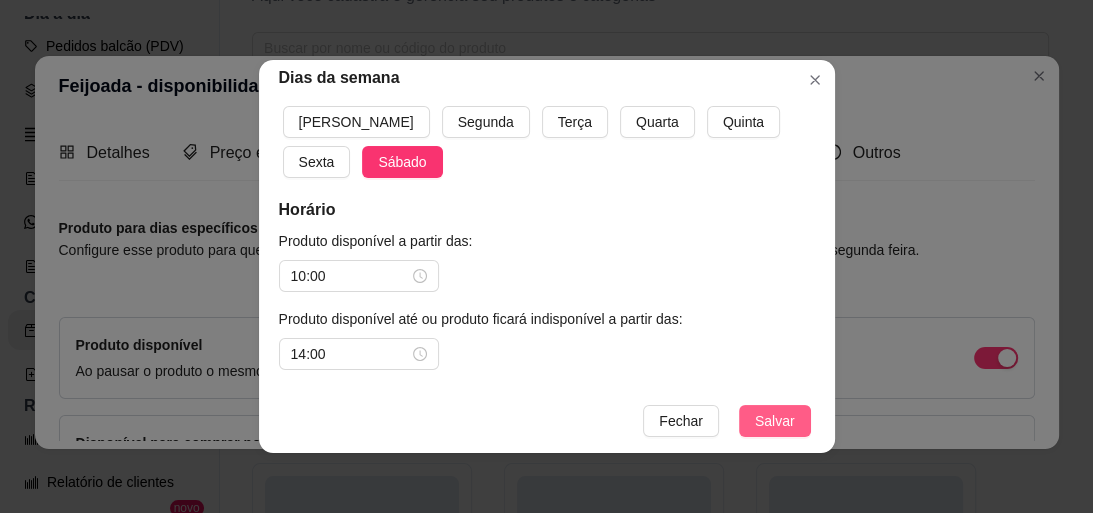 click on "Salvar" at bounding box center [775, 421] 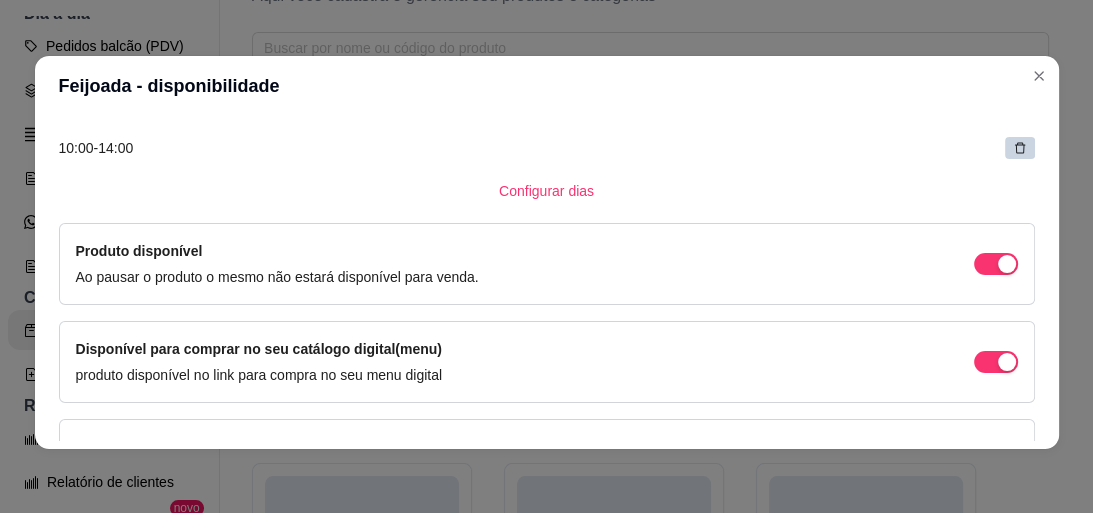 scroll, scrollTop: 0, scrollLeft: 0, axis: both 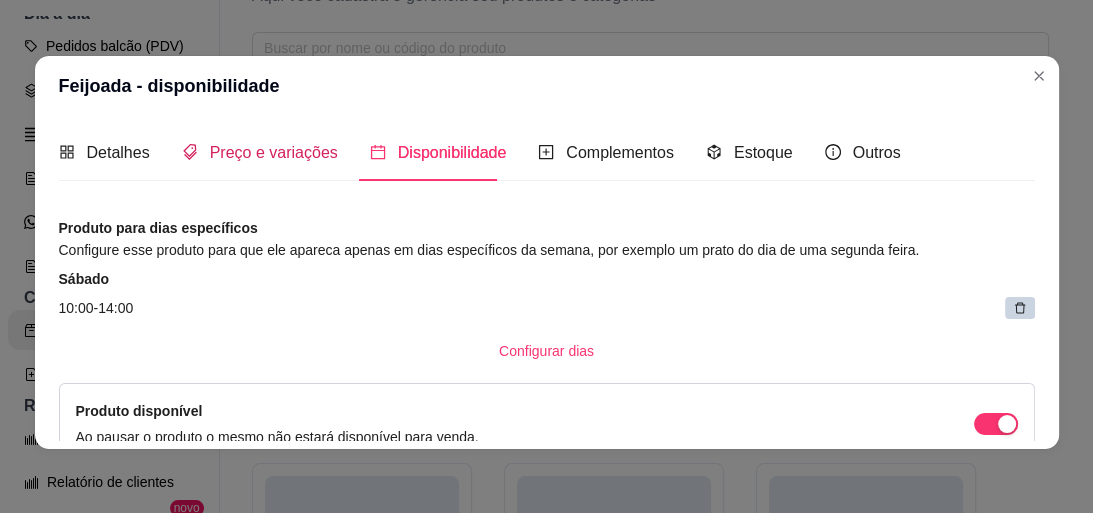 click on "Preço e variações" at bounding box center (274, 152) 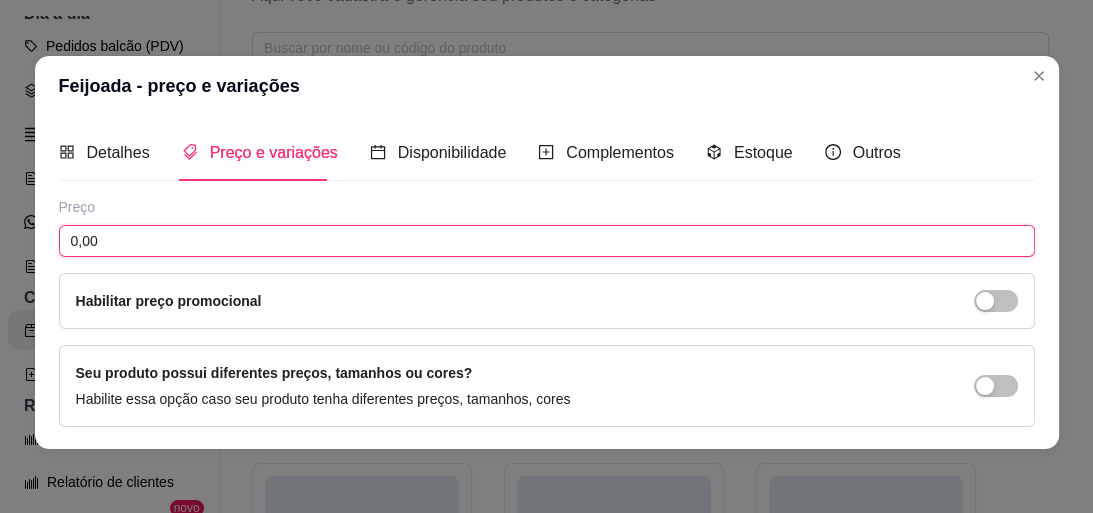 click on "0,00" at bounding box center (547, 241) 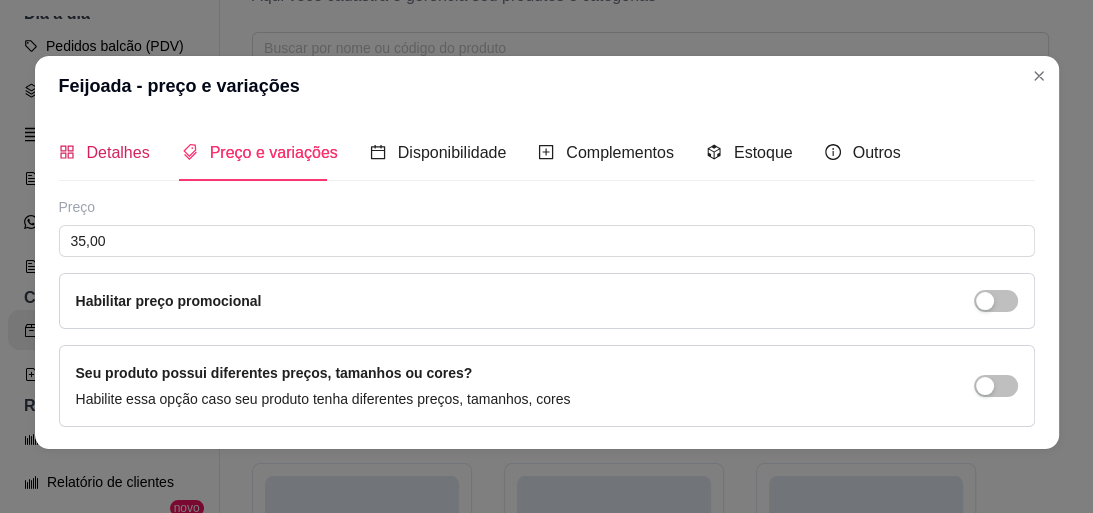 click on "Detalhes" at bounding box center (118, 152) 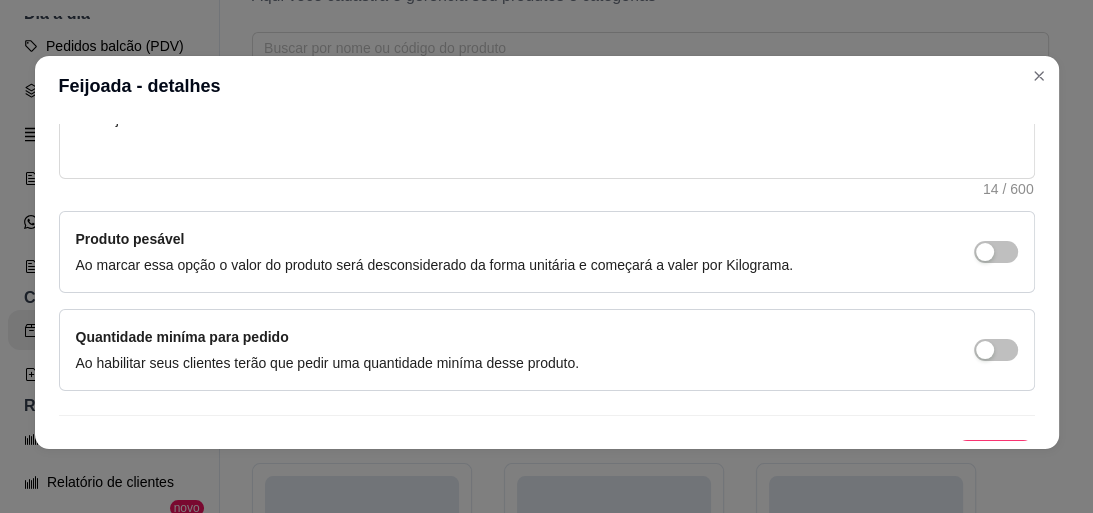 scroll, scrollTop: 516, scrollLeft: 0, axis: vertical 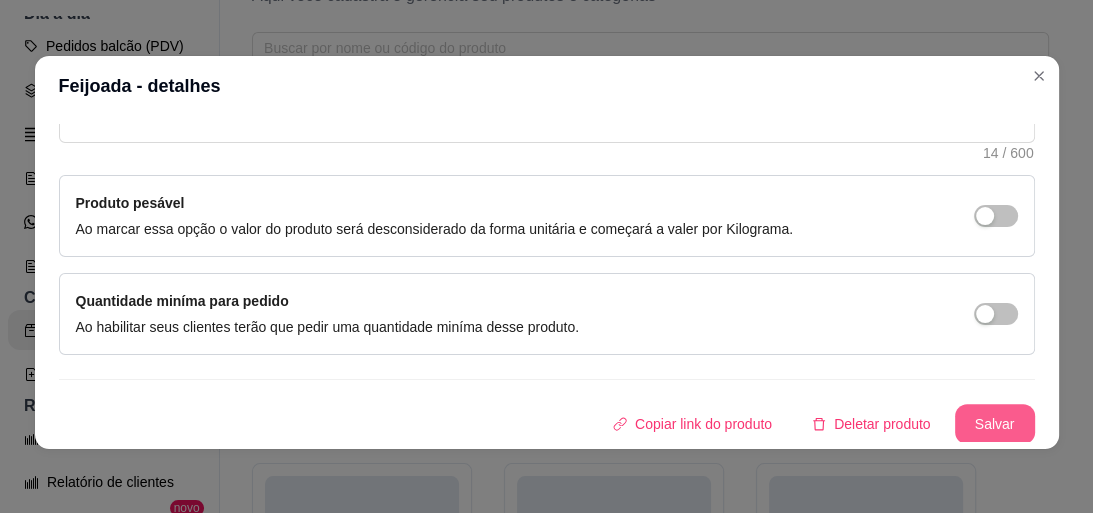 click on "Salvar" at bounding box center [995, 424] 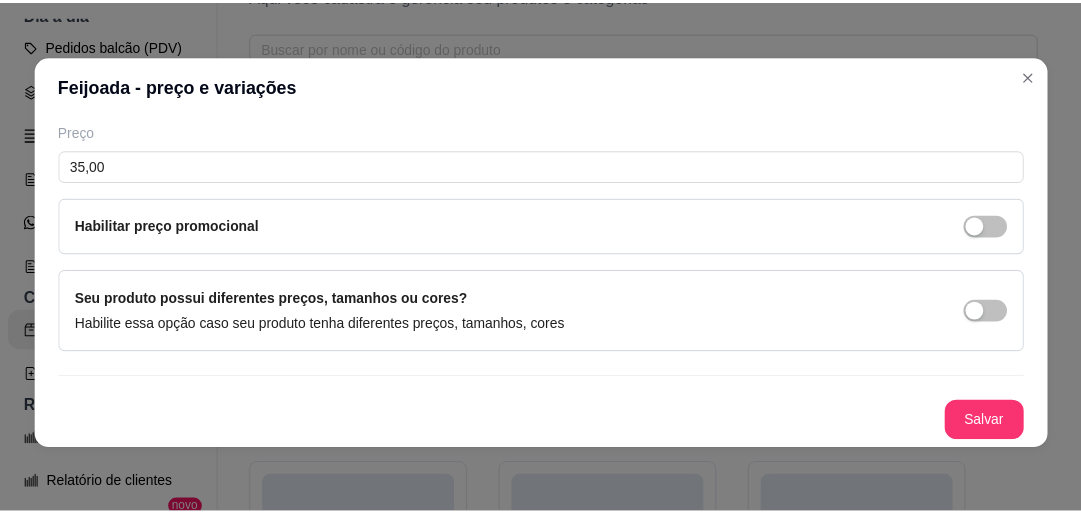 scroll, scrollTop: 73, scrollLeft: 0, axis: vertical 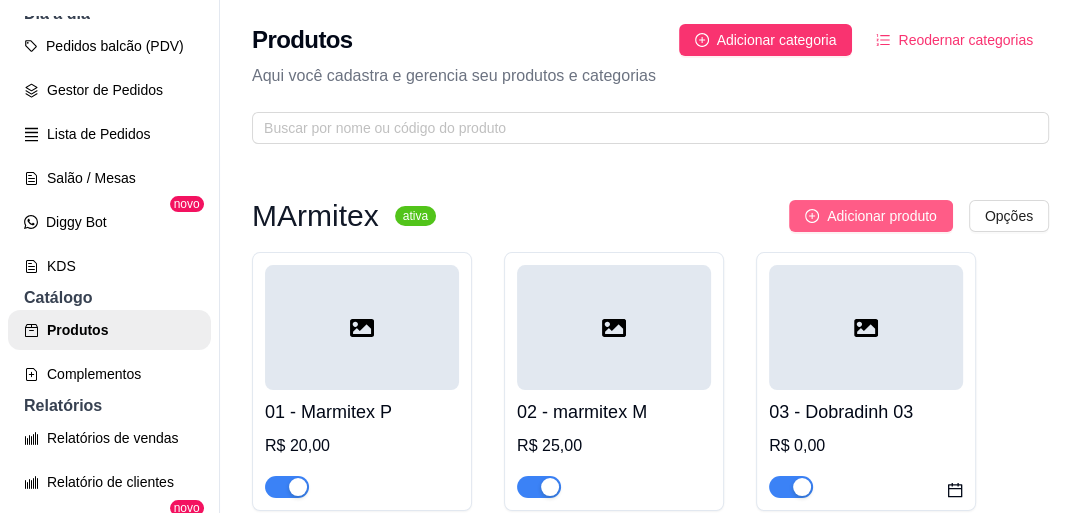 click on "Adicionar produto" at bounding box center (882, 216) 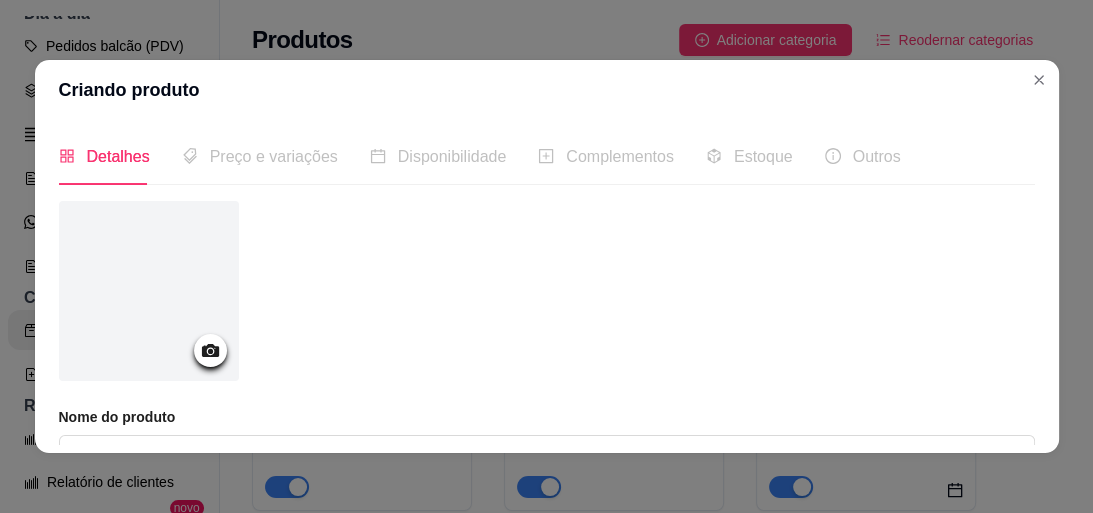 scroll, scrollTop: 160, scrollLeft: 0, axis: vertical 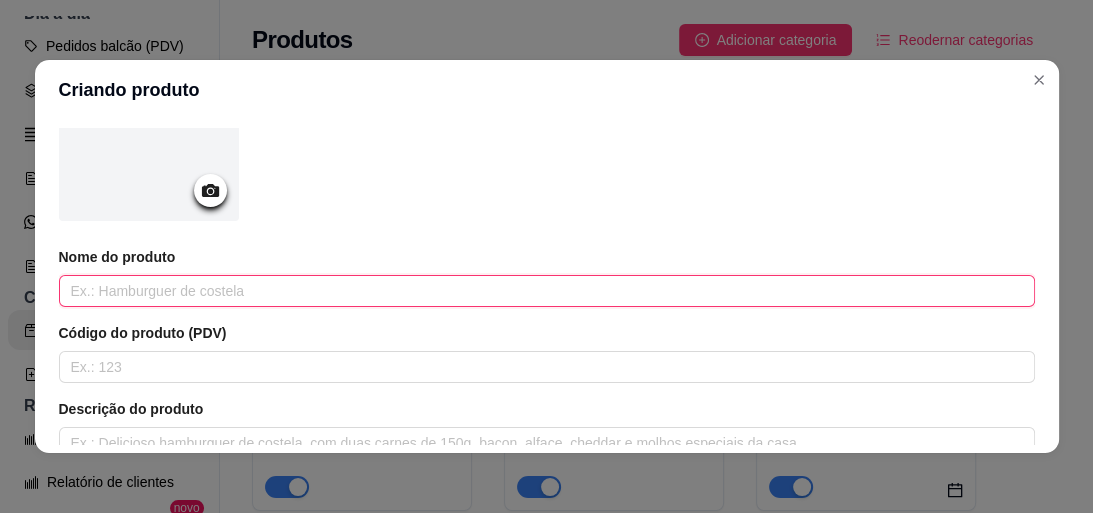 click at bounding box center (547, 291) 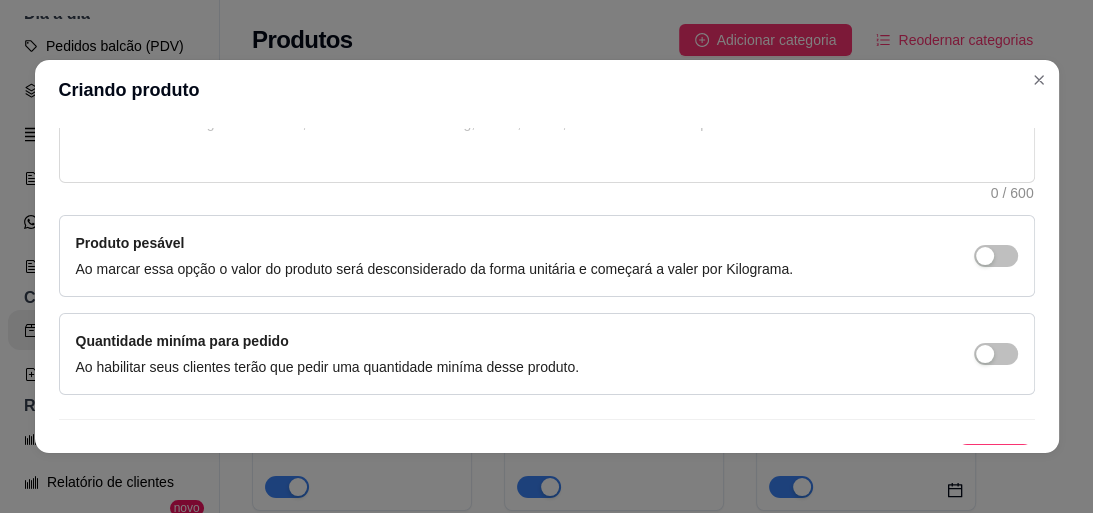 scroll, scrollTop: 516, scrollLeft: 0, axis: vertical 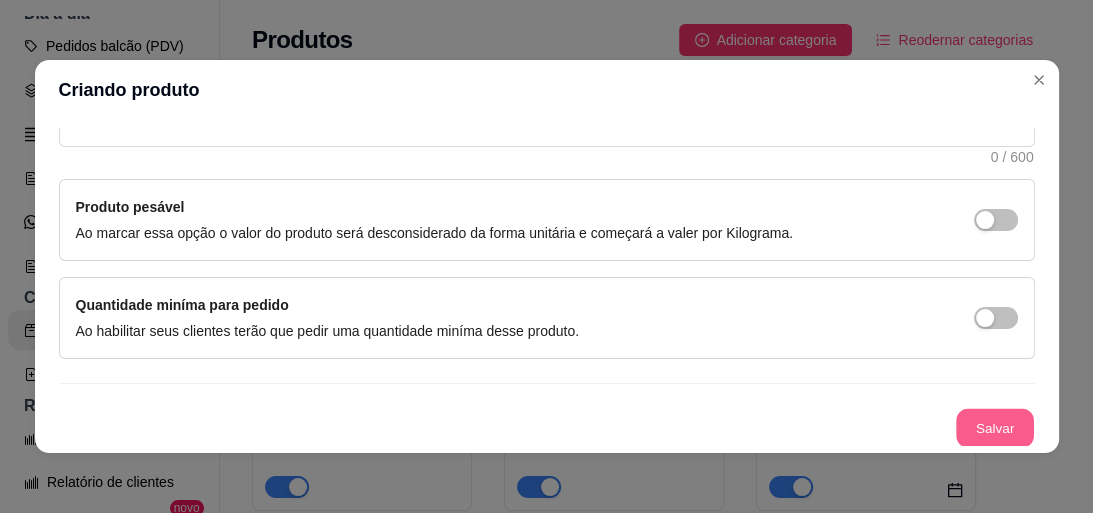 click on "Salvar" at bounding box center (995, 428) 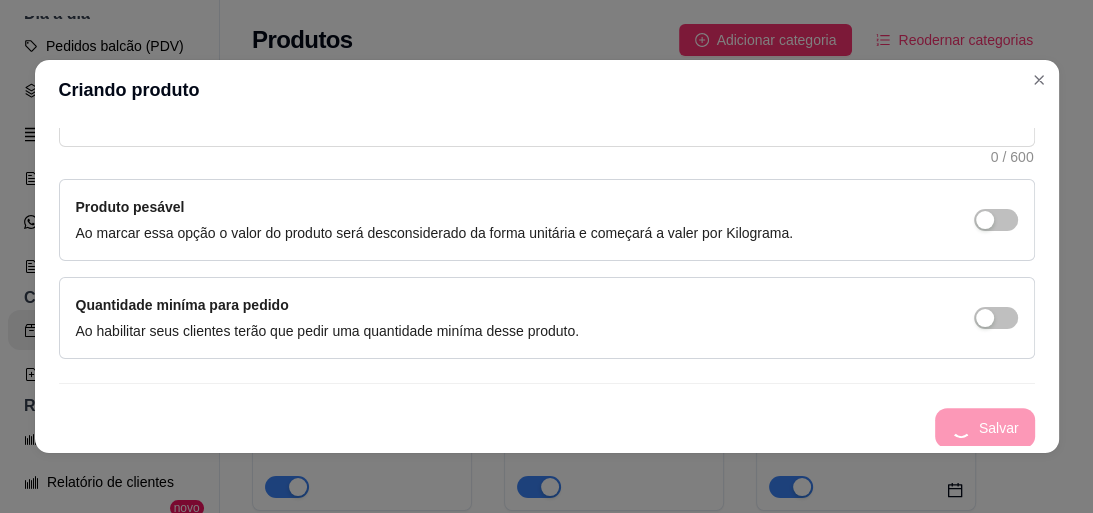 scroll, scrollTop: 73, scrollLeft: 0, axis: vertical 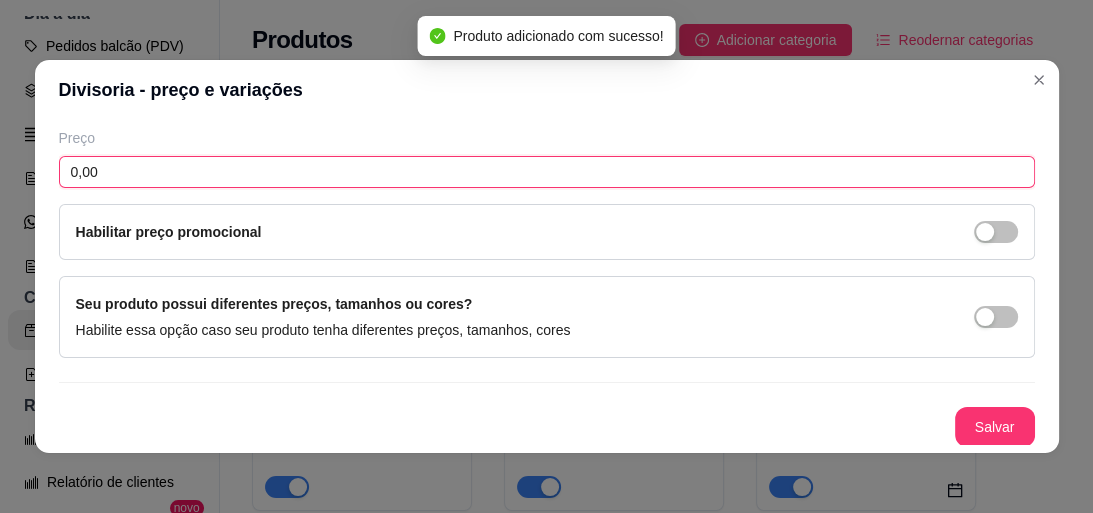 click on "0,00" at bounding box center [547, 172] 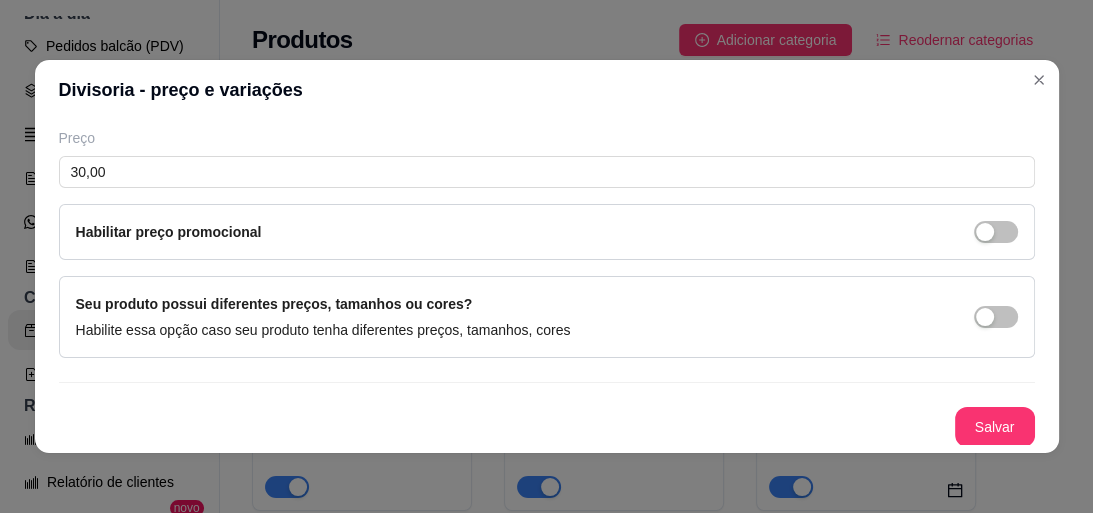 click on "Detalhes Preço e variações Disponibilidade Complementos Estoque Outros Nome do produto Divisoria Código do produto (PDV) 07 Descrição do produto 0 / 600 Produto pesável Ao marcar essa opção o valor do produto será desconsiderado da forma unitária e começará a valer por Kilograma. Quantidade miníma para pedido Ao habilitar seus clientes terão que pedir uma quantidade miníma desse produto. Copiar link do produto Deletar produto Salvar Preço  30,00 Habilitar preço promocional Seu produto possui diferentes preços, tamanhos ou cores? Habilite essa opção caso seu produto tenha diferentes preços, tamanhos, cores Salvar" at bounding box center [547, 286] 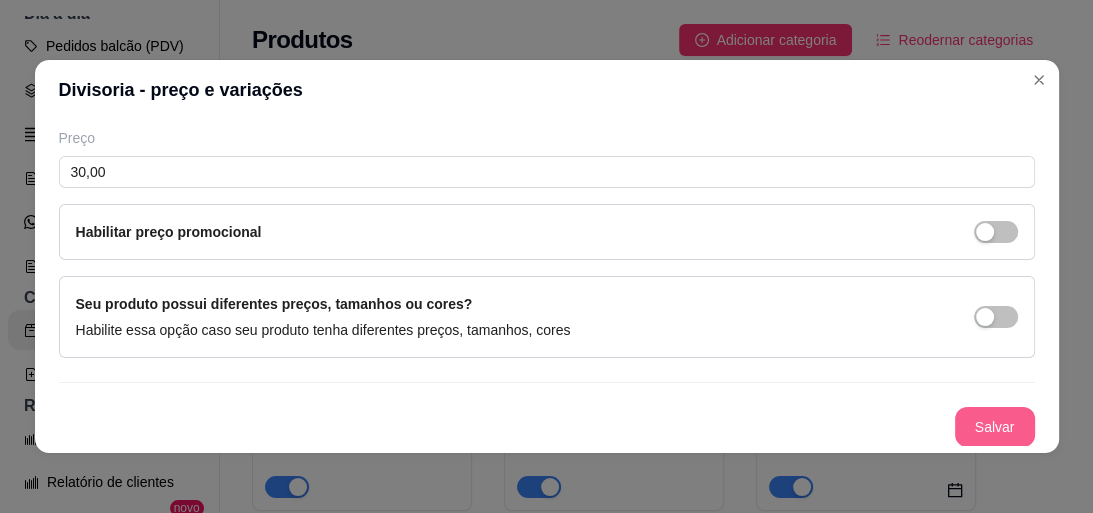 click on "Salvar" at bounding box center [995, 427] 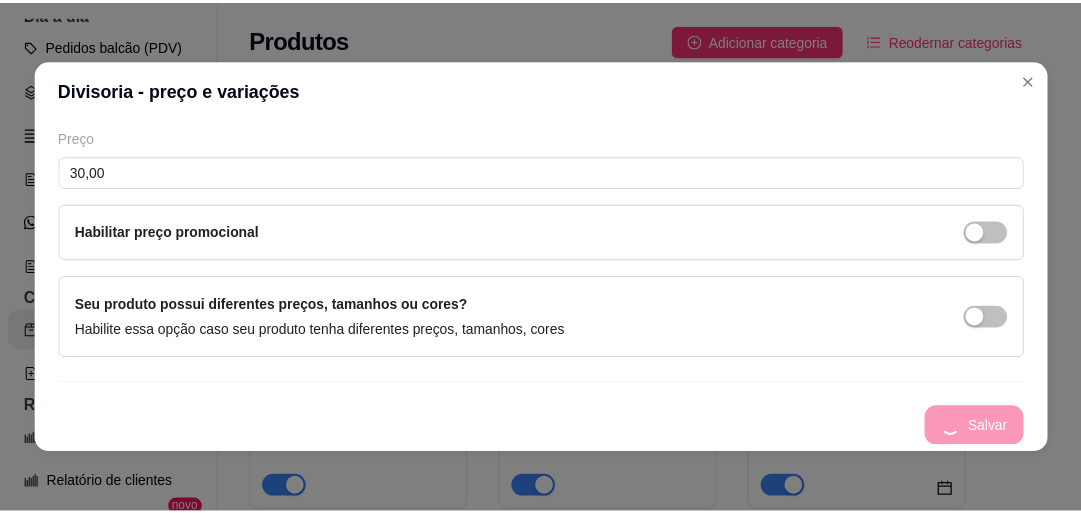 scroll, scrollTop: 93, scrollLeft: 0, axis: vertical 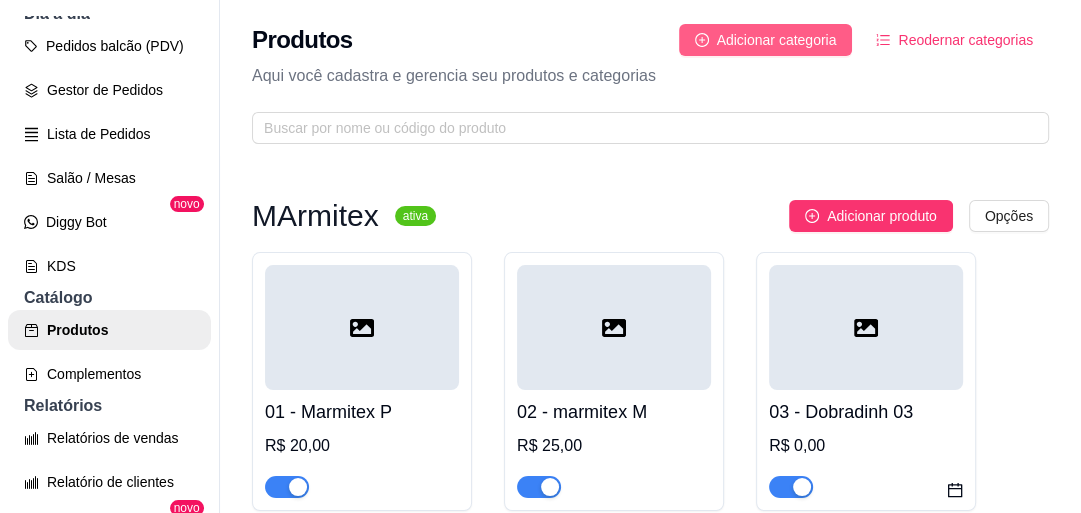 click on "Adicionar categoria" at bounding box center (777, 40) 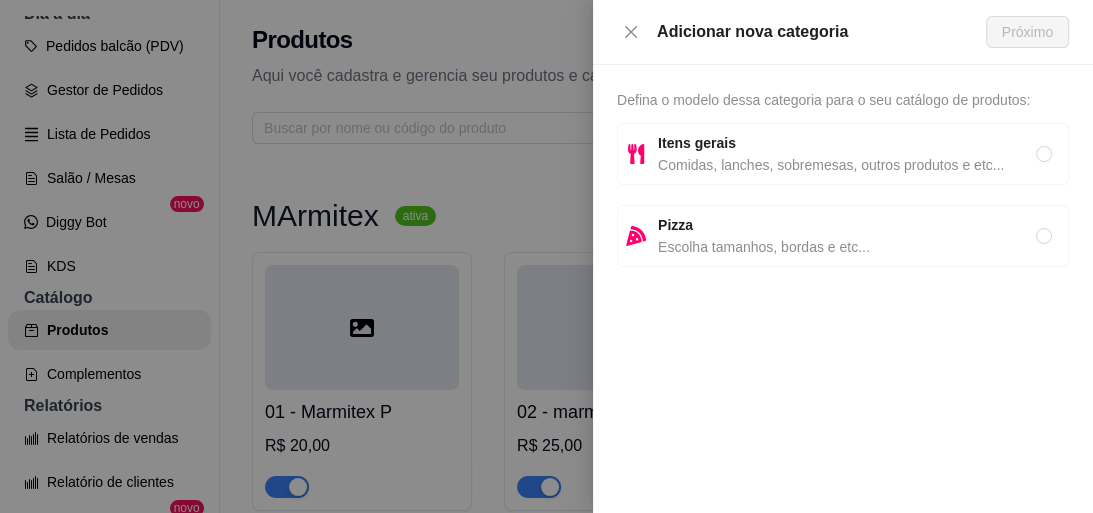 click on "Comidas, lanches, sobremesas, outros produtos e etc..." at bounding box center (847, 165) 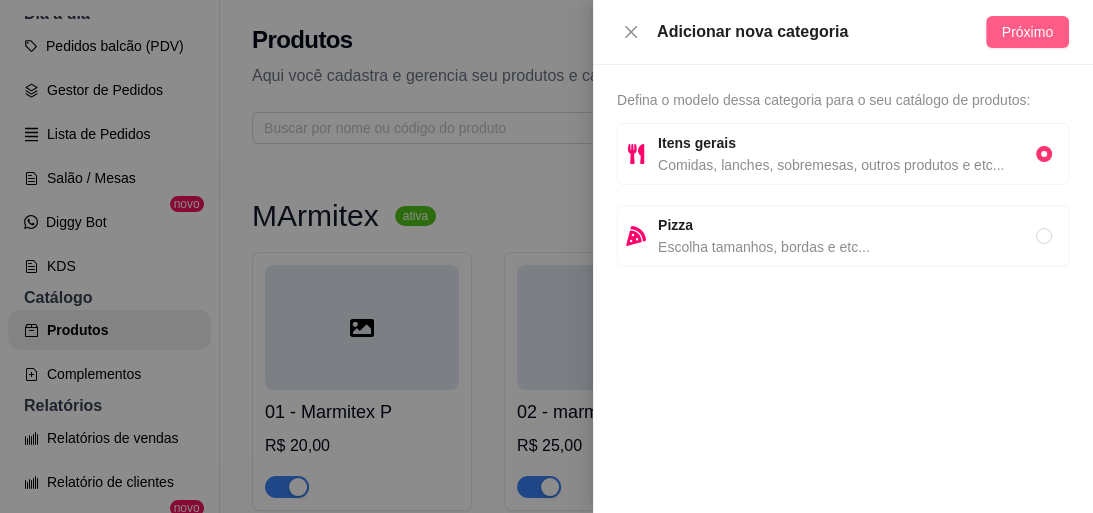 click on "Próximo" at bounding box center [1027, 32] 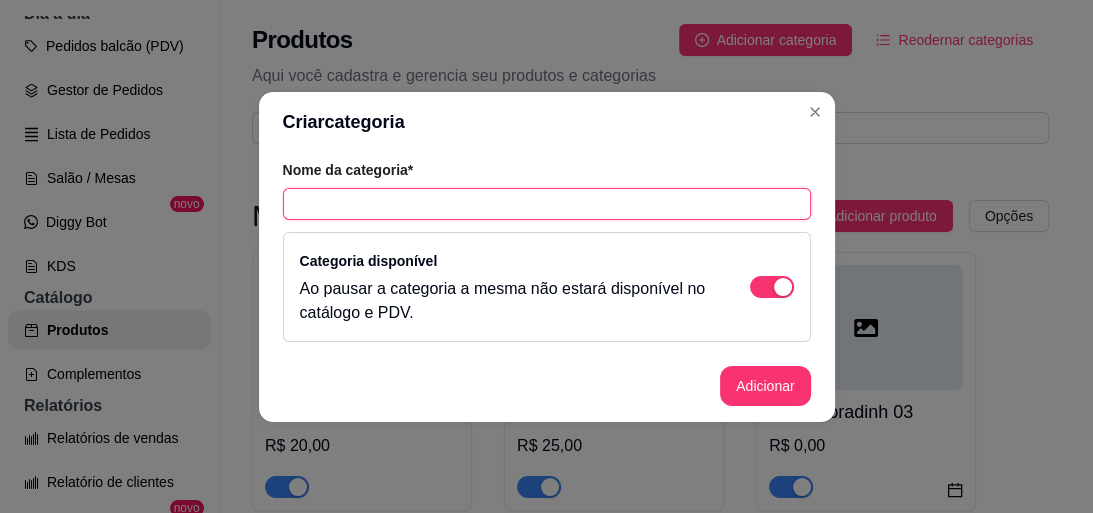 click at bounding box center (547, 204) 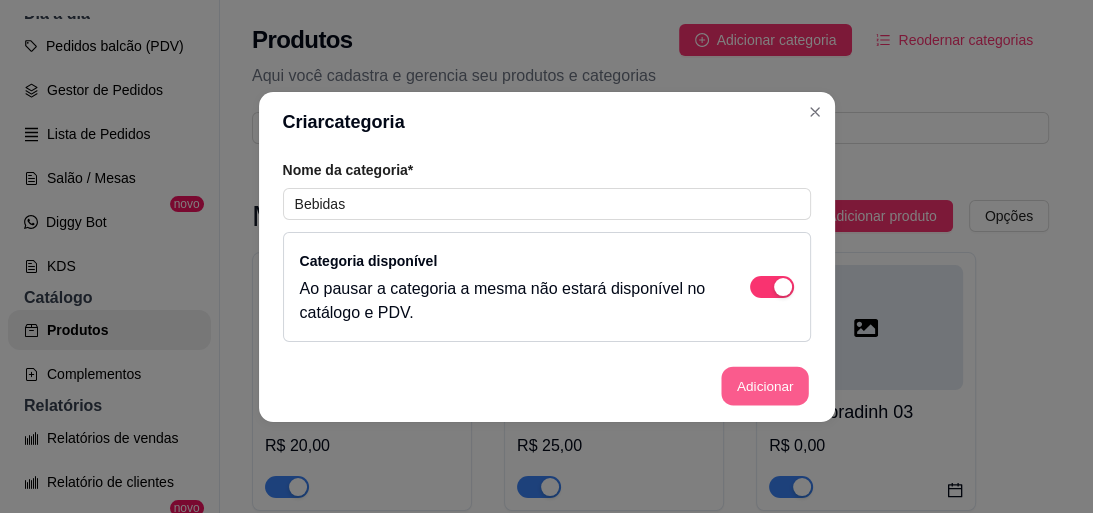 click on "Adicionar" at bounding box center [765, 385] 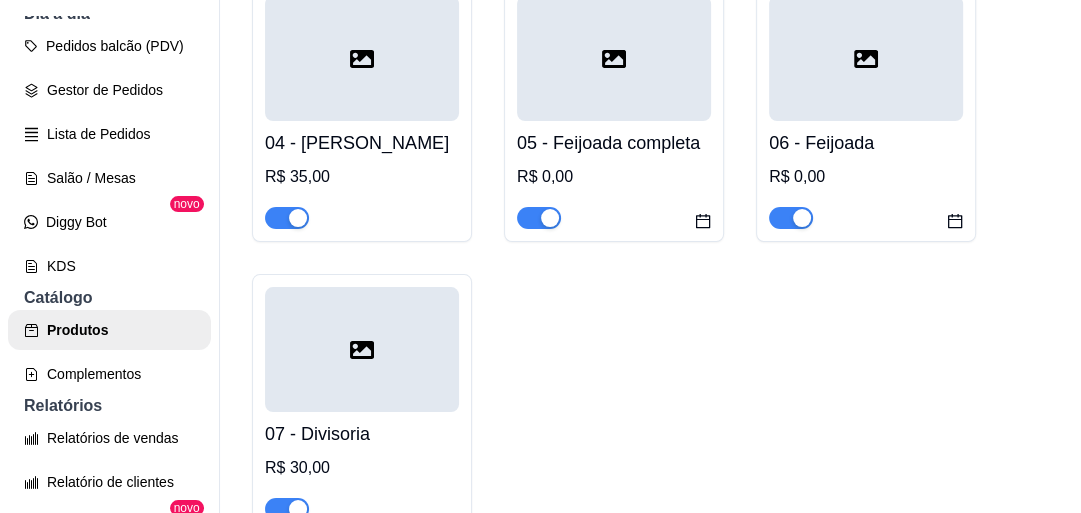 scroll, scrollTop: 833, scrollLeft: 0, axis: vertical 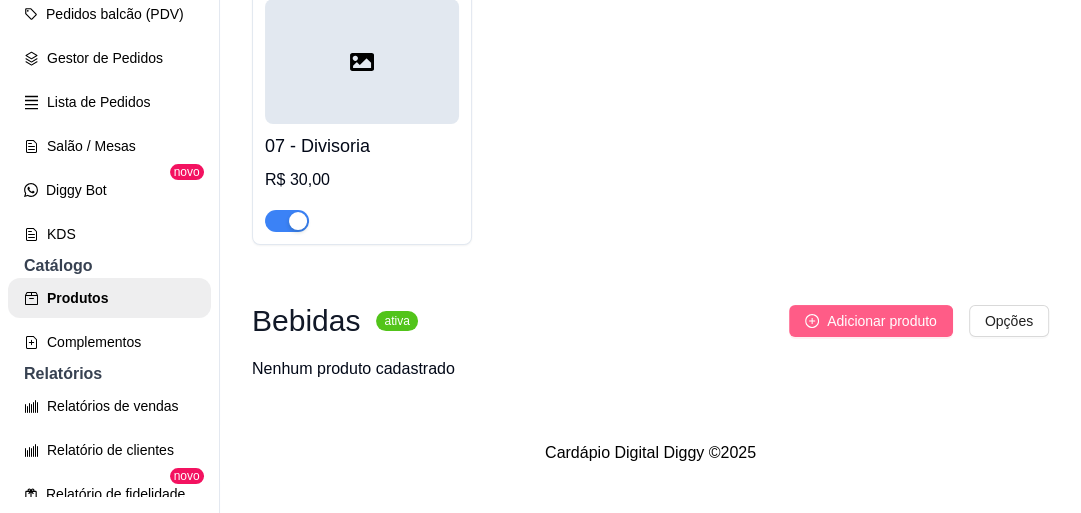 click on "Adicionar produto" at bounding box center [882, 321] 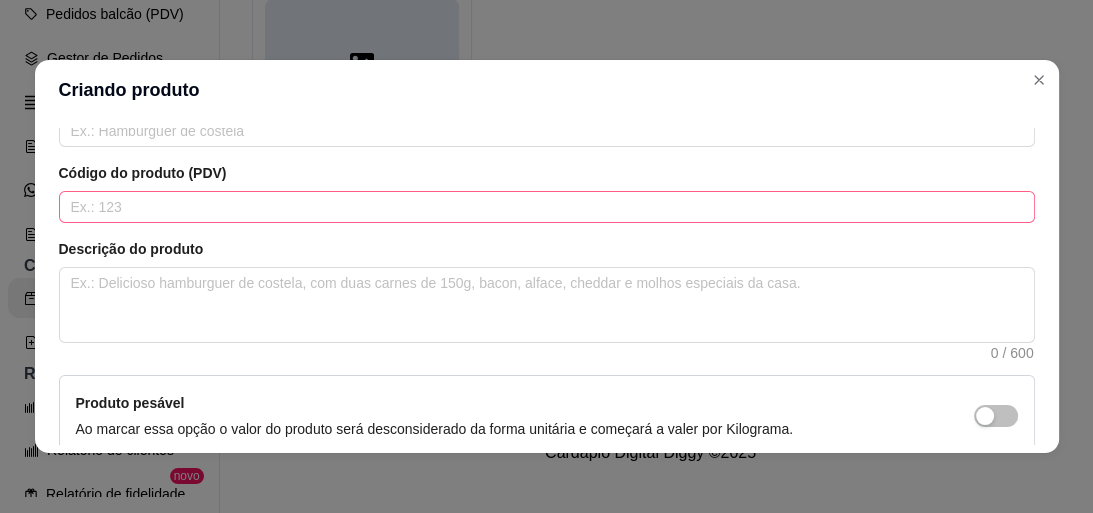 scroll, scrollTop: 80, scrollLeft: 0, axis: vertical 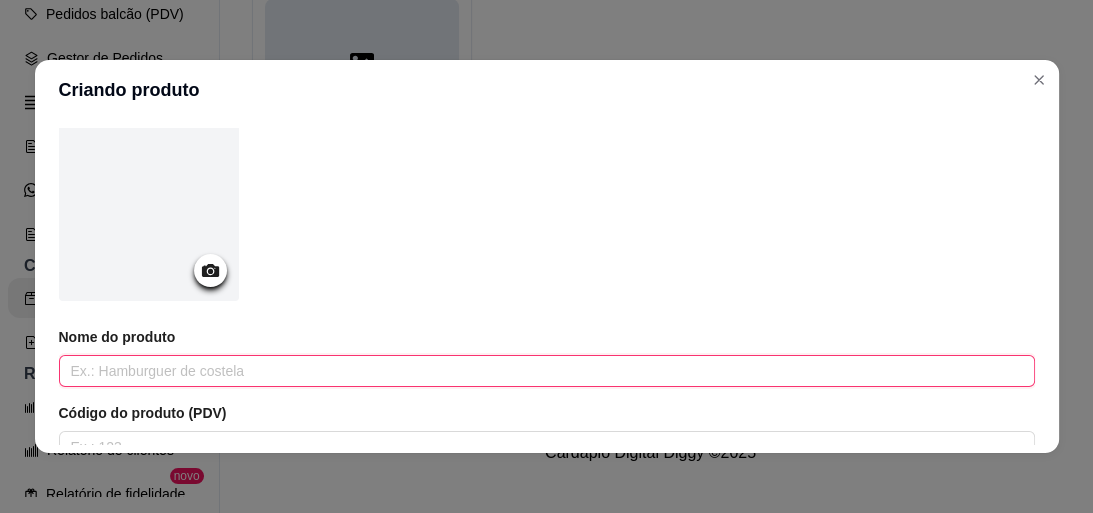 click at bounding box center [547, 371] 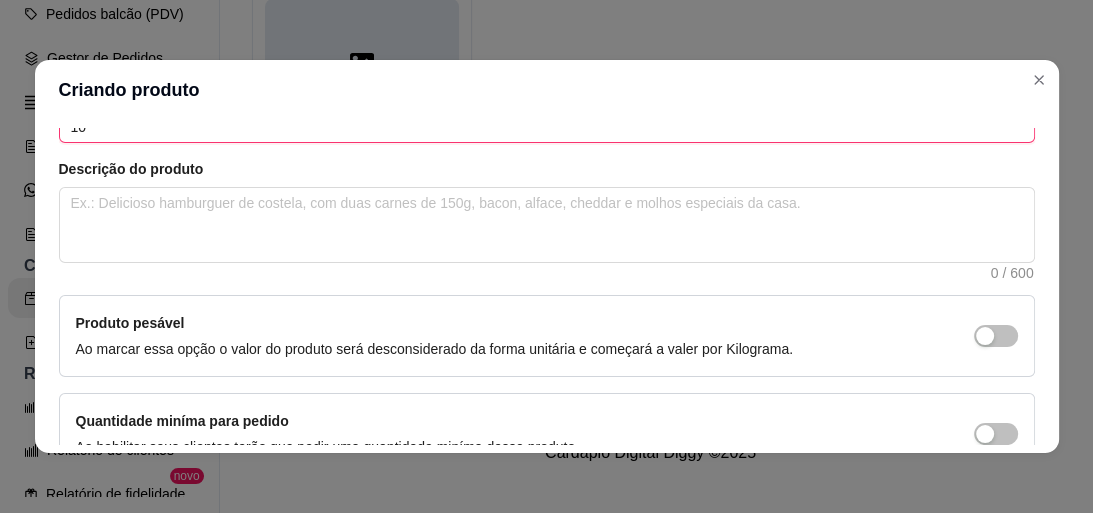 scroll, scrollTop: 516, scrollLeft: 0, axis: vertical 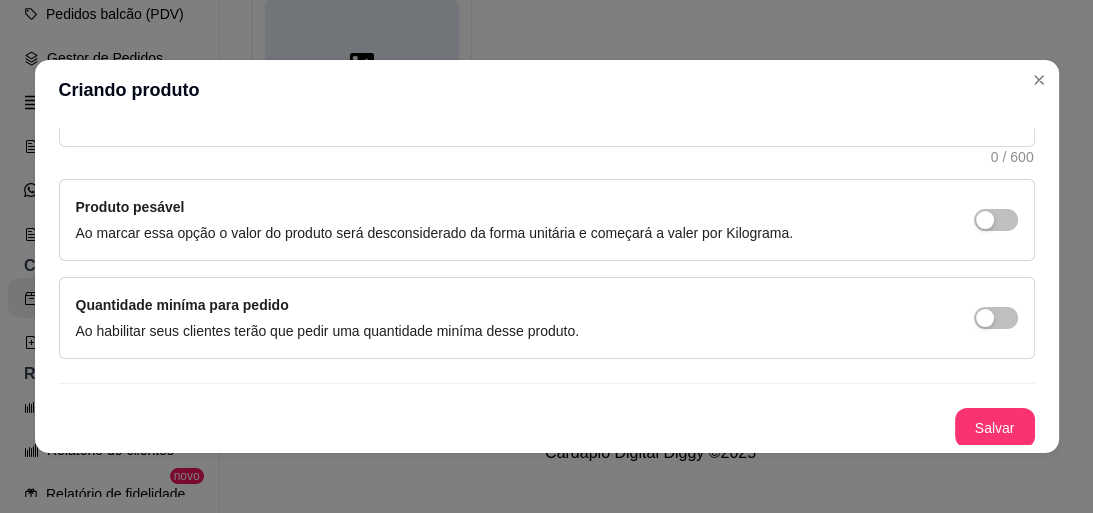 click on "Nome do produto Del Valle de Uva Código do produto (PDV) 10 Descrição do produto 0 / 600 Produto pesável Ao marcar essa opção o valor do produto será desconsiderado da forma unitária e começará a valer por Kilograma. Quantidade miníma para pedido Ao habilitar seus clientes terão que pedir uma quantidade miníma desse produto. [GEOGRAPHIC_DATA]" at bounding box center (547, 66) 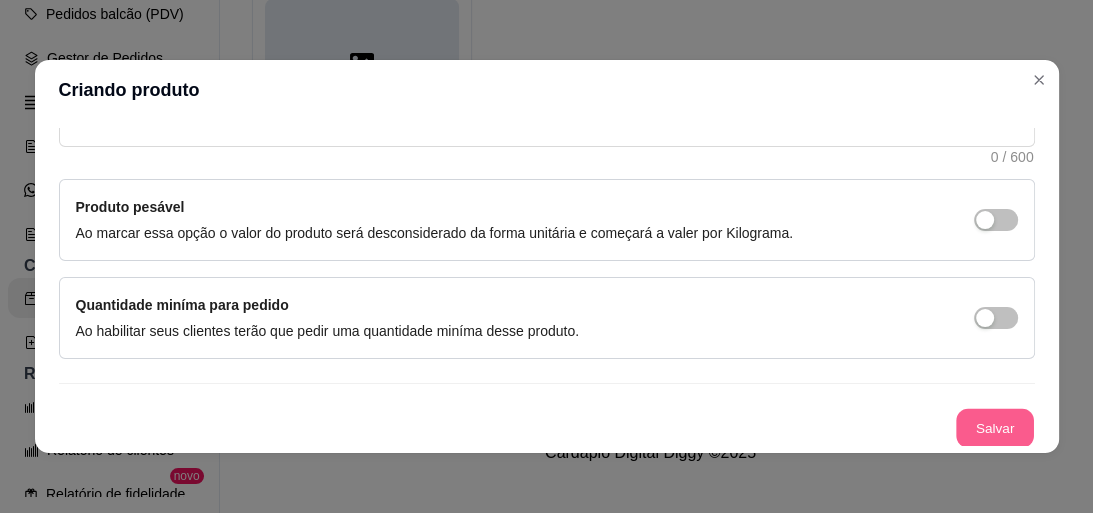 click on "Salvar" at bounding box center (995, 428) 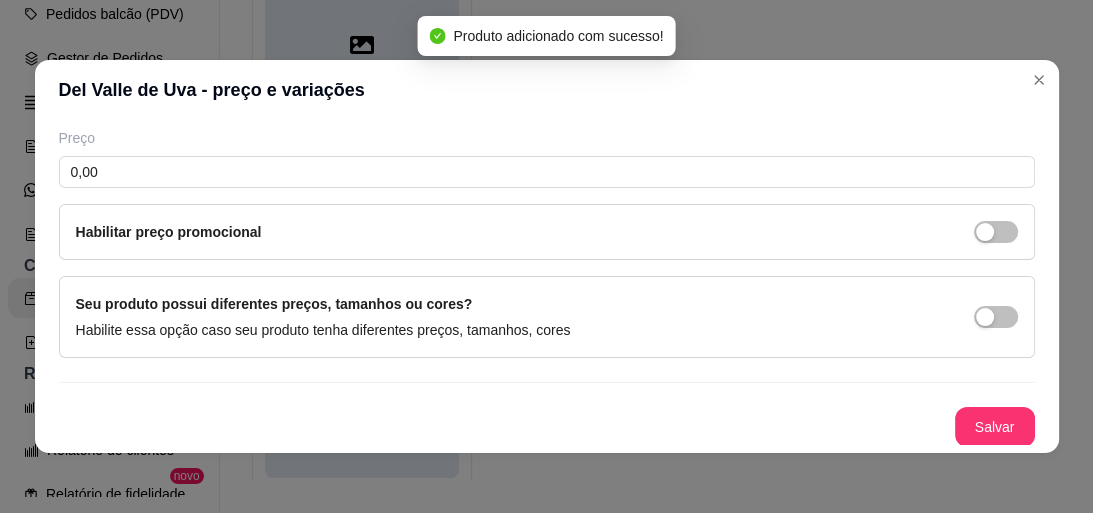 scroll, scrollTop: 0, scrollLeft: 0, axis: both 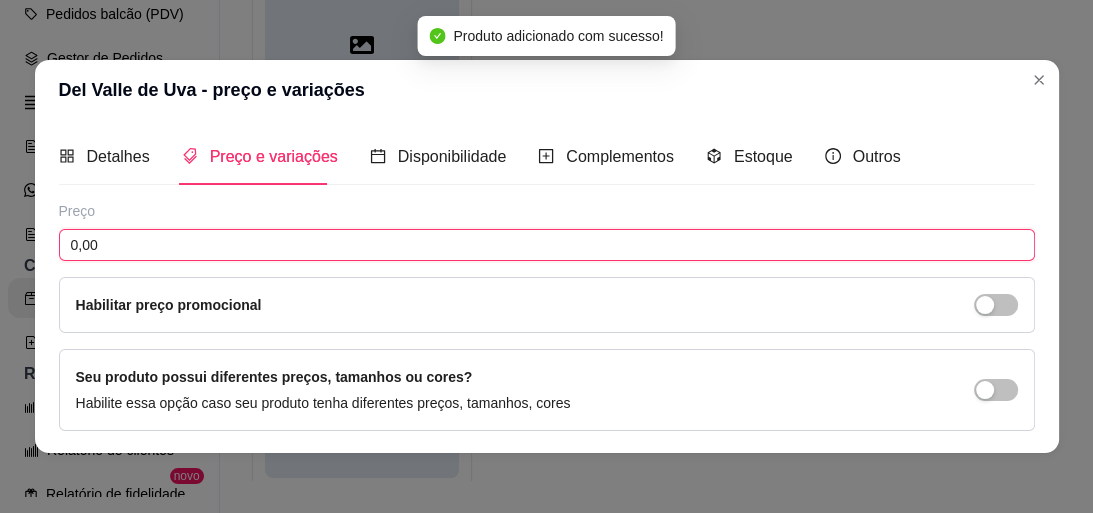 click on "0,00" at bounding box center (547, 245) 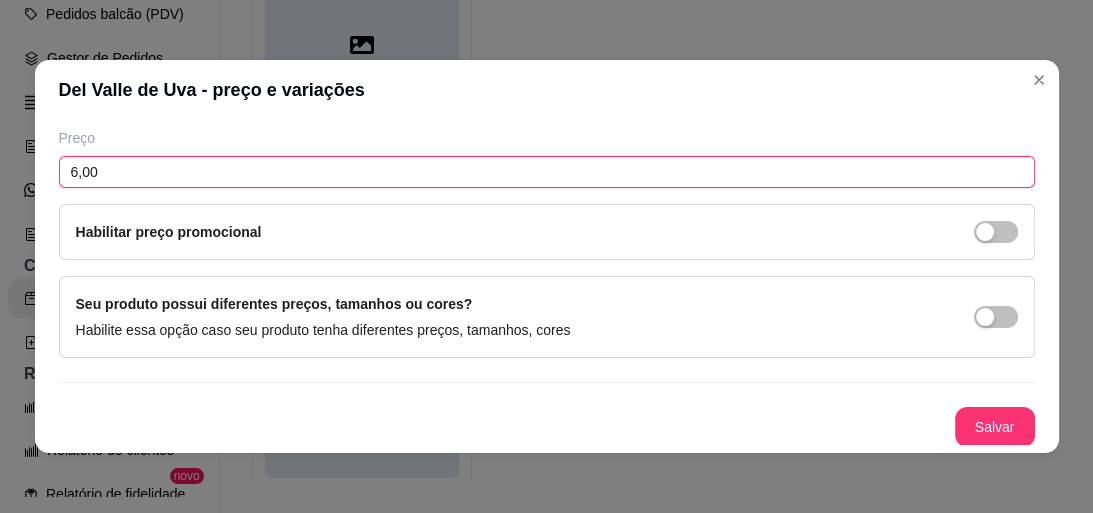 scroll, scrollTop: 0, scrollLeft: 0, axis: both 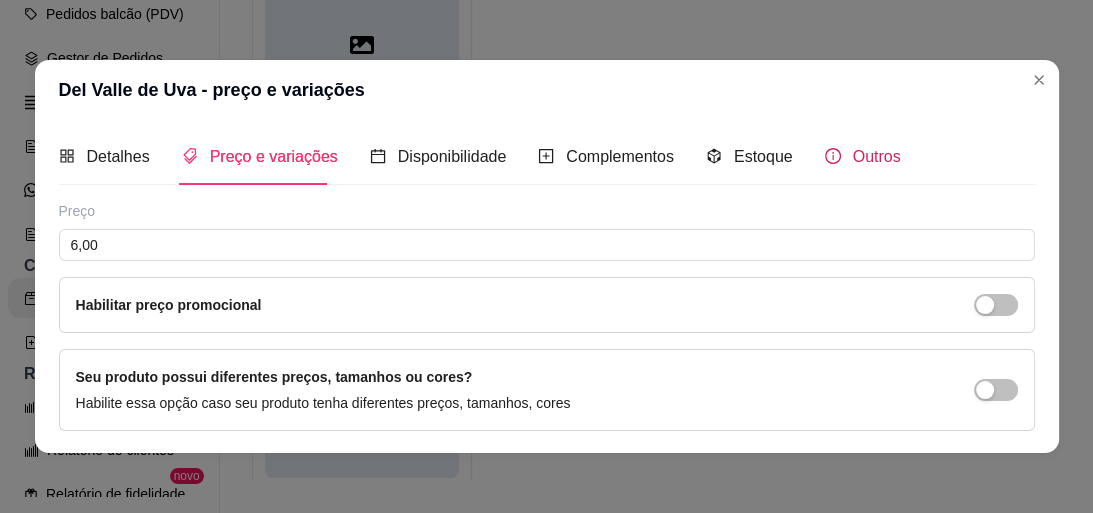 click on "Outros" at bounding box center [863, 156] 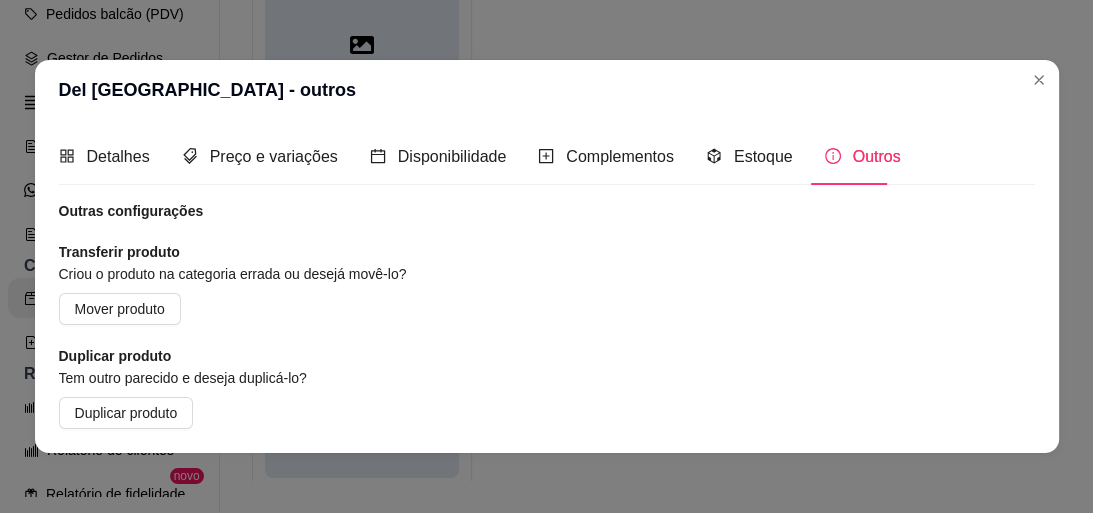 scroll, scrollTop: 4, scrollLeft: 0, axis: vertical 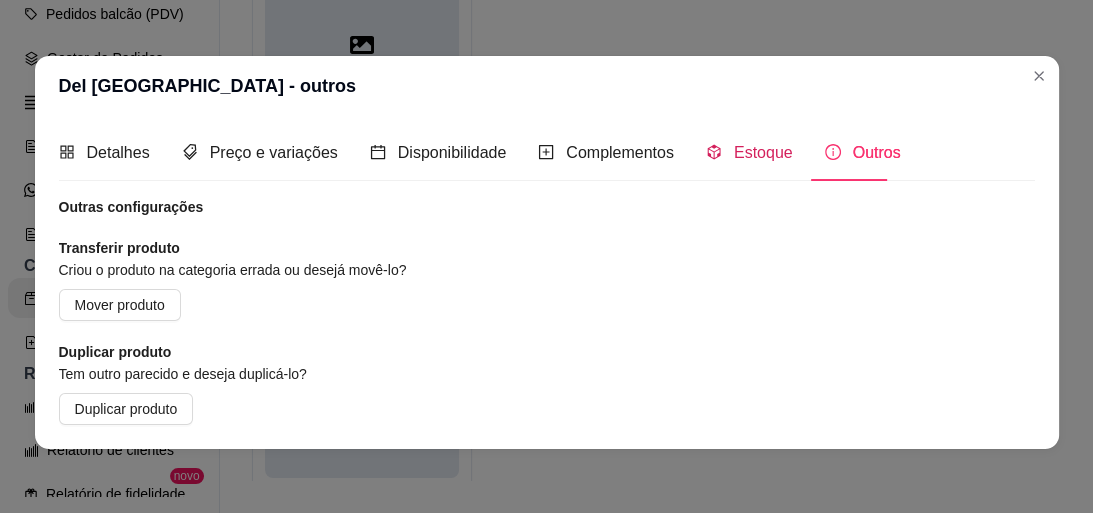 click on "Estoque" at bounding box center (763, 152) 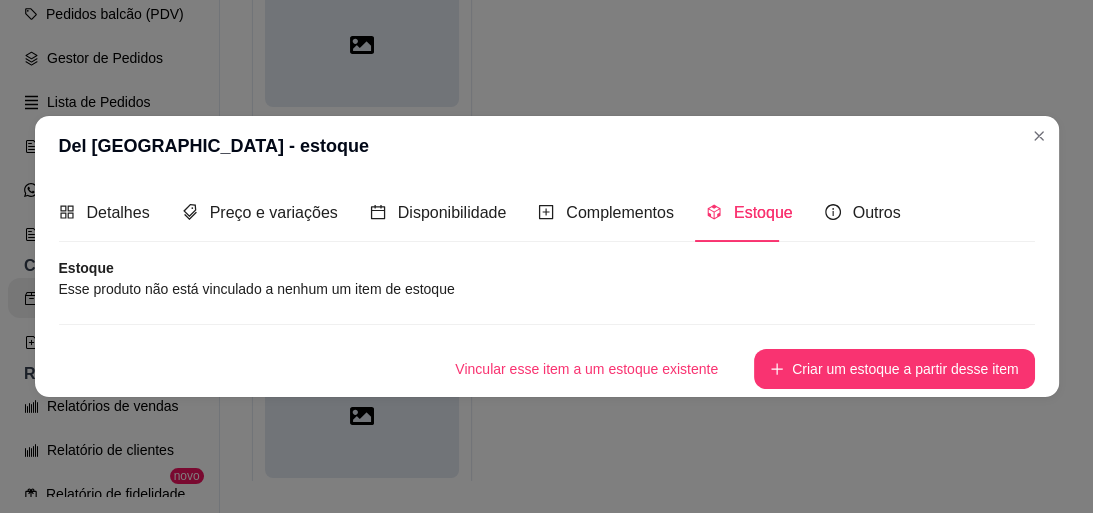 scroll, scrollTop: 0, scrollLeft: 0, axis: both 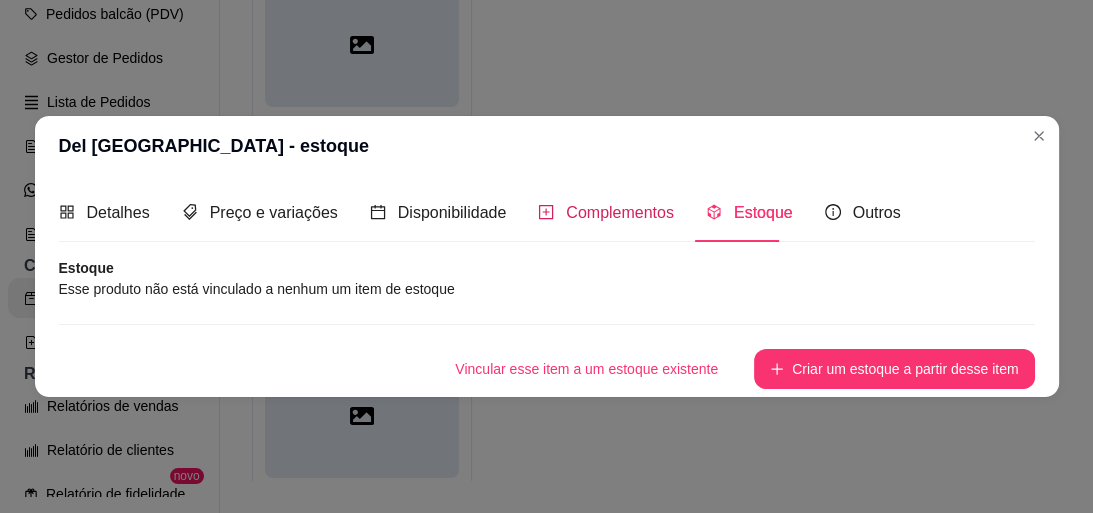 click on "Complementos" at bounding box center (620, 212) 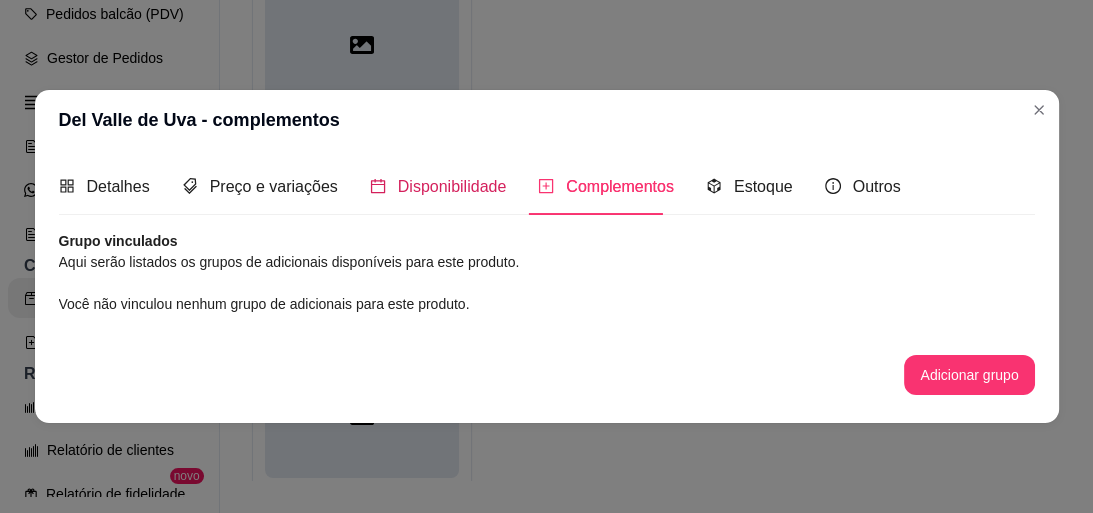 click on "Disponibilidade" at bounding box center (452, 186) 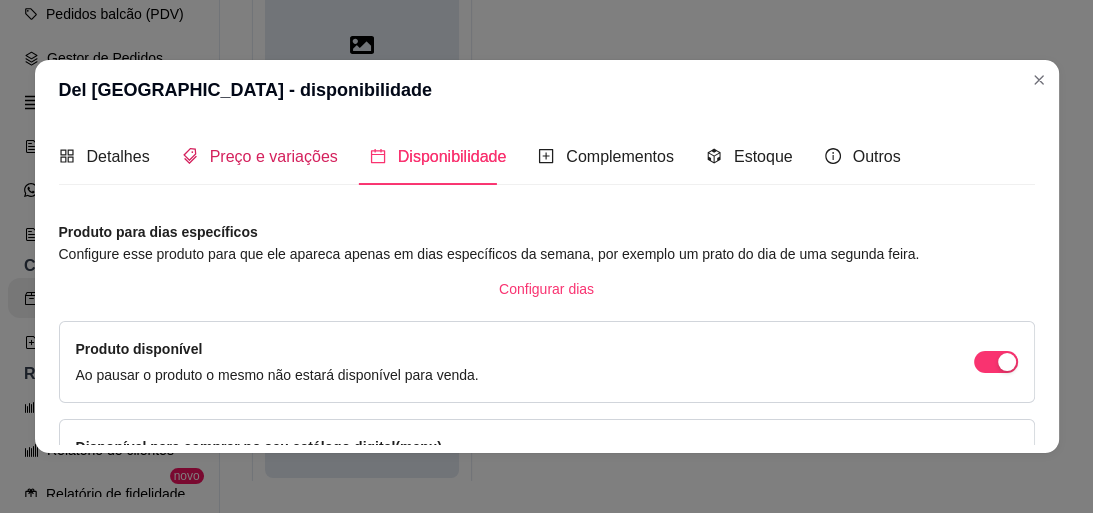 click on "Preço e variações" at bounding box center (274, 156) 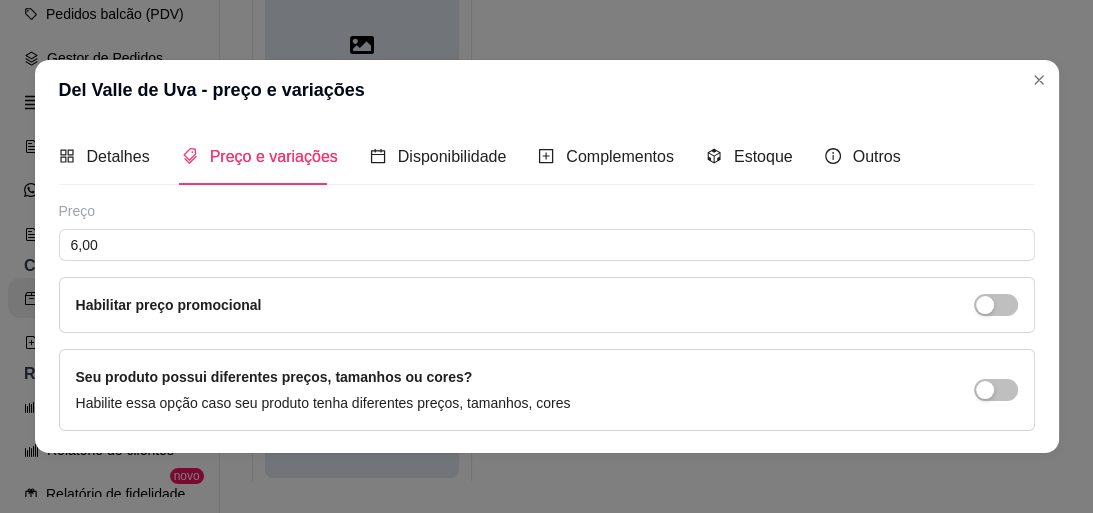 scroll, scrollTop: 73, scrollLeft: 0, axis: vertical 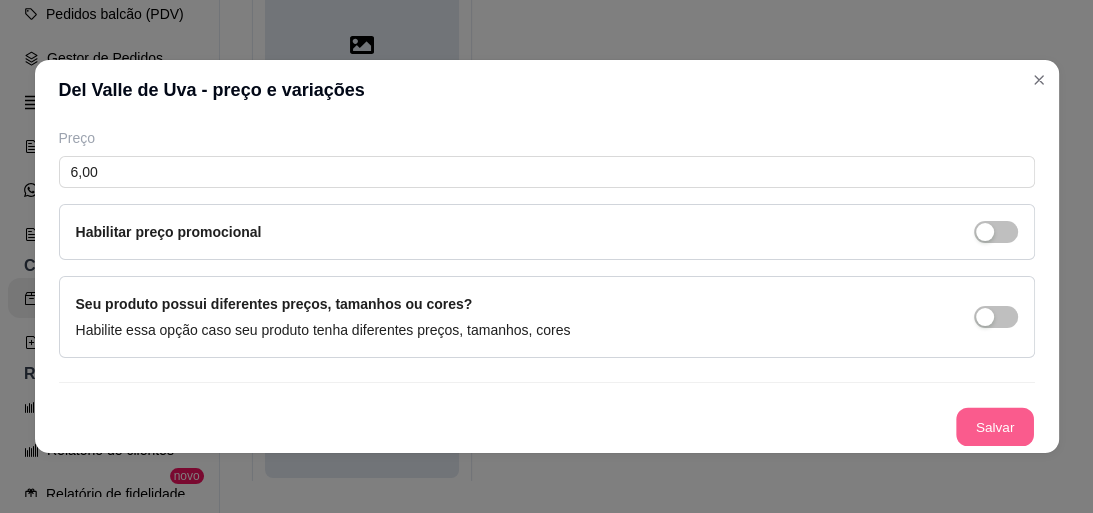 click on "Salvar" at bounding box center [995, 427] 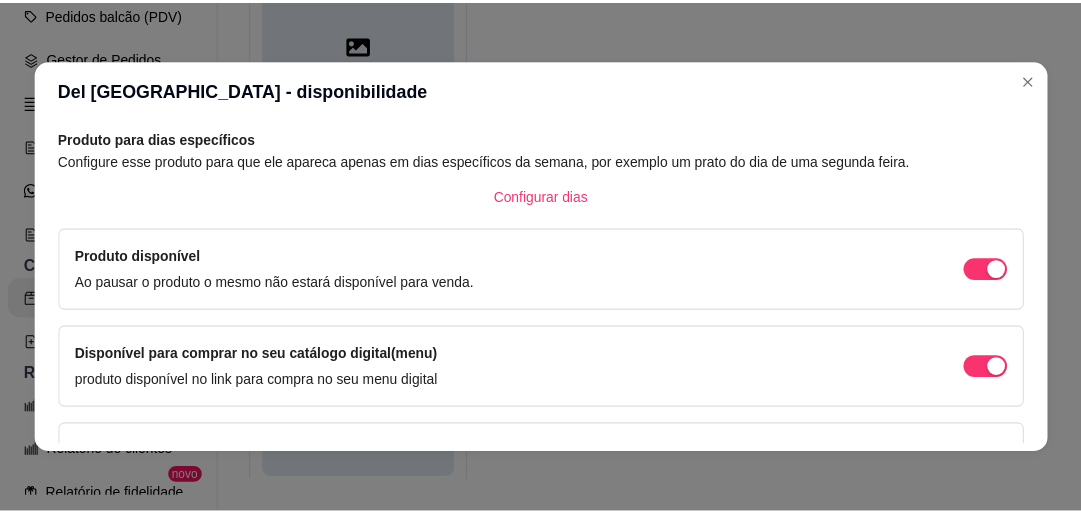 scroll, scrollTop: 0, scrollLeft: 0, axis: both 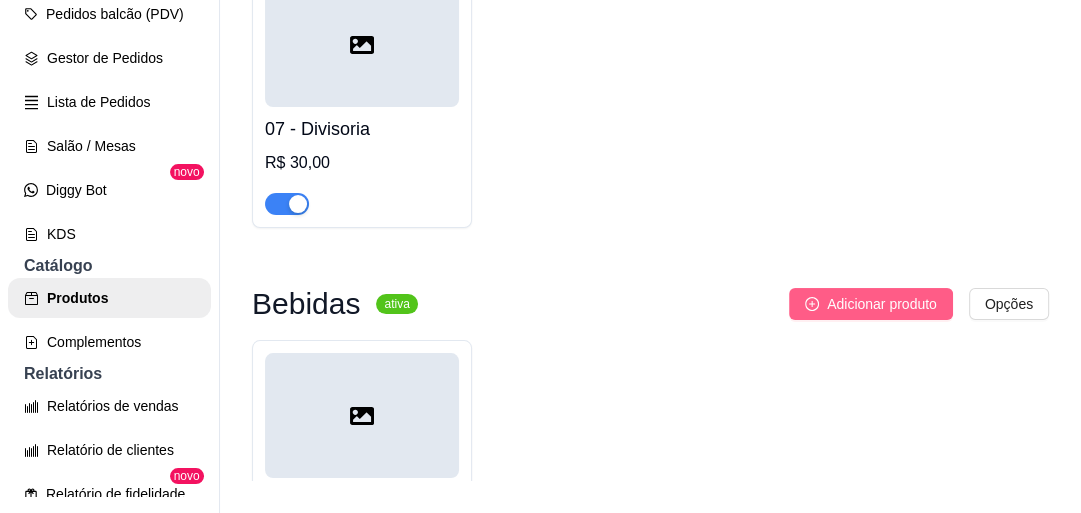 click on "Adicionar produto" at bounding box center [882, 304] 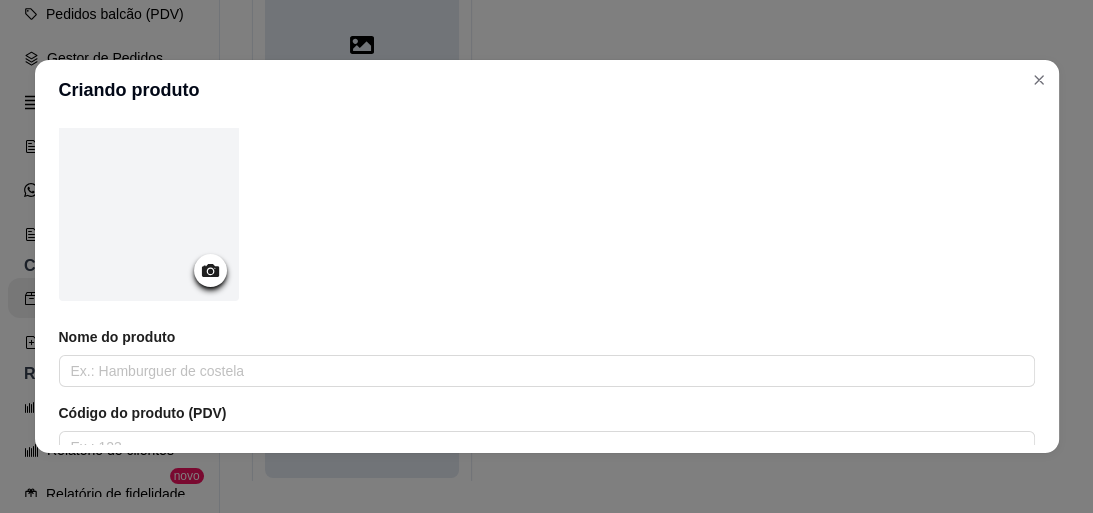 scroll, scrollTop: 160, scrollLeft: 0, axis: vertical 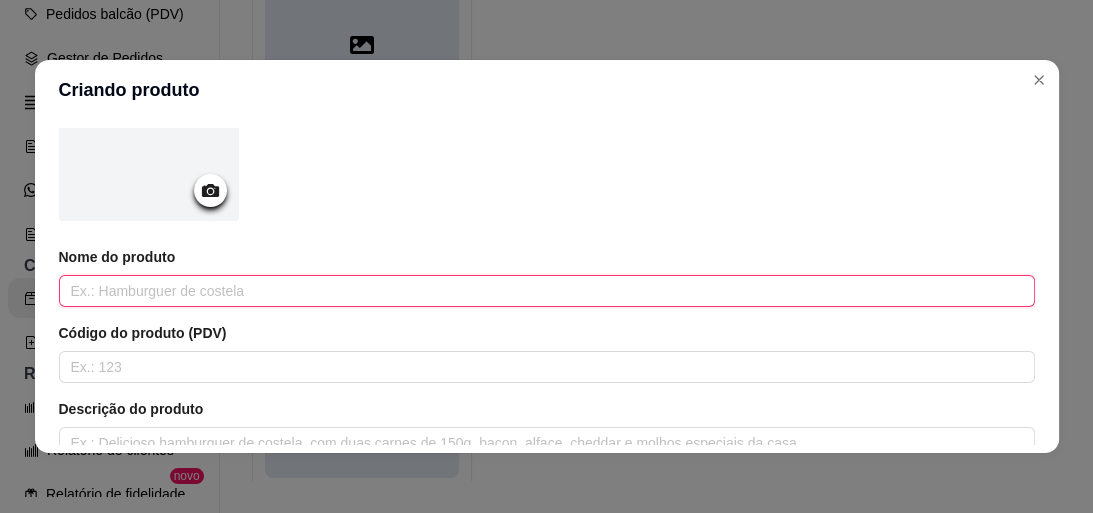 click at bounding box center (547, 291) 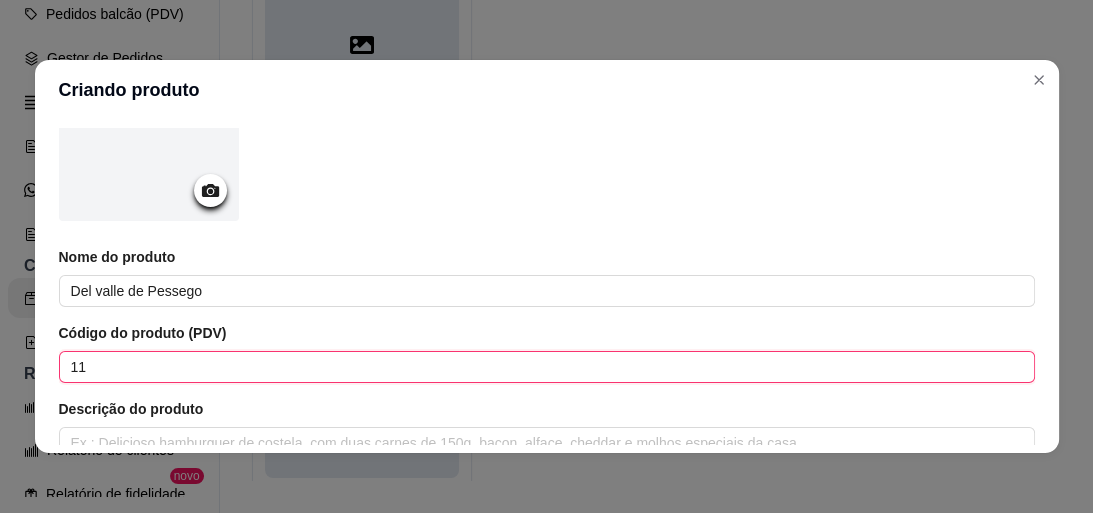 scroll, scrollTop: 4, scrollLeft: 0, axis: vertical 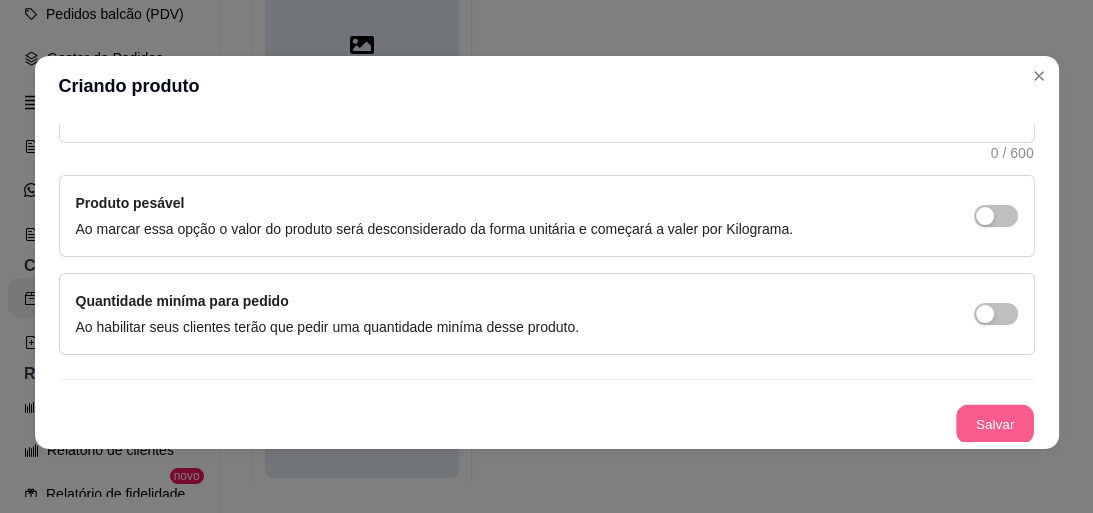 click on "Salvar" at bounding box center [995, 424] 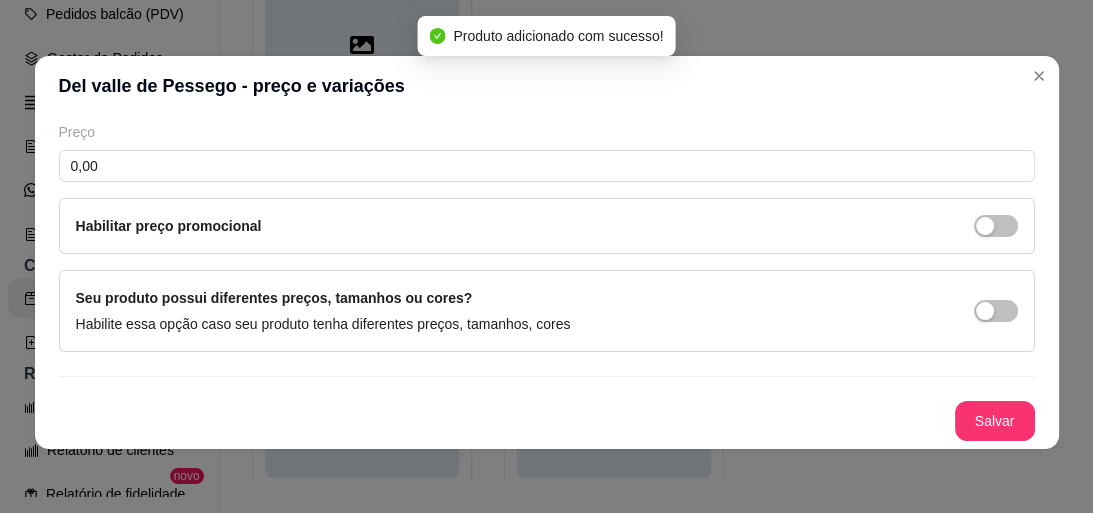 scroll, scrollTop: 73, scrollLeft: 0, axis: vertical 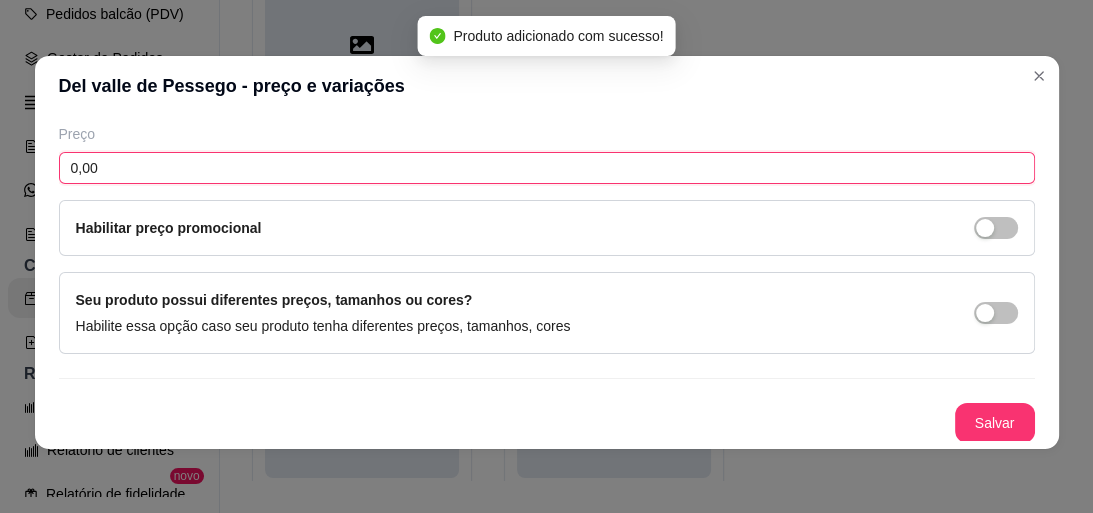 click on "0,00" at bounding box center [547, 168] 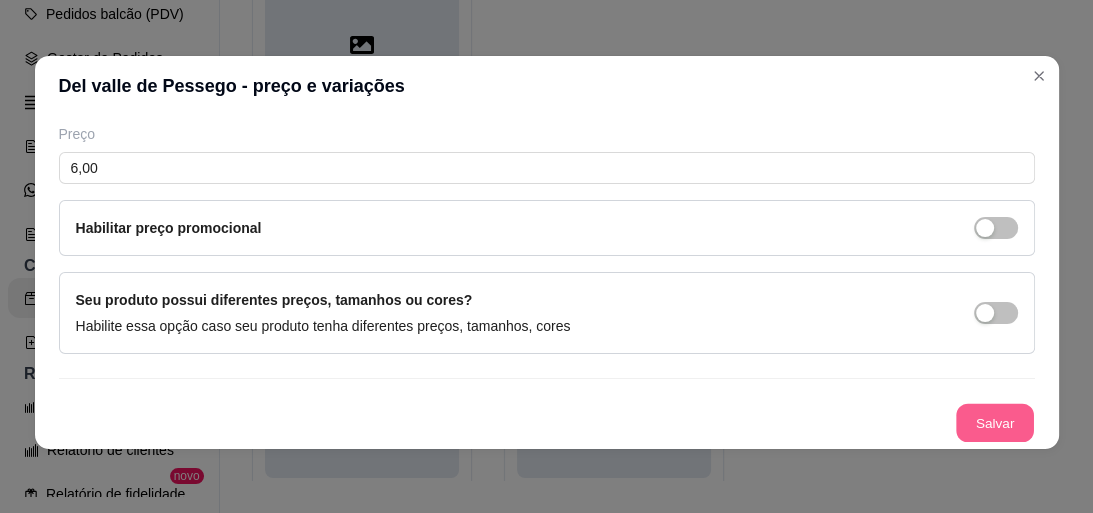 click on "Salvar" at bounding box center [995, 423] 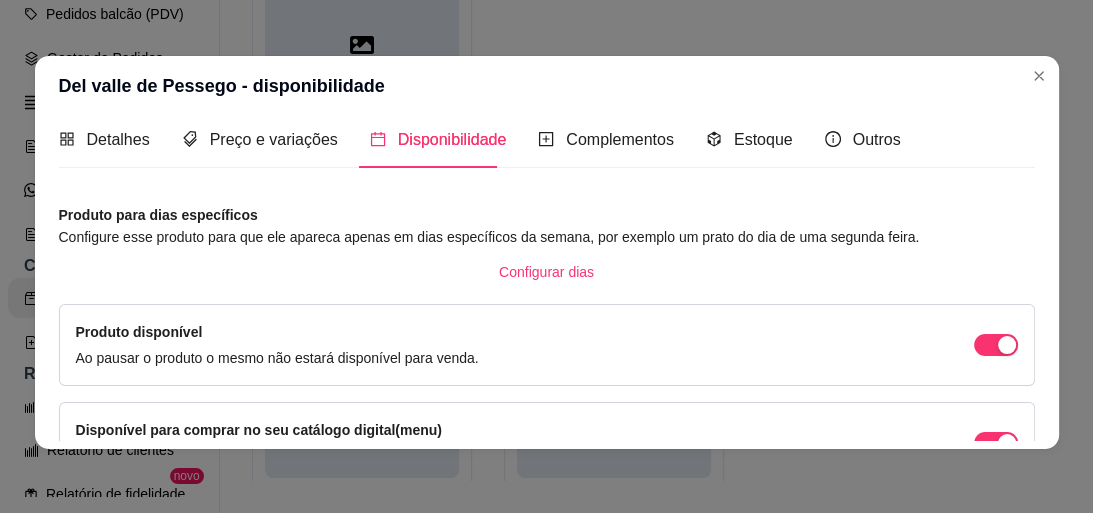 scroll, scrollTop: 0, scrollLeft: 0, axis: both 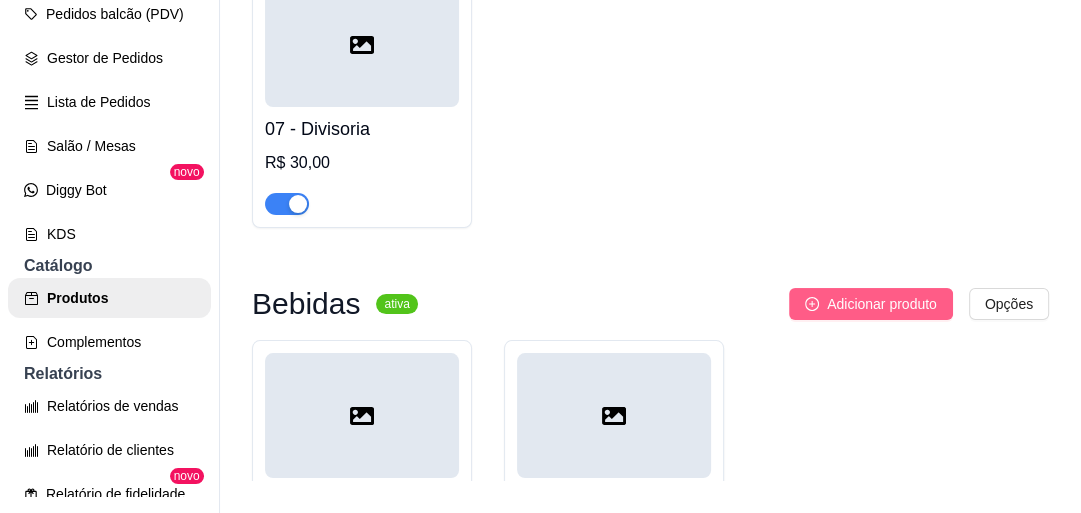 click on "Adicionar produto" at bounding box center (882, 304) 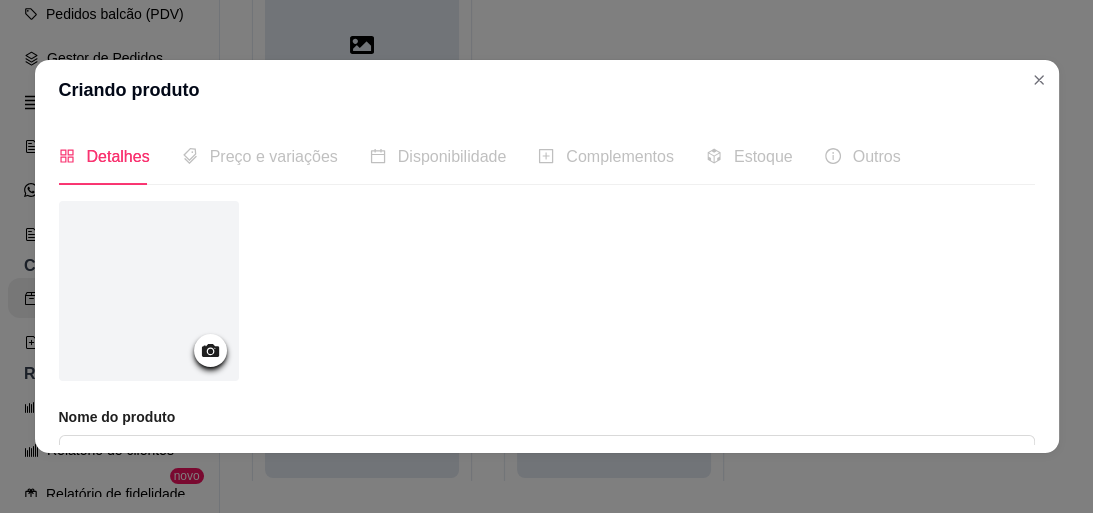 scroll, scrollTop: 160, scrollLeft: 0, axis: vertical 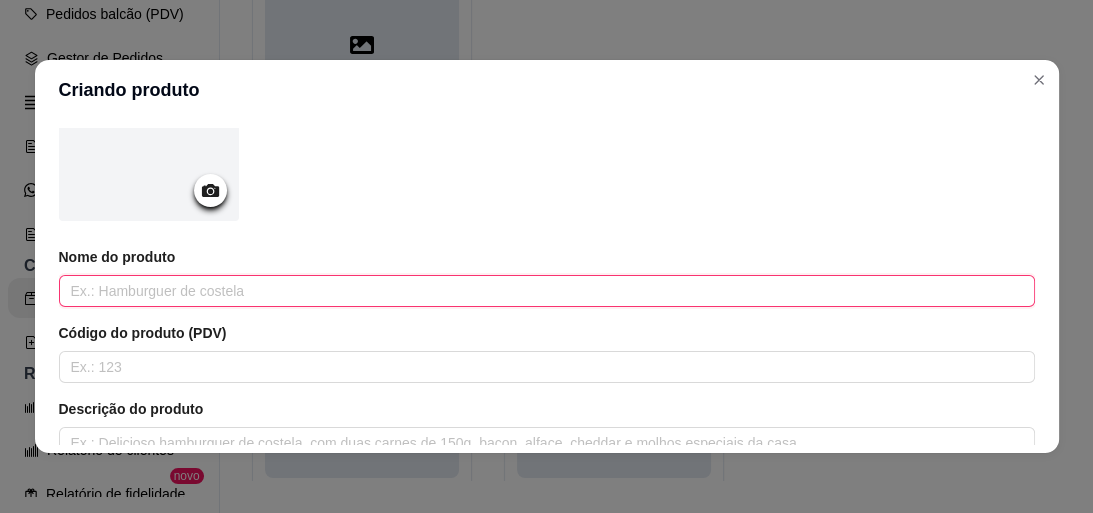 click at bounding box center [547, 291] 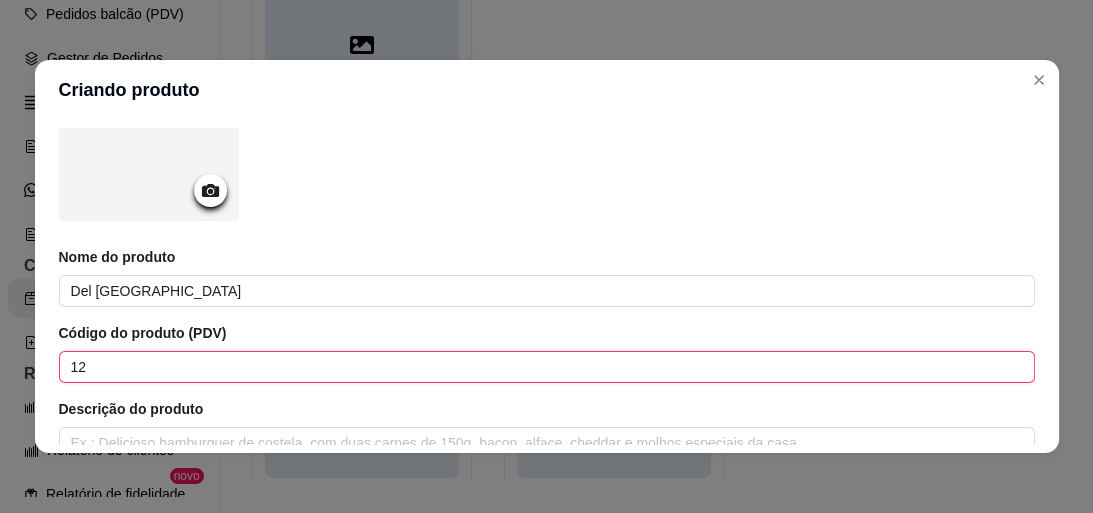 scroll, scrollTop: 4, scrollLeft: 0, axis: vertical 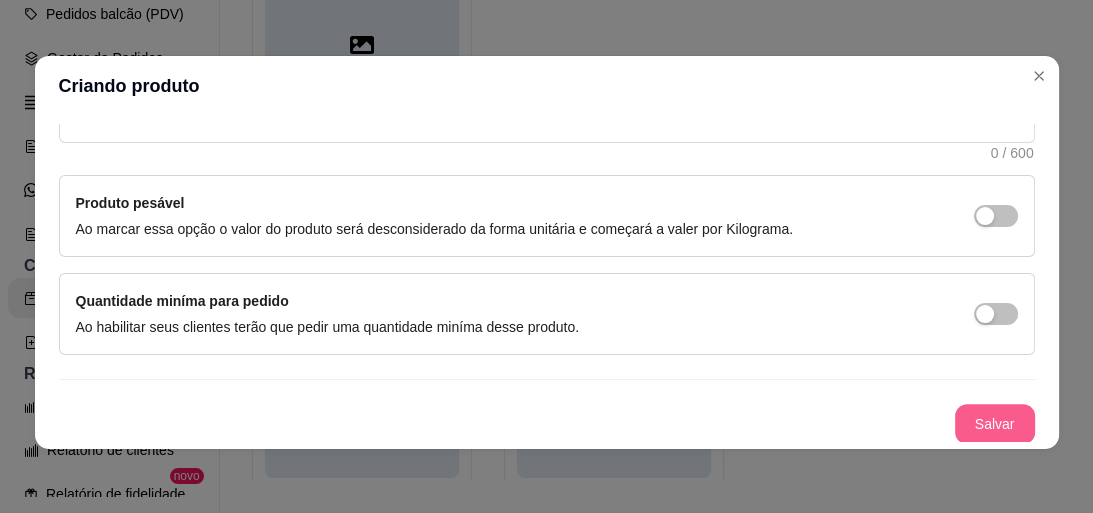 click on "Salvar" at bounding box center (995, 424) 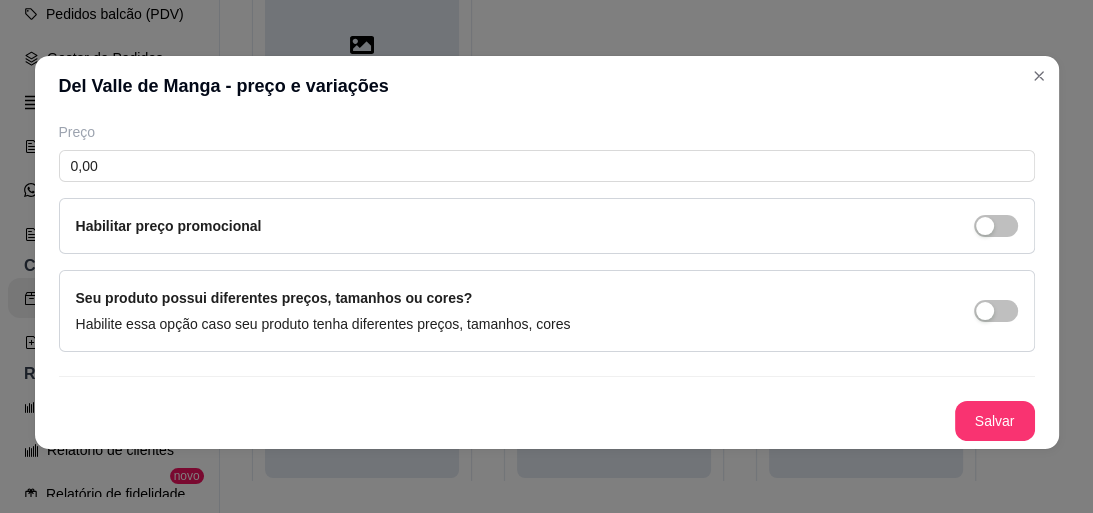 scroll, scrollTop: 73, scrollLeft: 0, axis: vertical 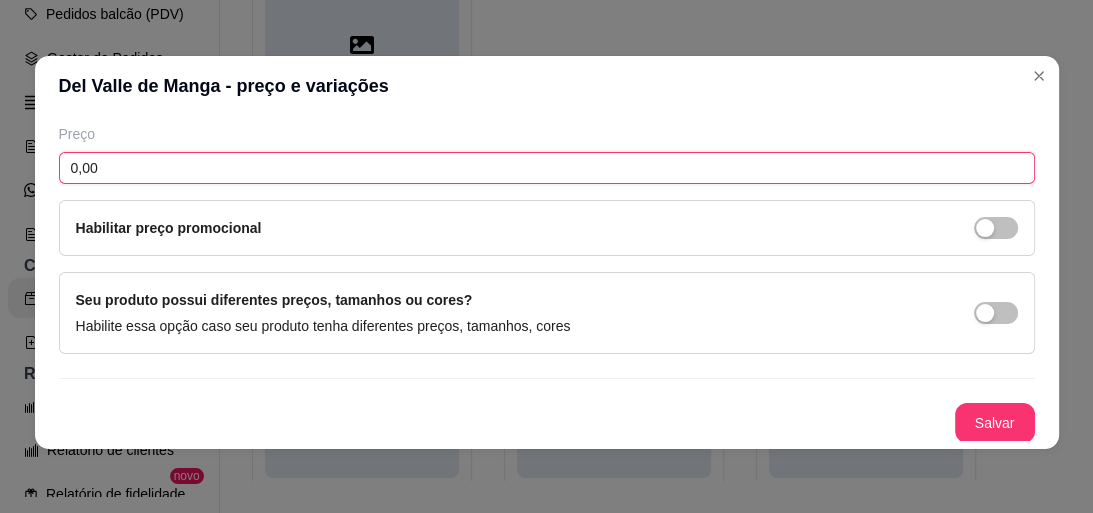 click on "0,00" at bounding box center [547, 168] 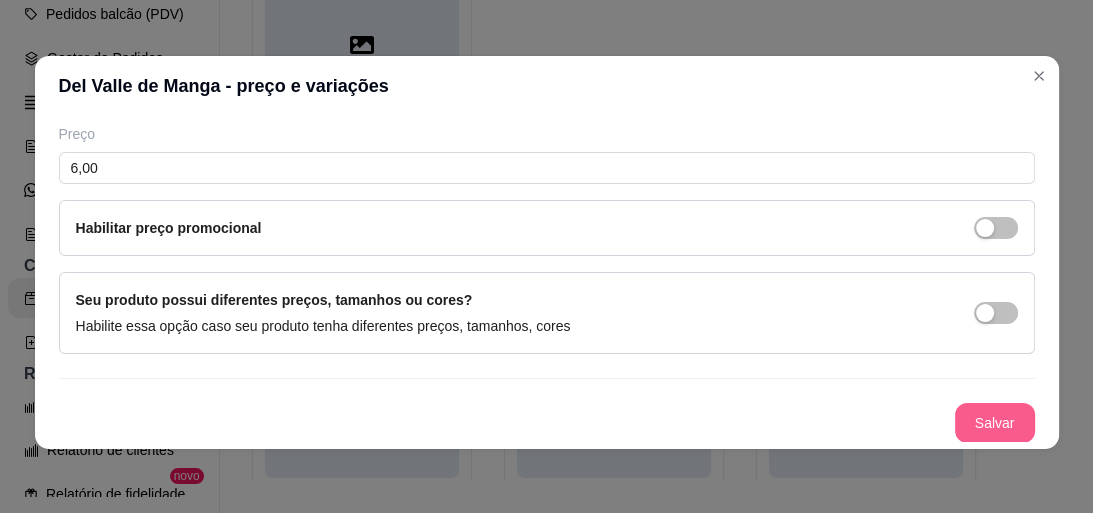 click on "Salvar" at bounding box center (995, 423) 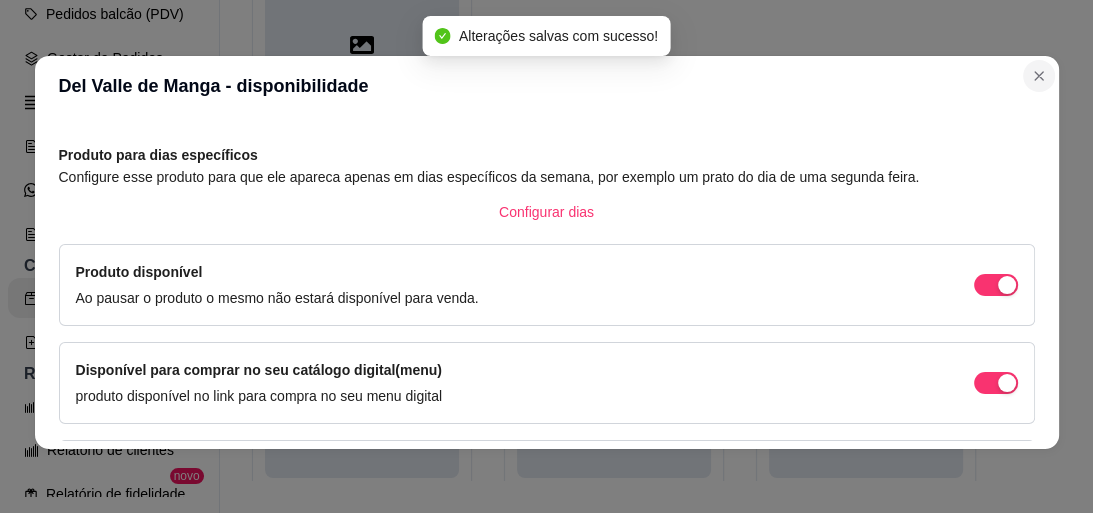 scroll, scrollTop: 93, scrollLeft: 0, axis: vertical 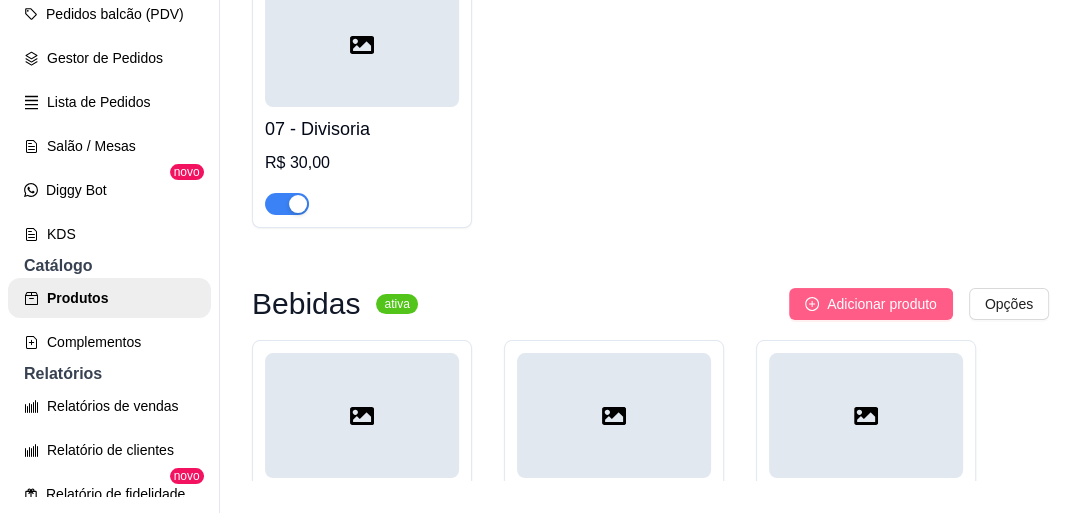 click on "Adicionar produto" at bounding box center [882, 304] 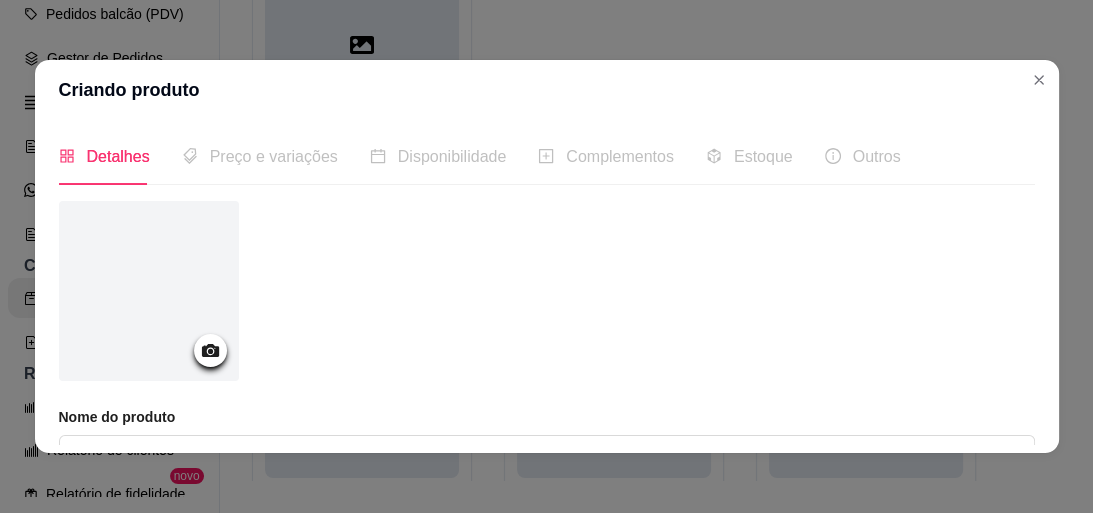 scroll, scrollTop: 240, scrollLeft: 0, axis: vertical 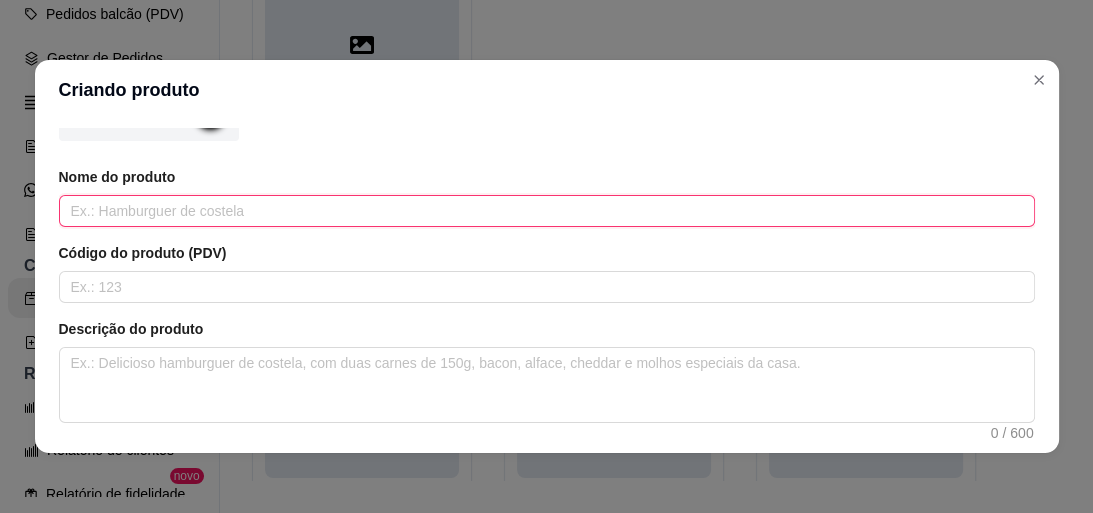 click at bounding box center (547, 211) 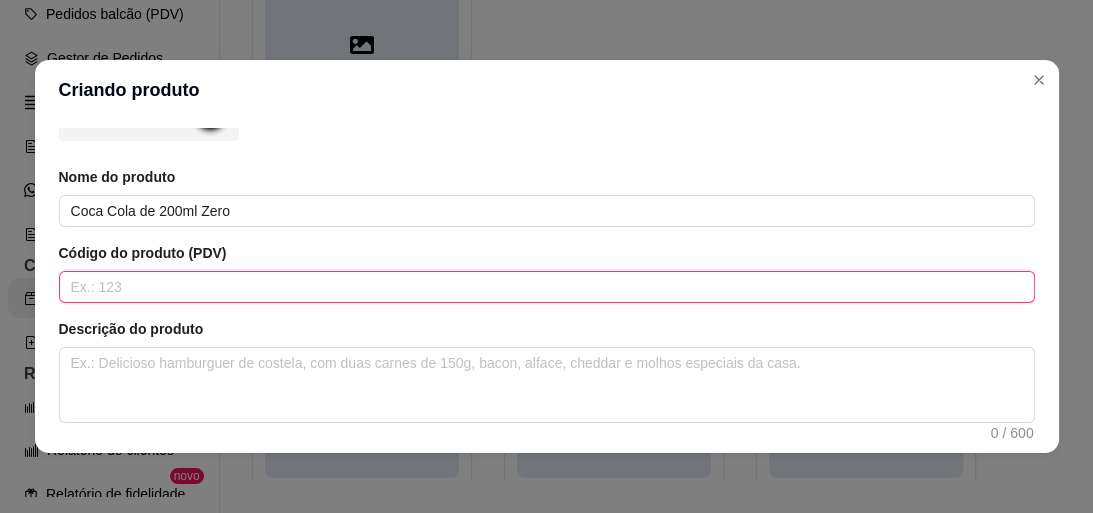 click at bounding box center (547, 287) 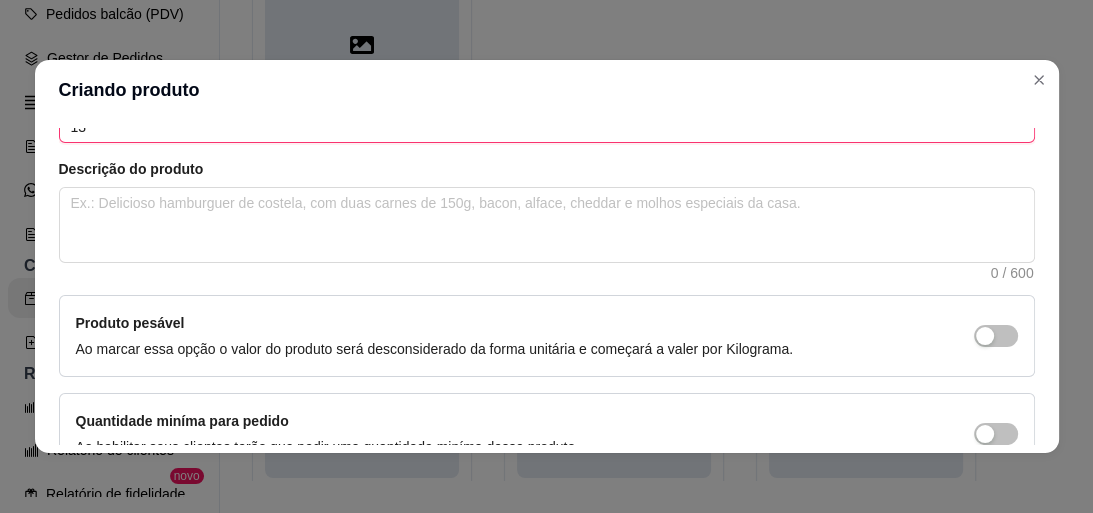 scroll, scrollTop: 516, scrollLeft: 0, axis: vertical 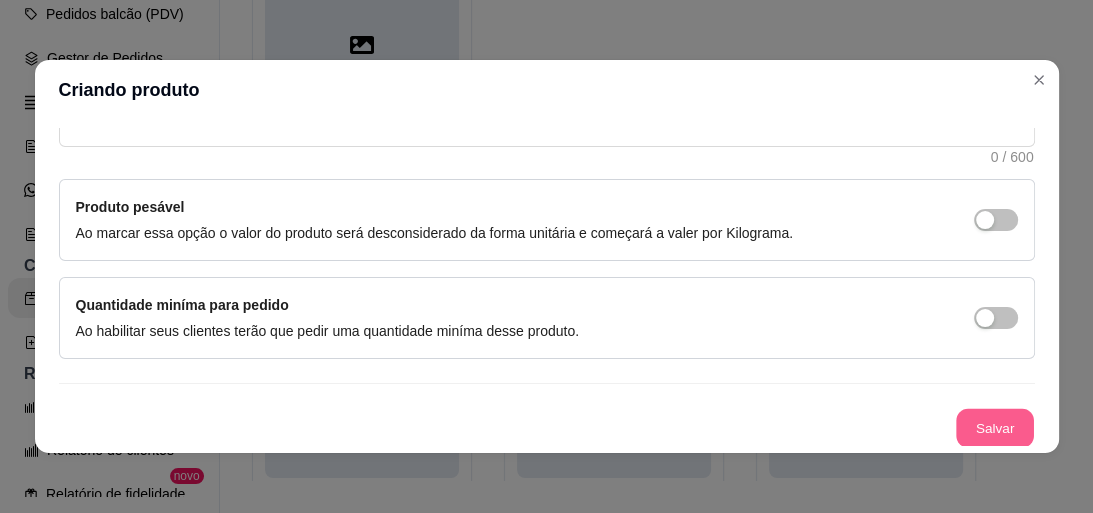 click on "Salvar" at bounding box center [995, 428] 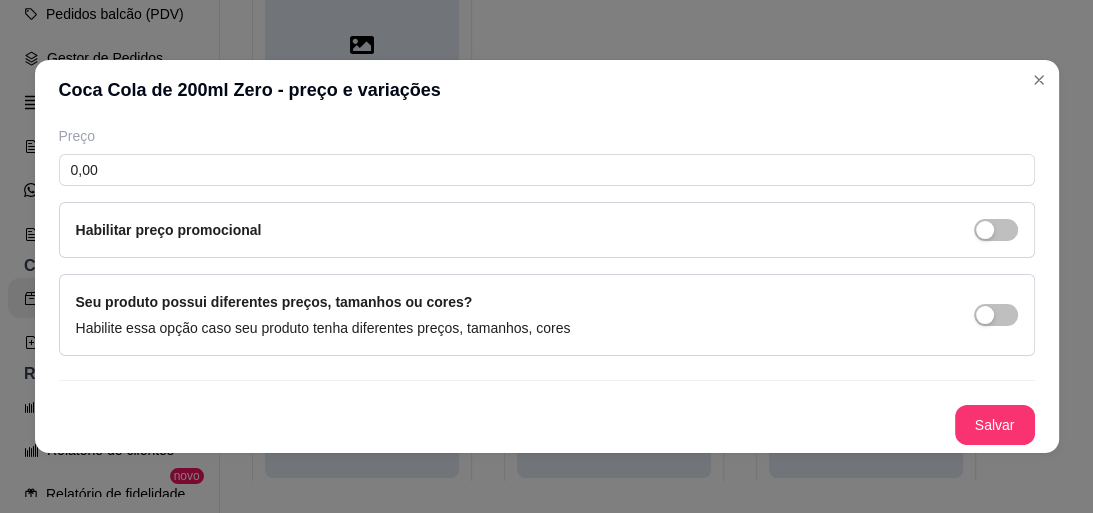 scroll, scrollTop: 73, scrollLeft: 0, axis: vertical 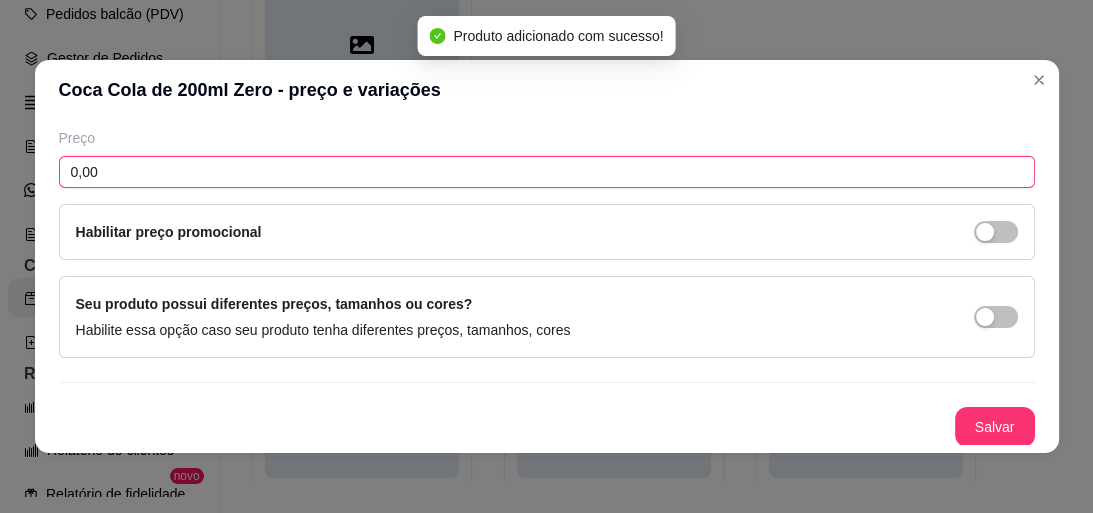 click on "0,00" at bounding box center (547, 172) 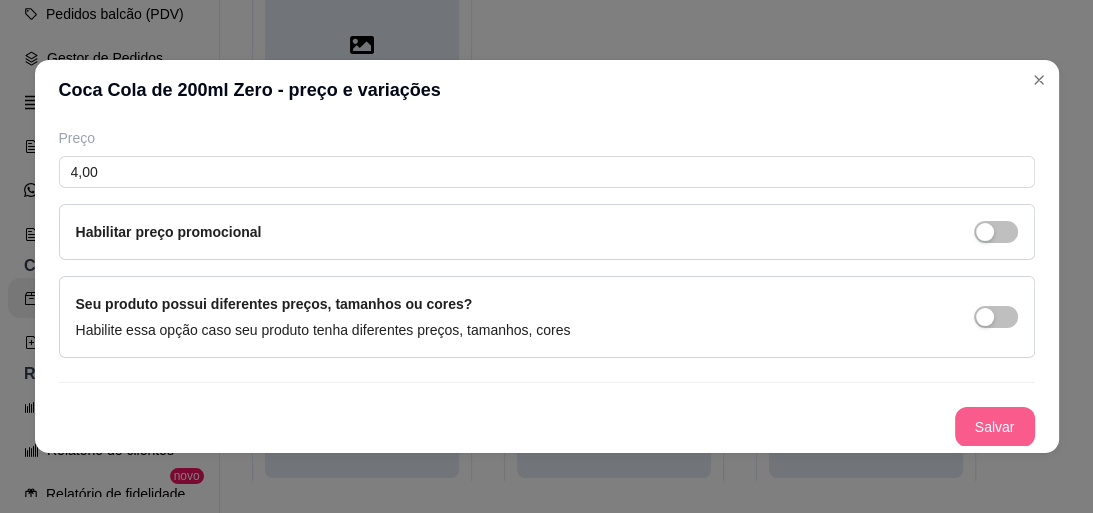 click on "Salvar" at bounding box center [995, 427] 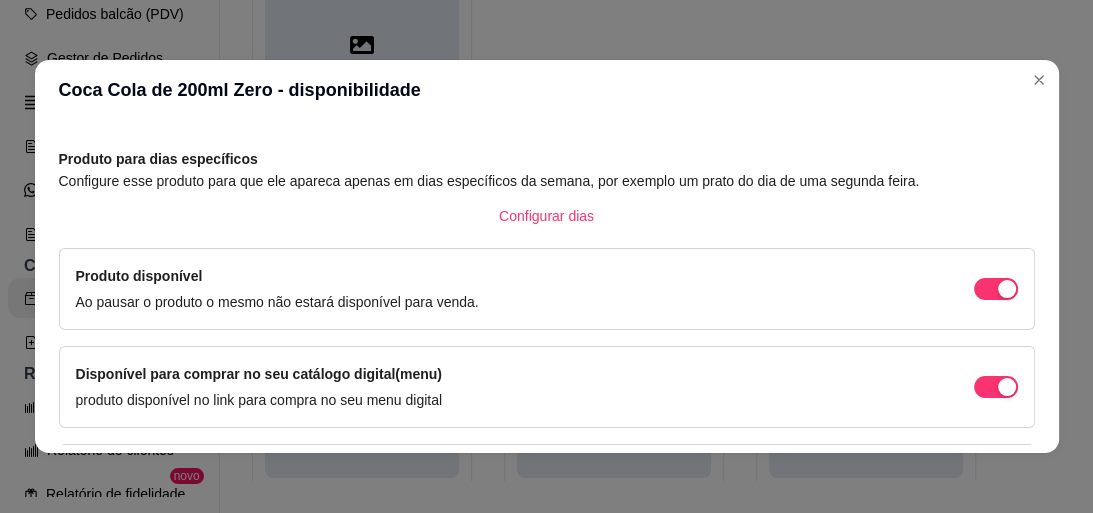 scroll, scrollTop: 93, scrollLeft: 0, axis: vertical 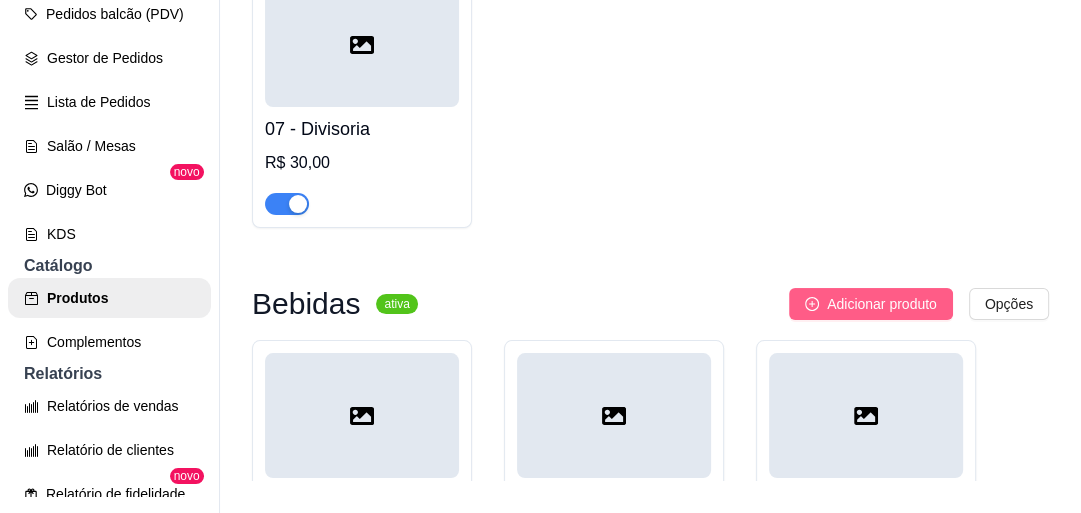 click on "Adicionar produto" at bounding box center (882, 304) 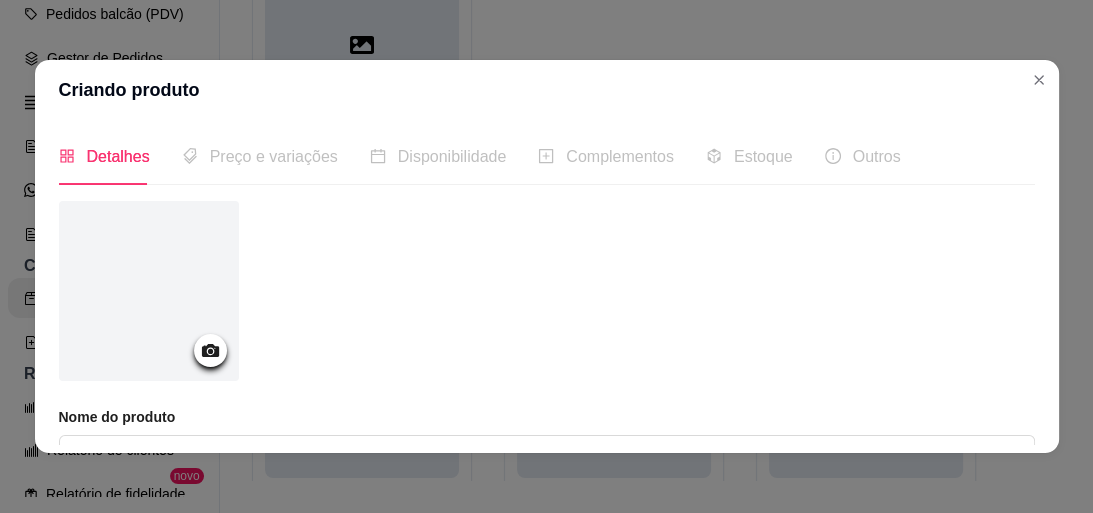 scroll, scrollTop: 160, scrollLeft: 0, axis: vertical 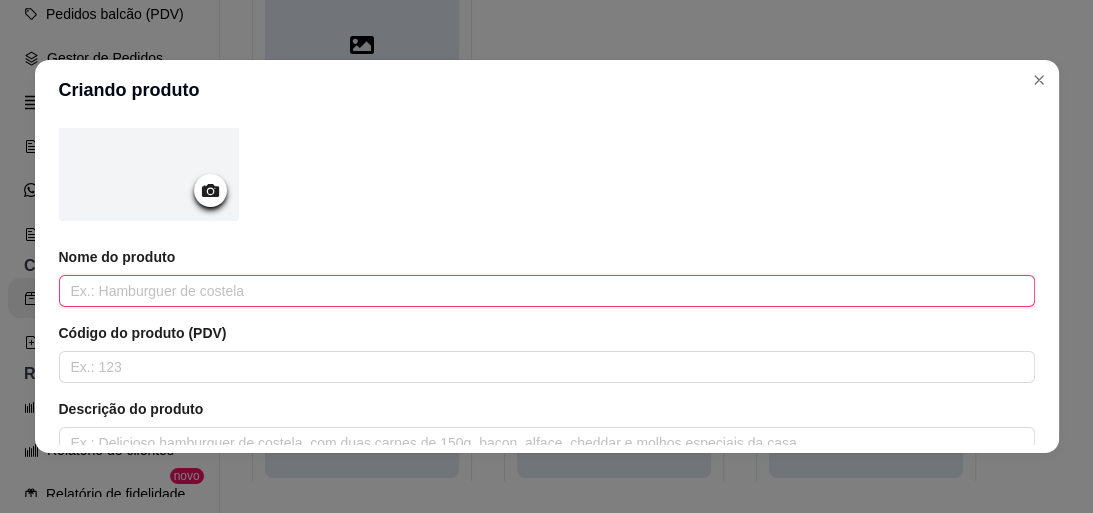 click at bounding box center [547, 291] 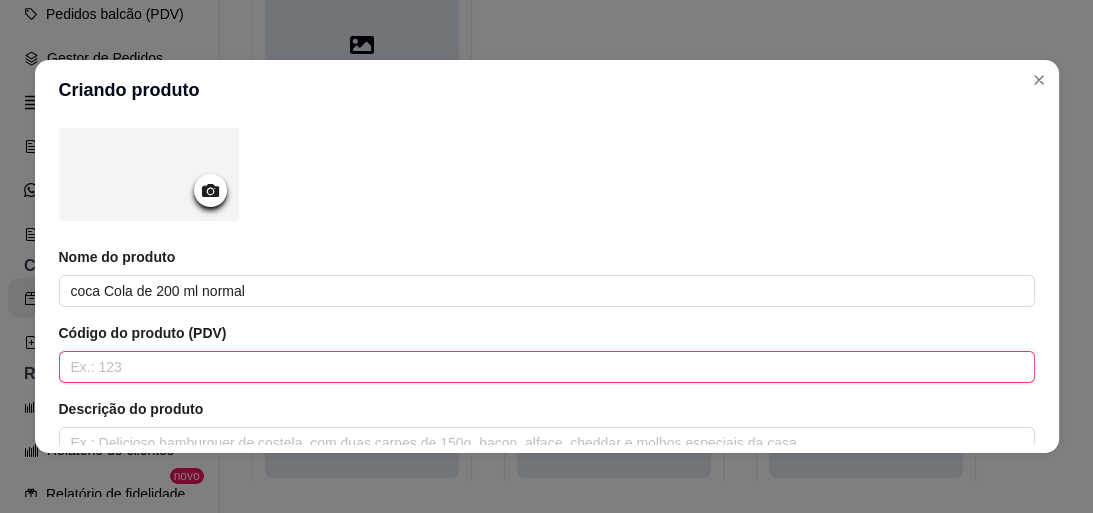 click at bounding box center [547, 367] 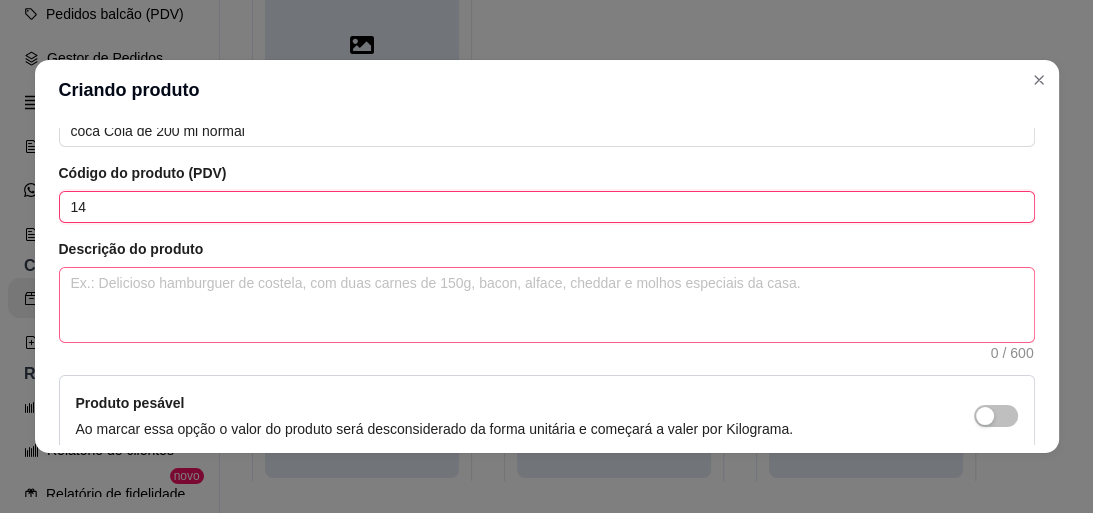 scroll, scrollTop: 516, scrollLeft: 0, axis: vertical 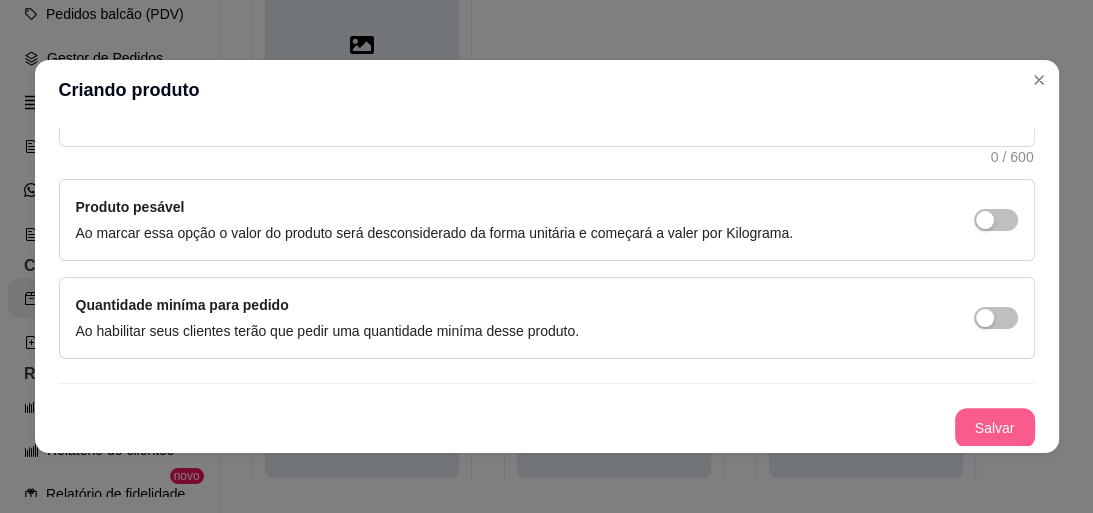 click on "Salvar" at bounding box center [995, 428] 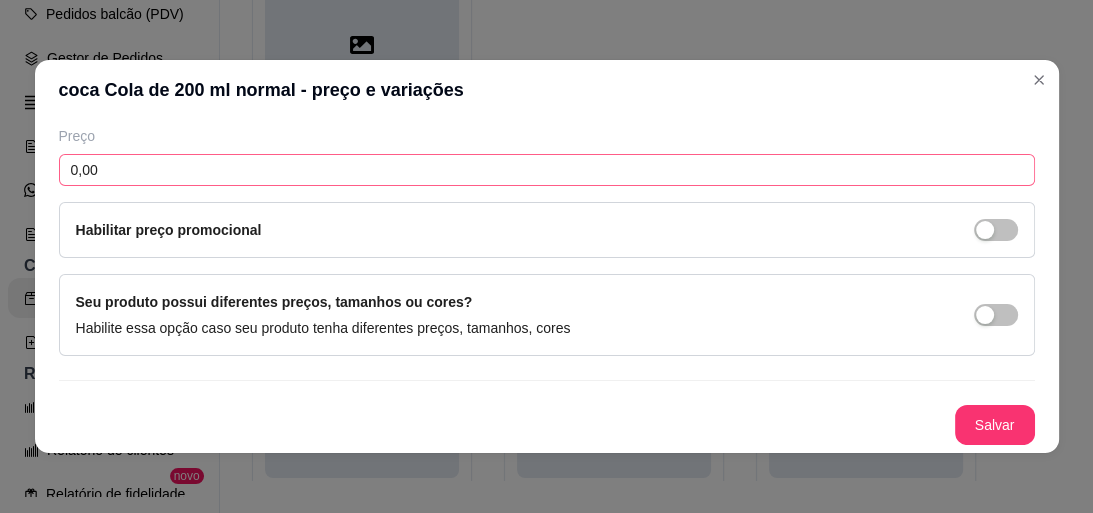 scroll, scrollTop: 73, scrollLeft: 0, axis: vertical 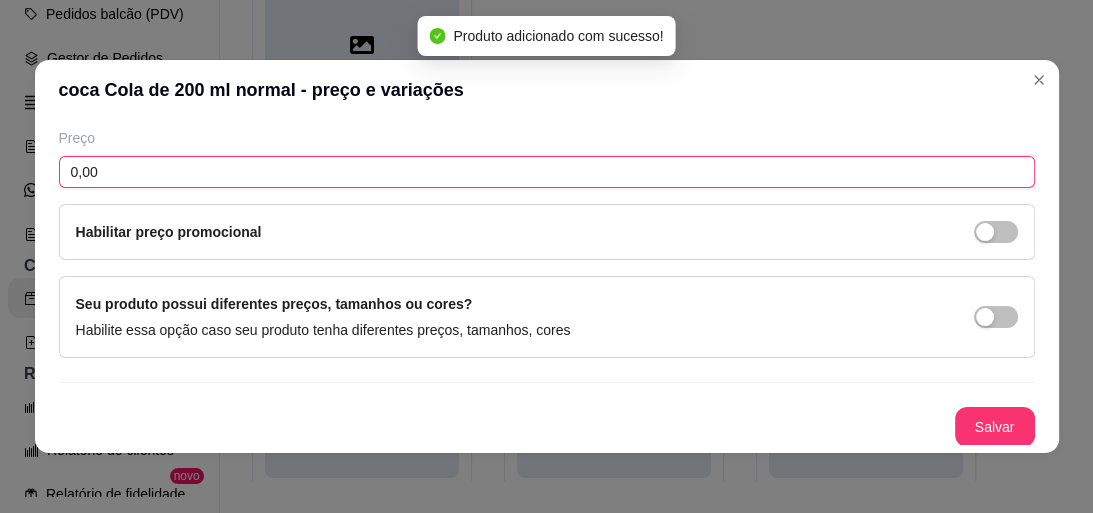 click on "0,00" at bounding box center [547, 172] 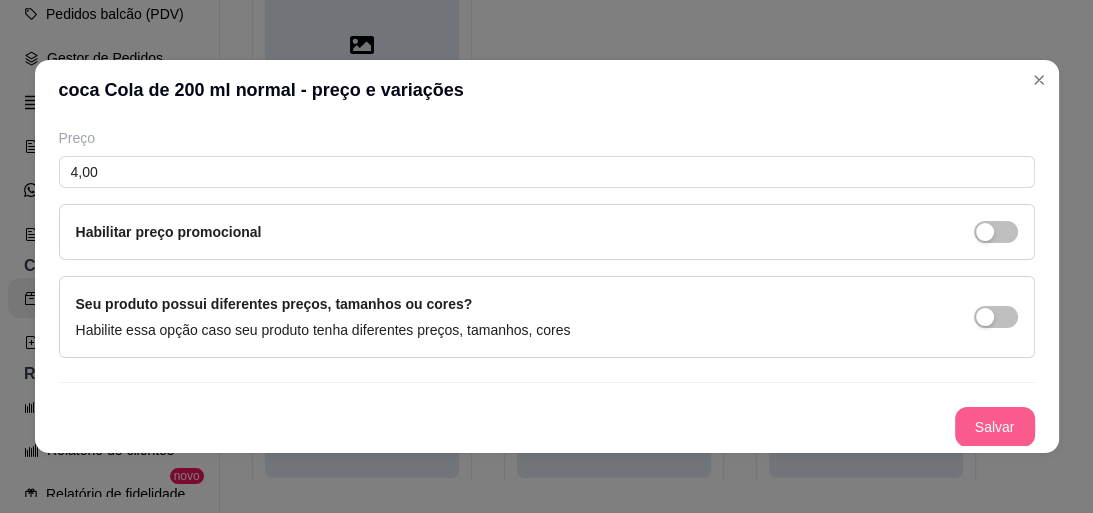 click on "Salvar" at bounding box center [995, 427] 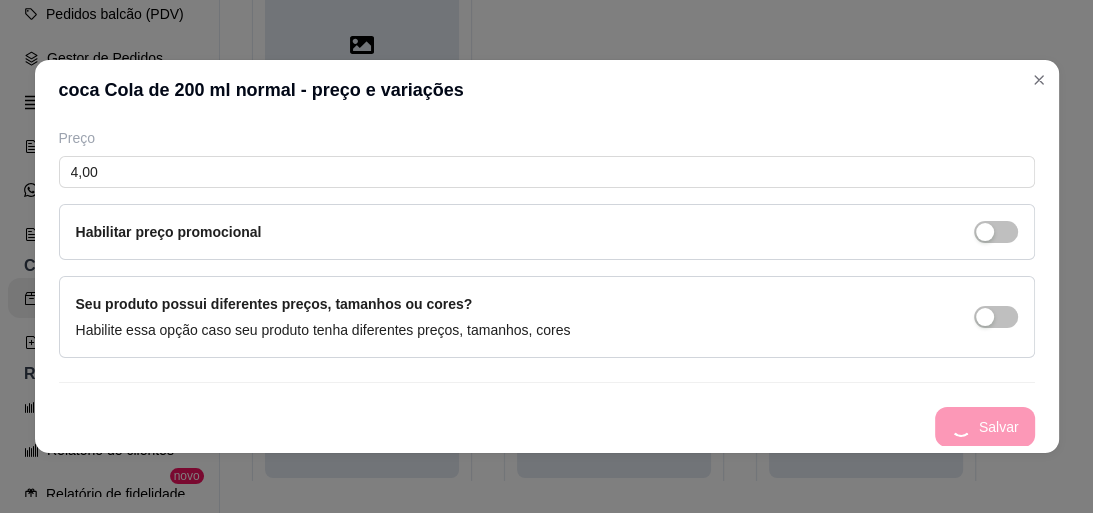 scroll, scrollTop: 93, scrollLeft: 0, axis: vertical 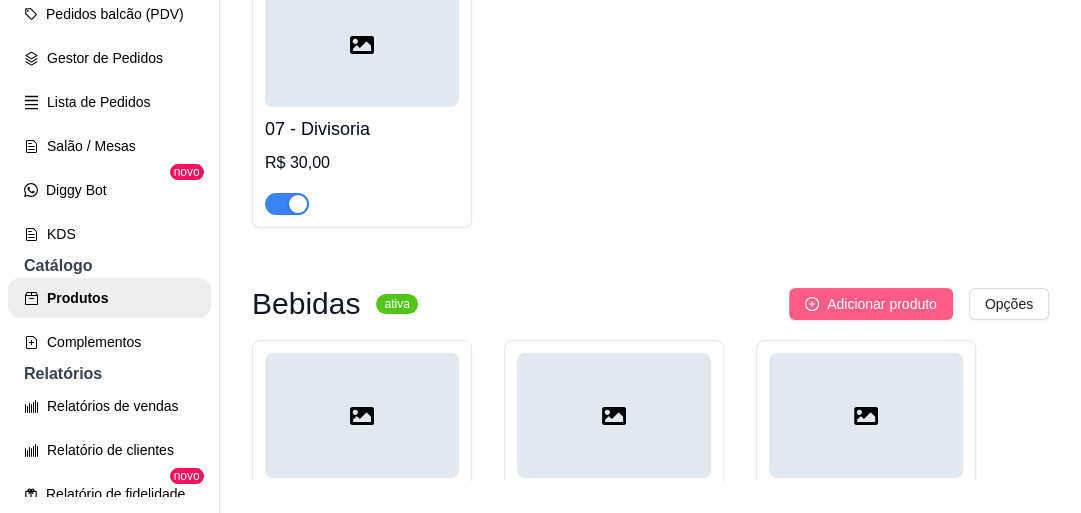click on "Adicionar produto" at bounding box center [882, 304] 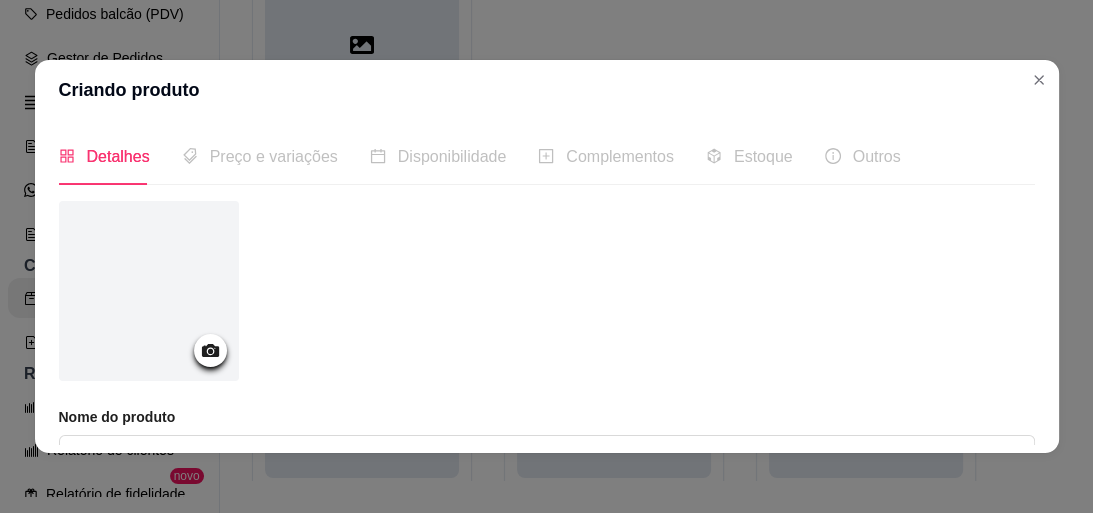 scroll, scrollTop: 160, scrollLeft: 0, axis: vertical 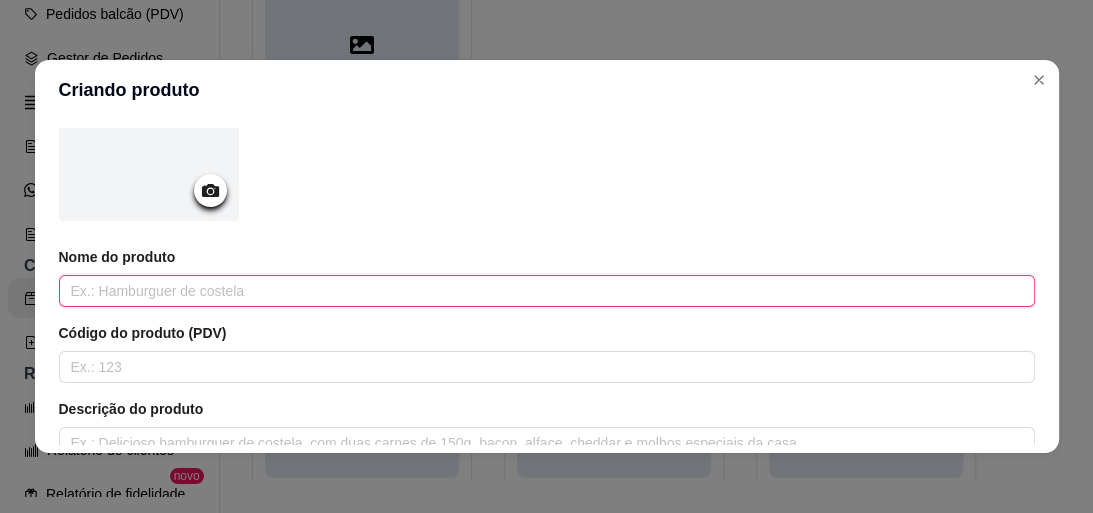 click at bounding box center (547, 291) 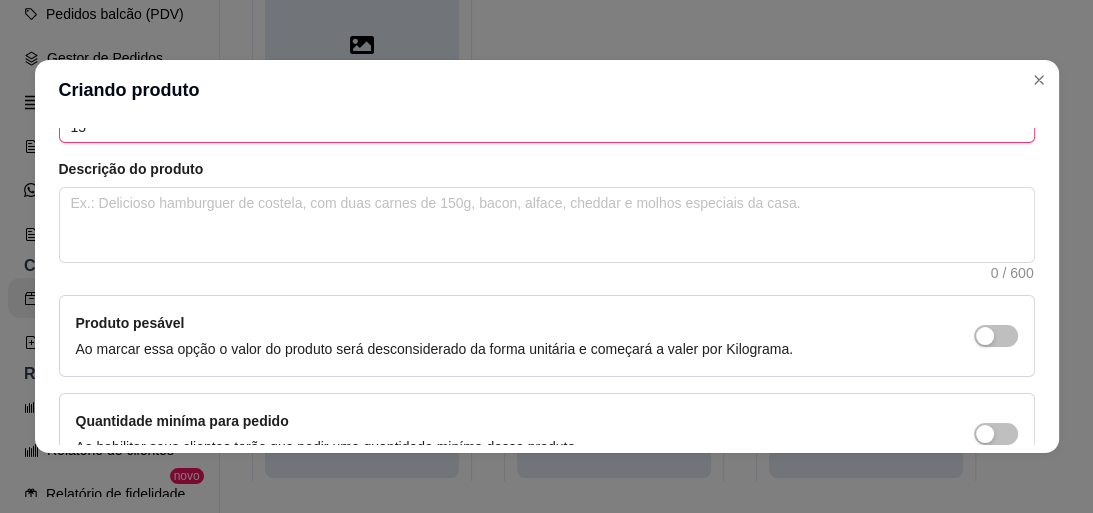 scroll, scrollTop: 516, scrollLeft: 0, axis: vertical 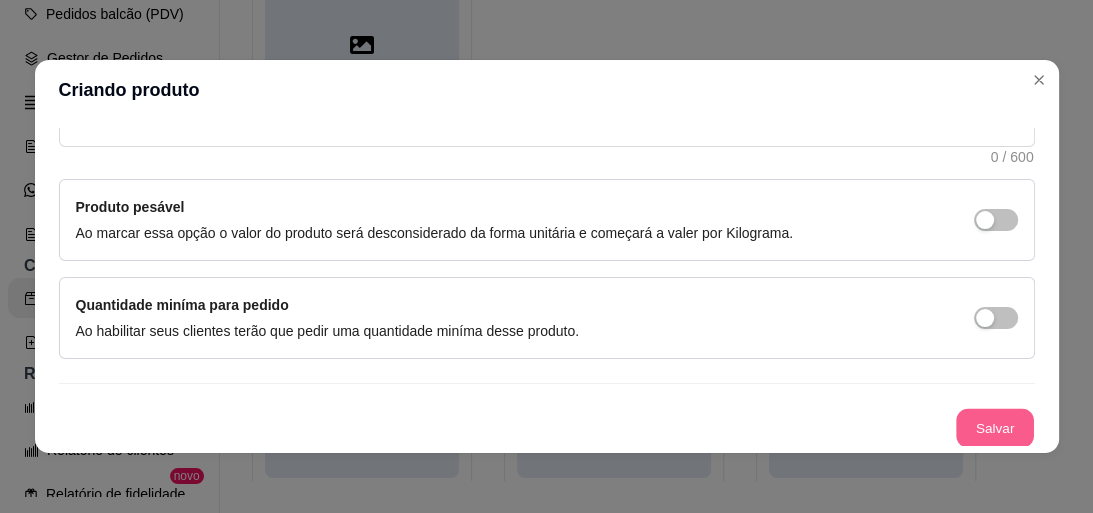 click on "Salvar" at bounding box center [995, 428] 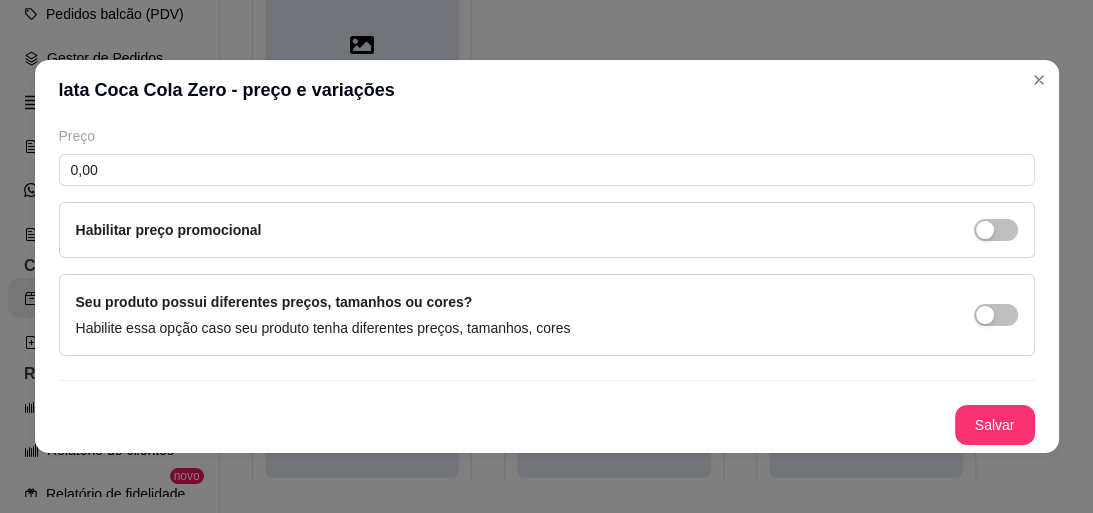 scroll, scrollTop: 73, scrollLeft: 0, axis: vertical 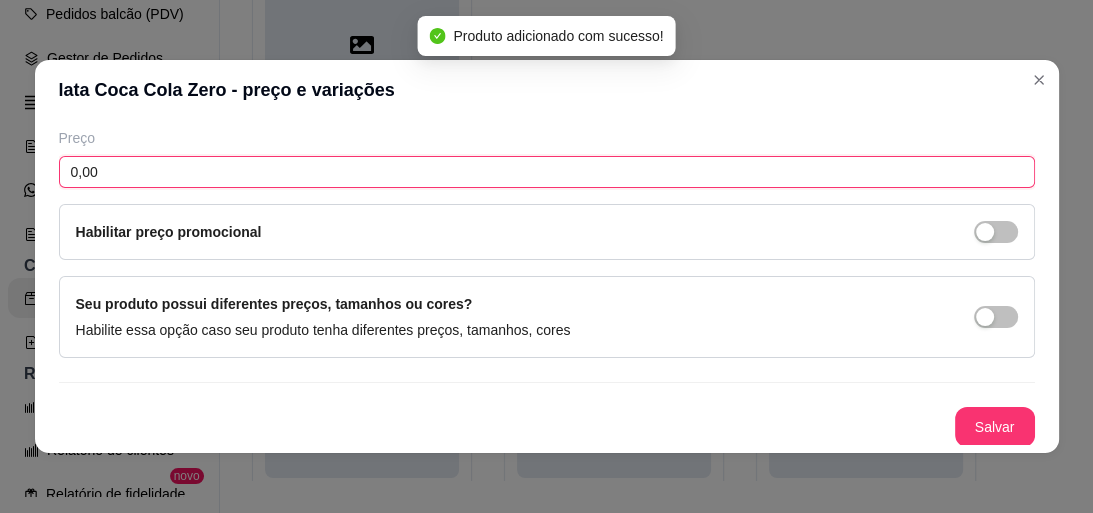 click on "0,00" at bounding box center (547, 172) 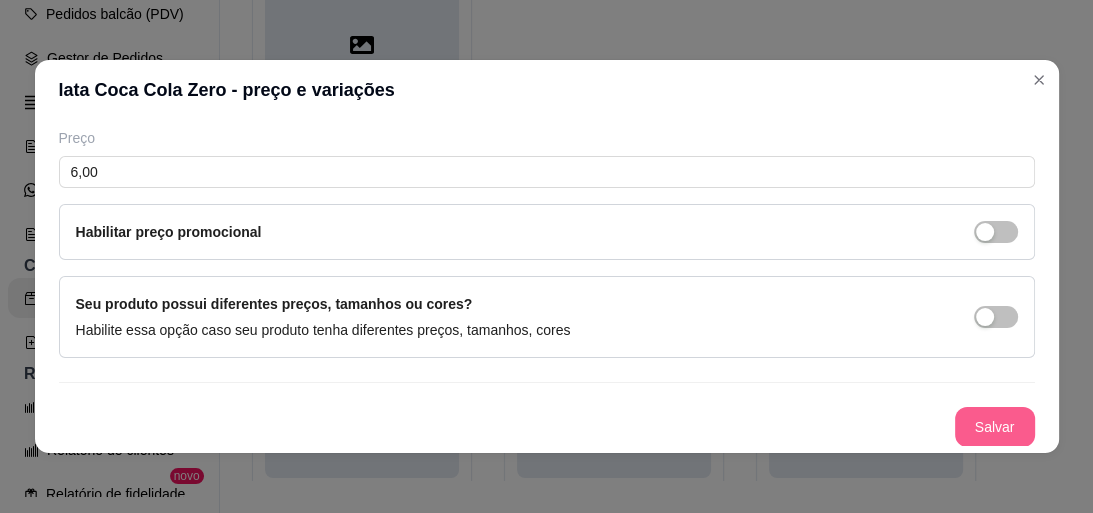 click on "Salvar" at bounding box center [995, 427] 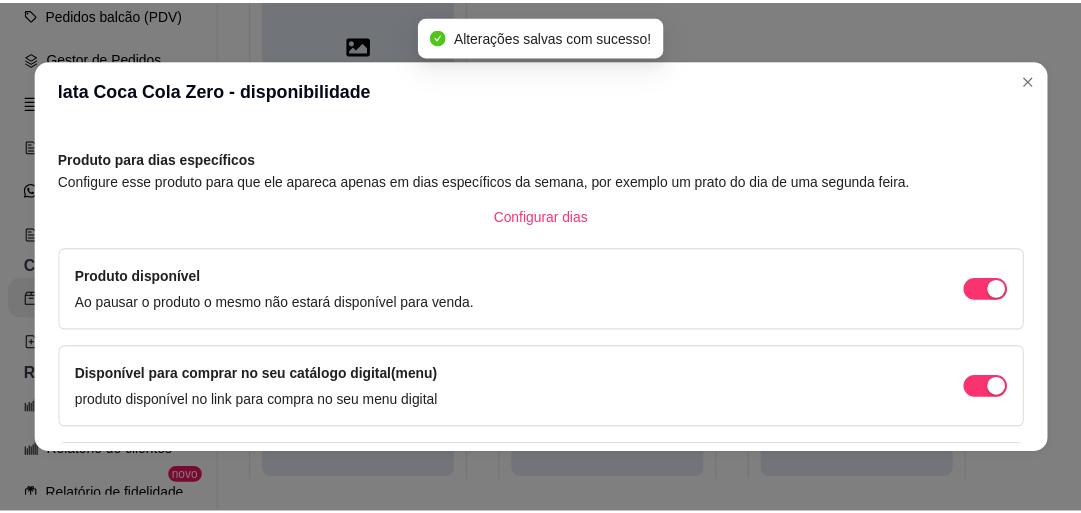 scroll, scrollTop: 93, scrollLeft: 0, axis: vertical 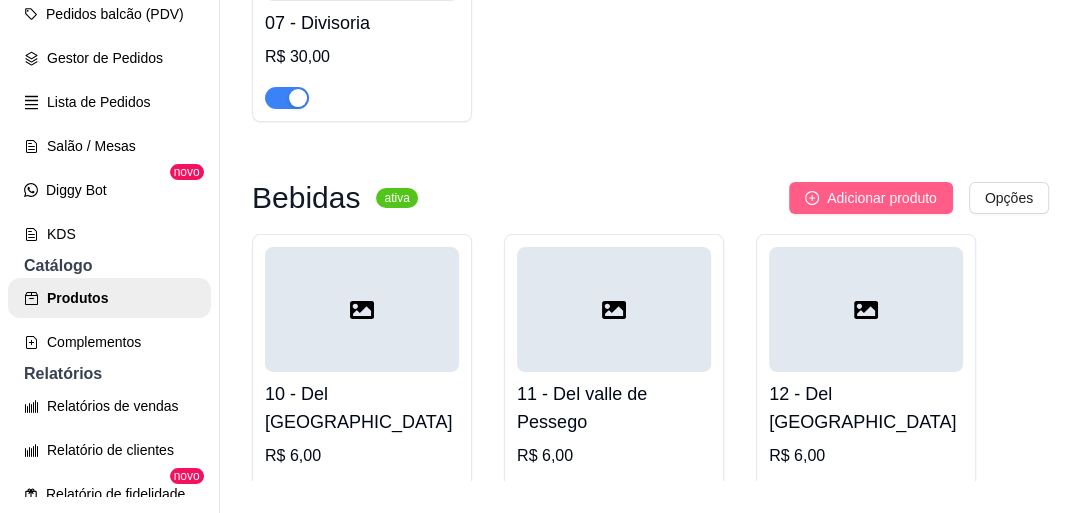 click on "Adicionar produto" at bounding box center [882, 198] 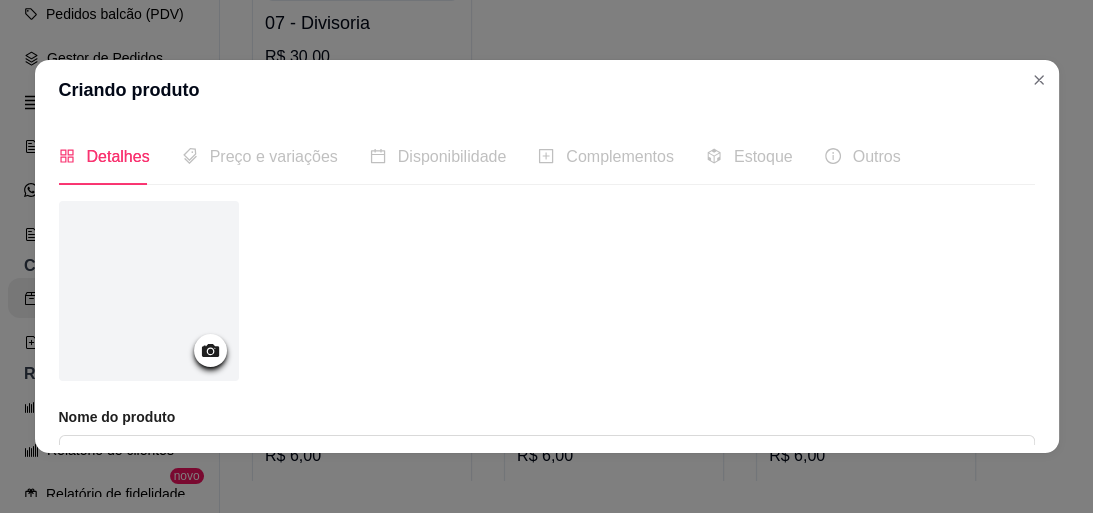 scroll, scrollTop: 160, scrollLeft: 0, axis: vertical 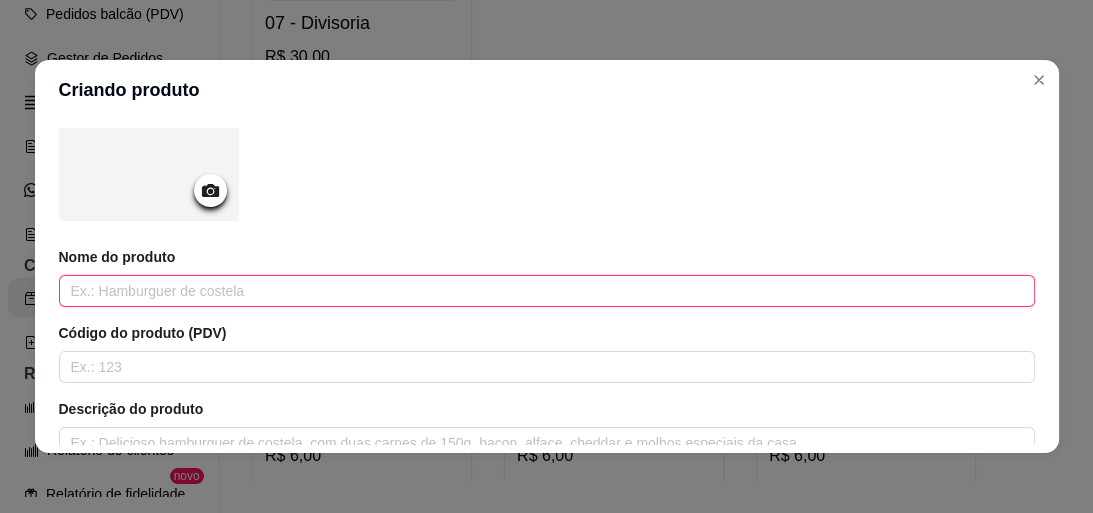 click at bounding box center [547, 291] 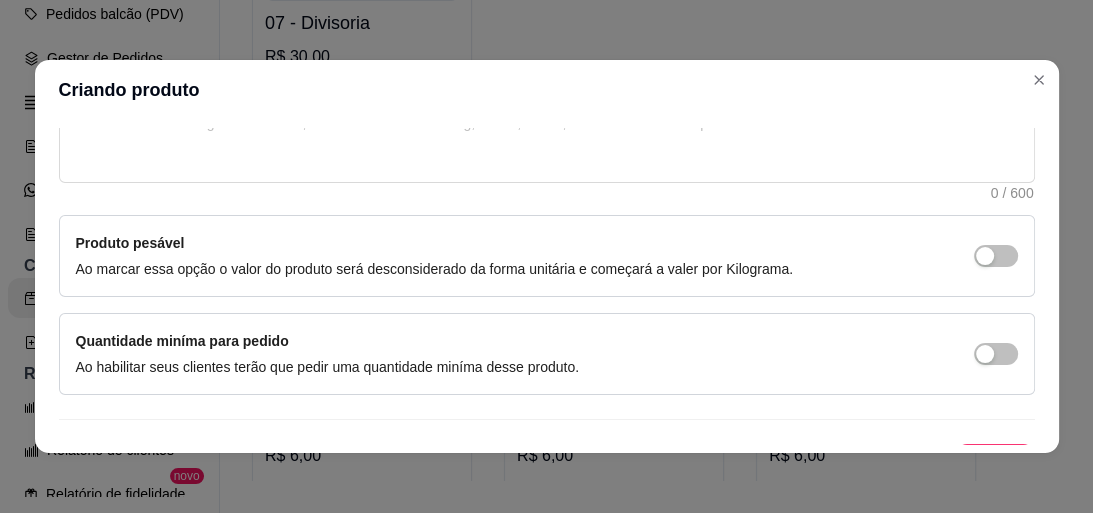 scroll, scrollTop: 516, scrollLeft: 0, axis: vertical 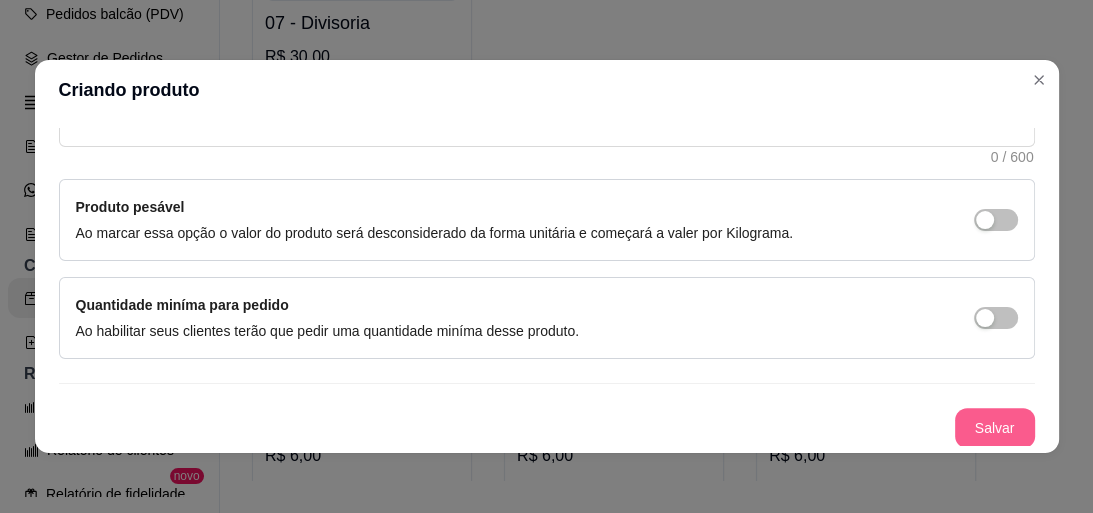 click on "Salvar" at bounding box center [995, 428] 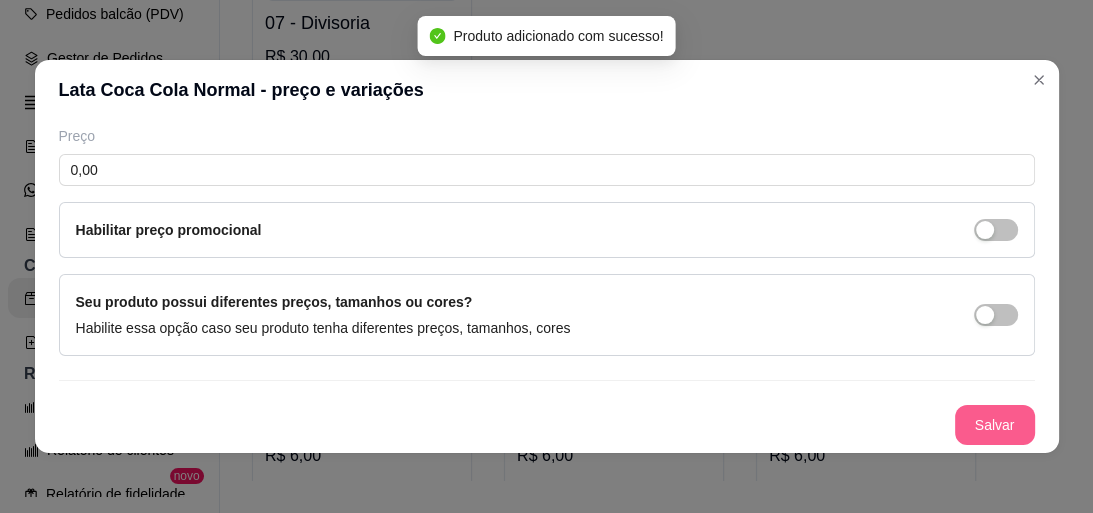 scroll, scrollTop: 73, scrollLeft: 0, axis: vertical 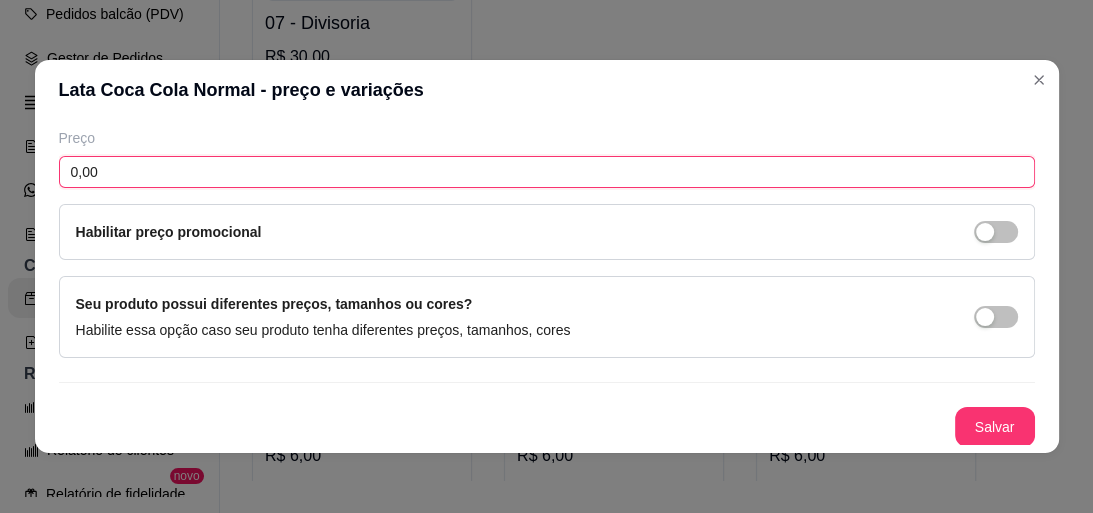 click on "0,00" at bounding box center (547, 172) 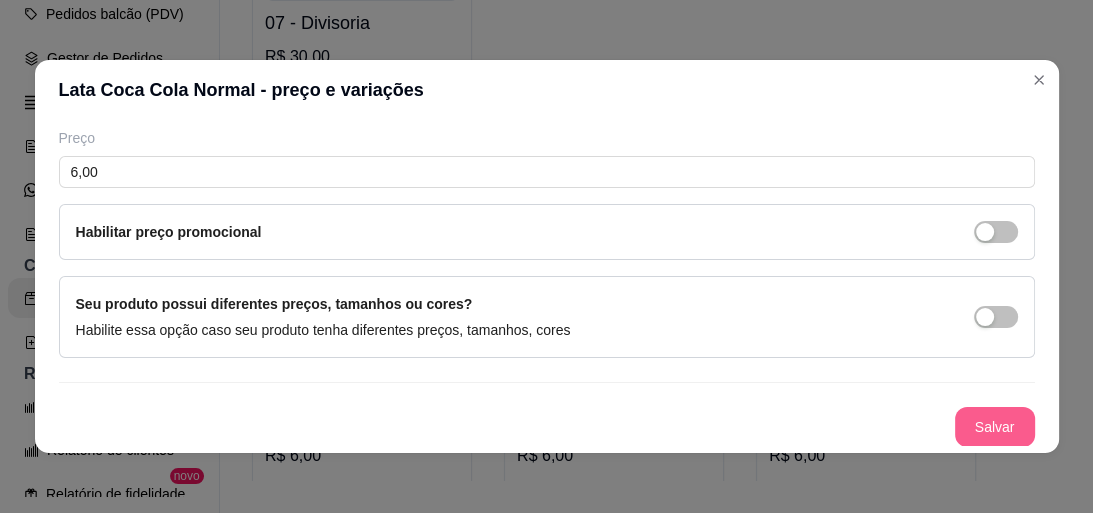 click on "Salvar" at bounding box center [995, 427] 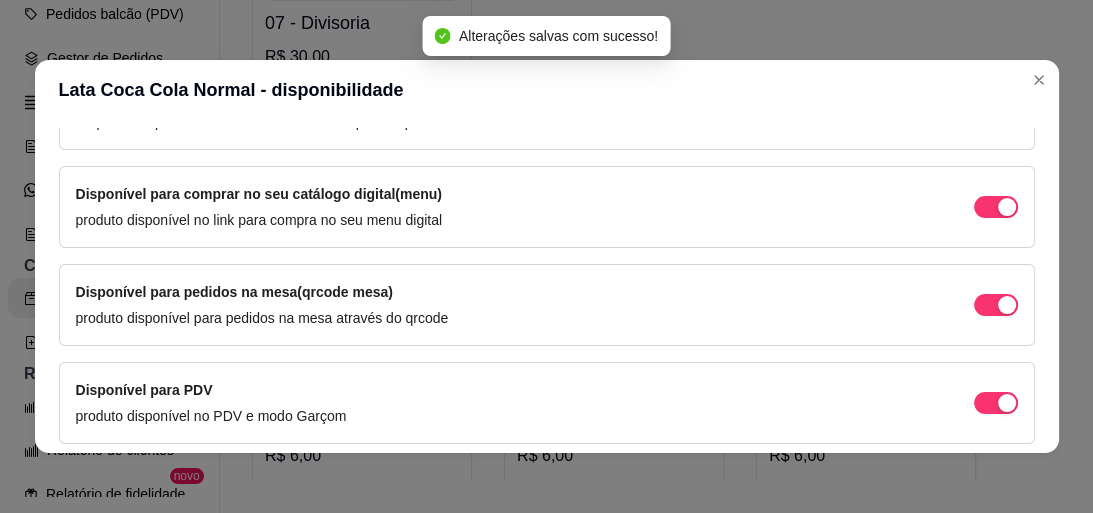 scroll, scrollTop: 331, scrollLeft: 0, axis: vertical 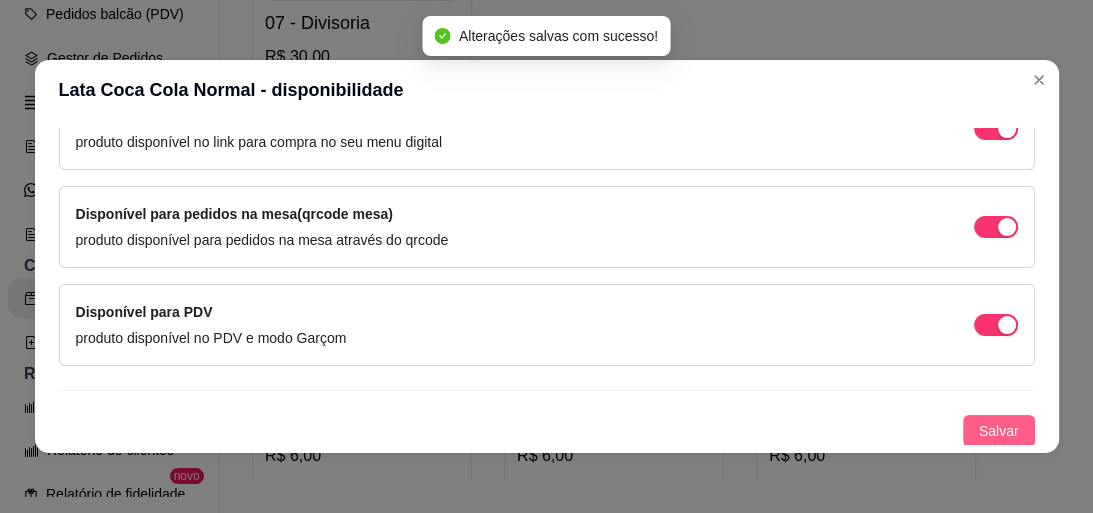 click on "Salvar" at bounding box center [999, 431] 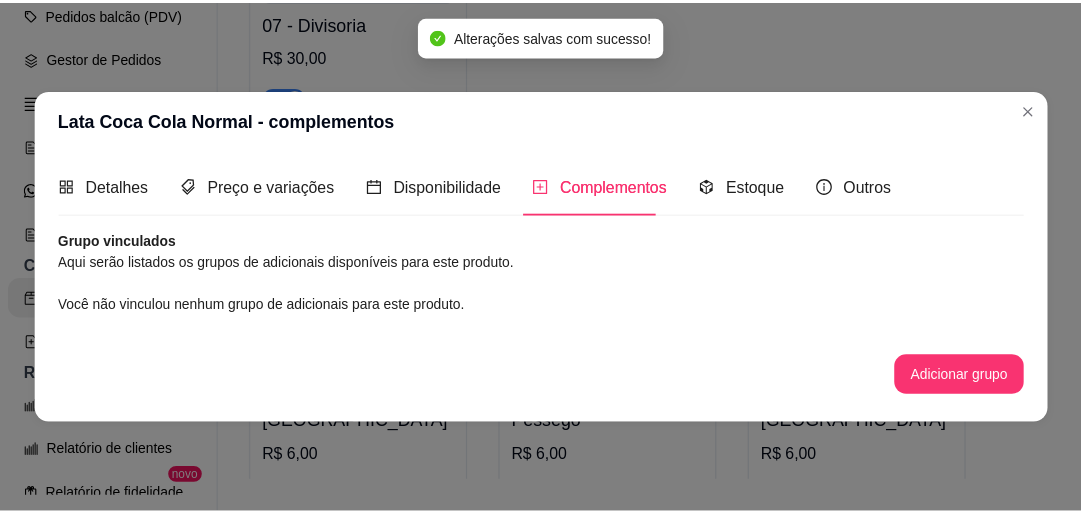 scroll, scrollTop: 0, scrollLeft: 0, axis: both 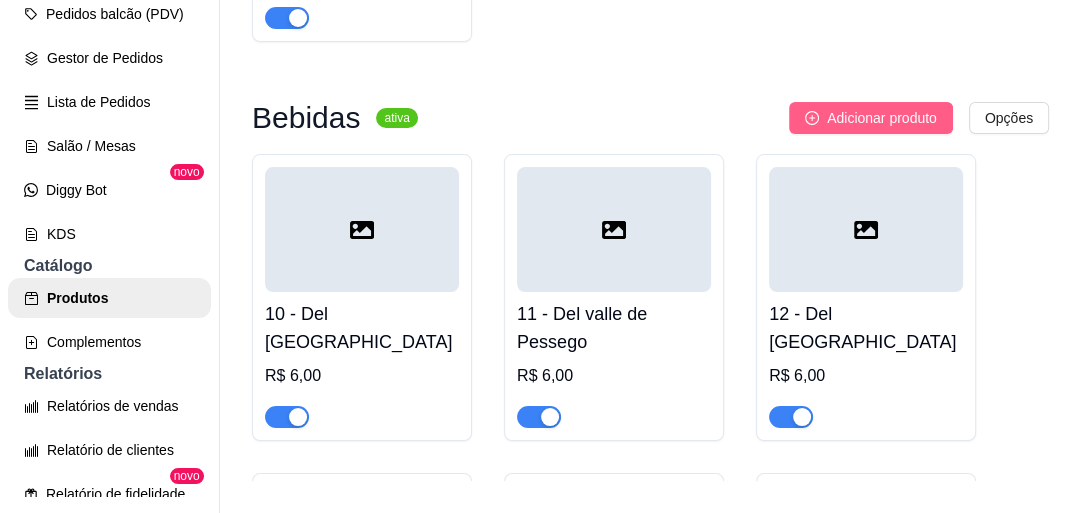 click on "Adicionar produto" at bounding box center (882, 118) 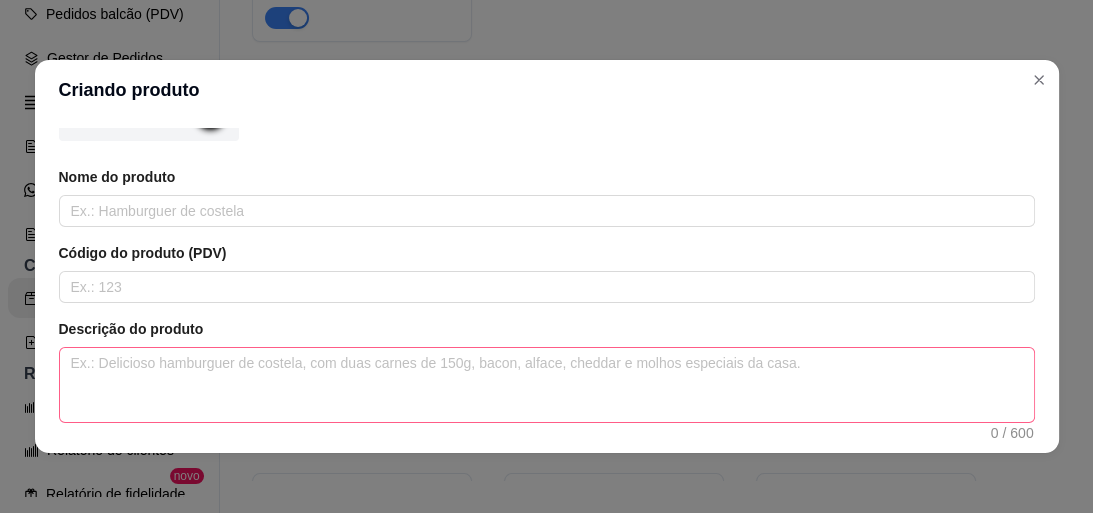 scroll, scrollTop: 320, scrollLeft: 0, axis: vertical 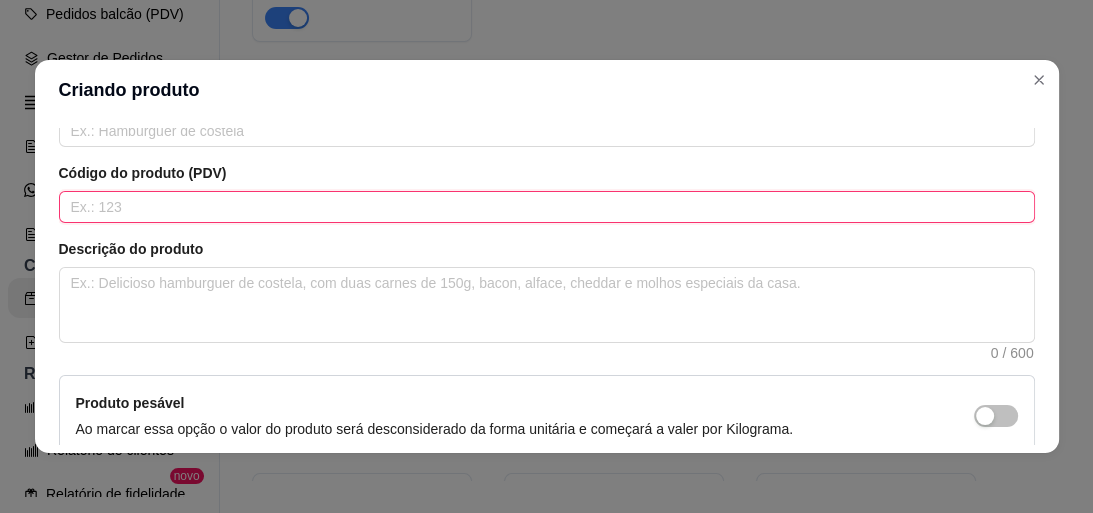 click at bounding box center [547, 207] 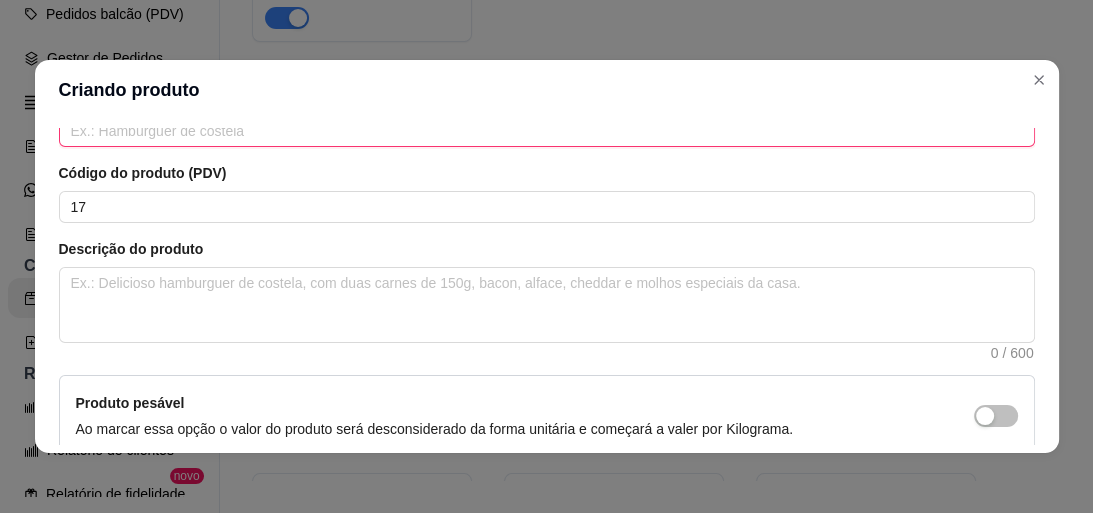 click at bounding box center [547, 131] 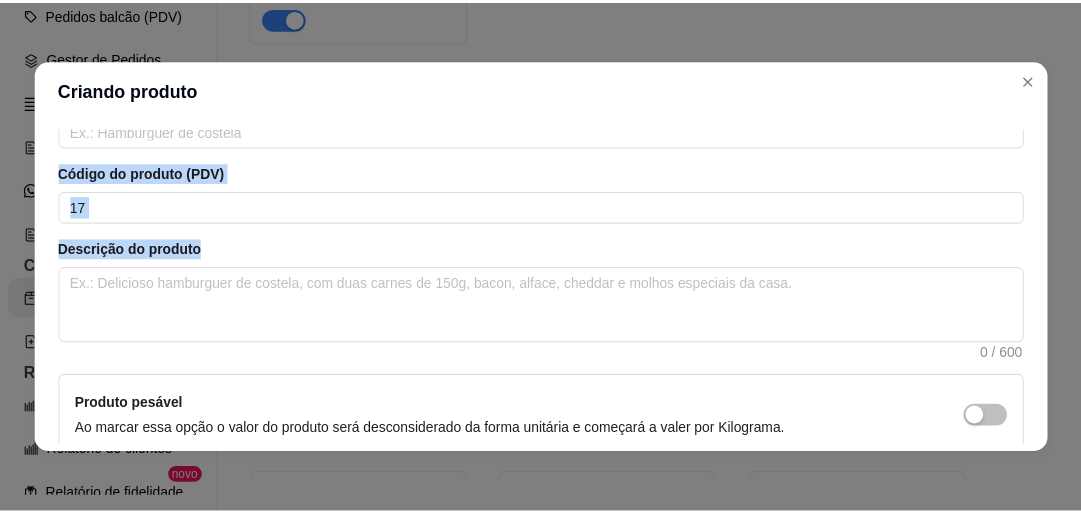scroll, scrollTop: 310, scrollLeft: 0, axis: vertical 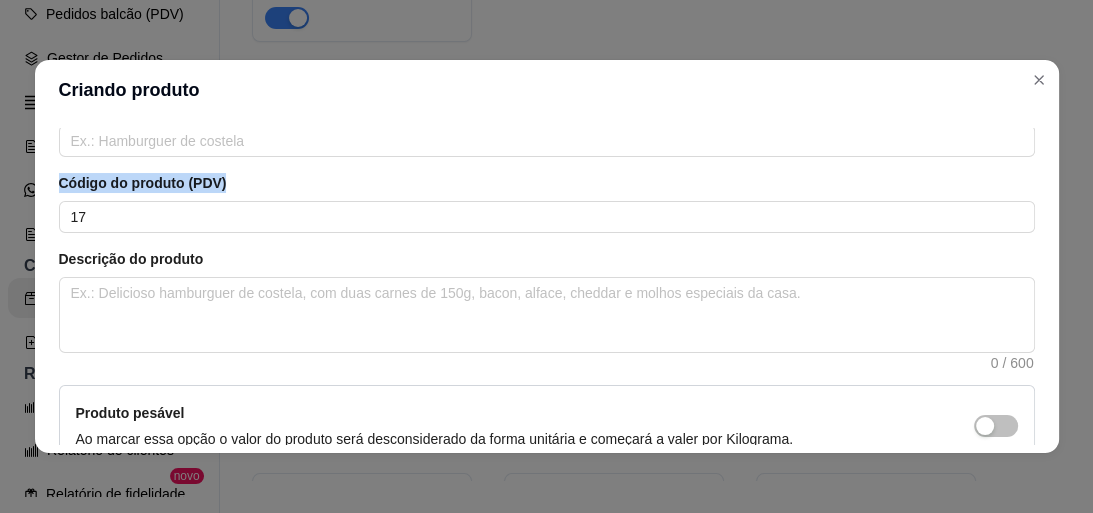 drag, startPoint x: 806, startPoint y: 91, endPoint x: 788, endPoint y: 164, distance: 75.18643 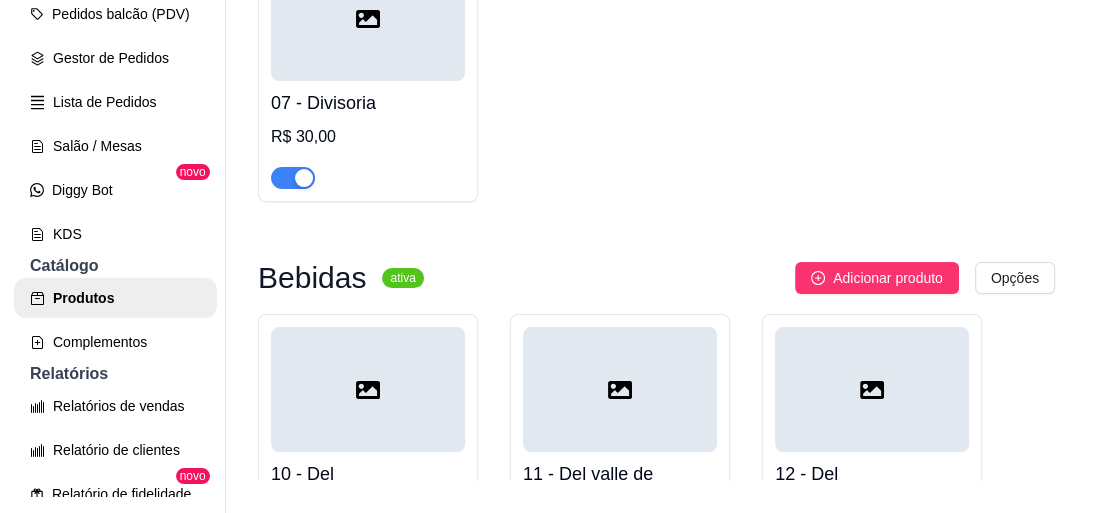scroll, scrollTop: 779, scrollLeft: 0, axis: vertical 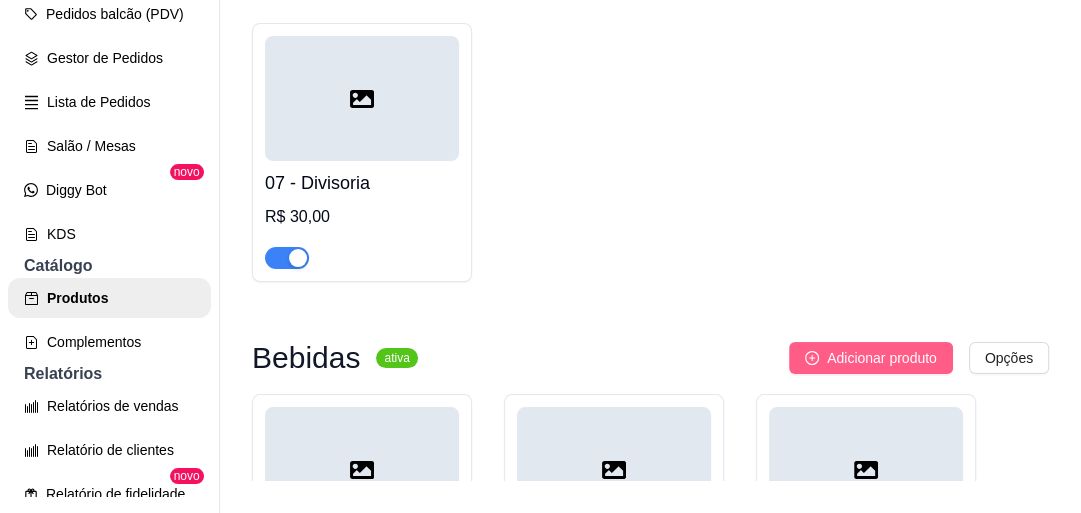 click on "Adicionar produto" at bounding box center [882, 358] 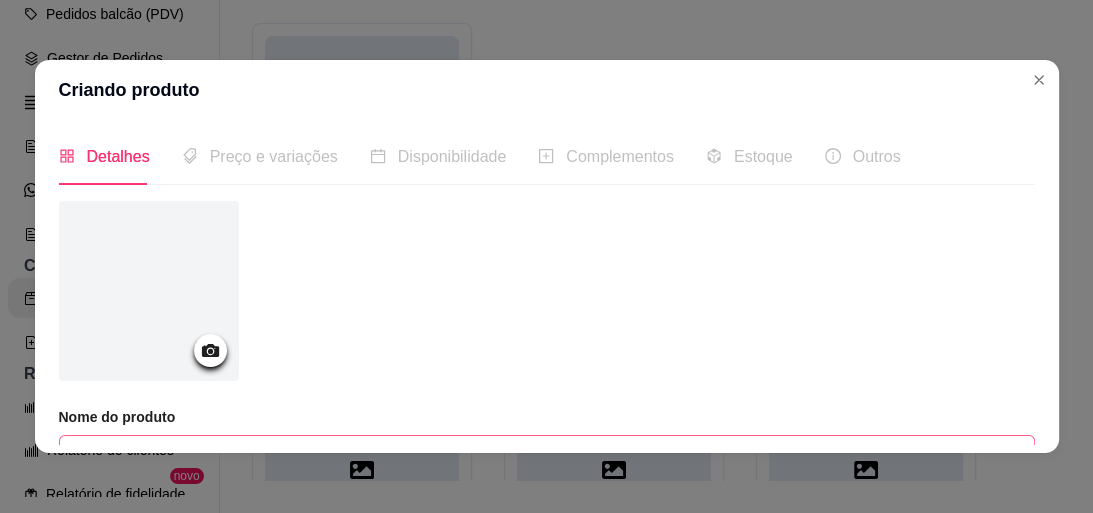 scroll, scrollTop: 240, scrollLeft: 0, axis: vertical 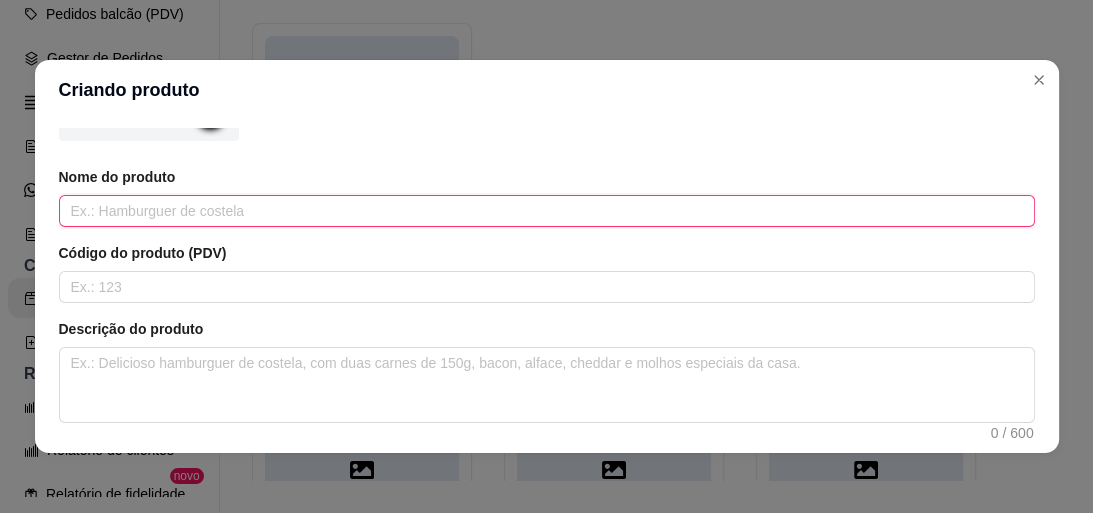 click at bounding box center [547, 211] 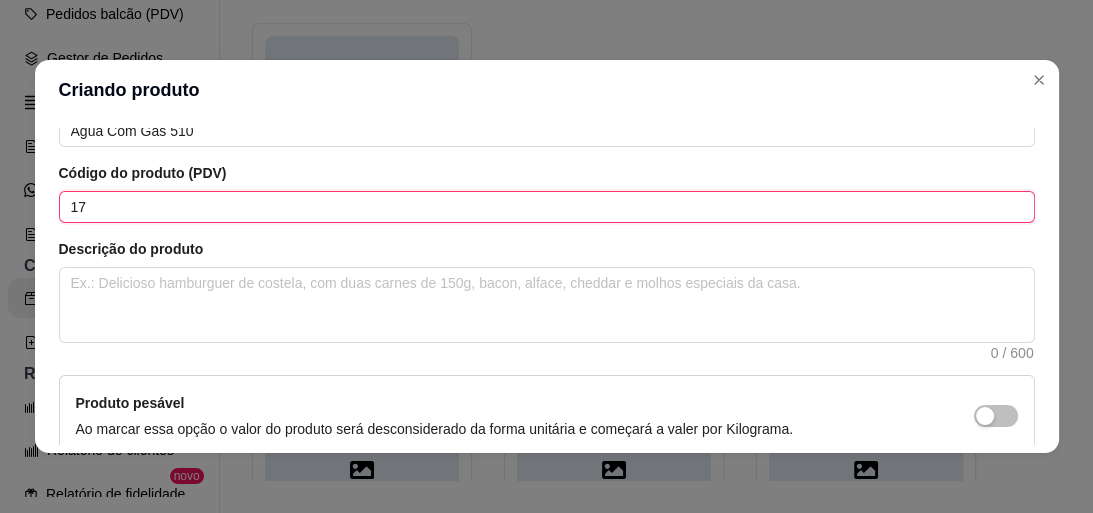 scroll, scrollTop: 516, scrollLeft: 0, axis: vertical 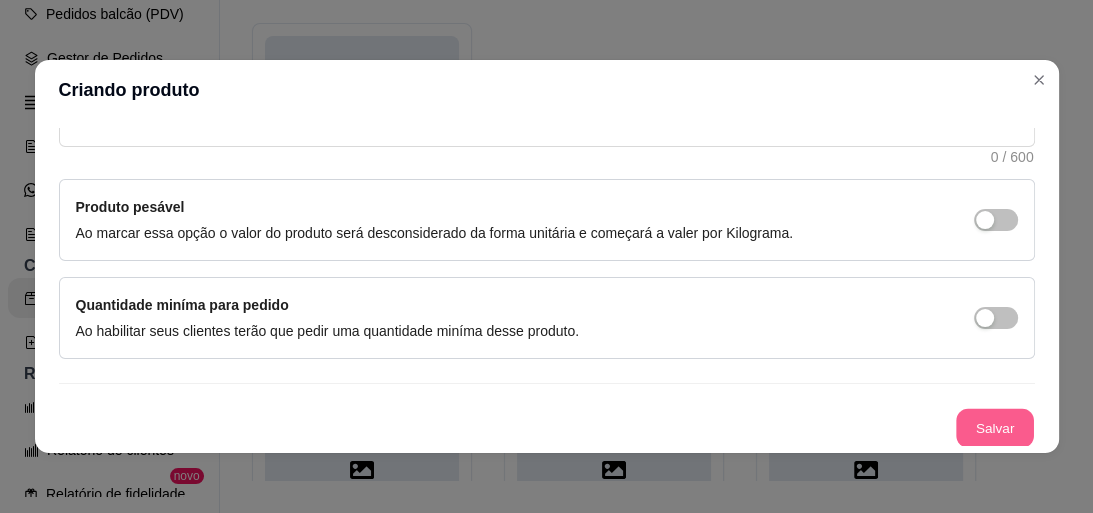 click on "Salvar" at bounding box center (995, 428) 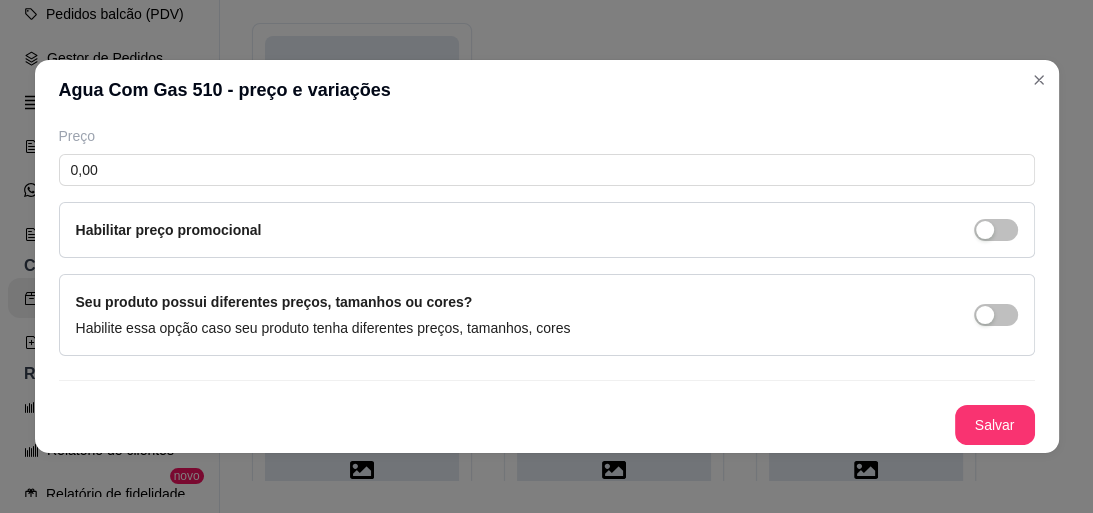 scroll, scrollTop: 73, scrollLeft: 0, axis: vertical 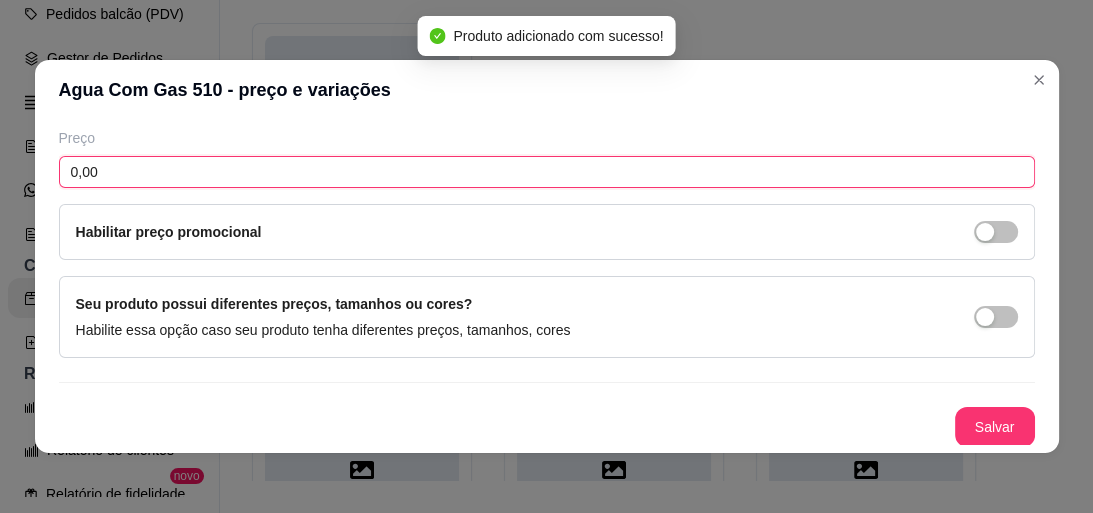 click on "0,00" at bounding box center [547, 172] 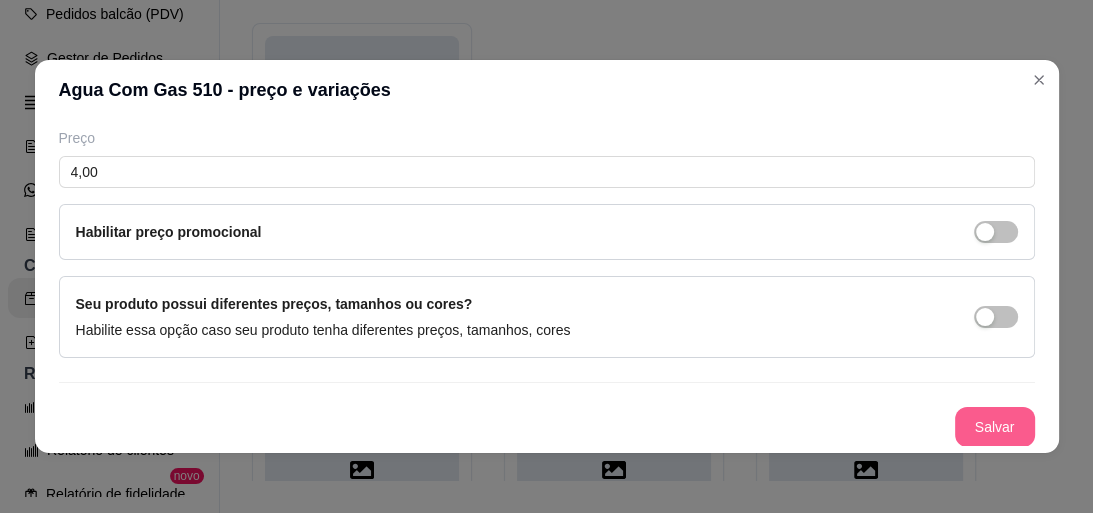 click on "Salvar" at bounding box center (995, 427) 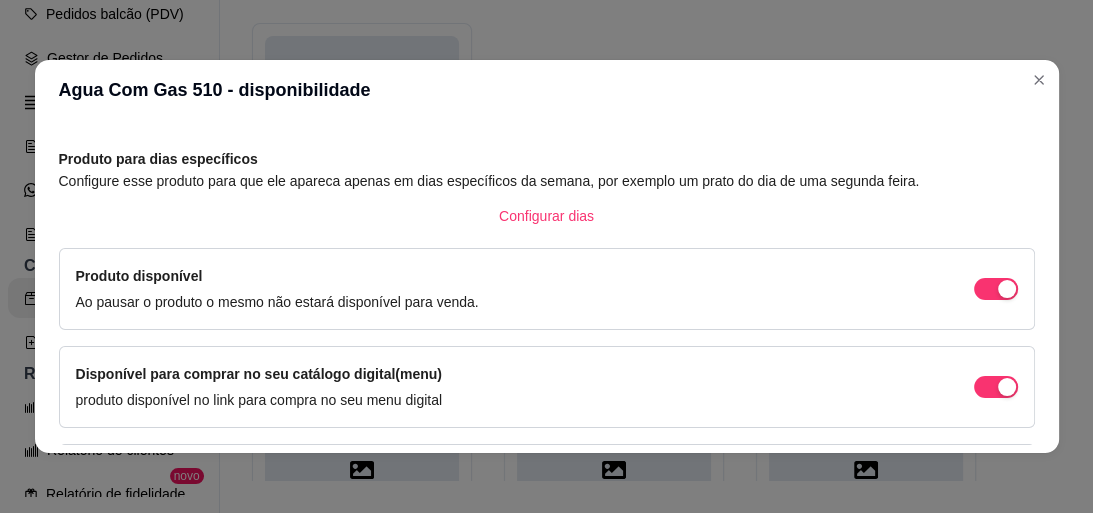 scroll, scrollTop: 93, scrollLeft: 0, axis: vertical 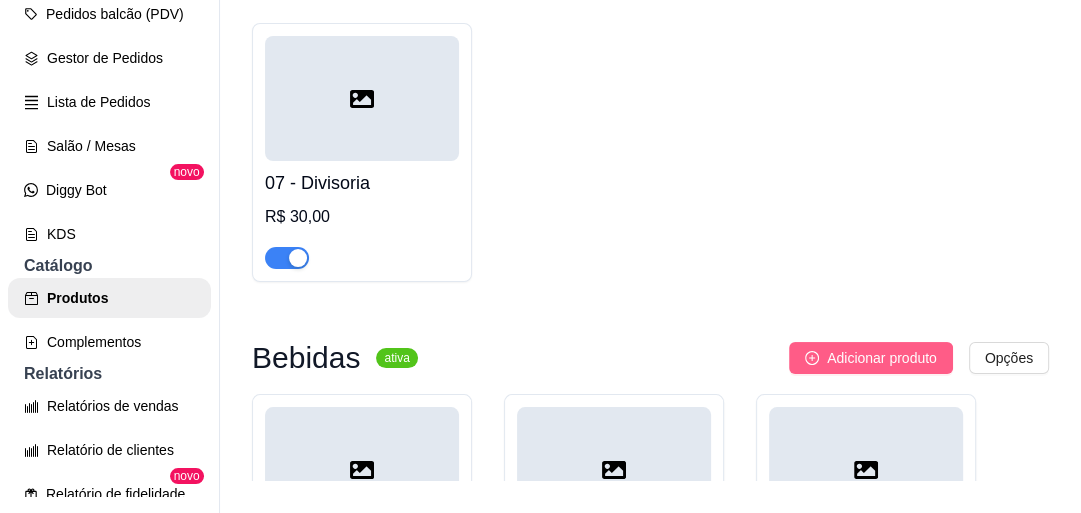 click on "Adicionar produto" at bounding box center (882, 358) 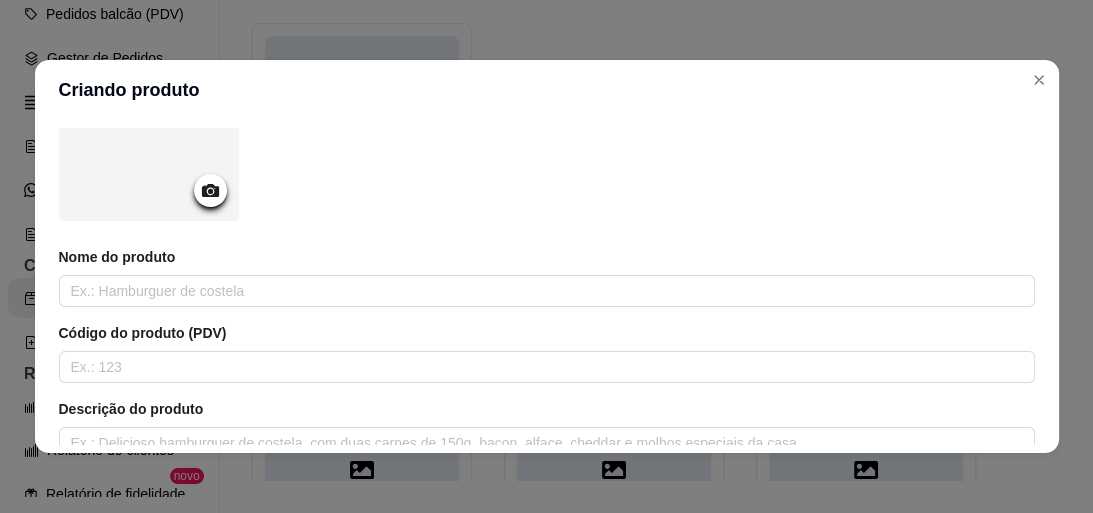 scroll, scrollTop: 240, scrollLeft: 0, axis: vertical 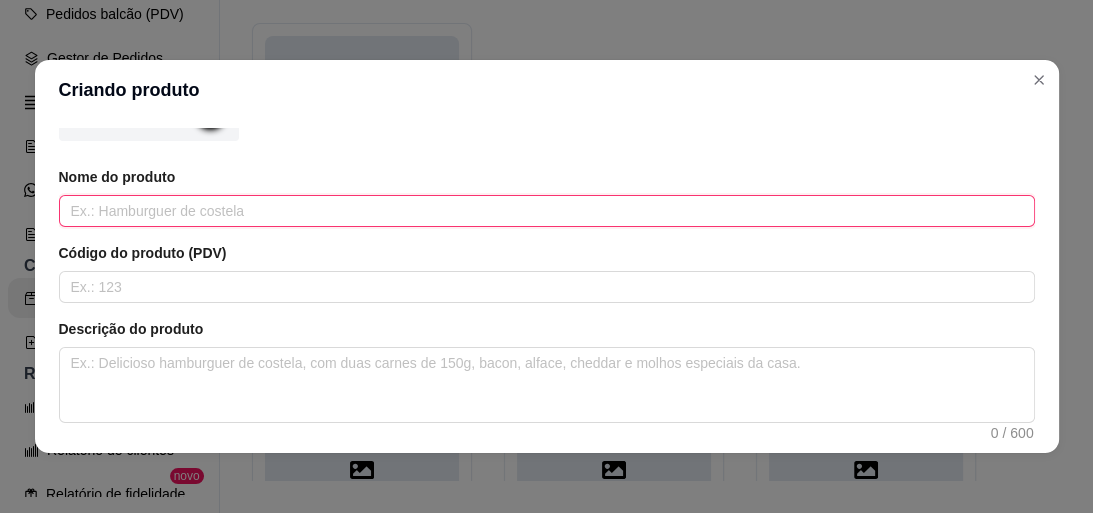 click at bounding box center [547, 211] 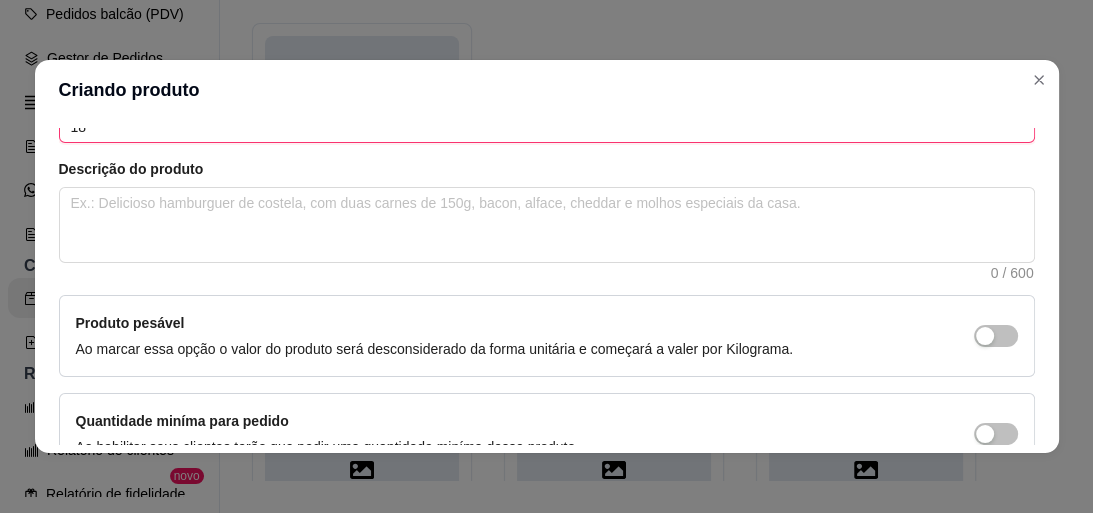 scroll, scrollTop: 516, scrollLeft: 0, axis: vertical 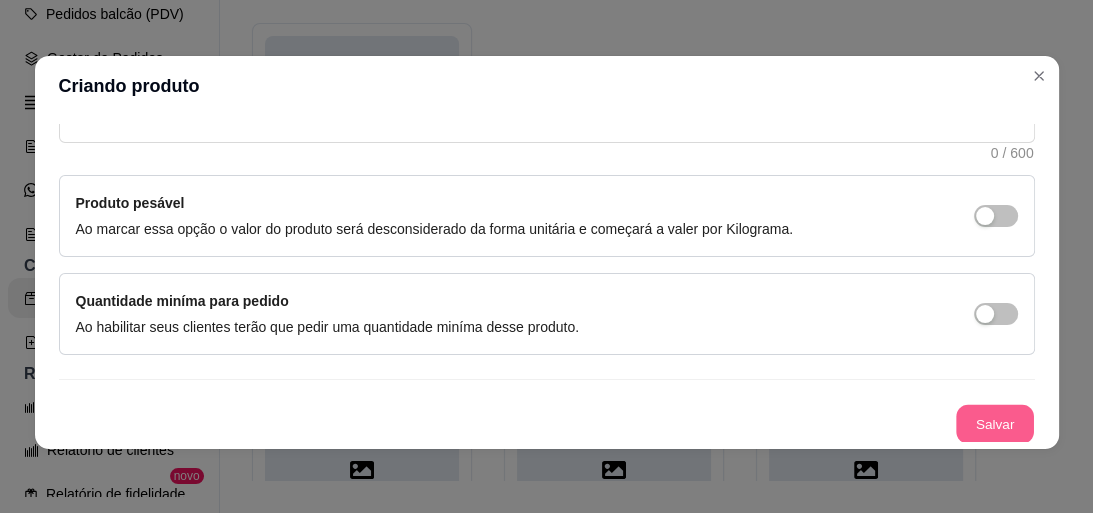 click on "Salvar" at bounding box center (995, 424) 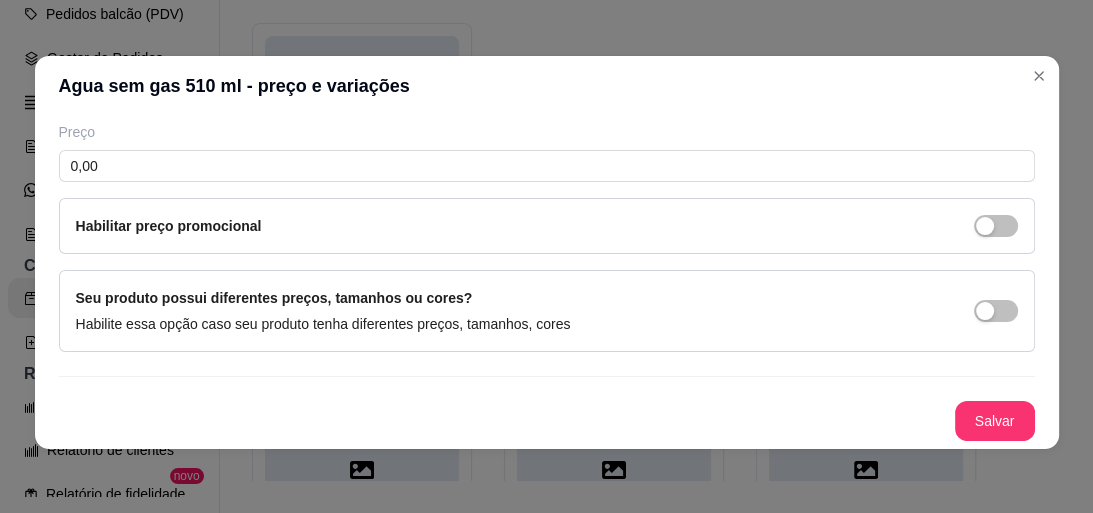 scroll, scrollTop: 73, scrollLeft: 0, axis: vertical 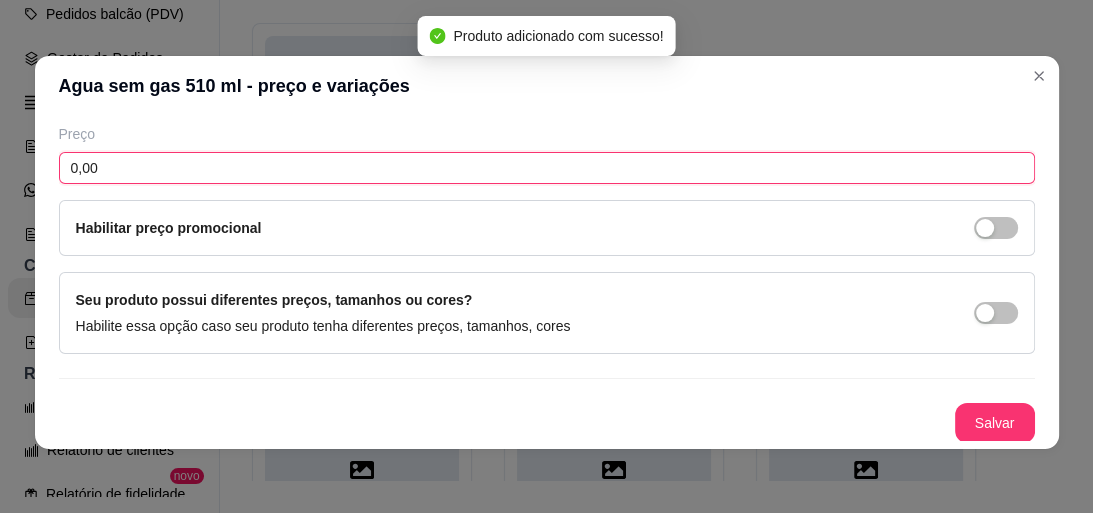 click on "0,00" at bounding box center [547, 168] 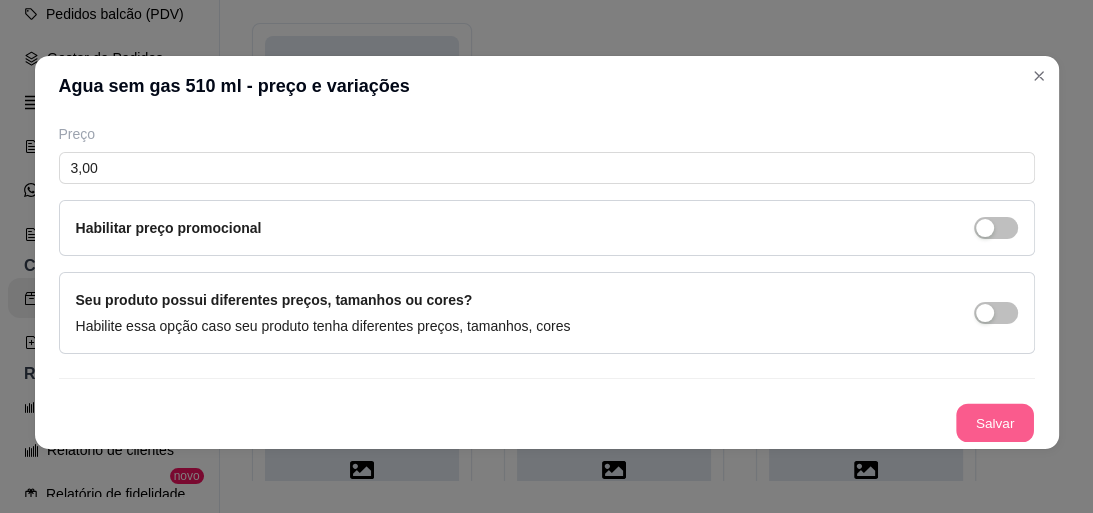 click on "Salvar" at bounding box center (995, 423) 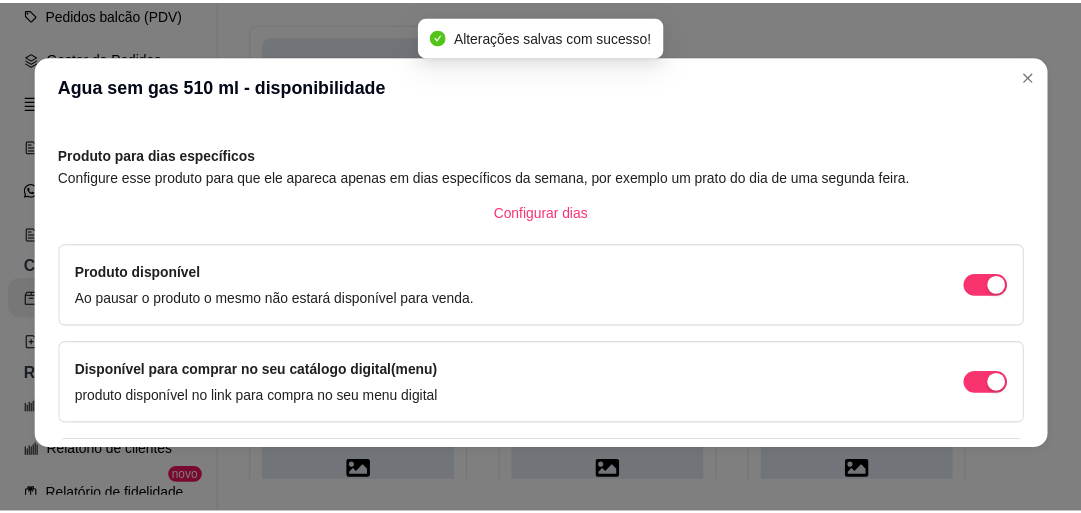 scroll, scrollTop: 93, scrollLeft: 0, axis: vertical 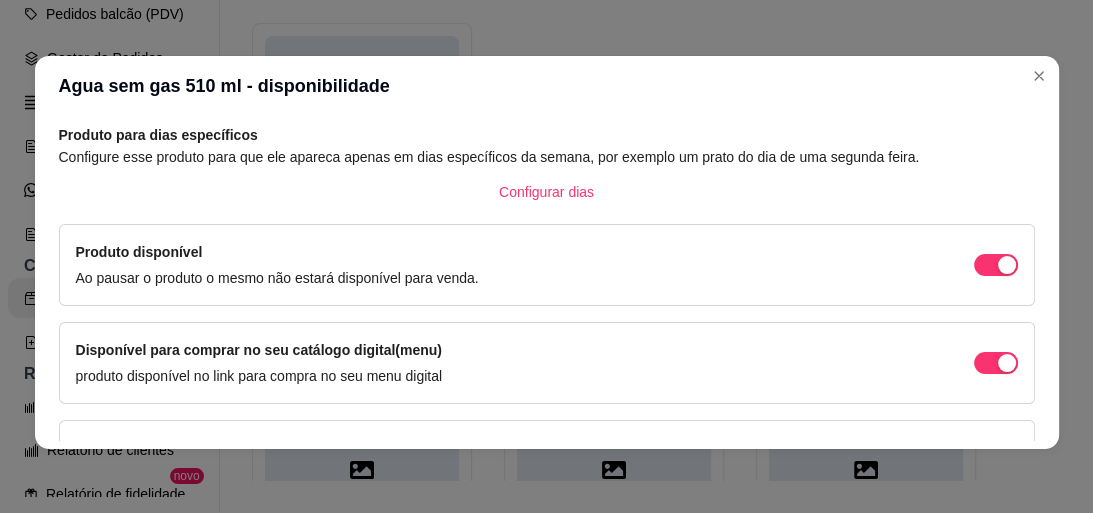 click on "01 - Marmitex P   R$ 20,00 02 - marmitex M   R$ 25,00 03 - Dobradinh 03   R$ 0,00 04 - dobradinha M   R$ 35,00 05 - Feijoada completa   R$ 0,00 06 - Feijoada   R$ 0,00 07 - Divisoria   R$ 30,00" at bounding box center (650, -139) 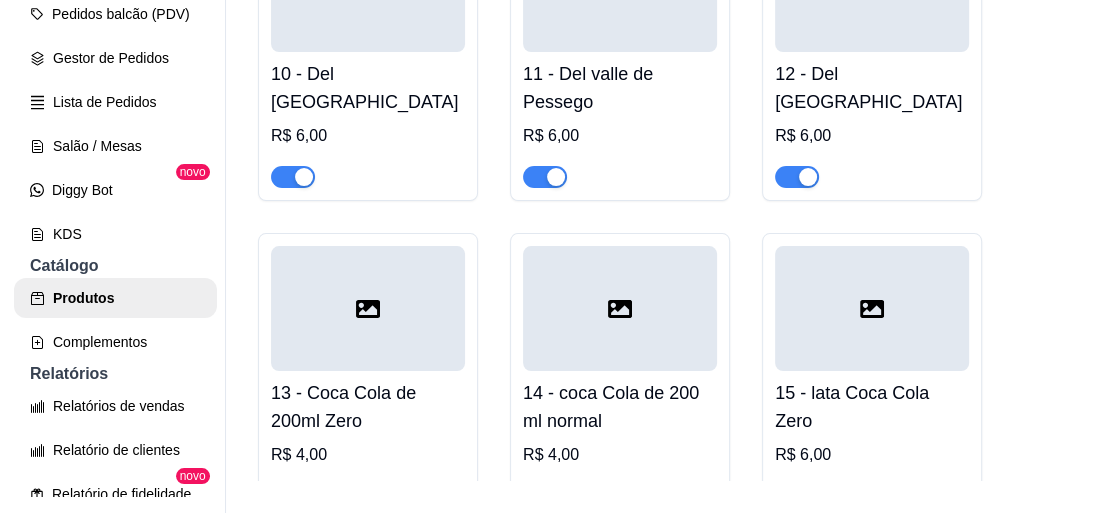 scroll, scrollTop: 1659, scrollLeft: 0, axis: vertical 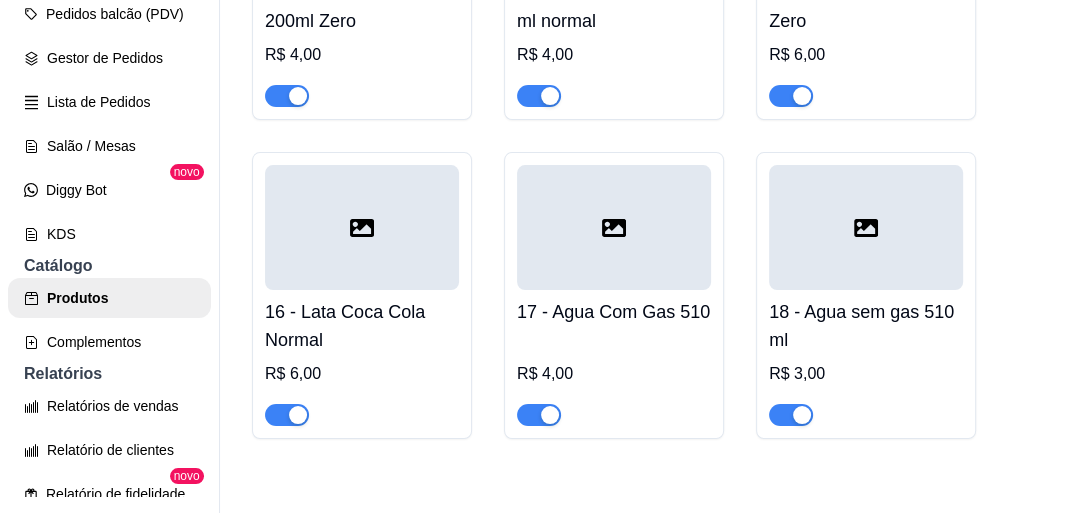 click at bounding box center (866, 227) 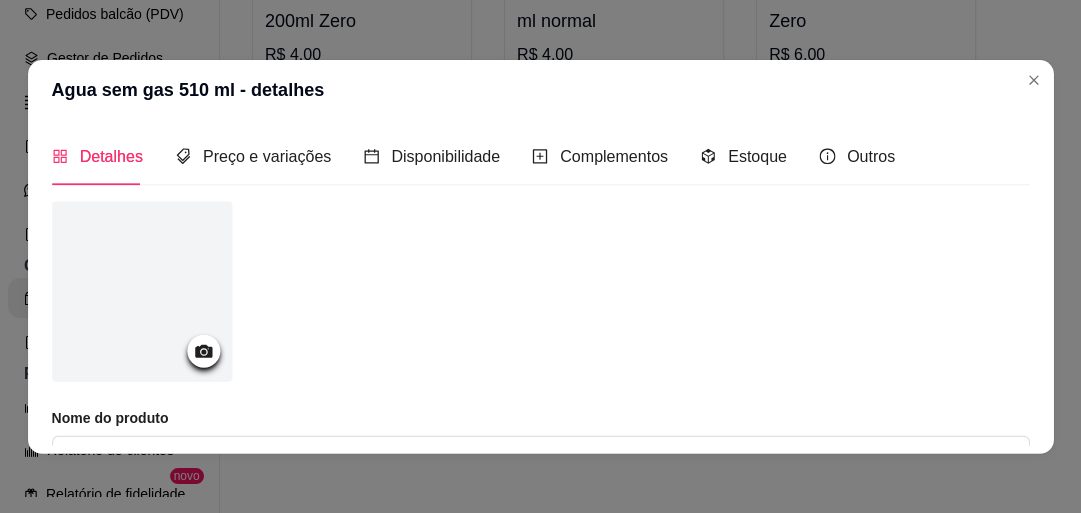 click at bounding box center [541, 294] 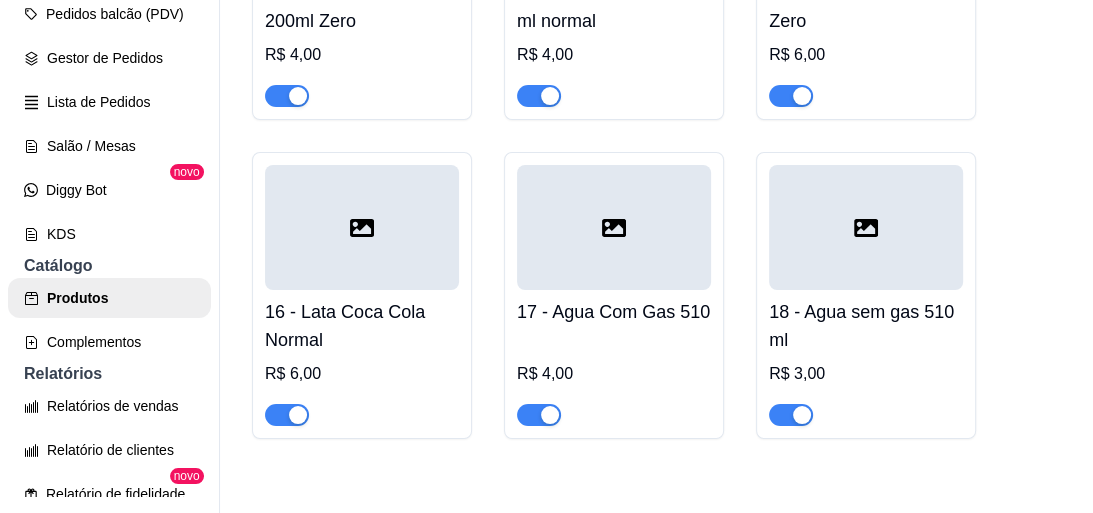 click at bounding box center [547, 294] 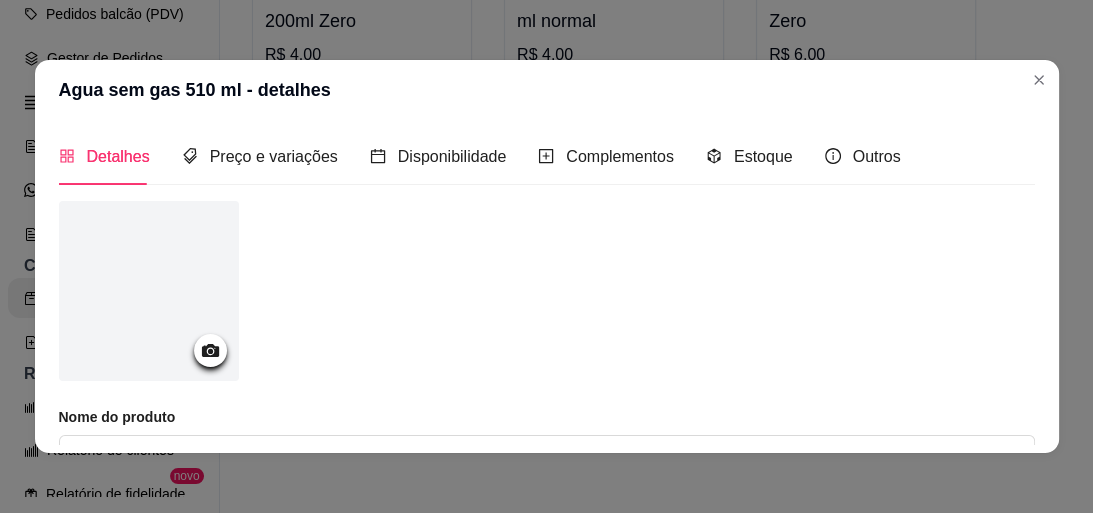 scroll, scrollTop: 240, scrollLeft: 0, axis: vertical 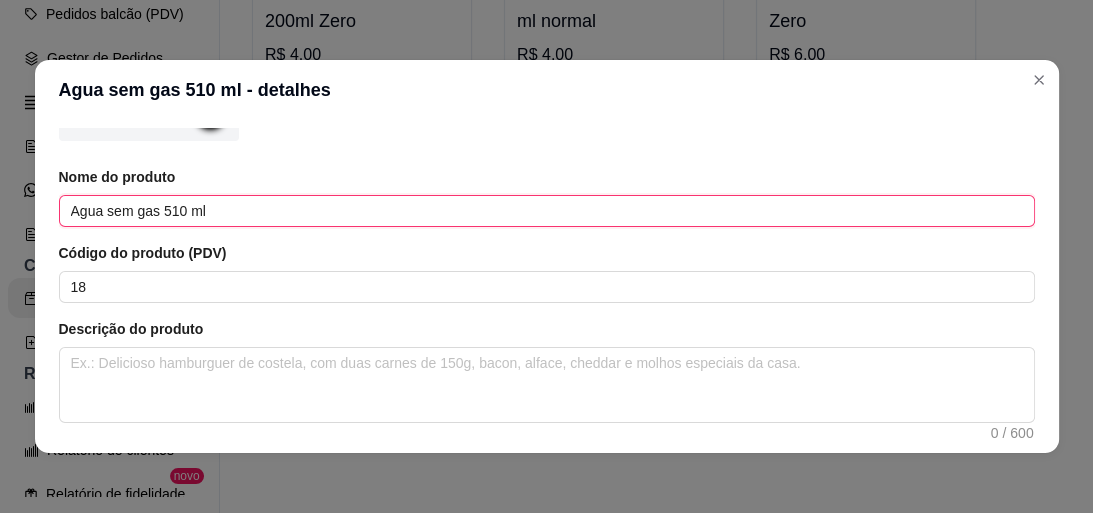 click on "Agua sem gas 510 ml" at bounding box center [547, 211] 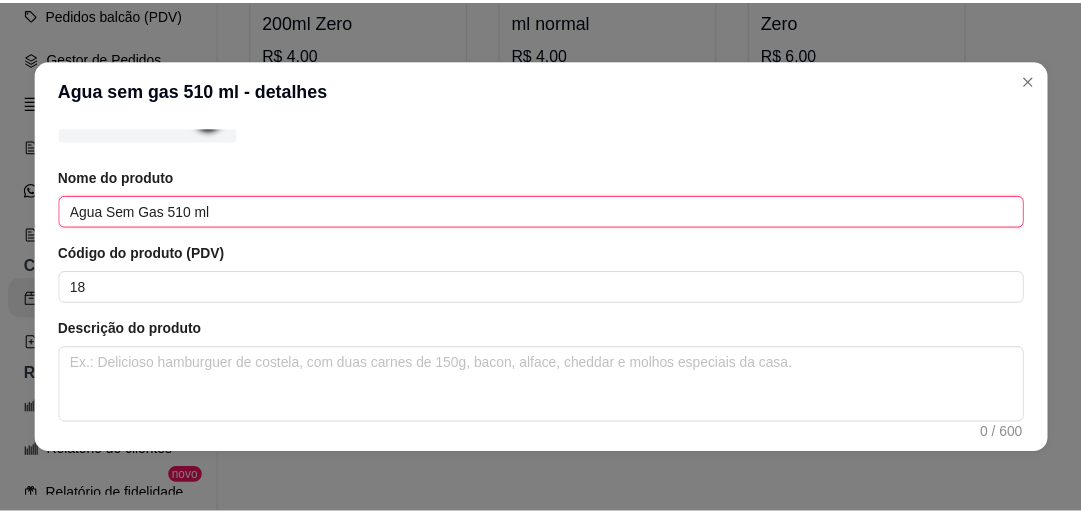 scroll, scrollTop: 516, scrollLeft: 0, axis: vertical 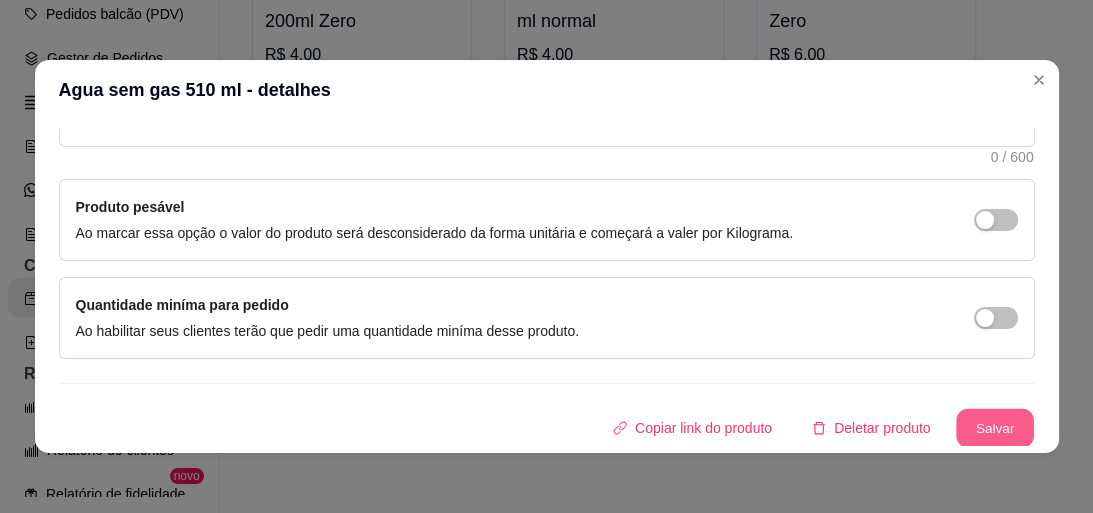 click on "Salvar" at bounding box center (995, 428) 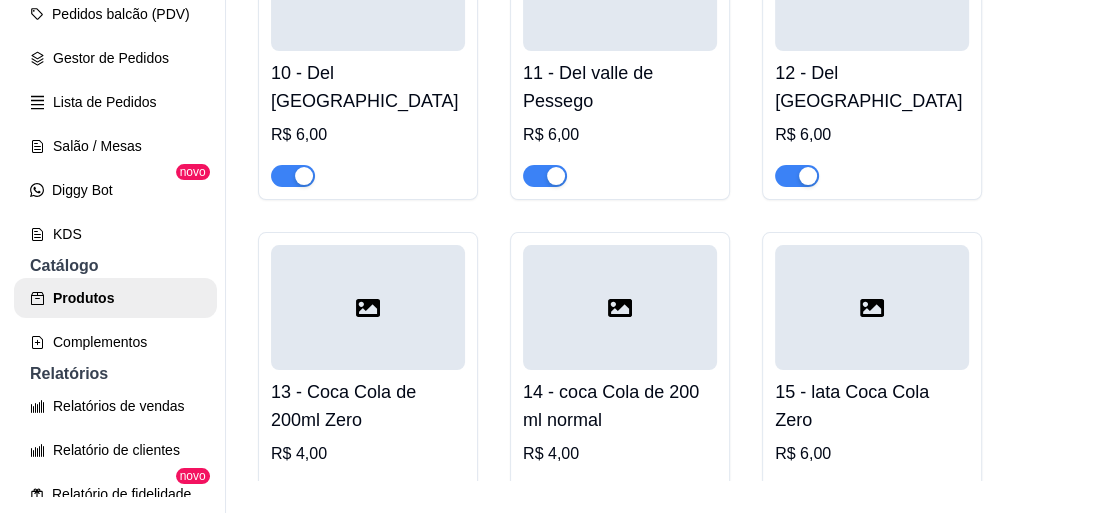 scroll, scrollTop: 1020, scrollLeft: 0, axis: vertical 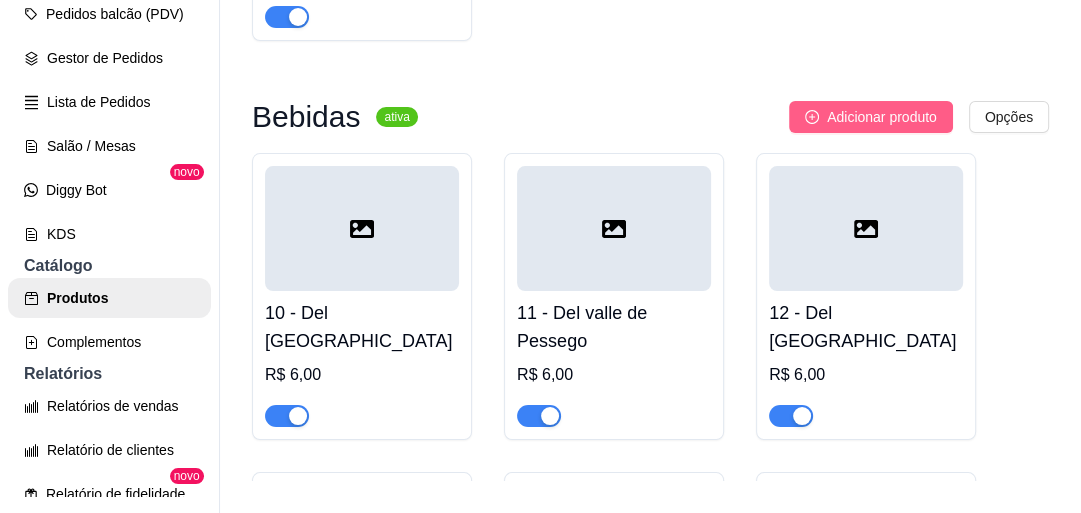 click on "Adicionar produto" at bounding box center [882, 117] 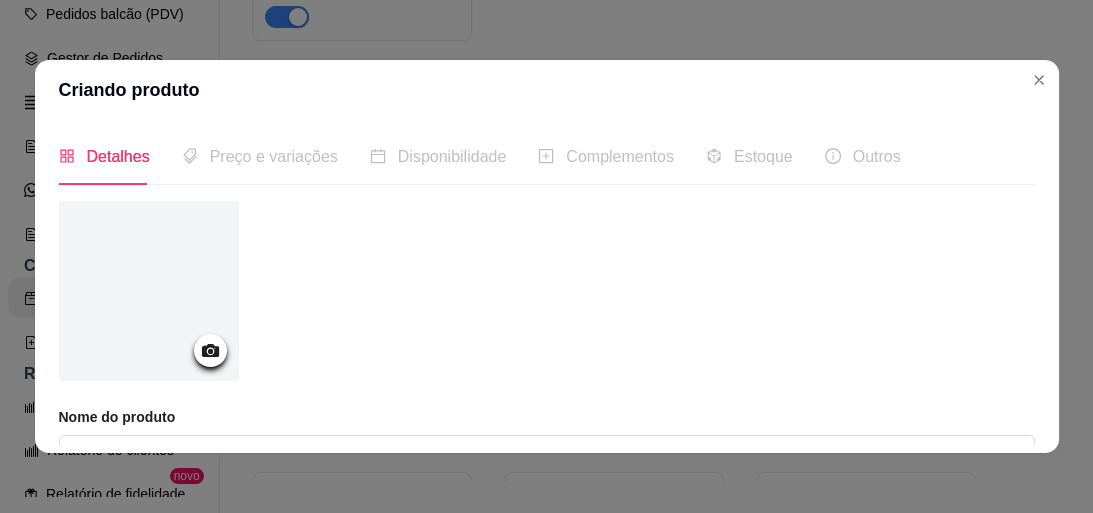 scroll, scrollTop: 240, scrollLeft: 0, axis: vertical 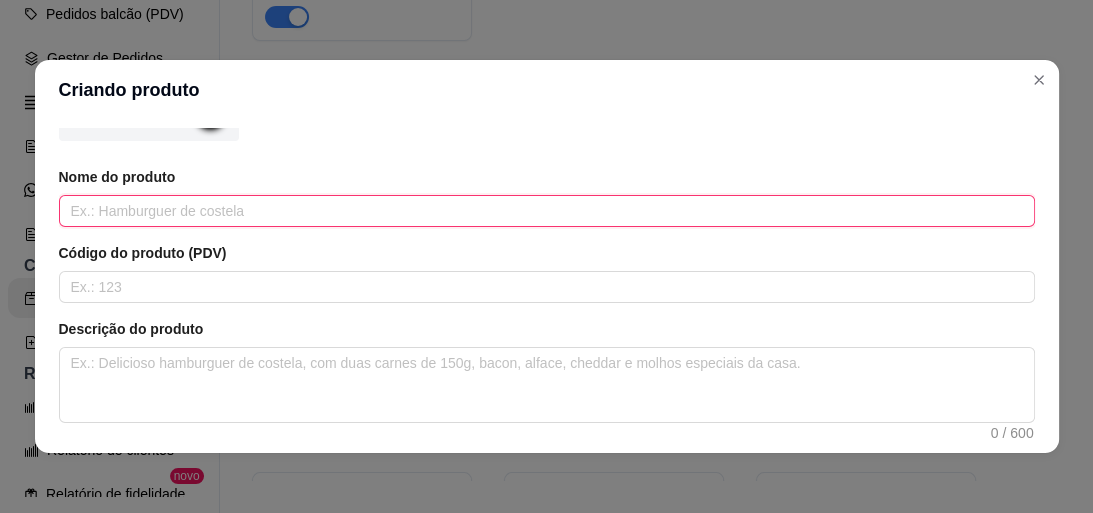 click at bounding box center [547, 211] 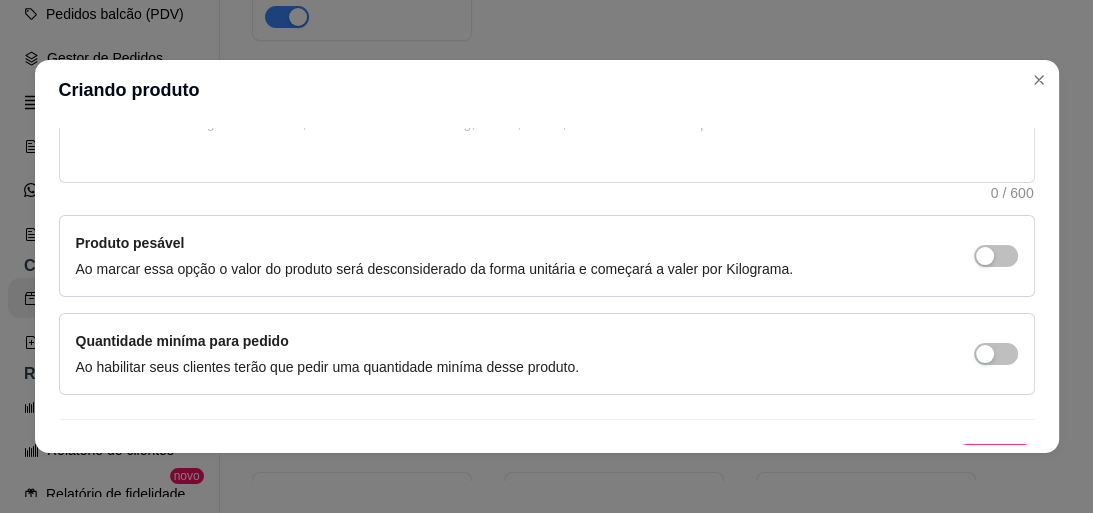 scroll, scrollTop: 516, scrollLeft: 0, axis: vertical 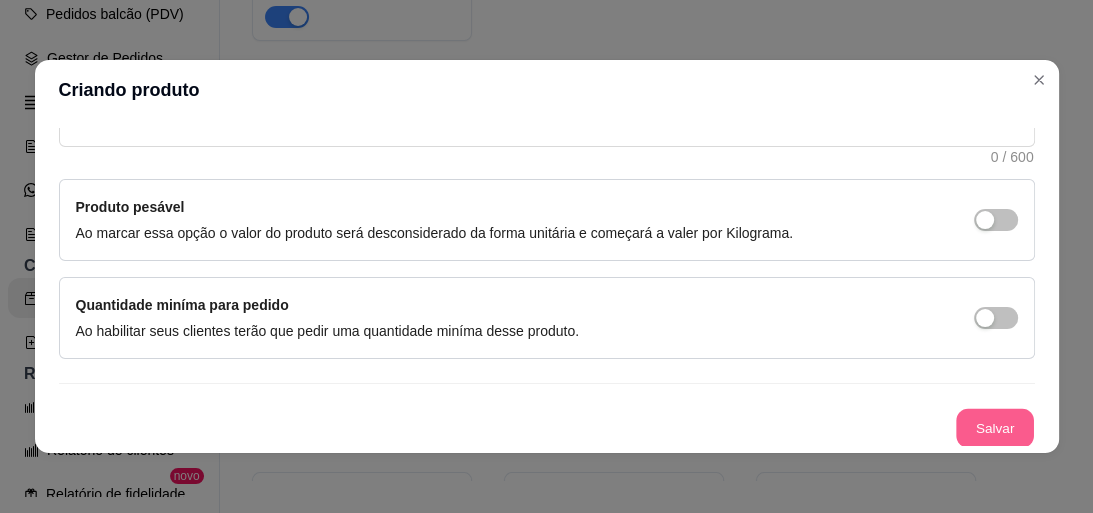 click on "Salvar" at bounding box center [995, 428] 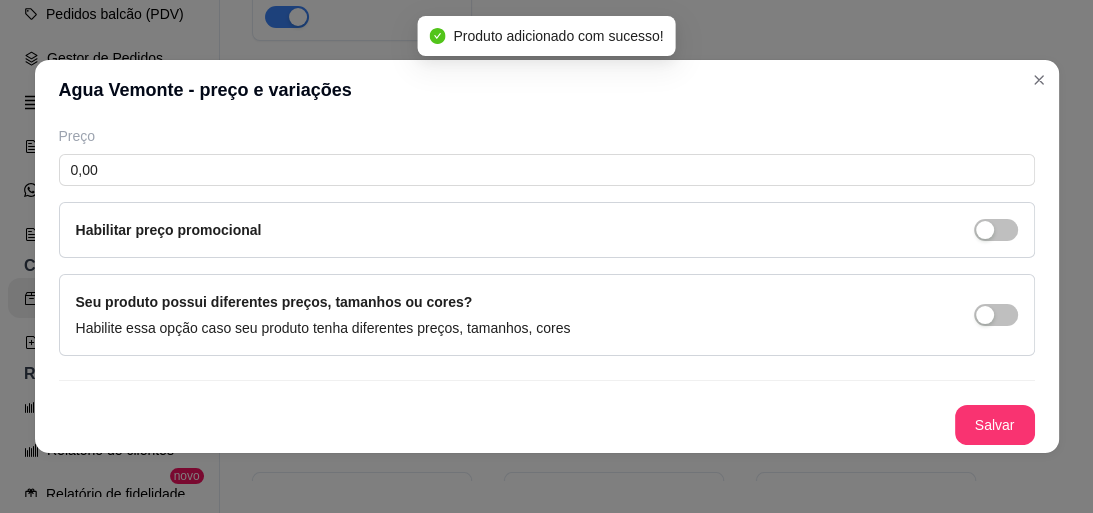 scroll, scrollTop: 73, scrollLeft: 0, axis: vertical 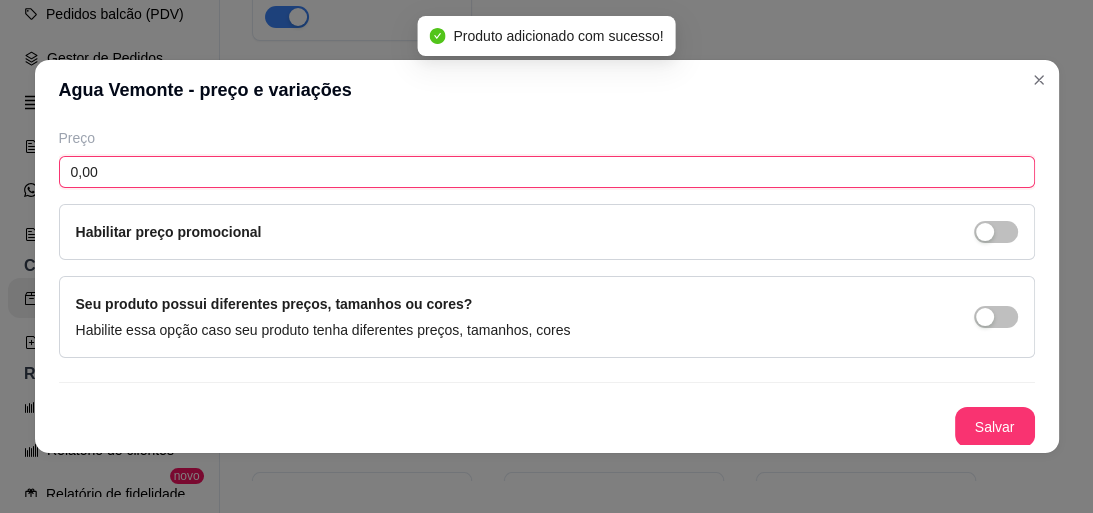 click on "0,00" at bounding box center (547, 172) 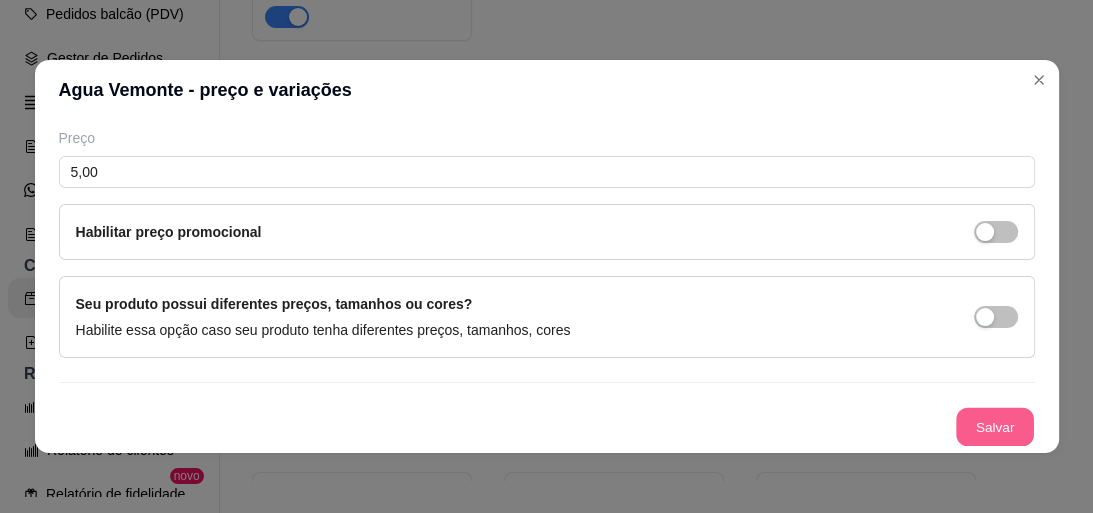 click on "Salvar" at bounding box center (995, 427) 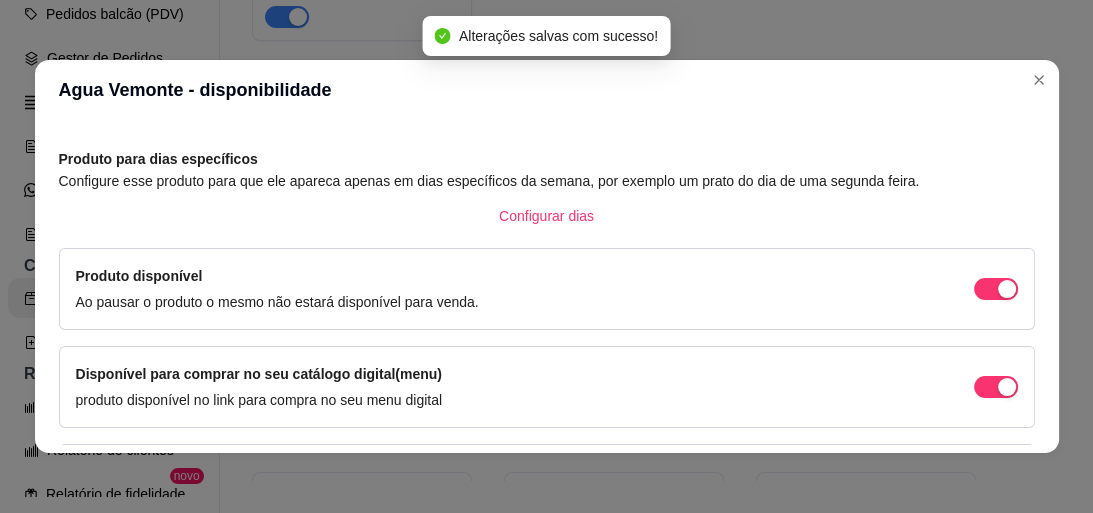 scroll, scrollTop: 93, scrollLeft: 0, axis: vertical 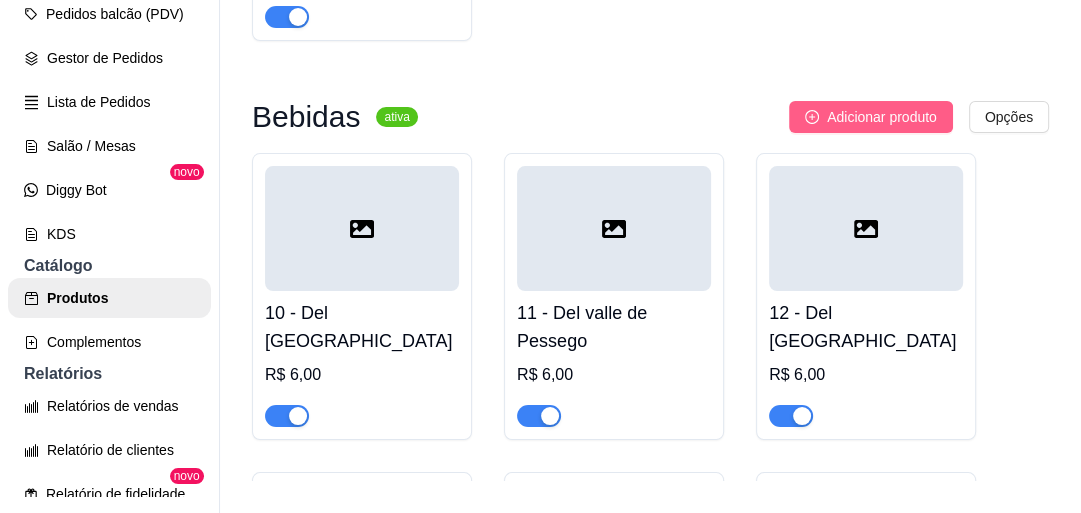 click on "Adicionar produto" at bounding box center (882, 117) 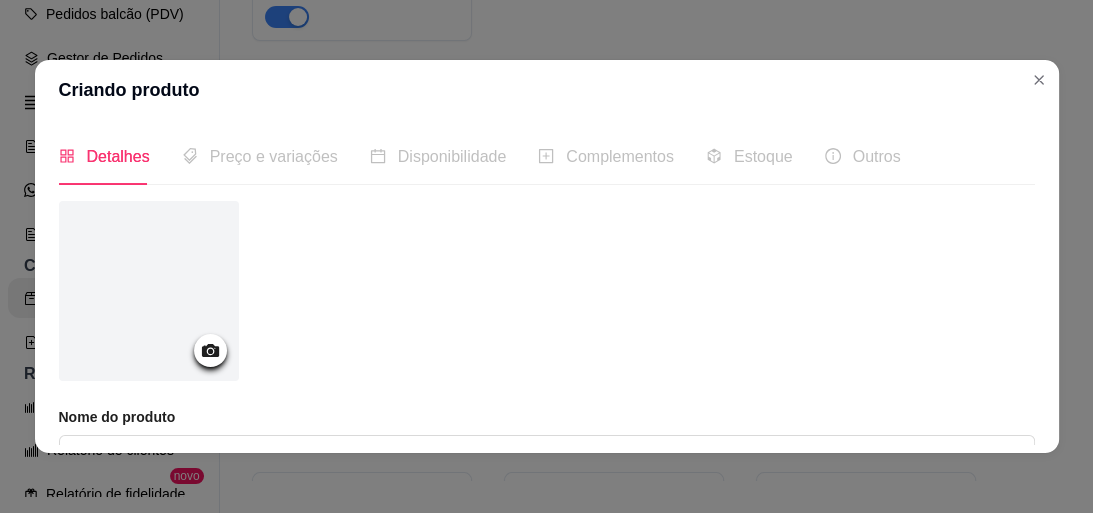 scroll, scrollTop: 160, scrollLeft: 0, axis: vertical 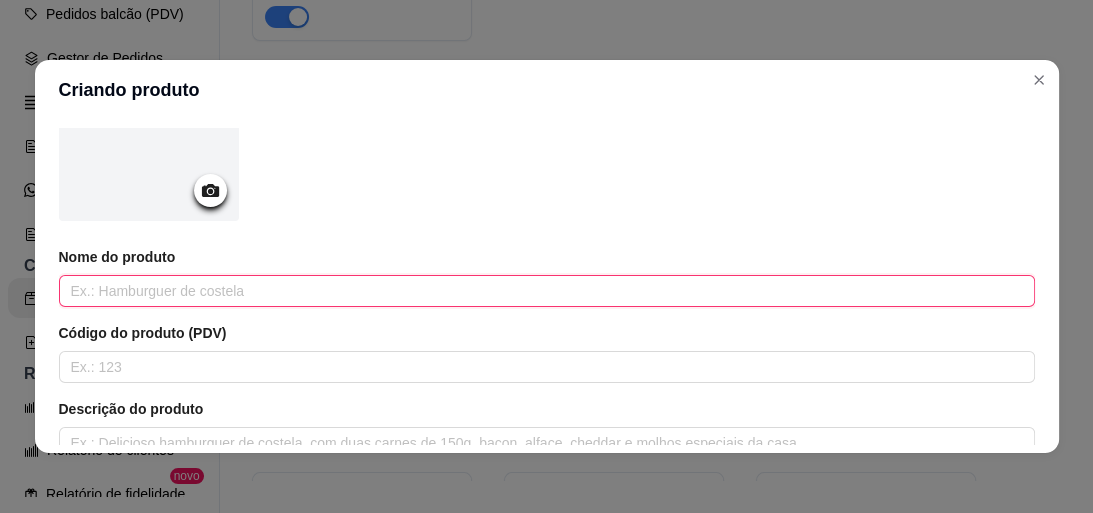 click at bounding box center (547, 291) 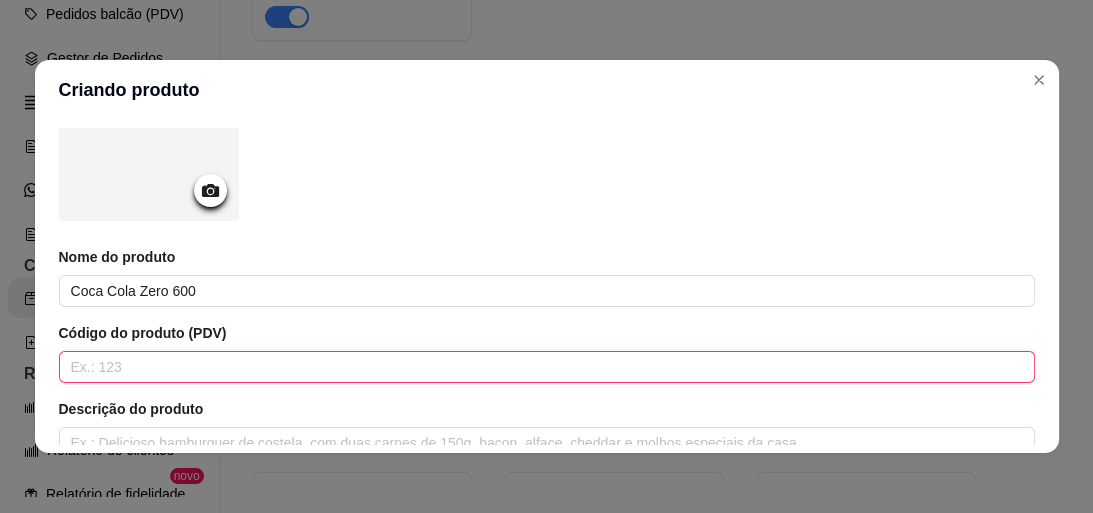 click at bounding box center [547, 367] 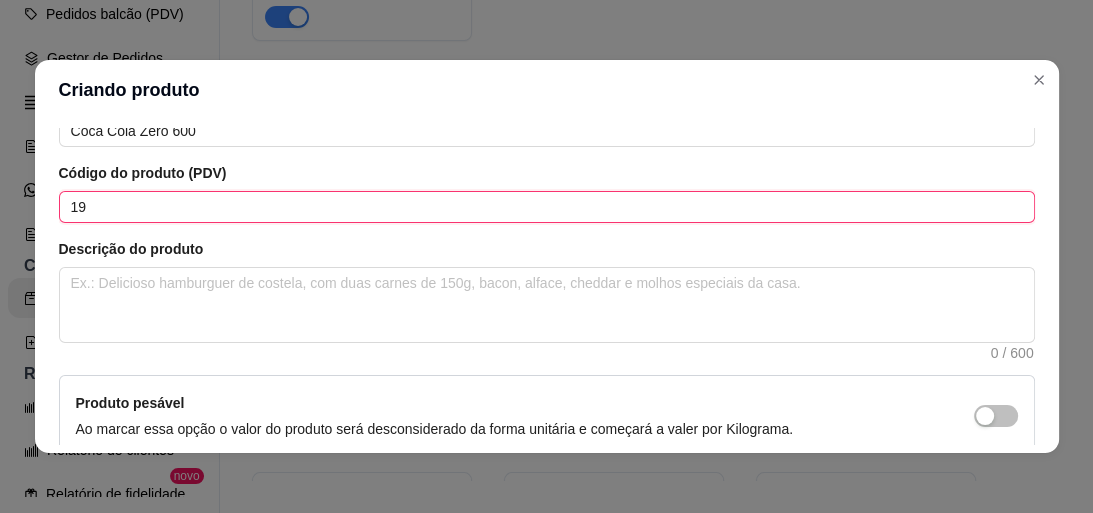 scroll, scrollTop: 516, scrollLeft: 0, axis: vertical 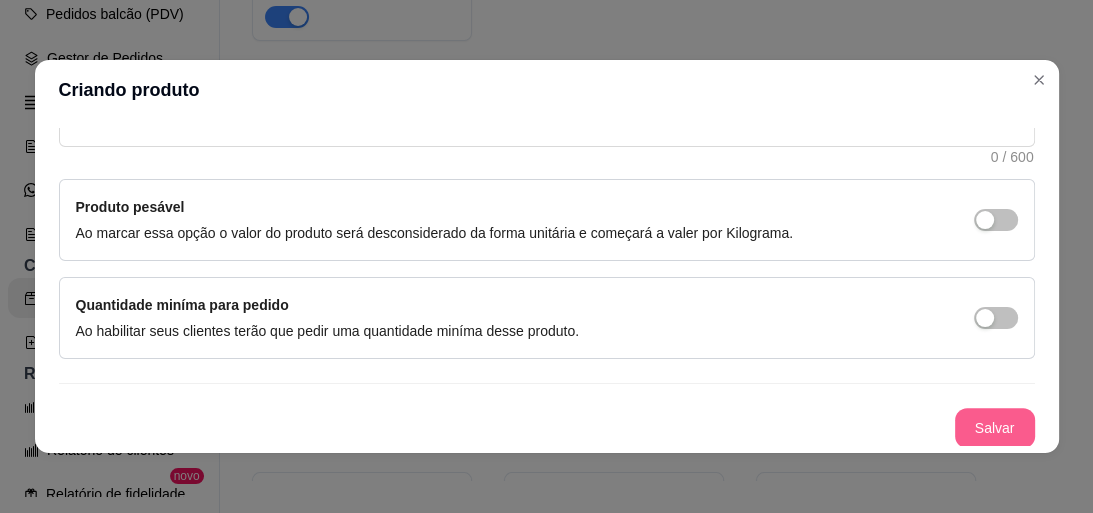 click on "Salvar" at bounding box center (995, 428) 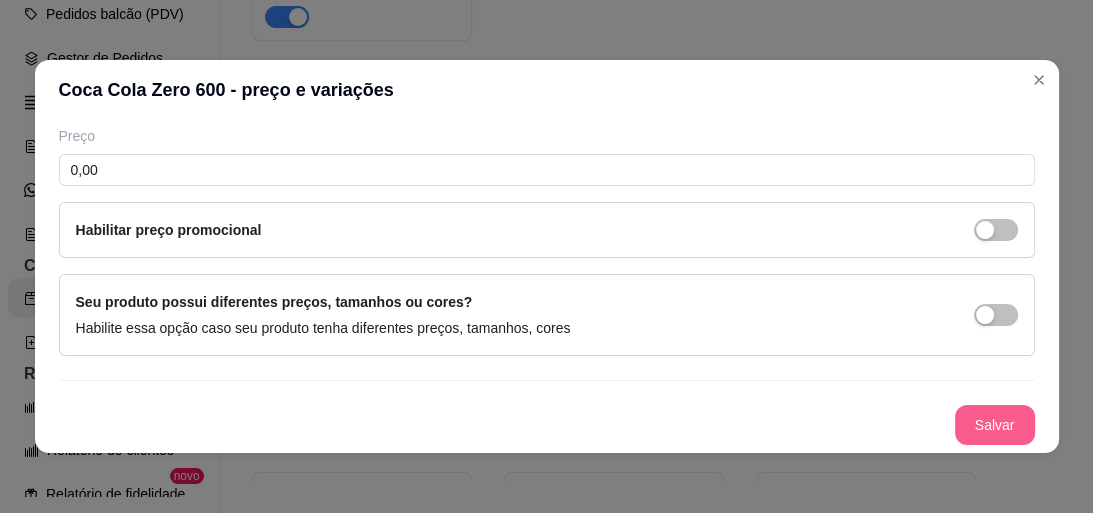 scroll, scrollTop: 73, scrollLeft: 0, axis: vertical 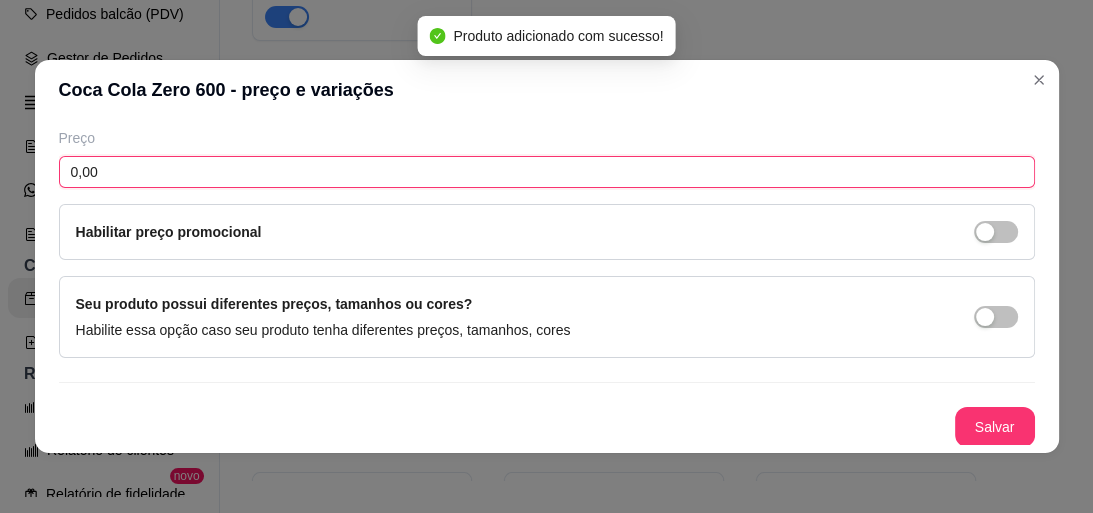 click on "0,00" at bounding box center (547, 172) 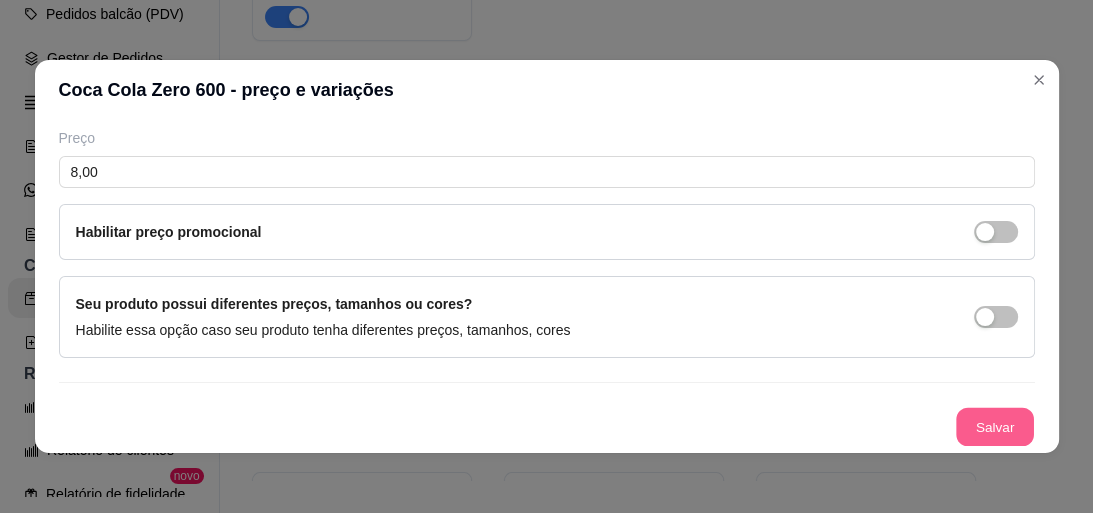 click on "Salvar" at bounding box center [995, 427] 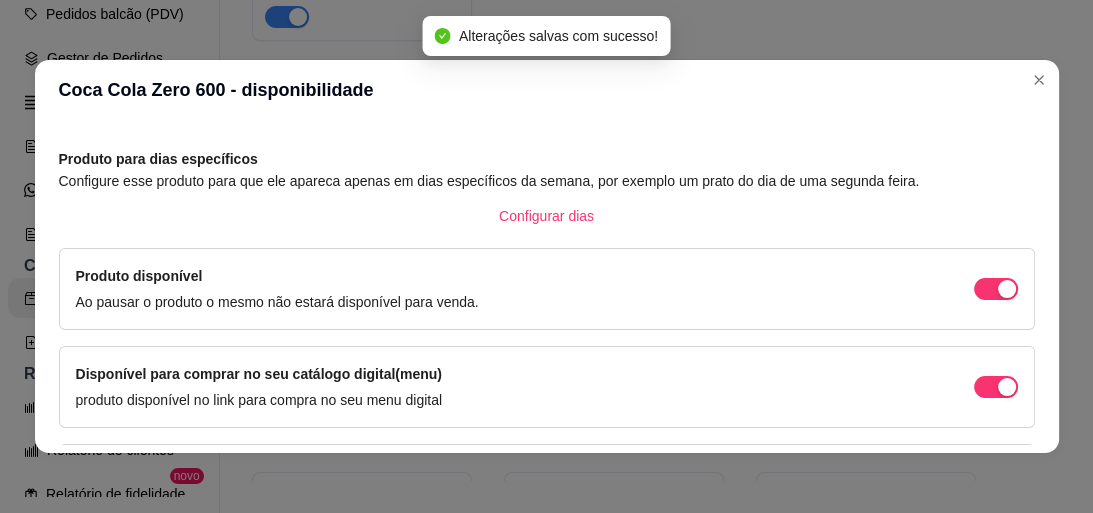 scroll, scrollTop: 93, scrollLeft: 0, axis: vertical 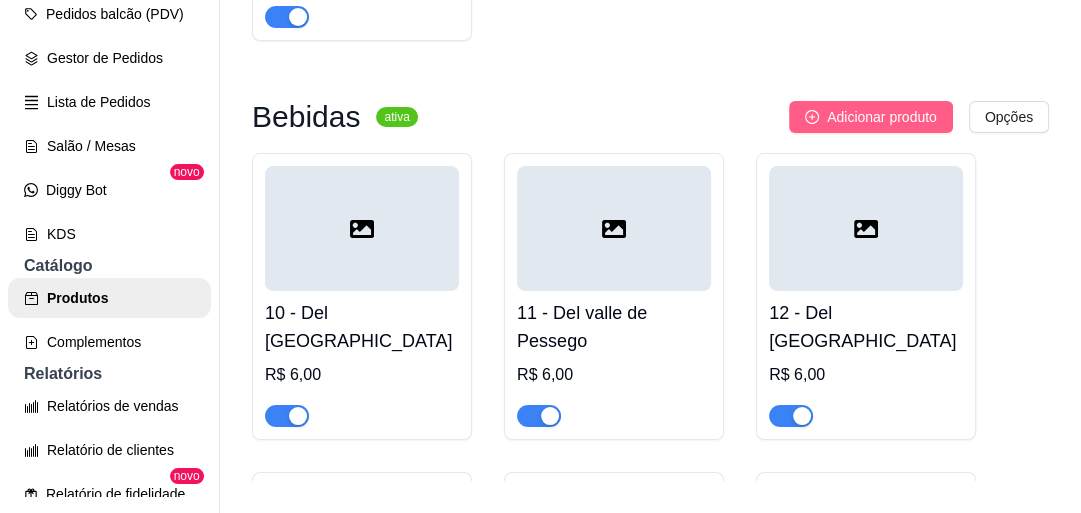 click on "Adicionar produto" at bounding box center [882, 117] 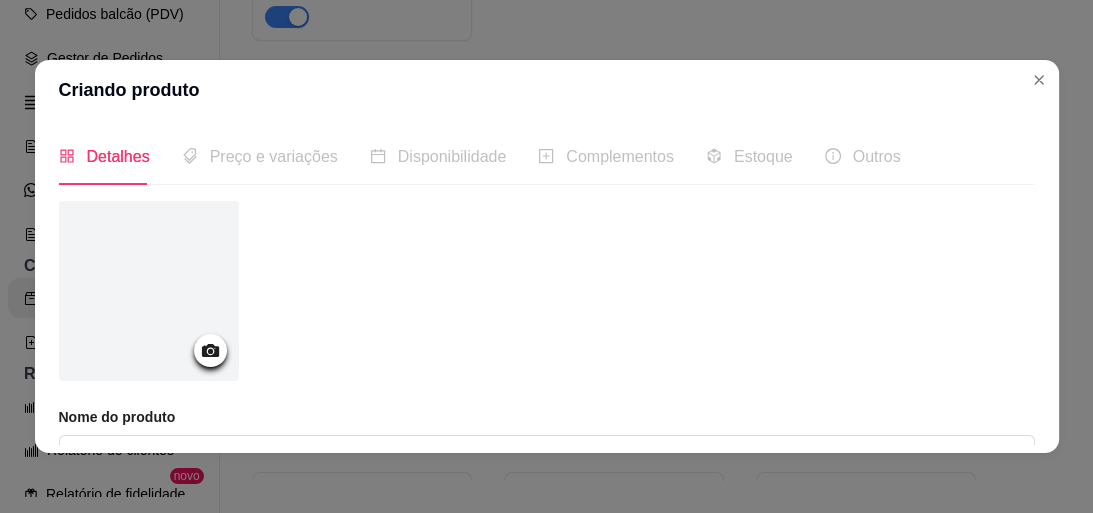 scroll, scrollTop: 160, scrollLeft: 0, axis: vertical 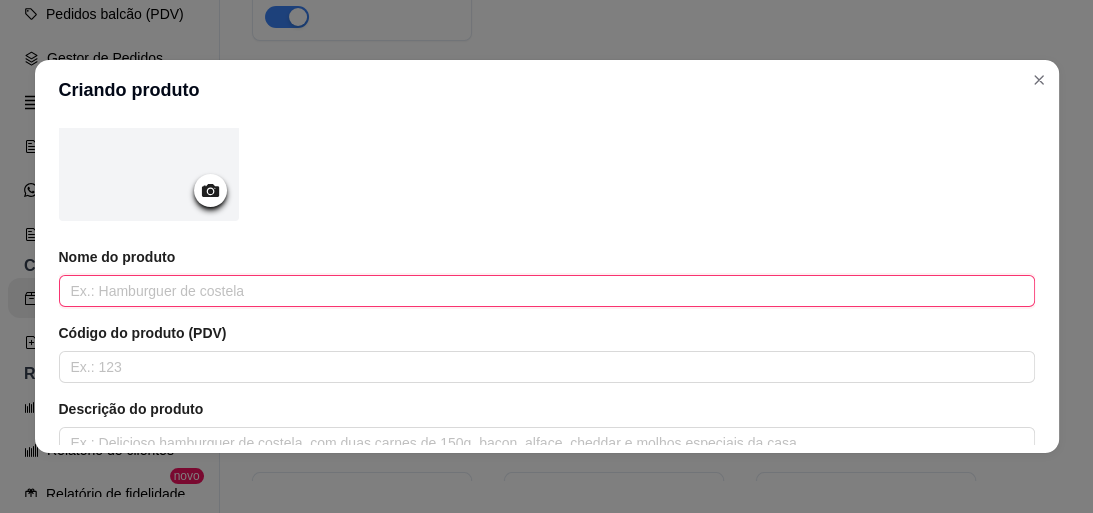 click at bounding box center [547, 291] 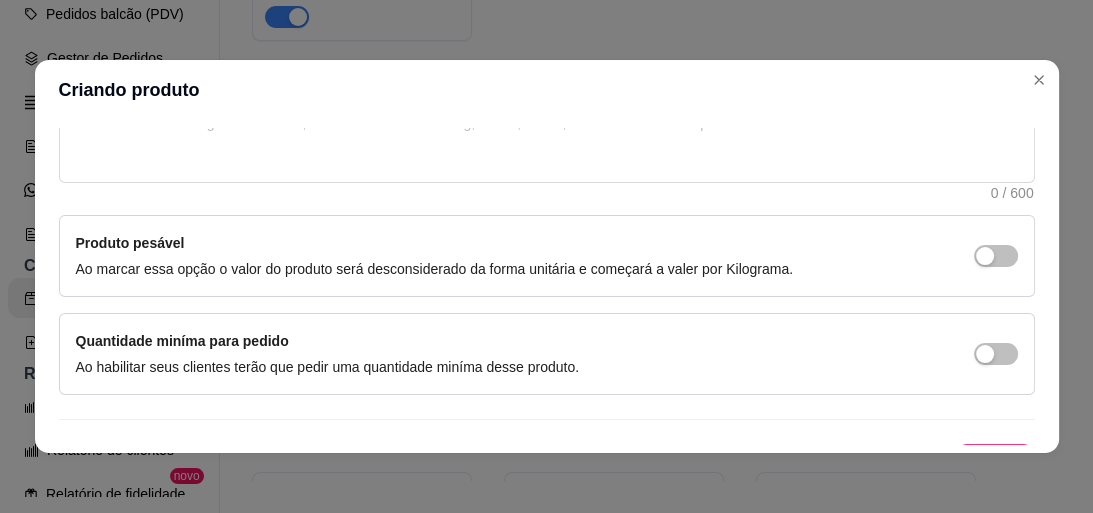 scroll, scrollTop: 516, scrollLeft: 0, axis: vertical 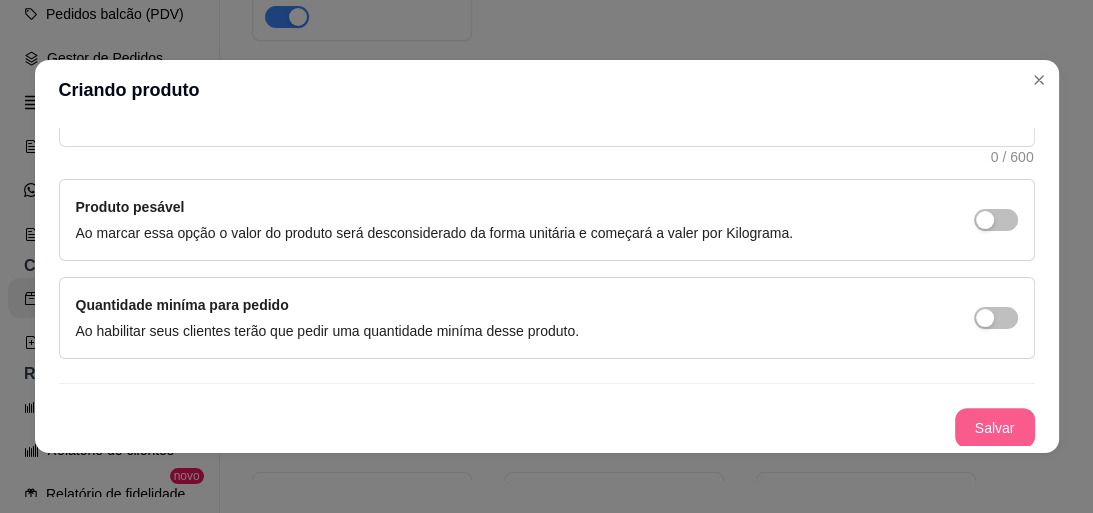 click on "Salvar" at bounding box center (995, 428) 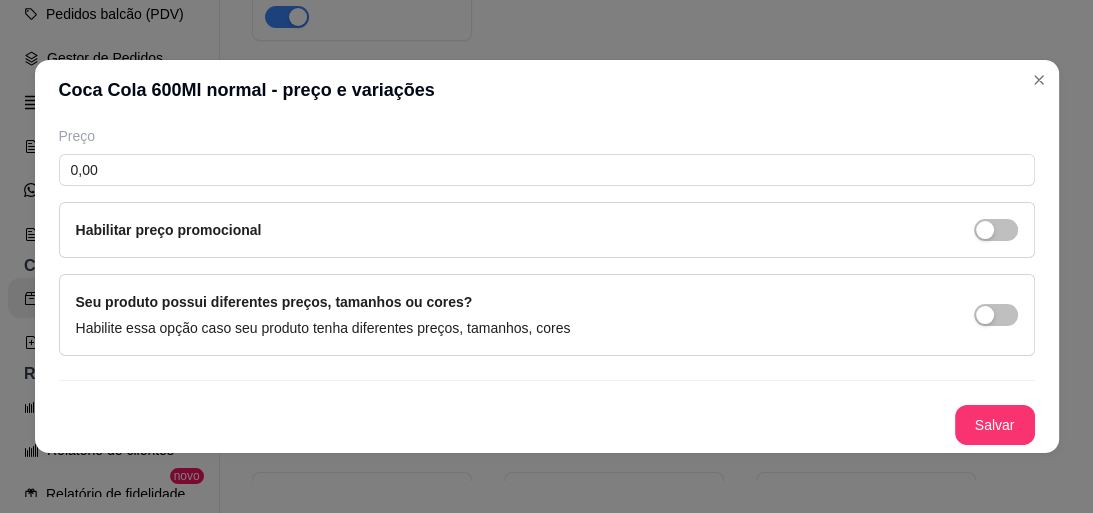 scroll, scrollTop: 73, scrollLeft: 0, axis: vertical 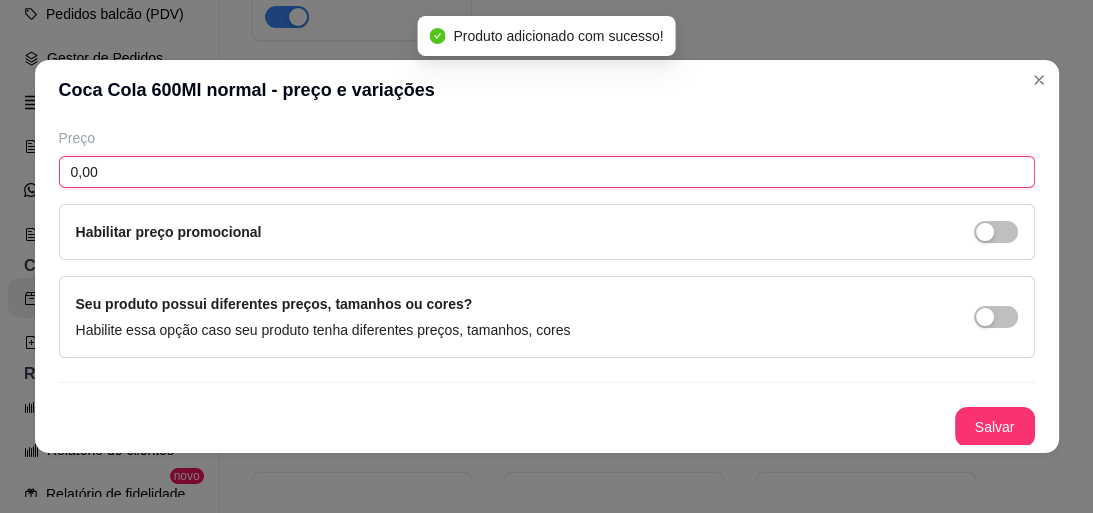 click on "0,00" at bounding box center [547, 172] 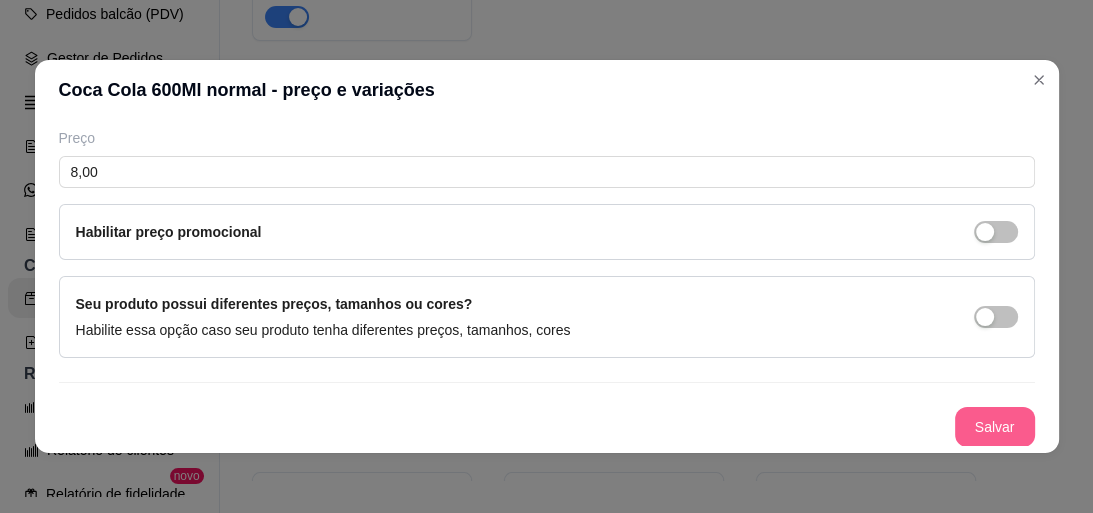 click on "Salvar" at bounding box center [995, 427] 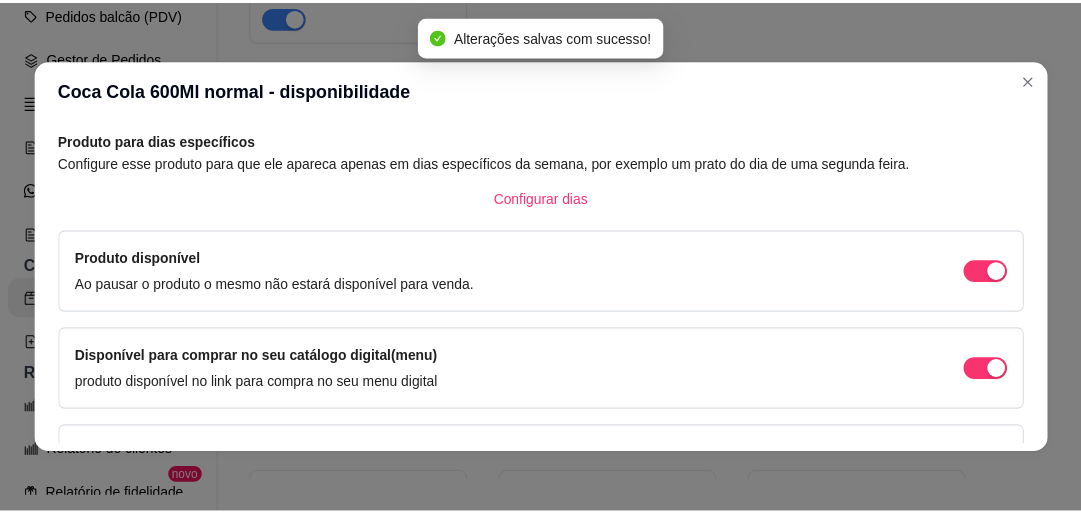 scroll, scrollTop: 11, scrollLeft: 0, axis: vertical 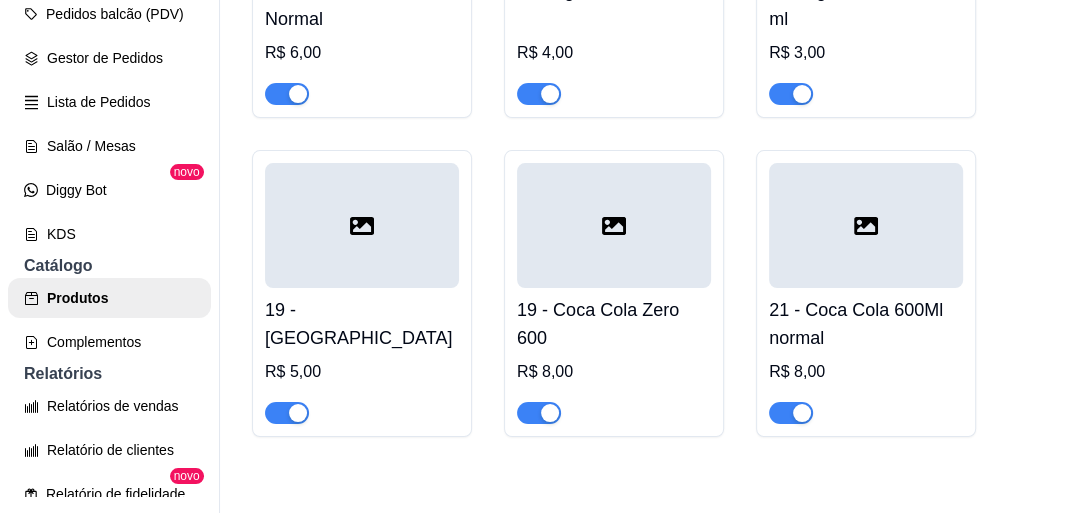 click on "19 - Coca Cola Zero 600" at bounding box center [614, 324] 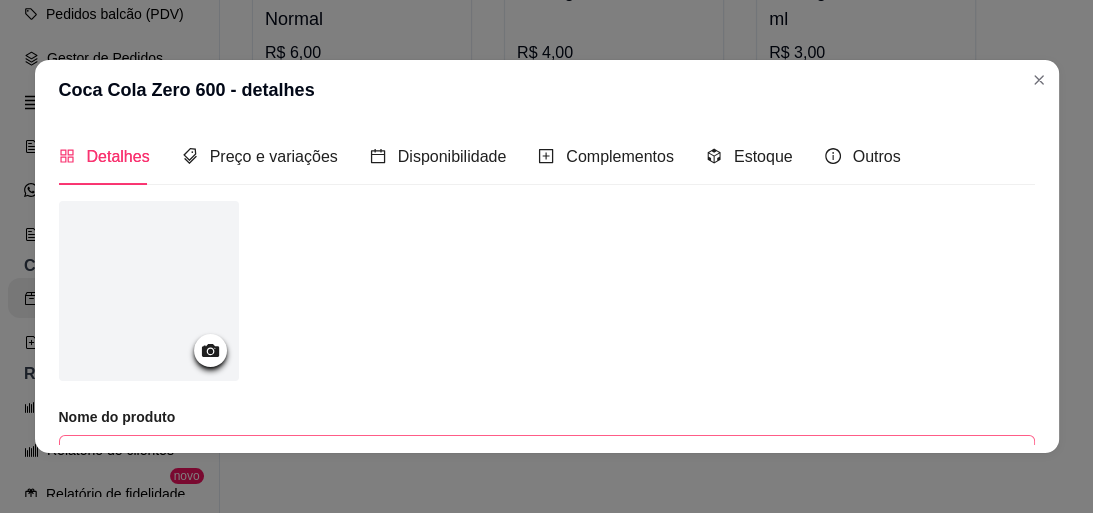 scroll, scrollTop: 160, scrollLeft: 0, axis: vertical 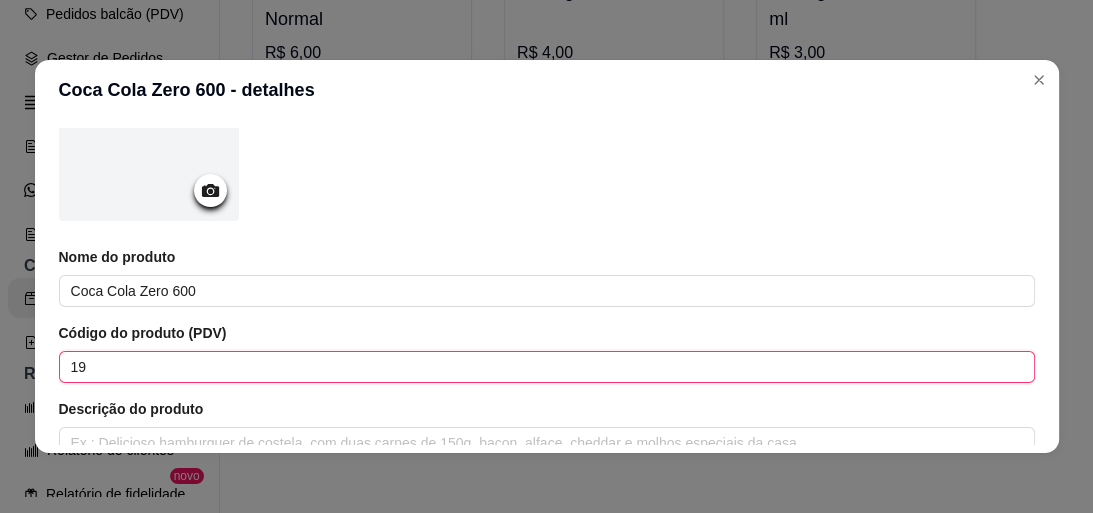 drag, startPoint x: 223, startPoint y: 352, endPoint x: 0, endPoint y: 367, distance: 223.50392 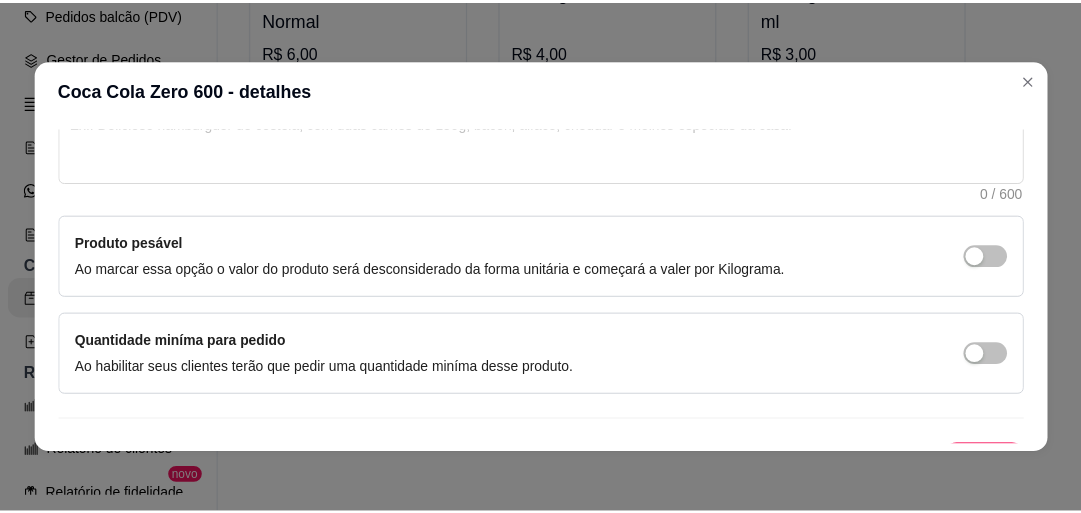 scroll, scrollTop: 516, scrollLeft: 0, axis: vertical 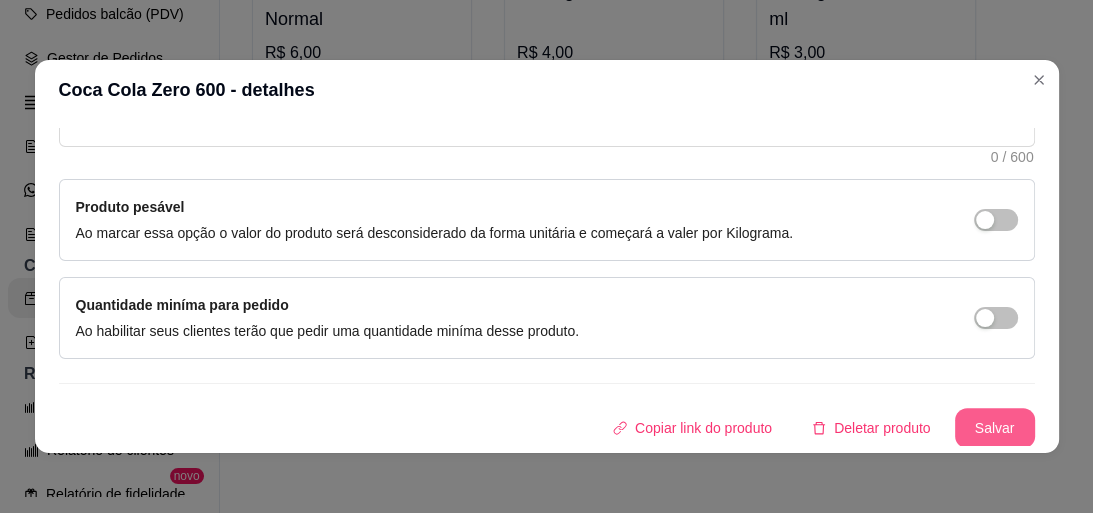 click on "Salvar" at bounding box center (995, 428) 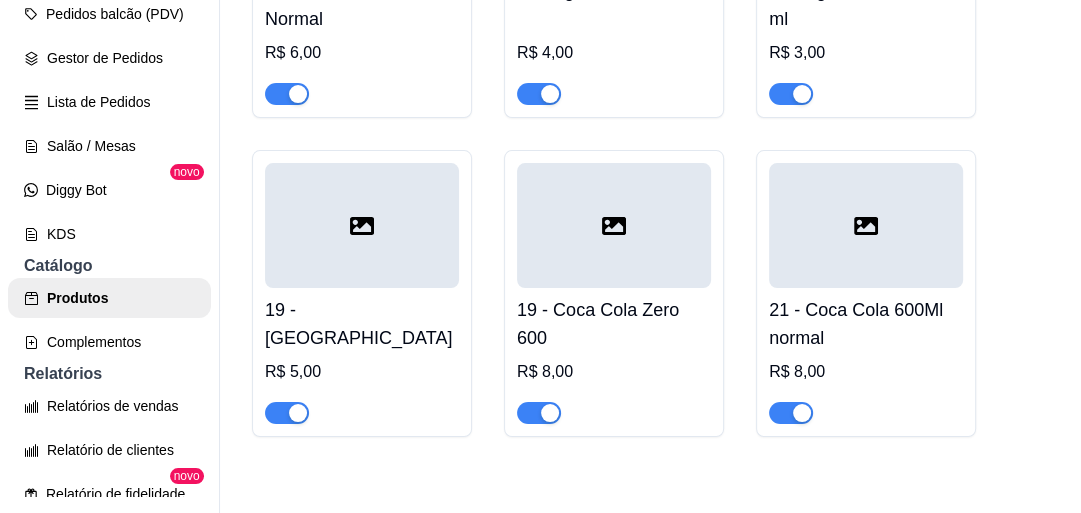 scroll, scrollTop: 2060, scrollLeft: 0, axis: vertical 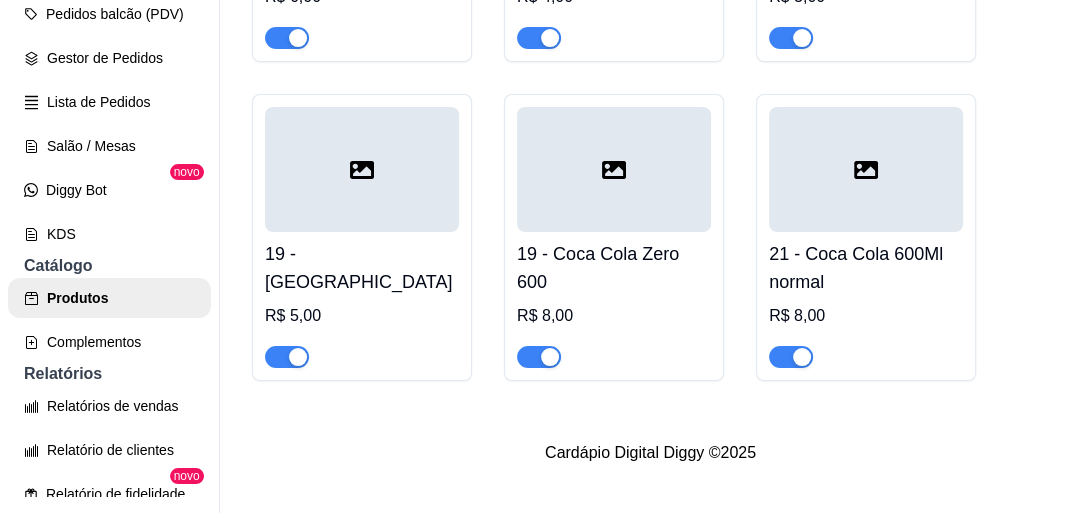 click on "MArmitex ativa Adicionar produto Opções 01 - Marmitex P   R$ 20,00 02 - marmitex M   R$ 25,00 03 - Dobradinh 03   R$ 0,00 04 - dobradinha M   R$ 35,00 05 - Feijoada completa   R$ 0,00 06 - Feijoada   R$ 0,00 07 - Divisoria   R$ 30,00 Bebidas ativa Adicionar produto Opções 10 - Del Valle de Uva   R$ 6,00 11 - Del valle de Pessego   R$ 6,00 12 - Del Valle de Manga    R$ 6,00 13 - Coca Cola de 200ml Zero    R$ 4,00 14 - coca Cola de 200 ml normal   R$ 4,00 15 - lata Coca Cola Zero    R$ 6,00 16 - Lata Coca Cola Normal    R$ 6,00 17 - Agua Com Gas 510   R$ 4,00 18 - Agua Sem Gas 510 ml   R$ 3,00 19 - Agua Vemonte    R$ 5,00 19 - Coca Cola Zero 600   R$ 8,00 21 - Coca Cola 600Ml normal    R$ 8,00" at bounding box center [650, -744] 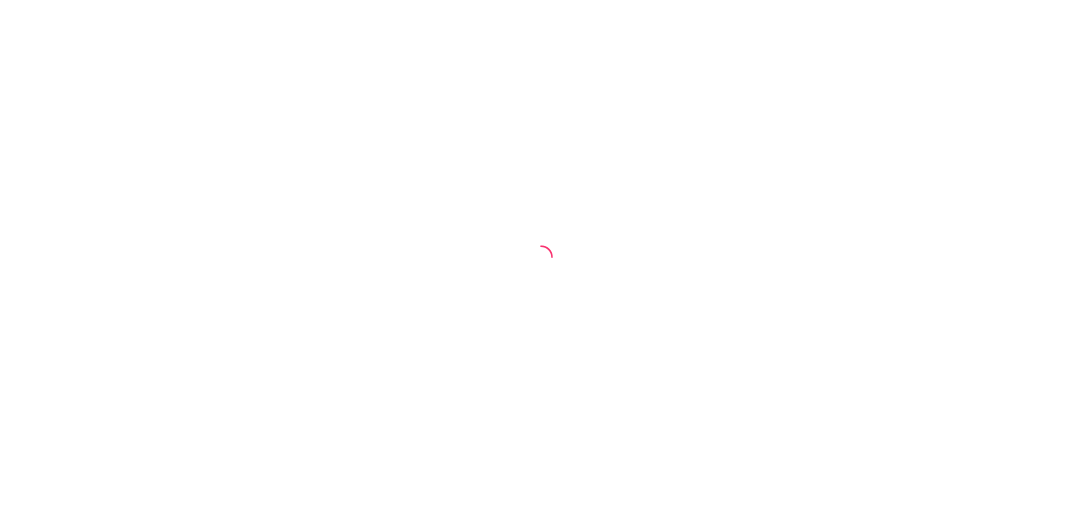 scroll, scrollTop: 0, scrollLeft: 0, axis: both 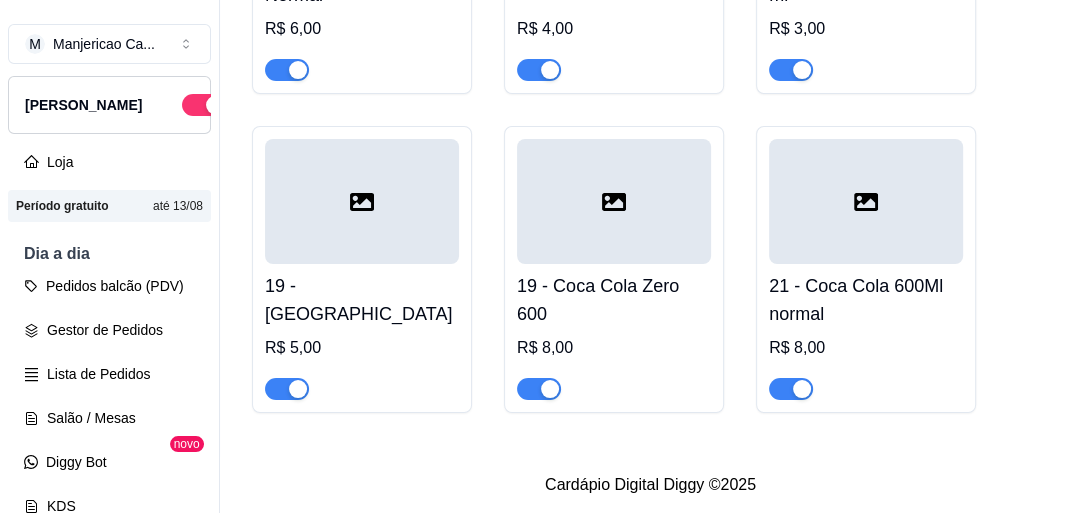 click on "19 - Coca Cola Zero 600" at bounding box center (614, 300) 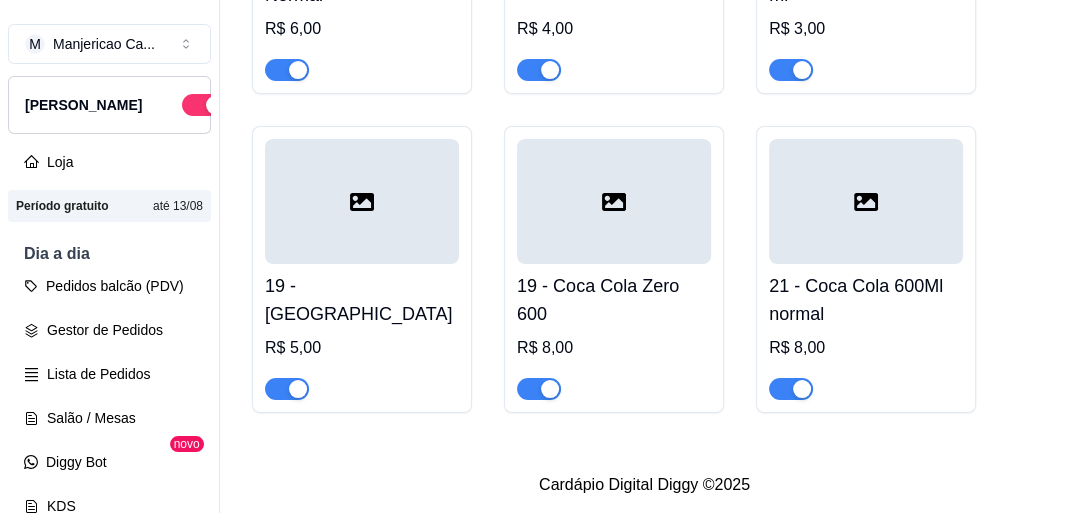 type 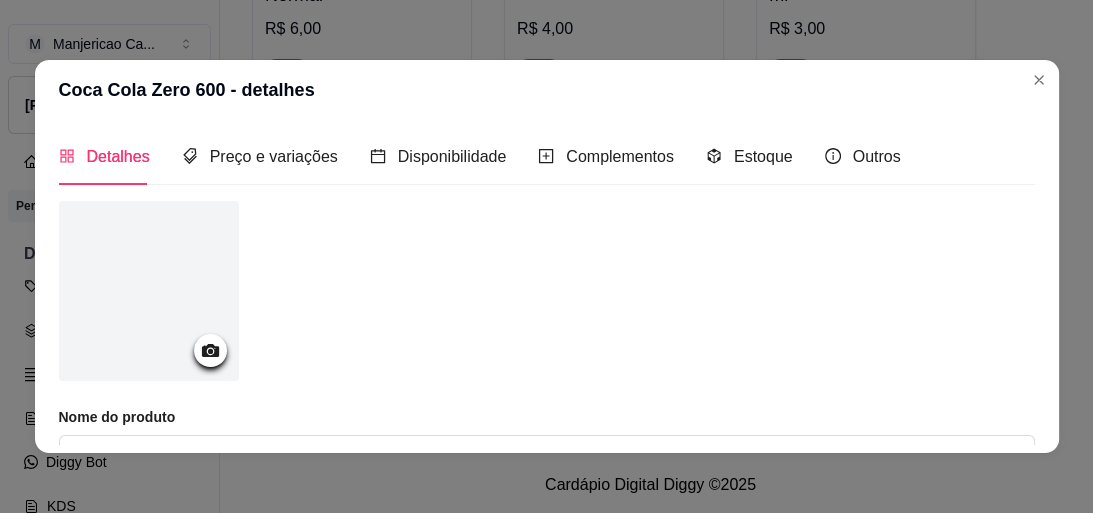 scroll, scrollTop: 320, scrollLeft: 0, axis: vertical 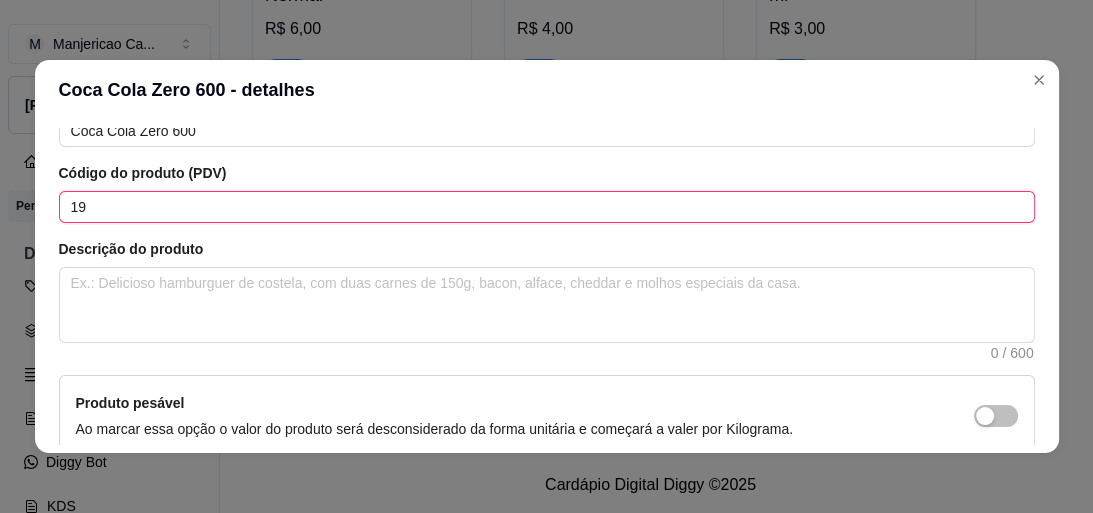 click on "19" at bounding box center (547, 207) 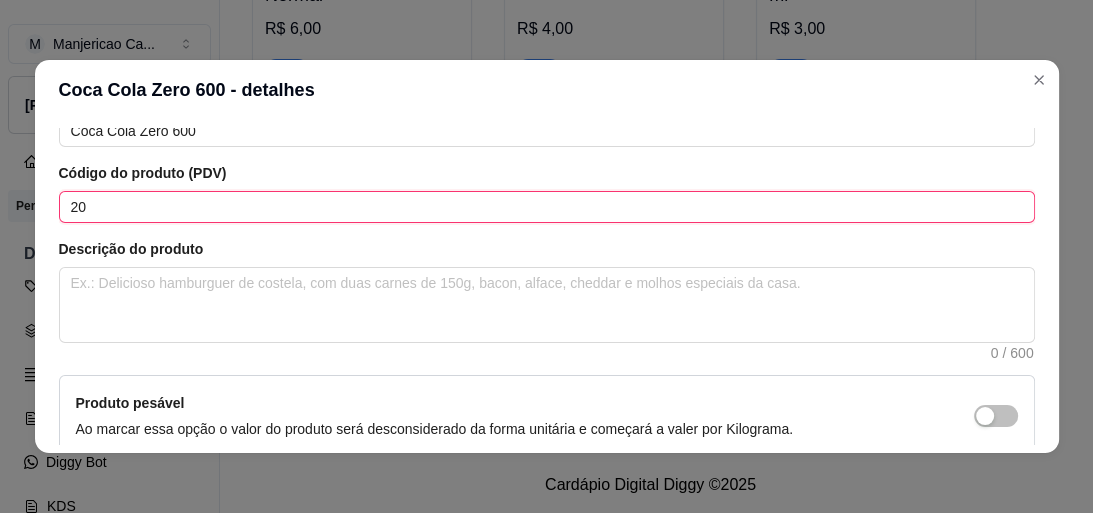 scroll, scrollTop: 516, scrollLeft: 0, axis: vertical 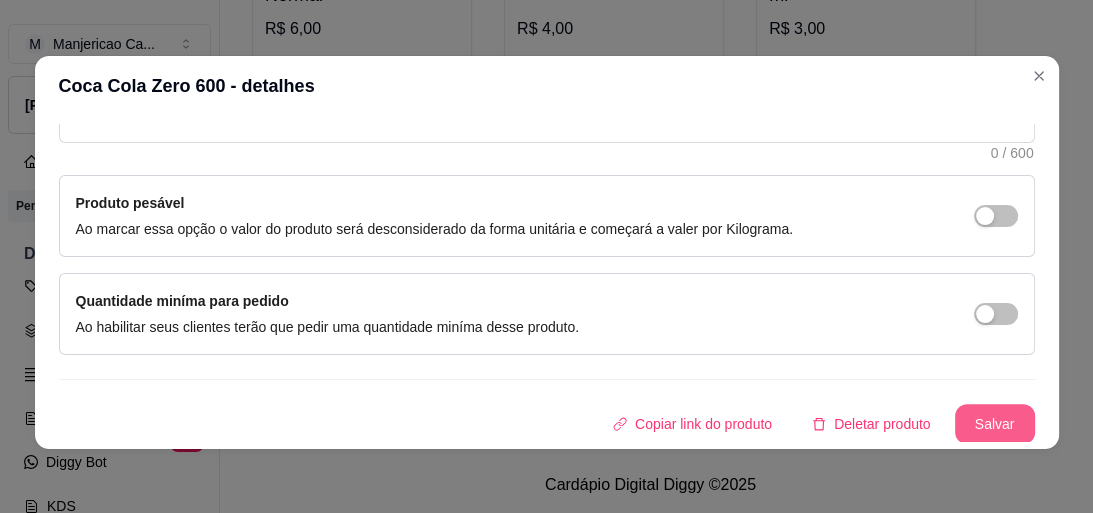type on "20" 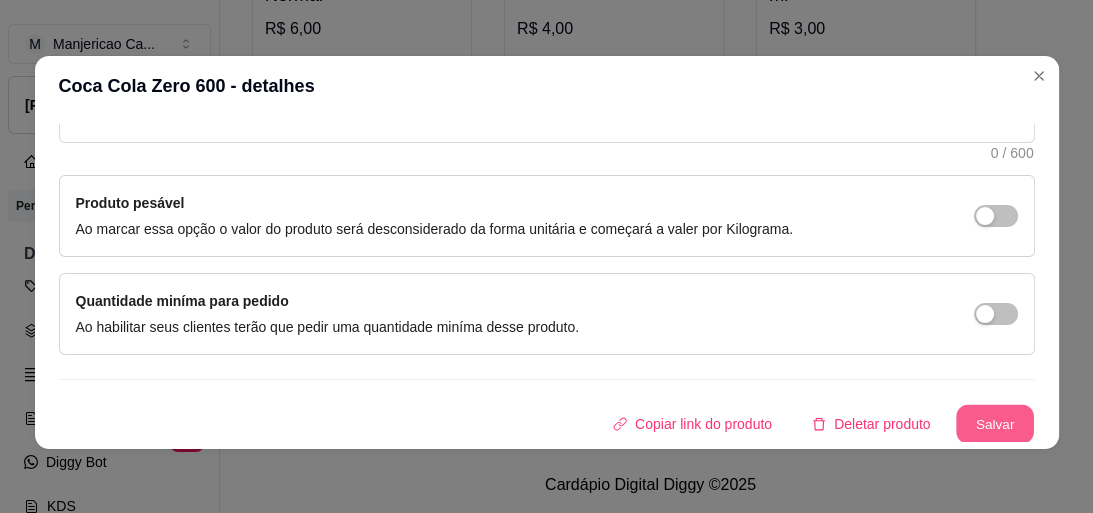 click on "Salvar" at bounding box center [995, 424] 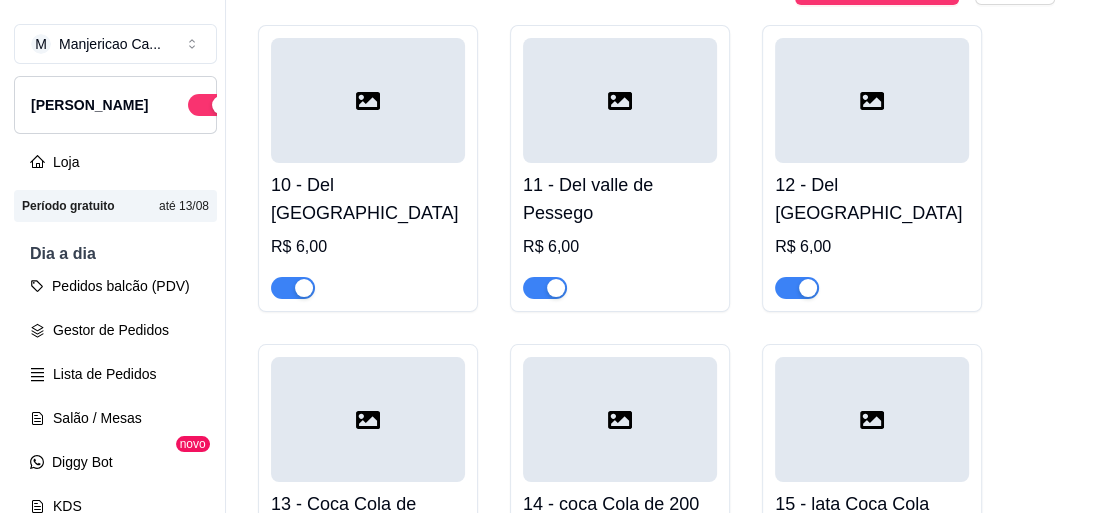 scroll, scrollTop: 1020, scrollLeft: 0, axis: vertical 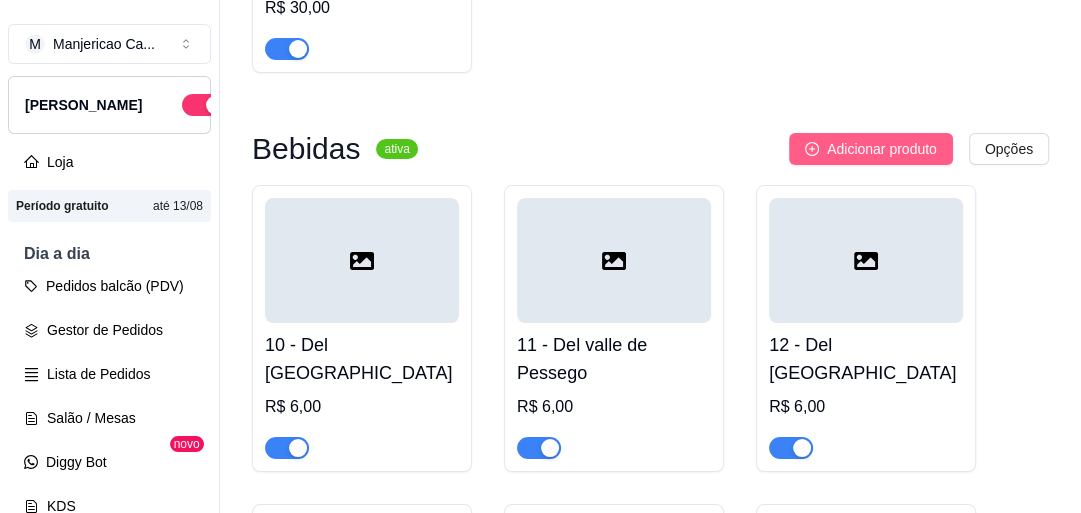 click on "Adicionar produto" at bounding box center [882, 149] 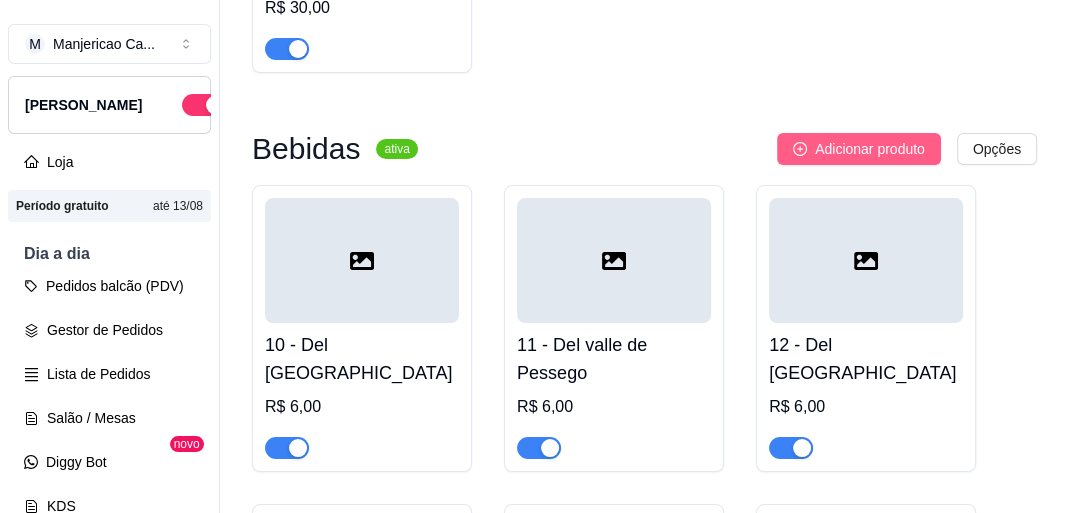 type 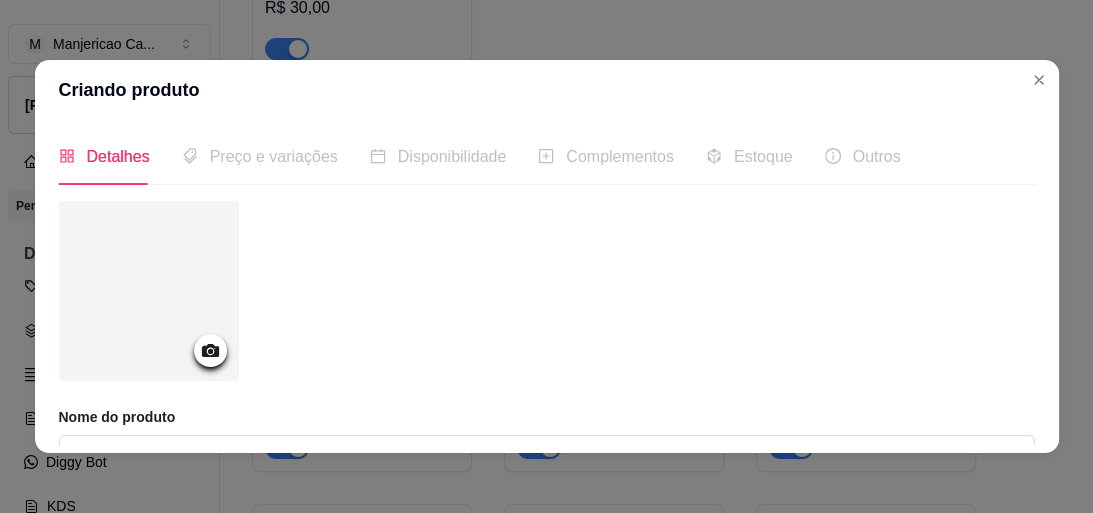 scroll, scrollTop: 240, scrollLeft: 0, axis: vertical 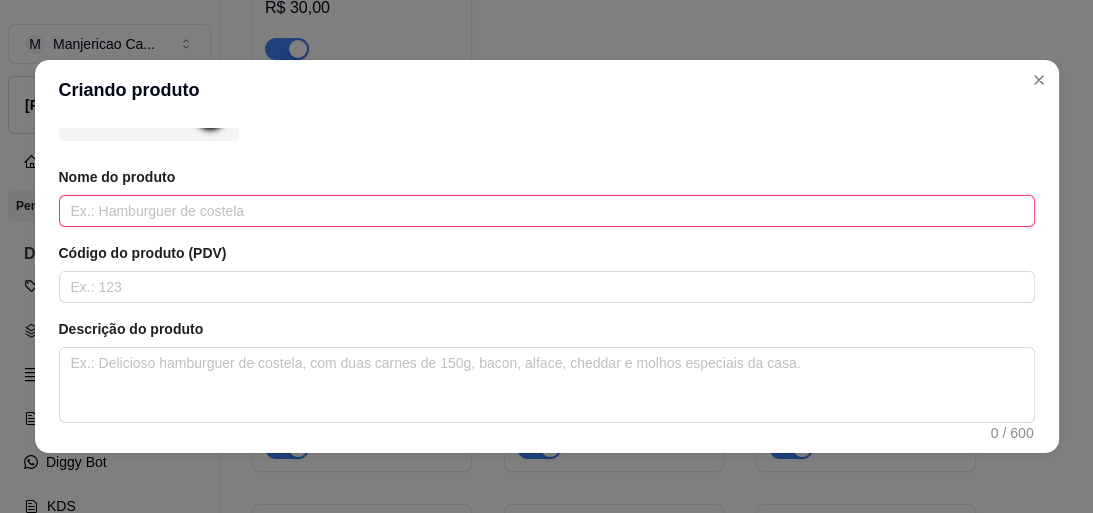 click at bounding box center [547, 211] 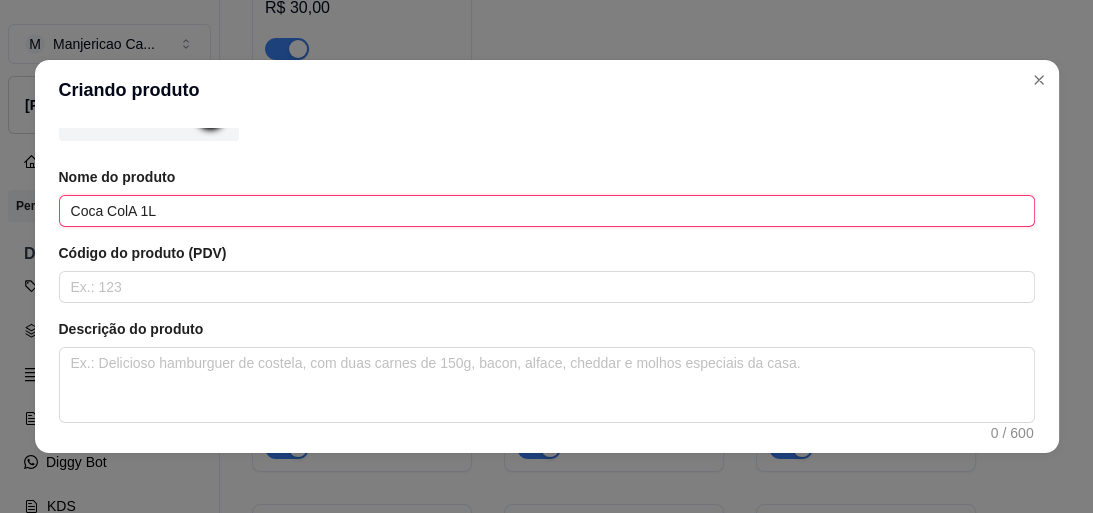 type on "Coca ColA 1L" 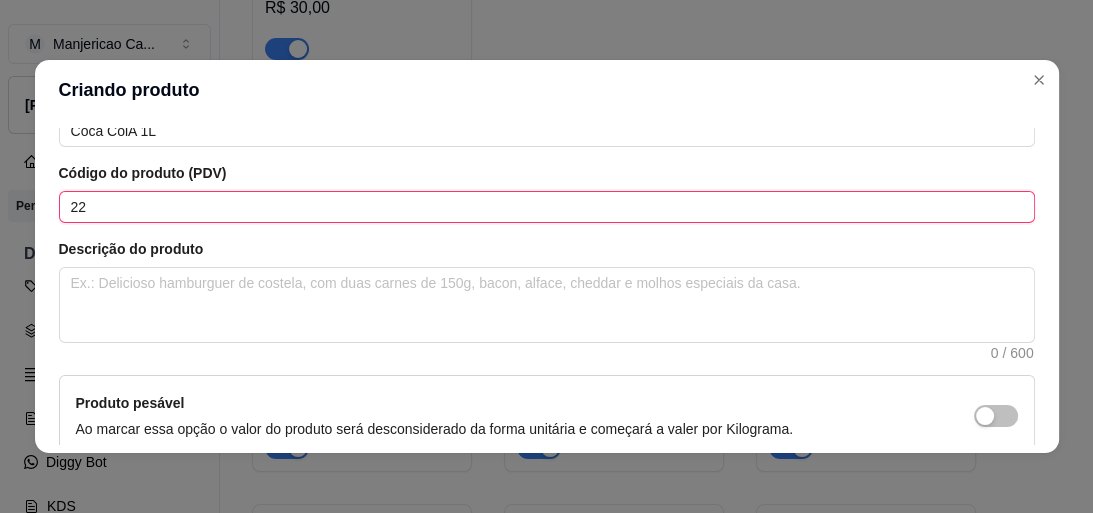 scroll, scrollTop: 516, scrollLeft: 0, axis: vertical 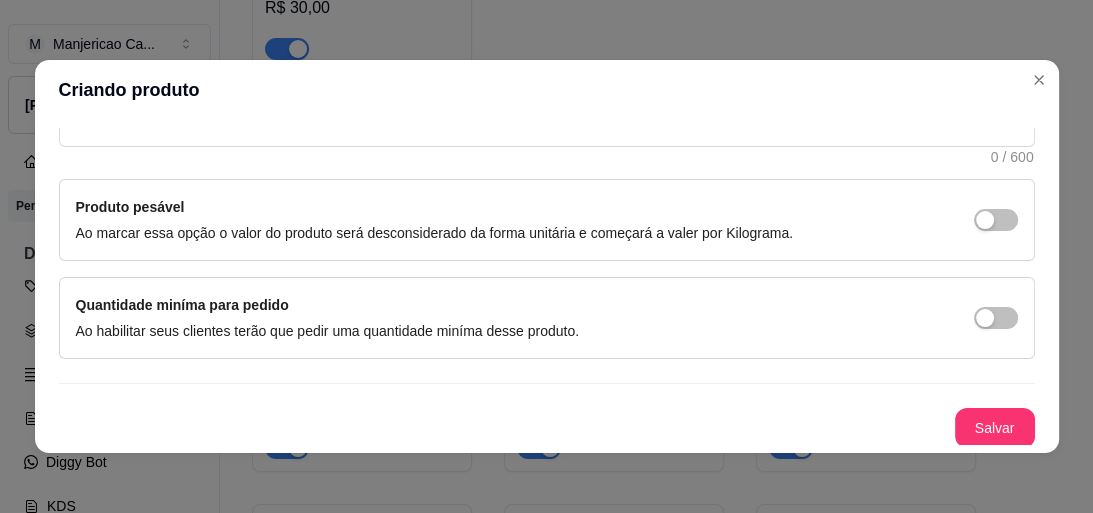 type on "22" 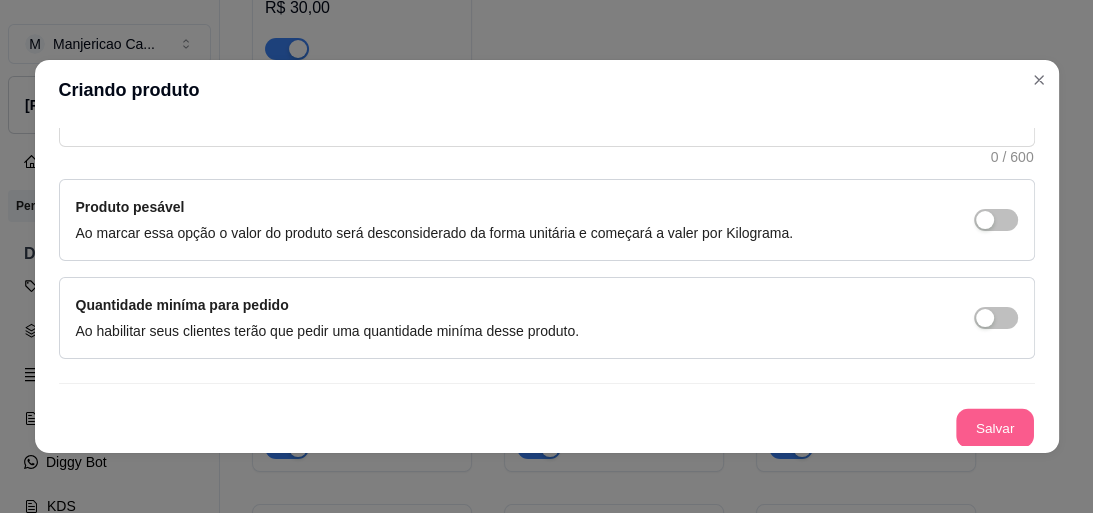 click on "Salvar" at bounding box center [995, 428] 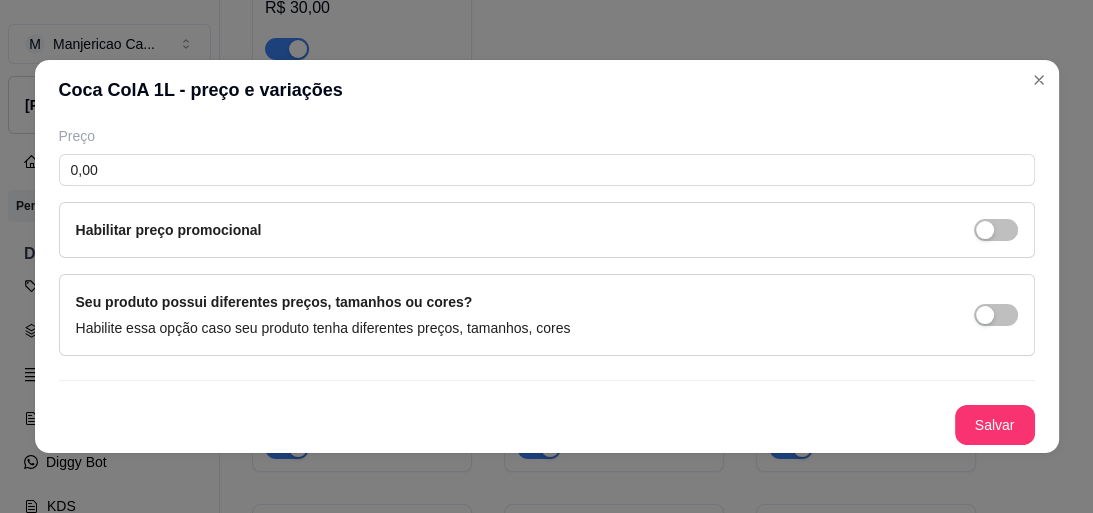 type 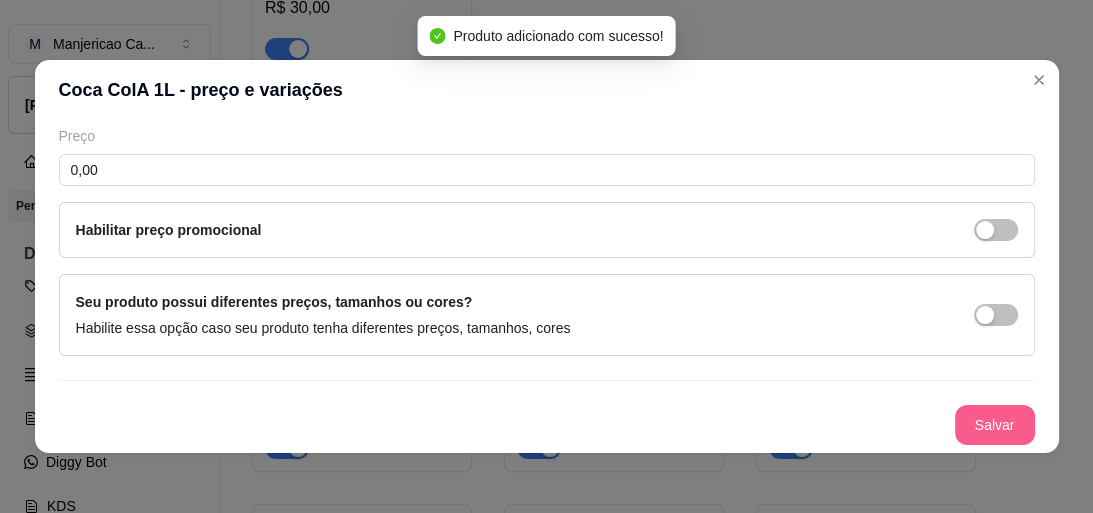 scroll, scrollTop: 73, scrollLeft: 0, axis: vertical 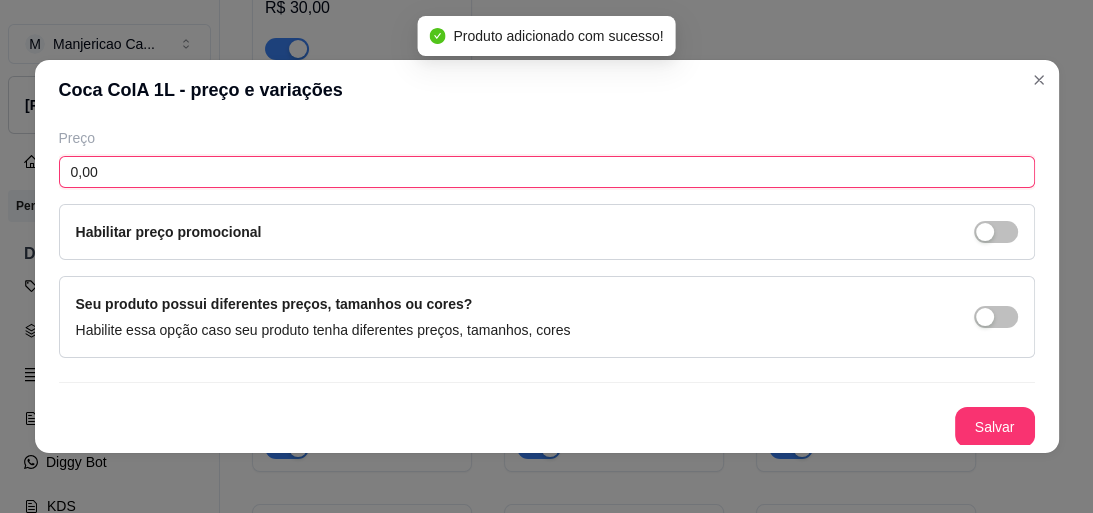 click on "0,00" at bounding box center [547, 172] 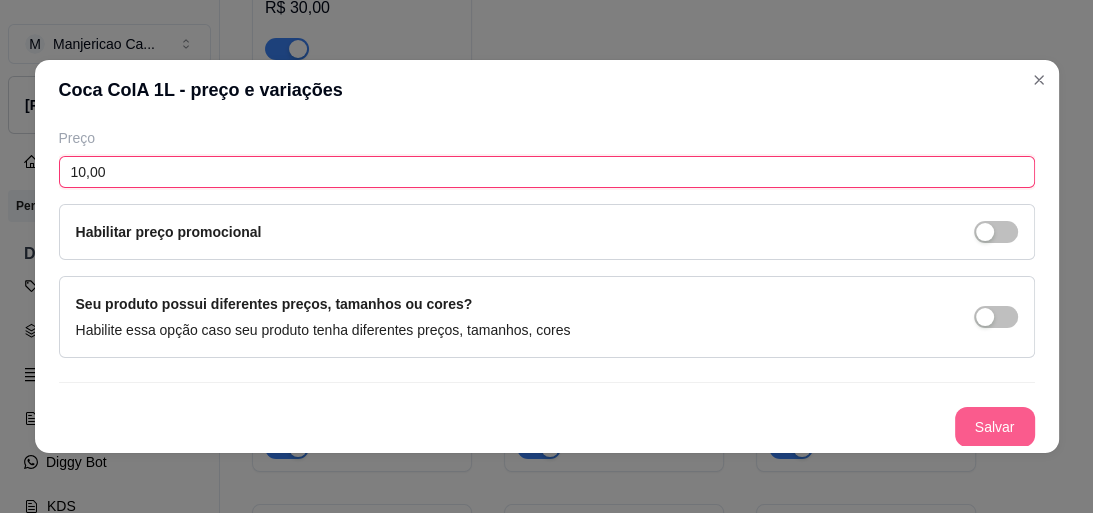 type on "10,00" 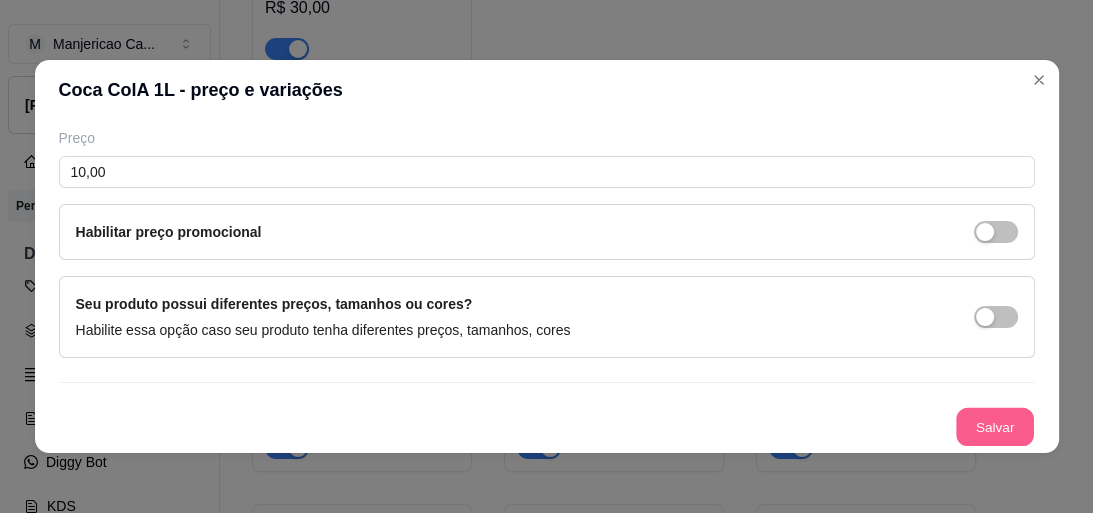 click on "Salvar" at bounding box center [995, 427] 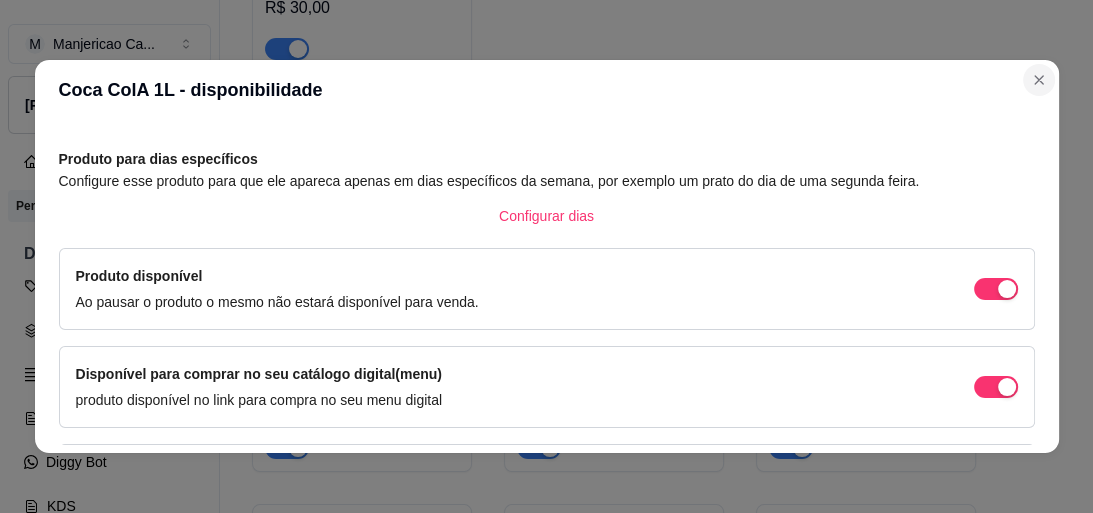 scroll, scrollTop: 93, scrollLeft: 0, axis: vertical 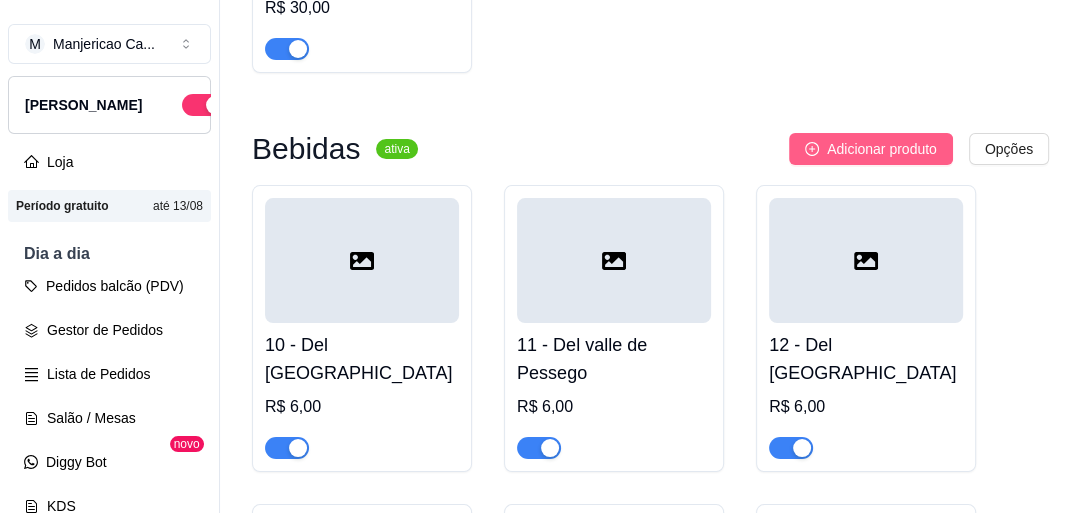 click on "Adicionar produto" at bounding box center (882, 149) 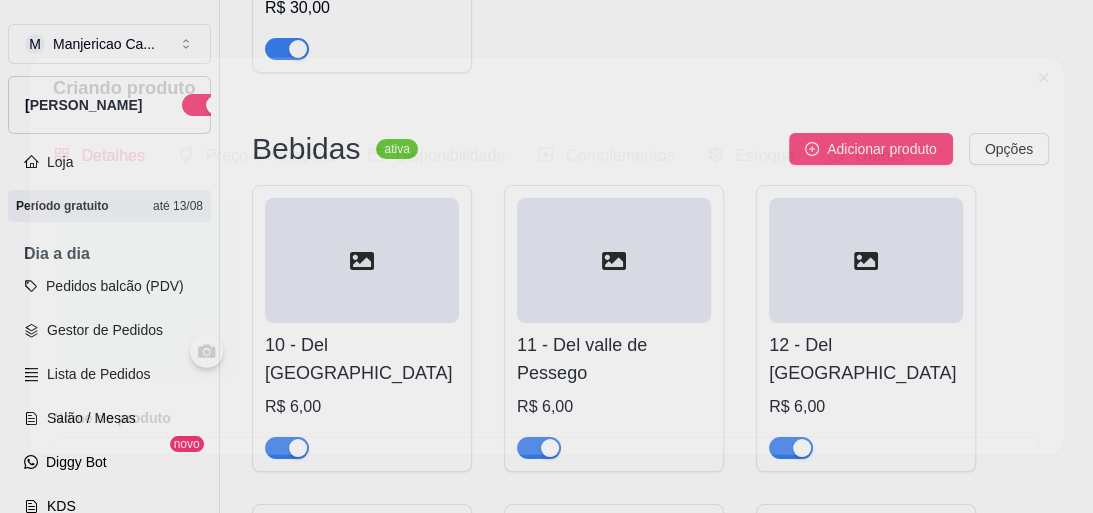 type 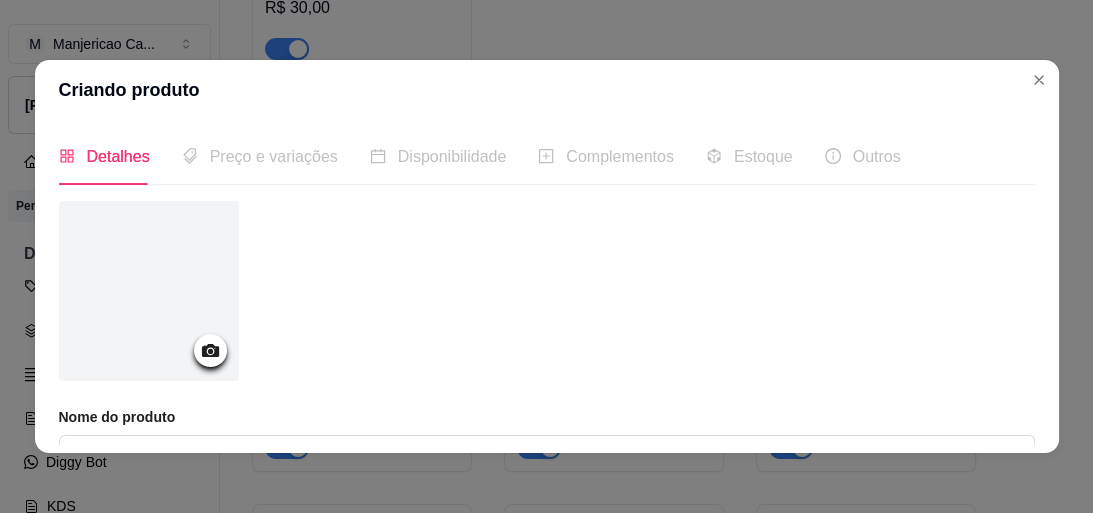 scroll, scrollTop: 400, scrollLeft: 0, axis: vertical 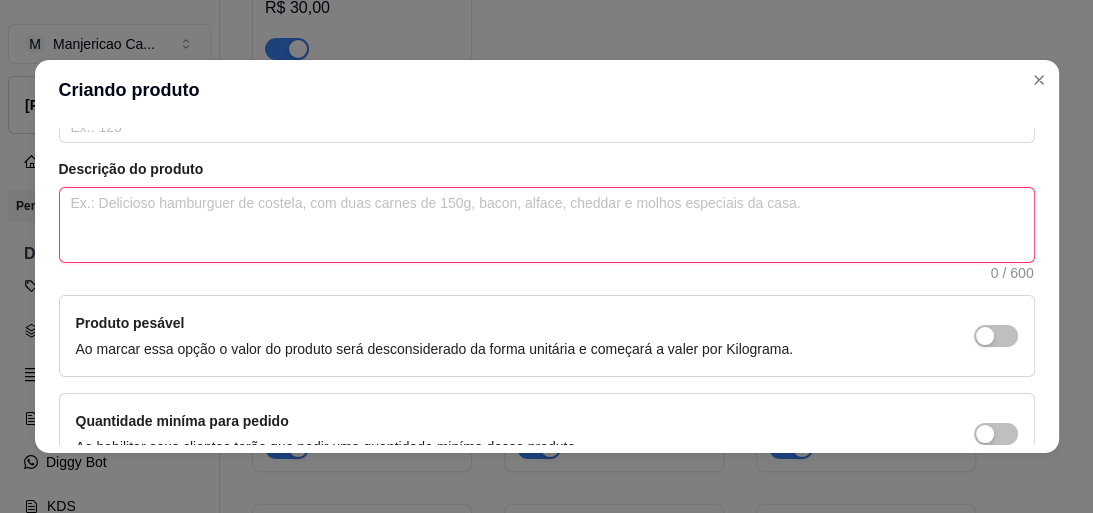 click on "Nome do produto Código do produto (PDV) Descrição do produto 0 / 600 Produto pesável Ao marcar essa opção o valor do produto será desconsiderado da forma unitária e começará a valer por Kilograma. Quantidade miníma para pedido Ao habilitar seus clientes terão que pedir uma quantidade miníma desse produto." at bounding box center [547, 241] 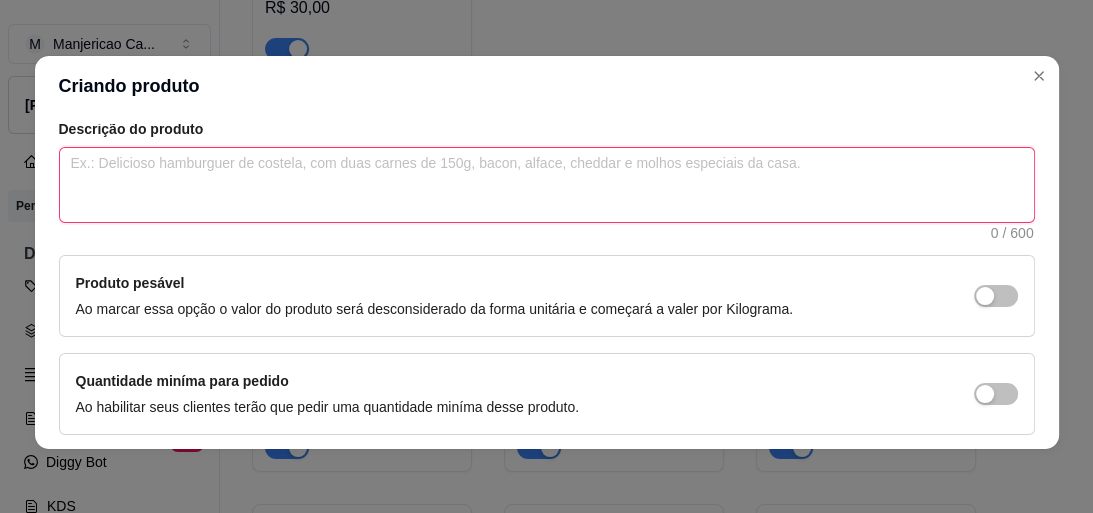 scroll, scrollTop: 196, scrollLeft: 0, axis: vertical 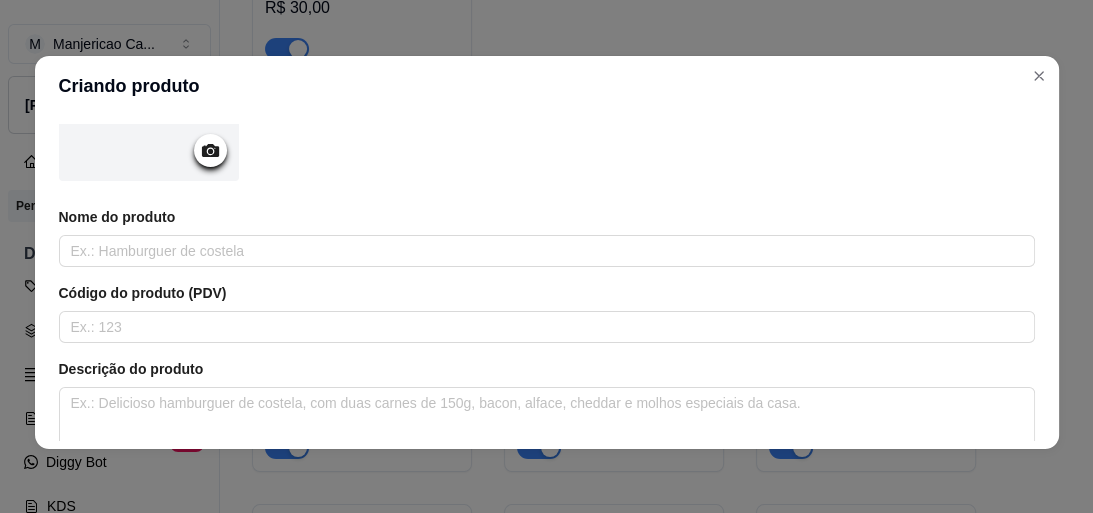 click at bounding box center [547, 94] 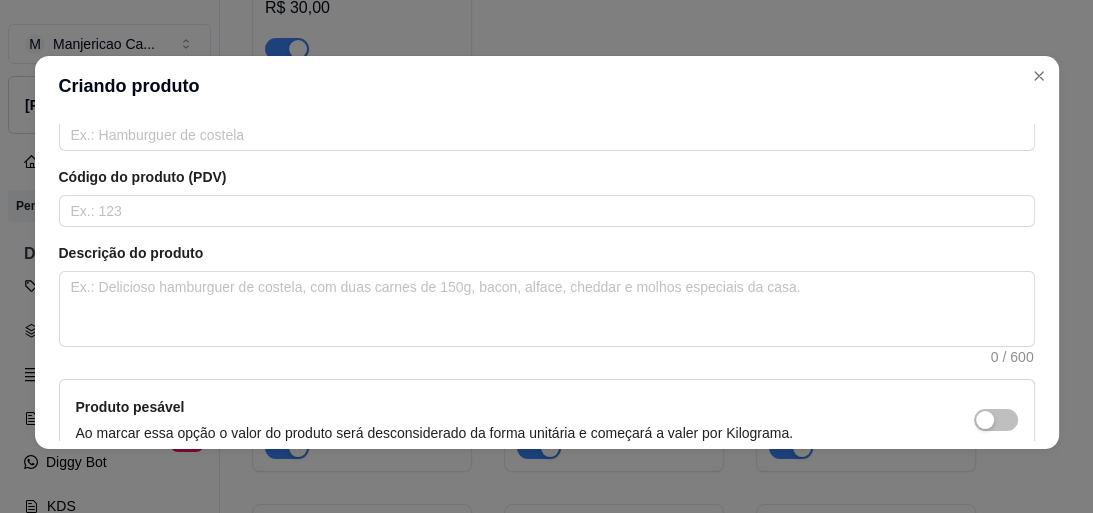 scroll, scrollTop: 516, scrollLeft: 0, axis: vertical 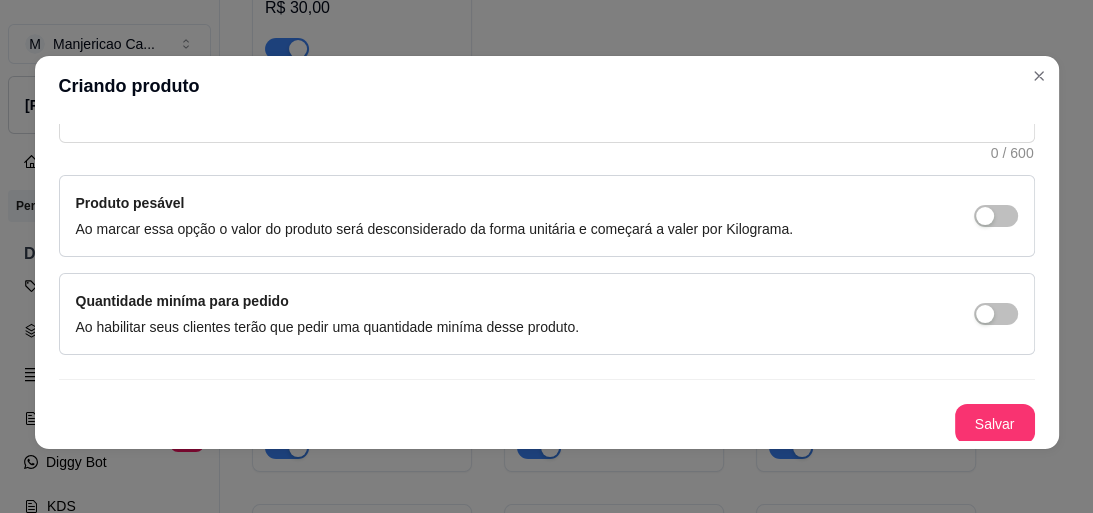 click at bounding box center [547, -226] 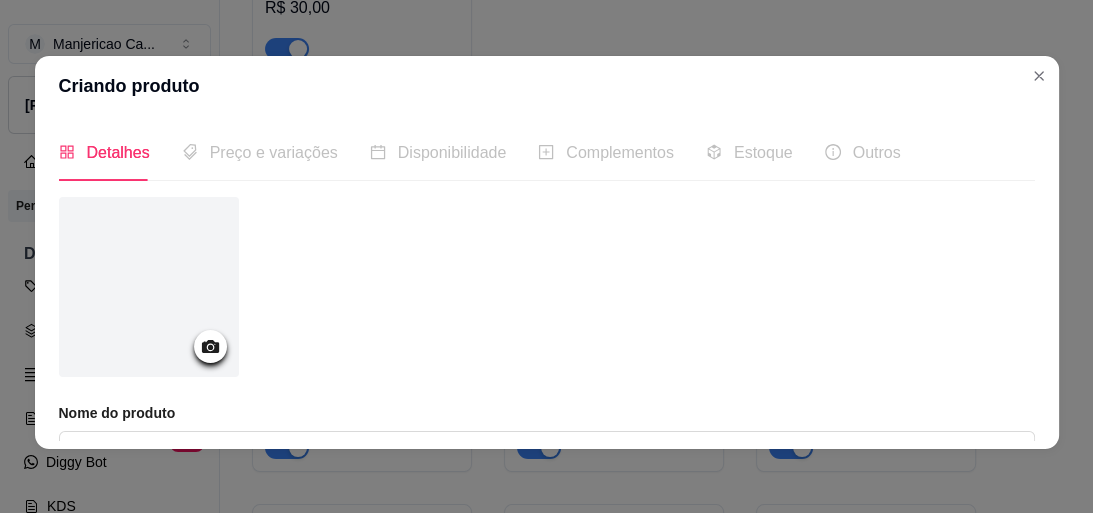 scroll, scrollTop: 0, scrollLeft: 0, axis: both 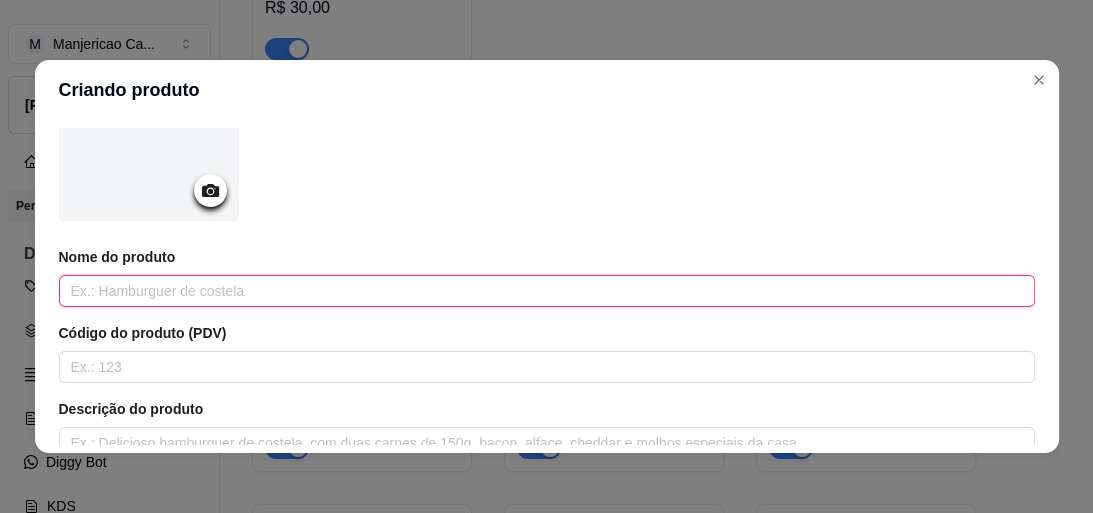click at bounding box center [547, 291] 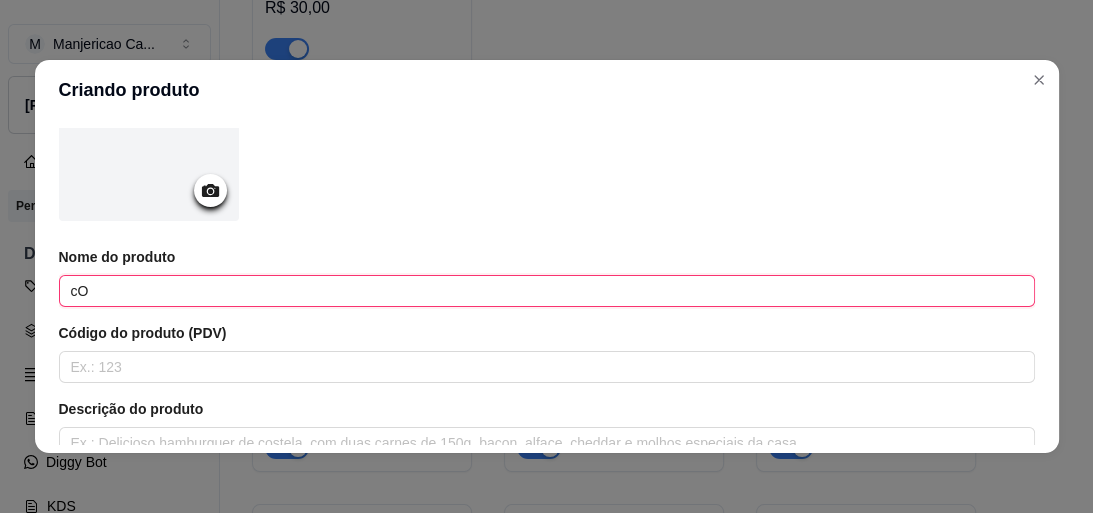 type on "c" 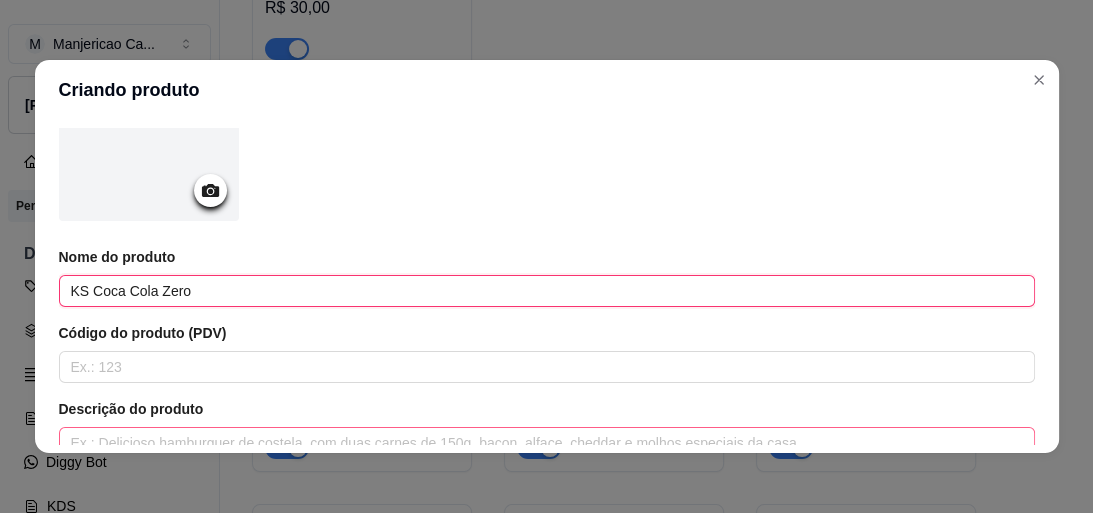 scroll, scrollTop: 240, scrollLeft: 0, axis: vertical 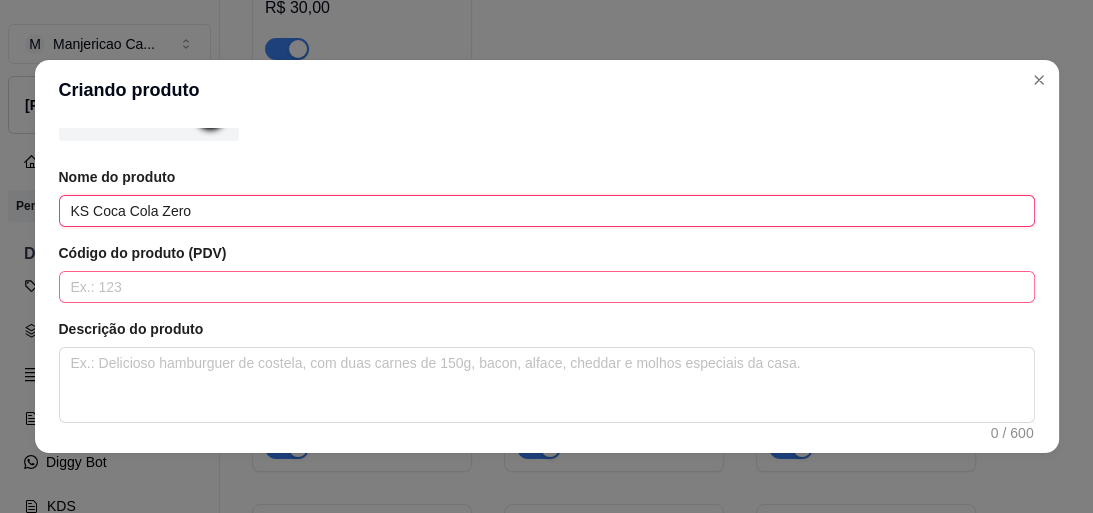 type on "KS Coca Cola Zero" 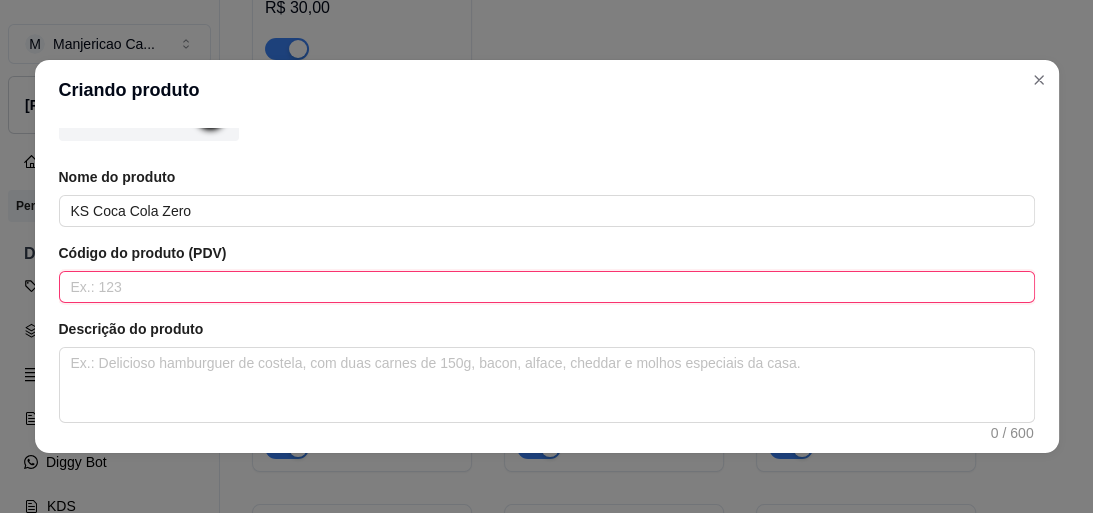 click at bounding box center (547, 287) 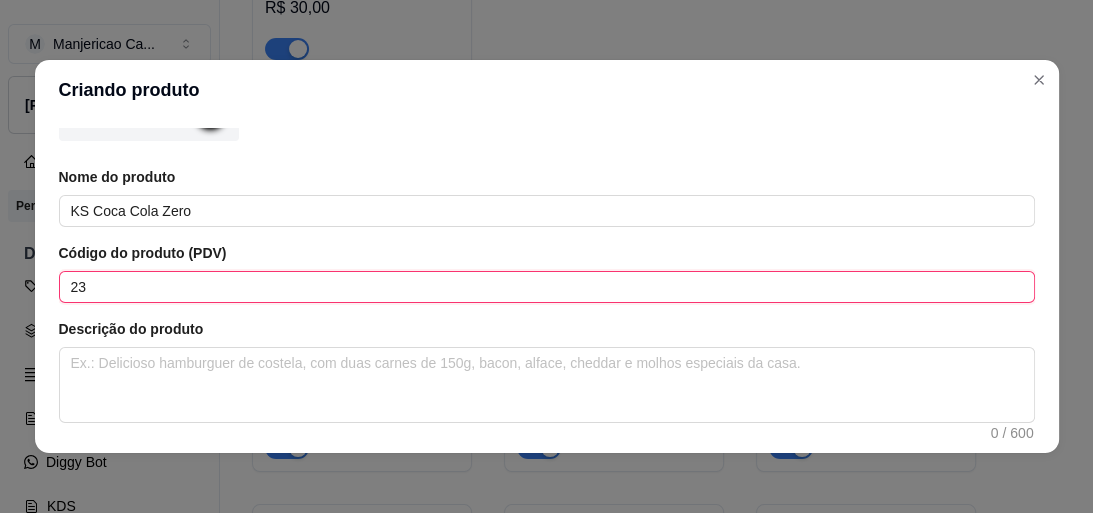 click on "23" at bounding box center [547, 287] 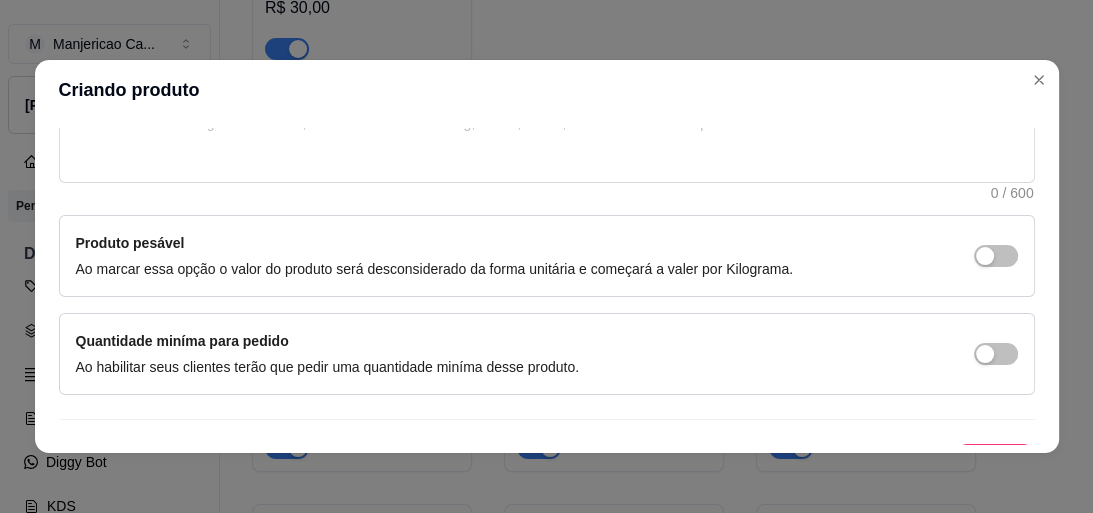 scroll, scrollTop: 516, scrollLeft: 0, axis: vertical 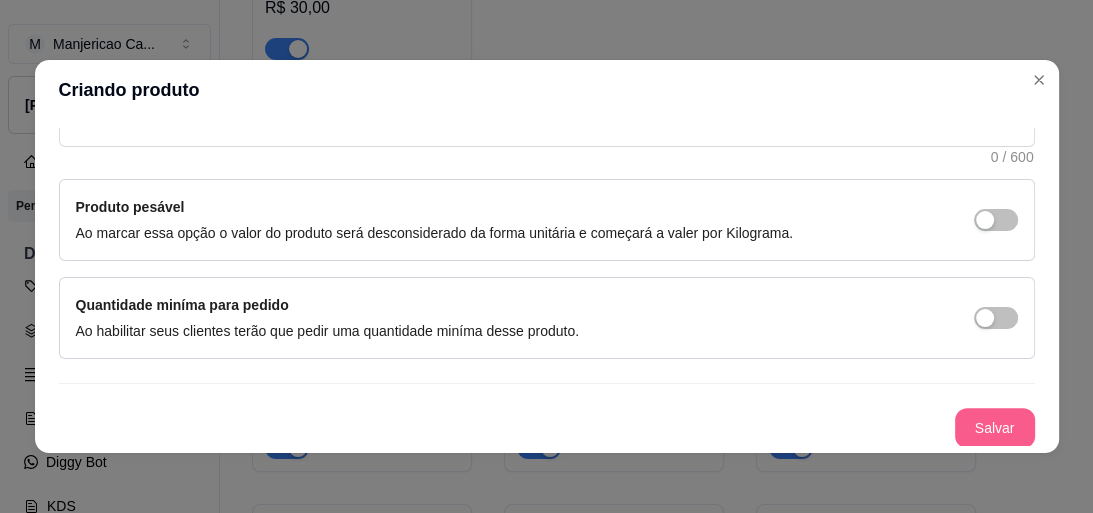 type on "23" 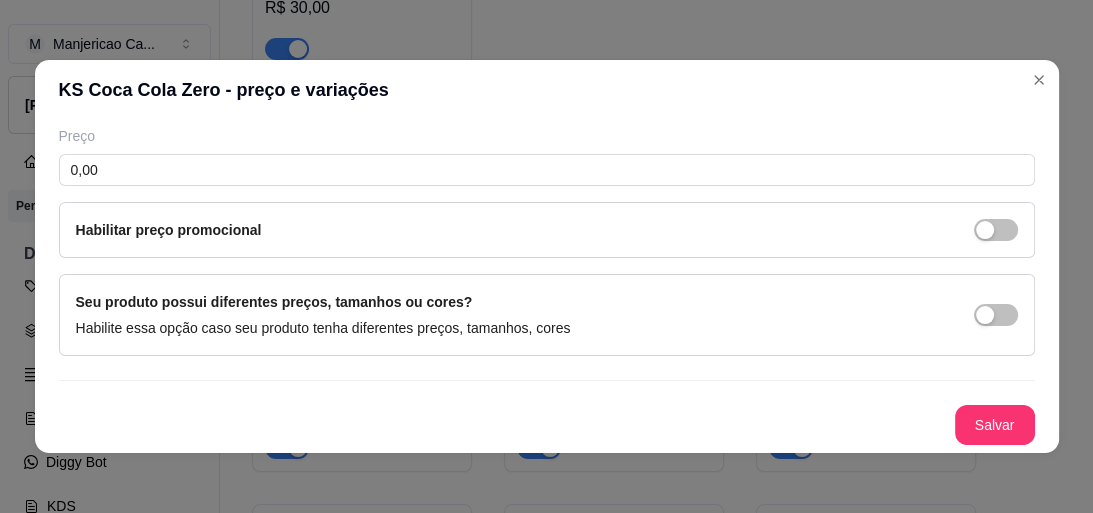 type 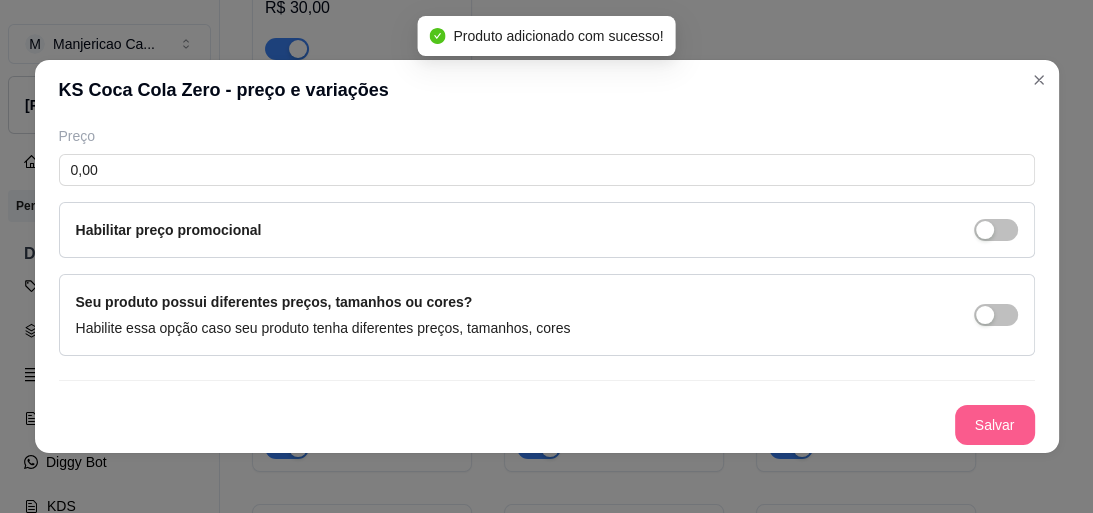 scroll, scrollTop: 73, scrollLeft: 0, axis: vertical 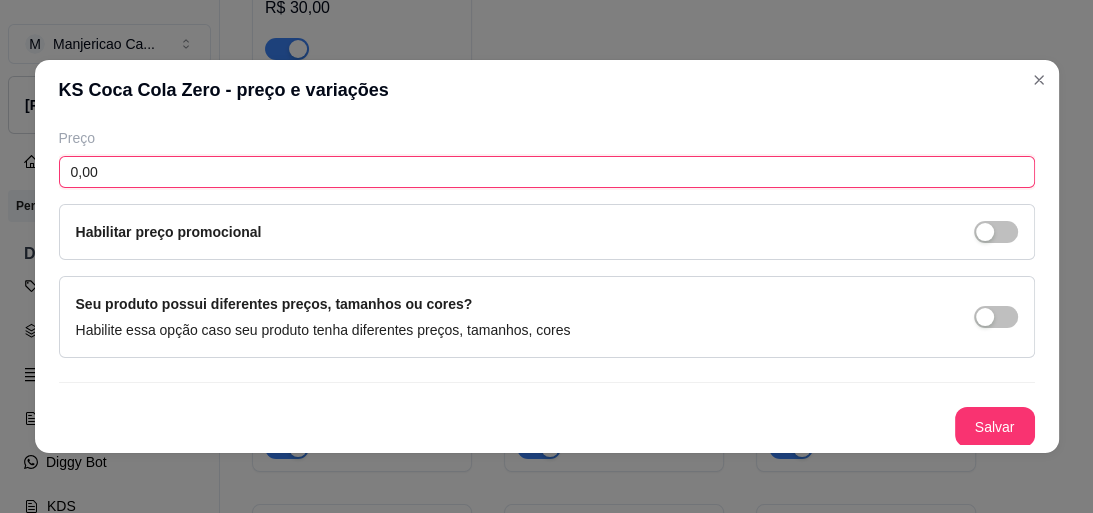 click on "0,00" at bounding box center (547, 172) 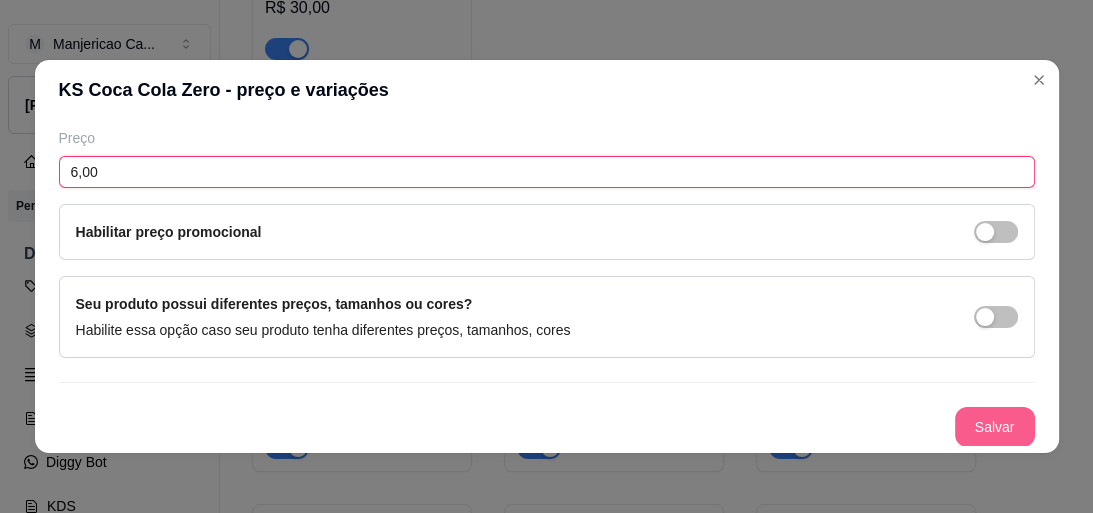 type on "6,00" 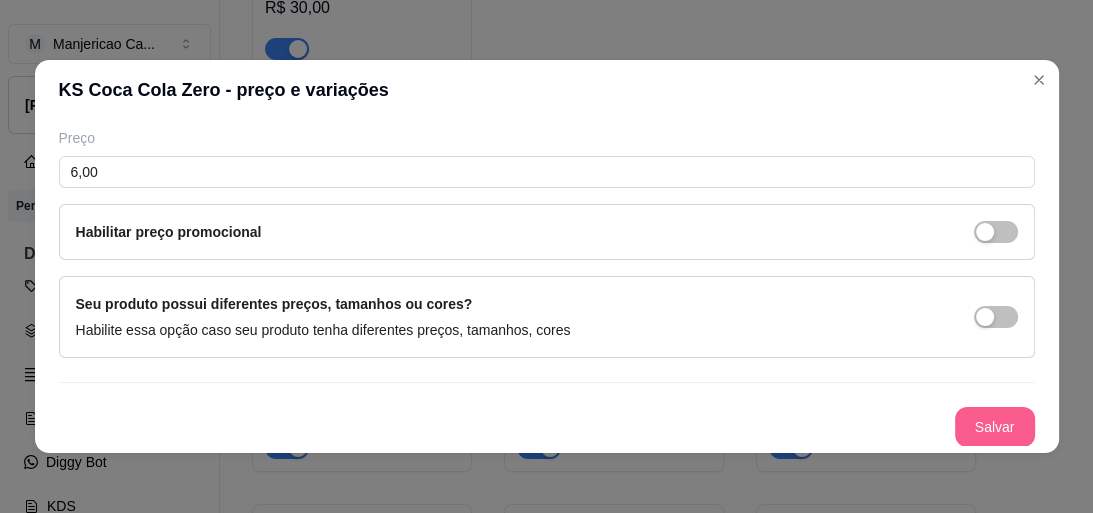 click on "Salvar" at bounding box center (995, 427) 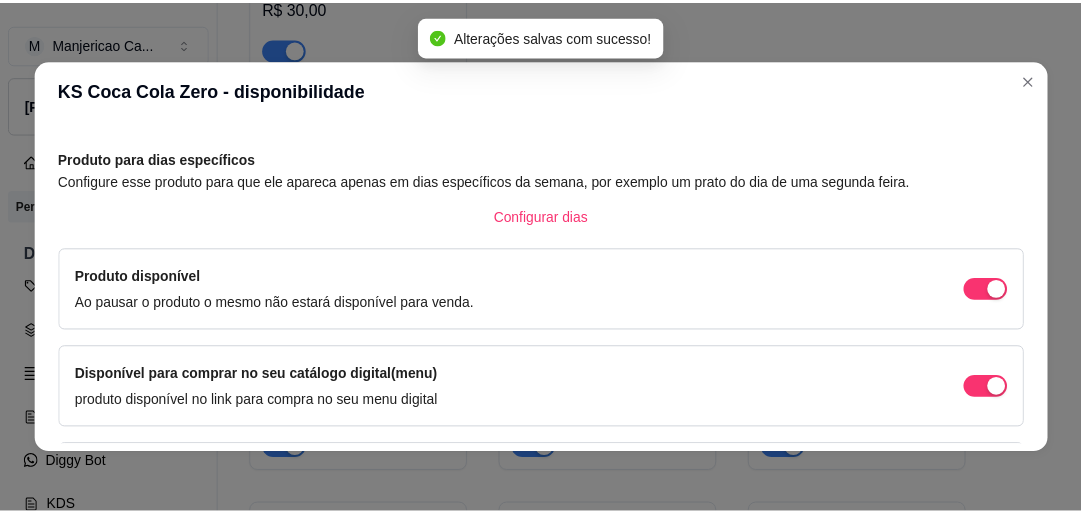 scroll, scrollTop: 93, scrollLeft: 0, axis: vertical 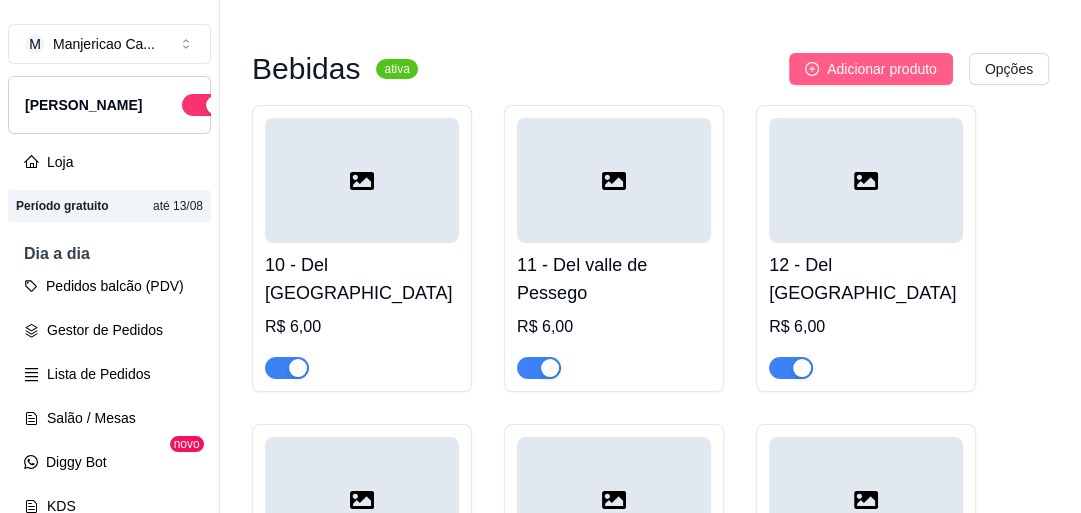 click on "Adicionar produto" at bounding box center (882, 69) 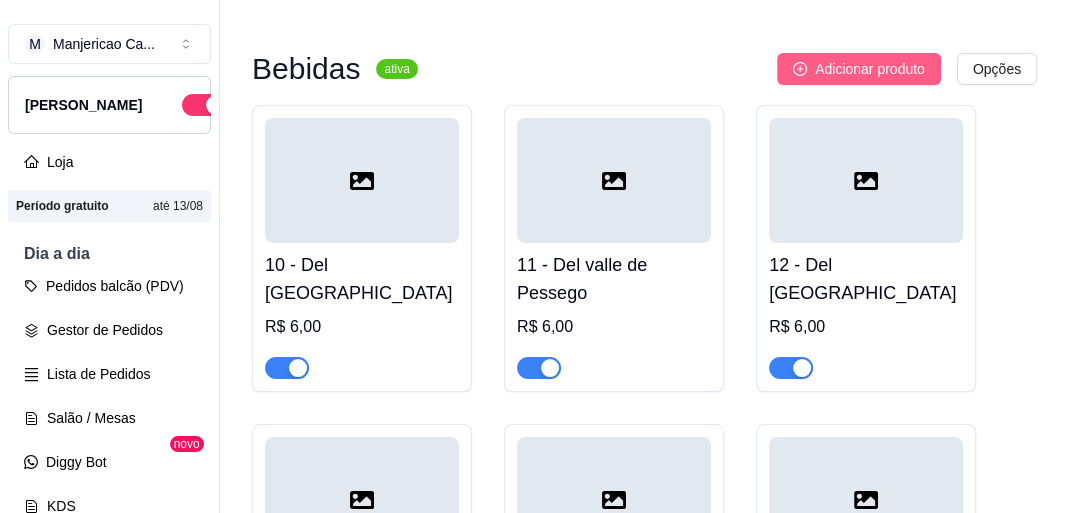 type 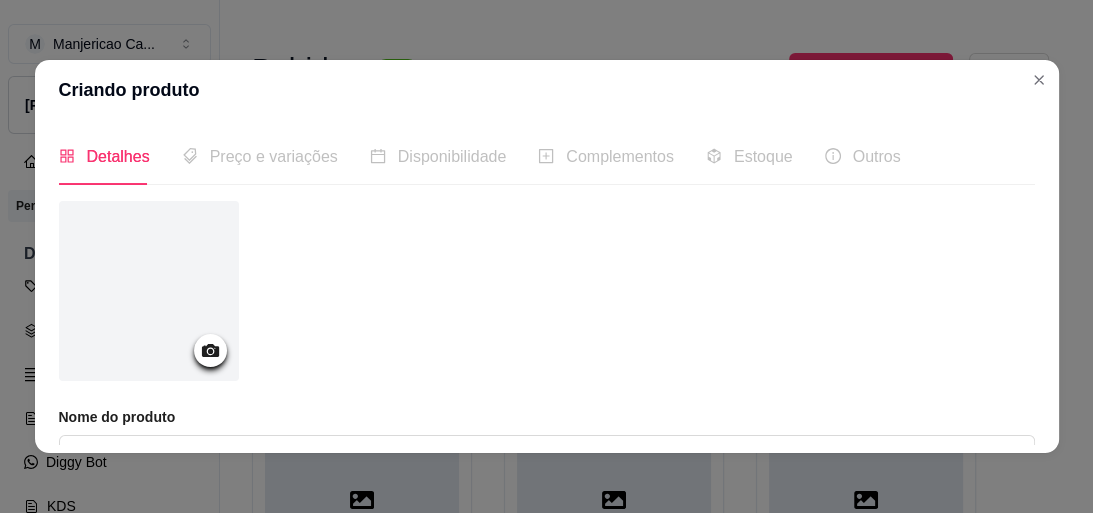 scroll, scrollTop: 80, scrollLeft: 0, axis: vertical 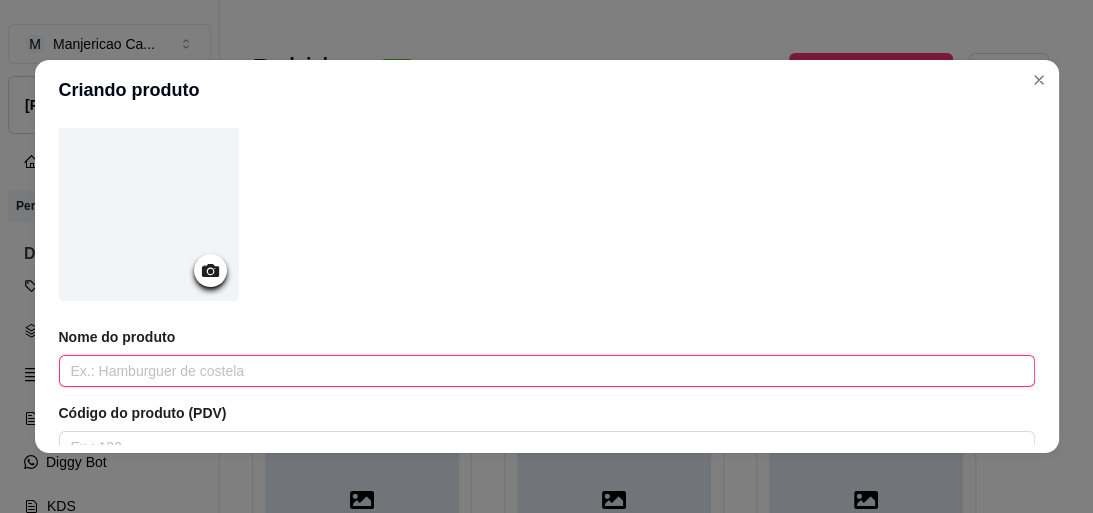 click at bounding box center (547, 371) 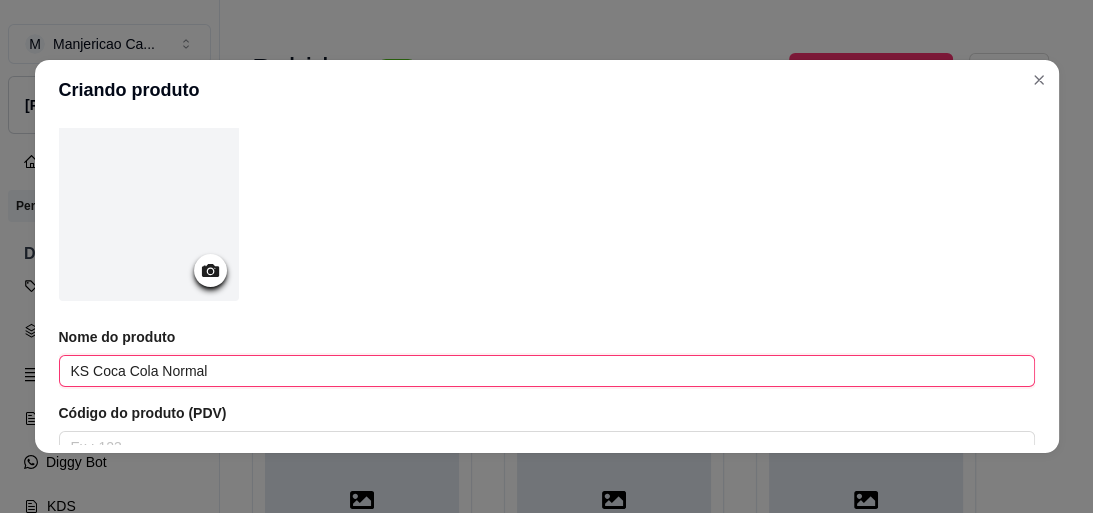 scroll, scrollTop: 240, scrollLeft: 0, axis: vertical 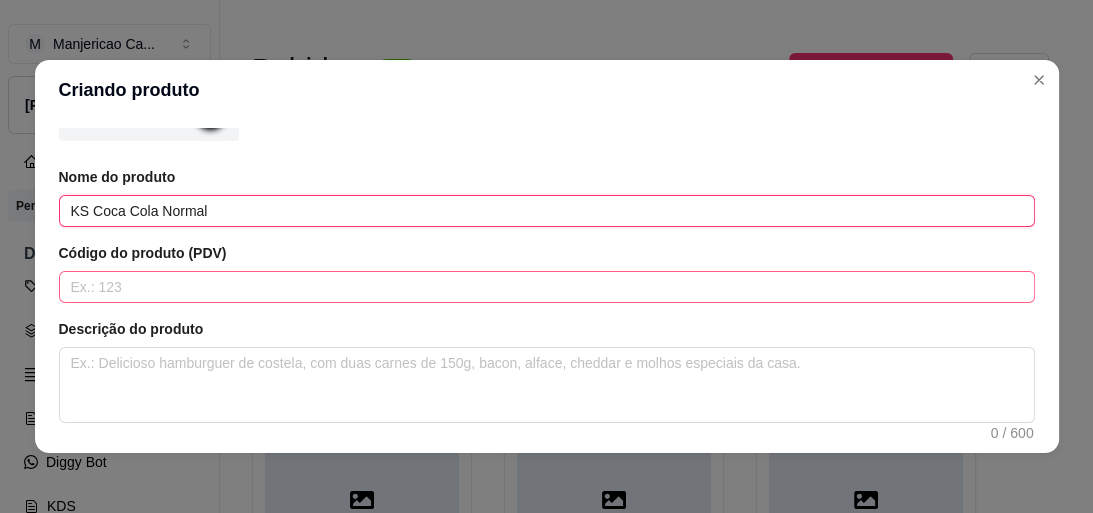 type on "KS Coca Cola Normal" 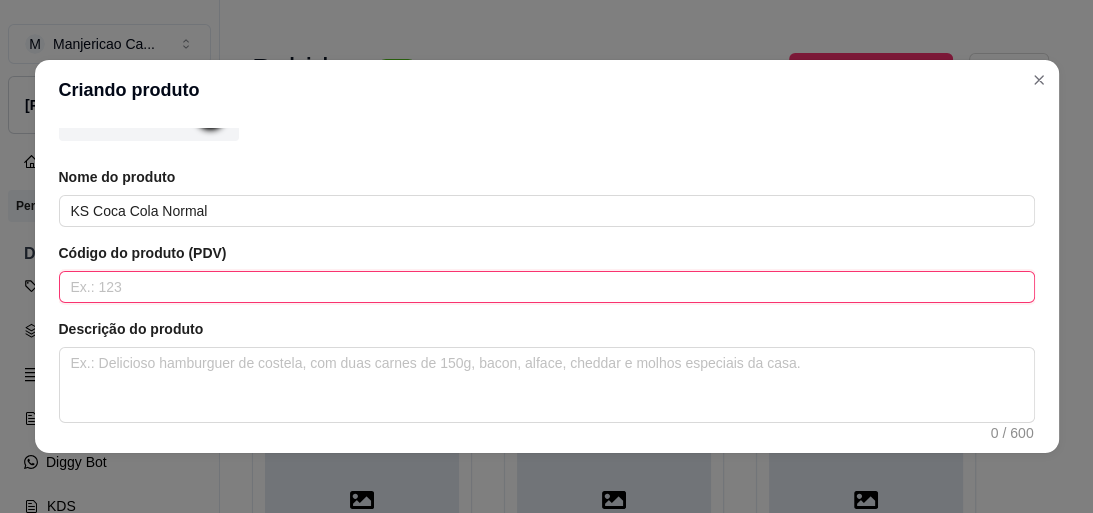 click at bounding box center (547, 287) 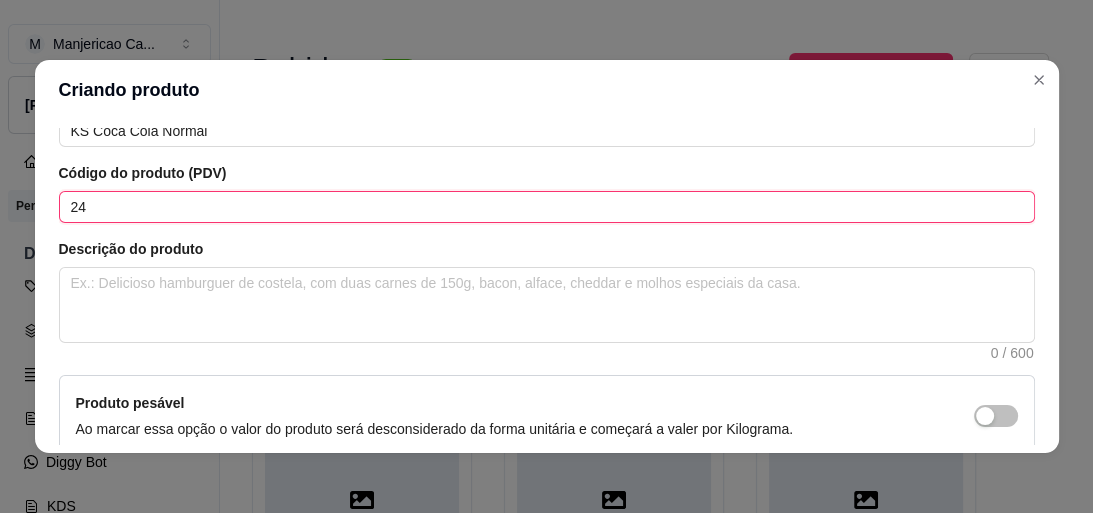 scroll, scrollTop: 516, scrollLeft: 0, axis: vertical 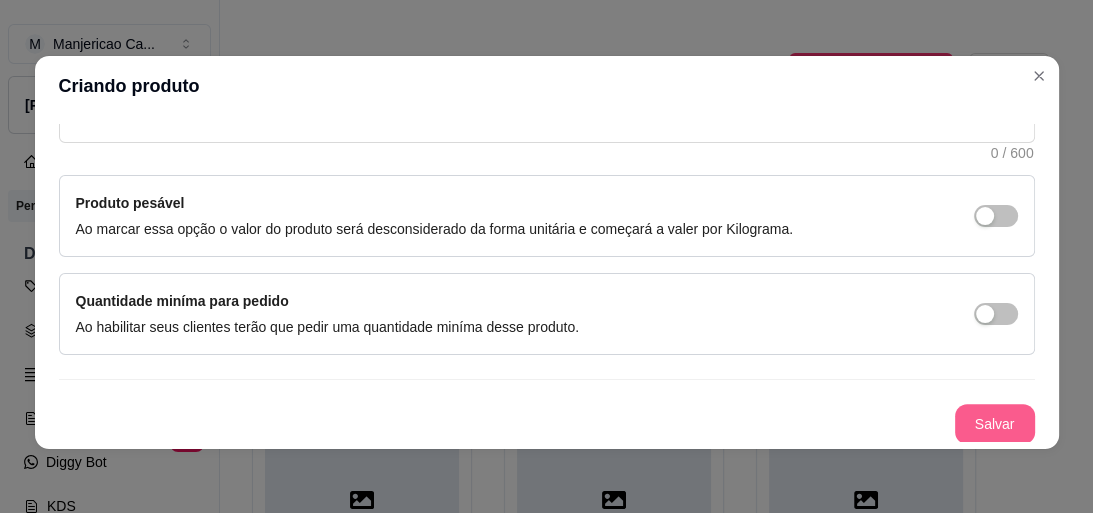 type on "24" 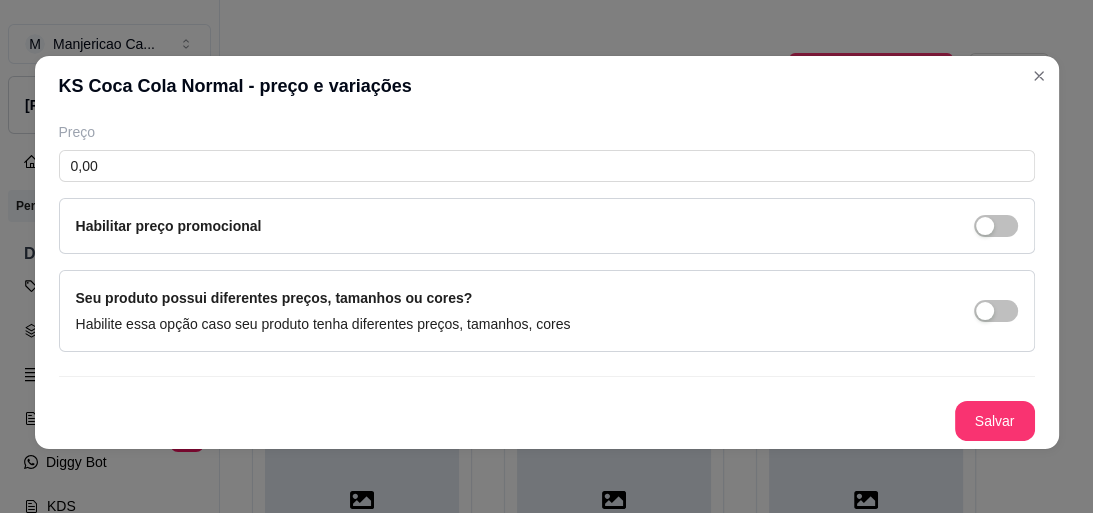 type 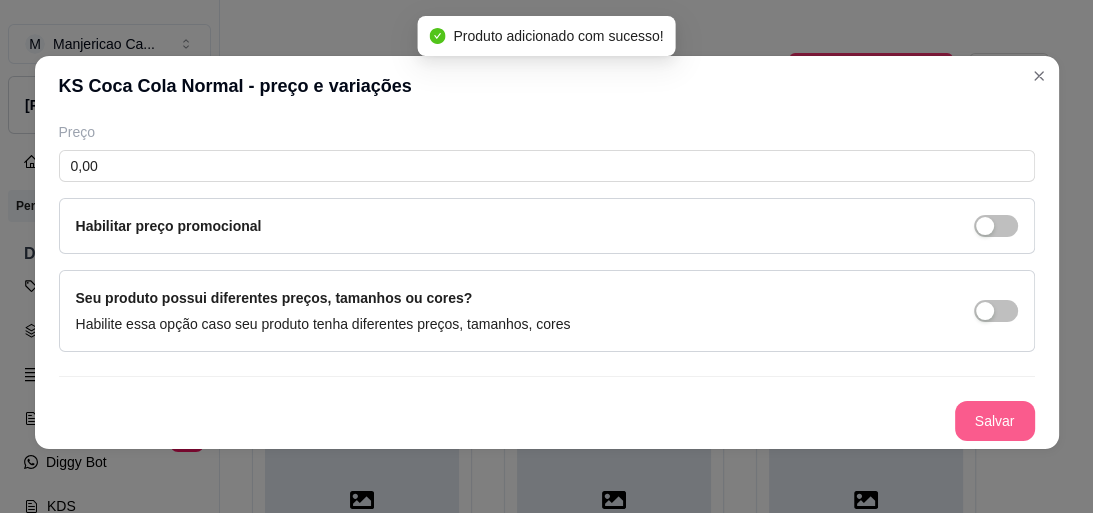 scroll, scrollTop: 73, scrollLeft: 0, axis: vertical 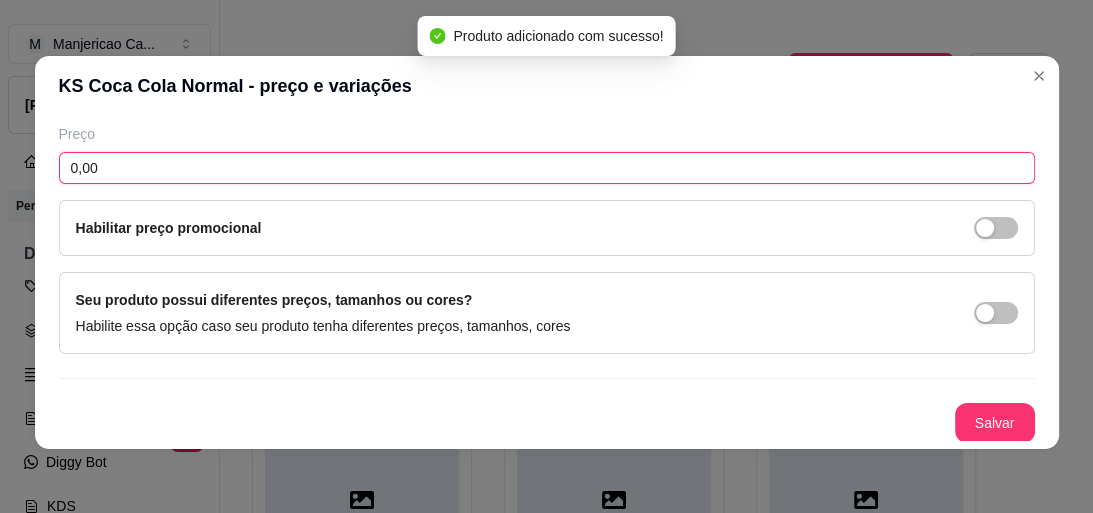 click on "0,00" at bounding box center [547, 168] 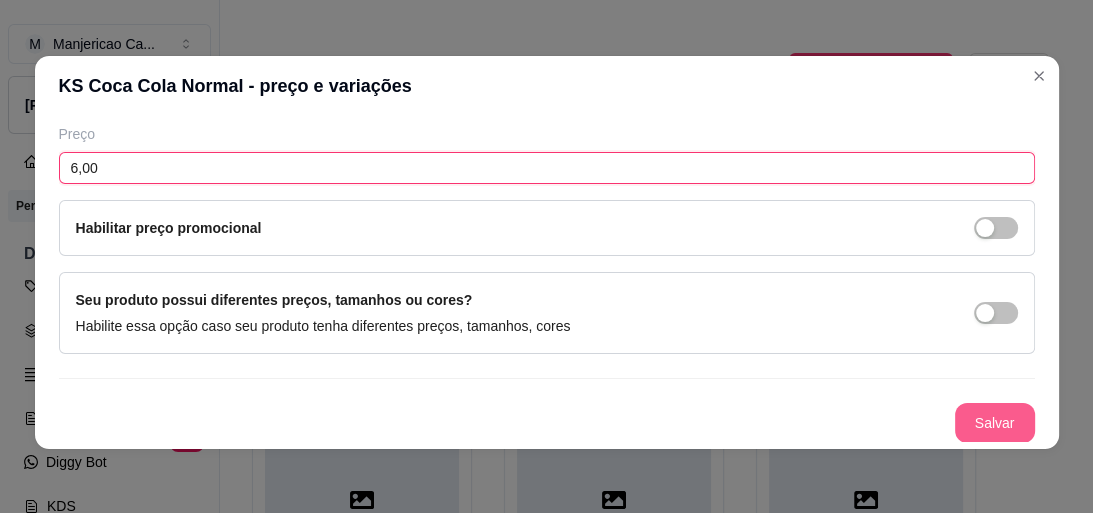 type on "6,00" 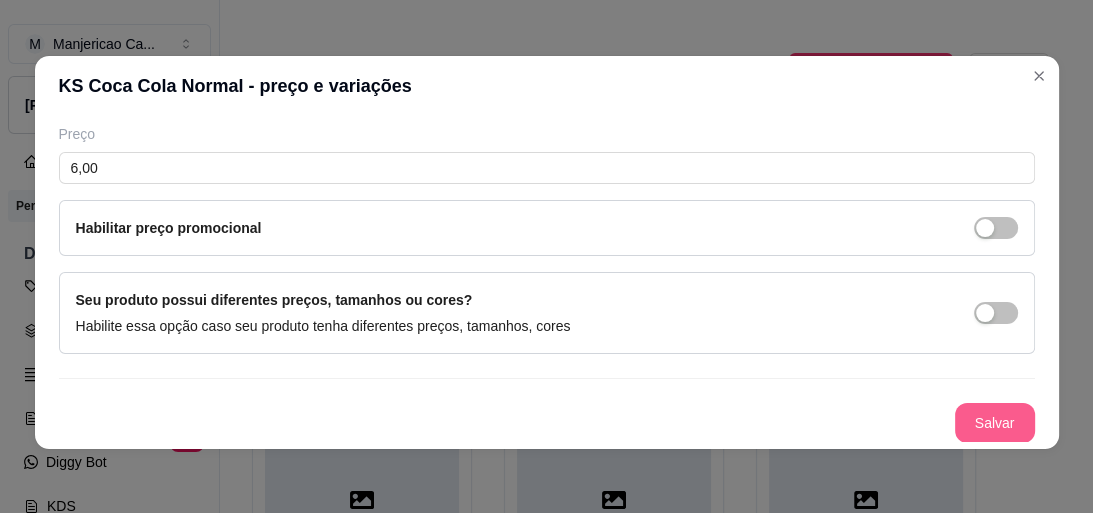 click on "Salvar" at bounding box center [995, 423] 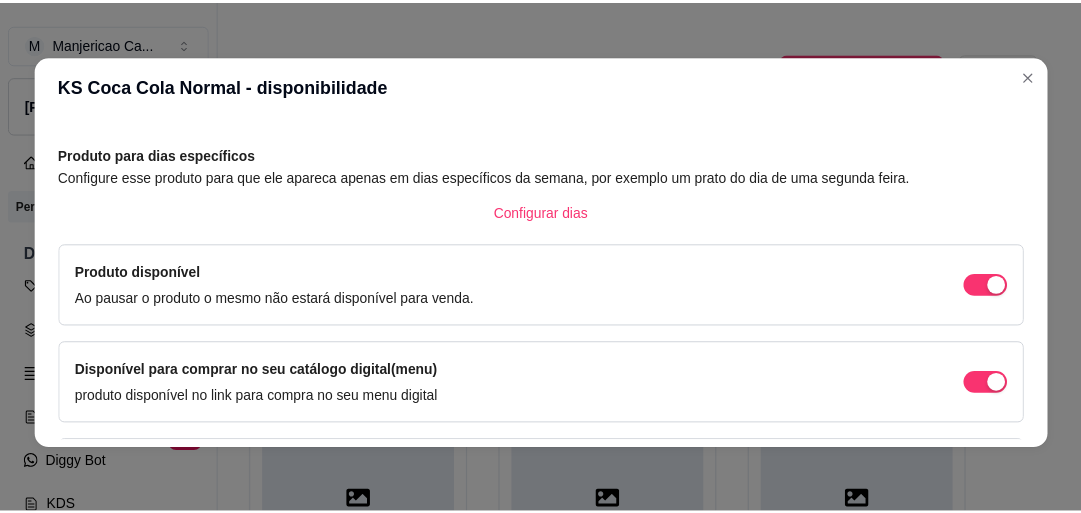 scroll, scrollTop: 93, scrollLeft: 0, axis: vertical 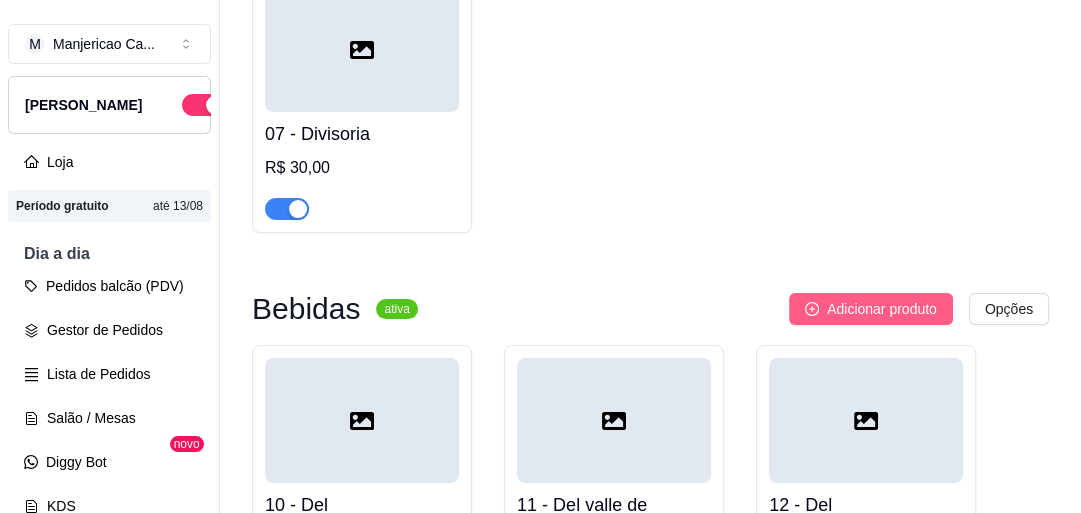 click on "Adicionar produto" at bounding box center (882, 309) 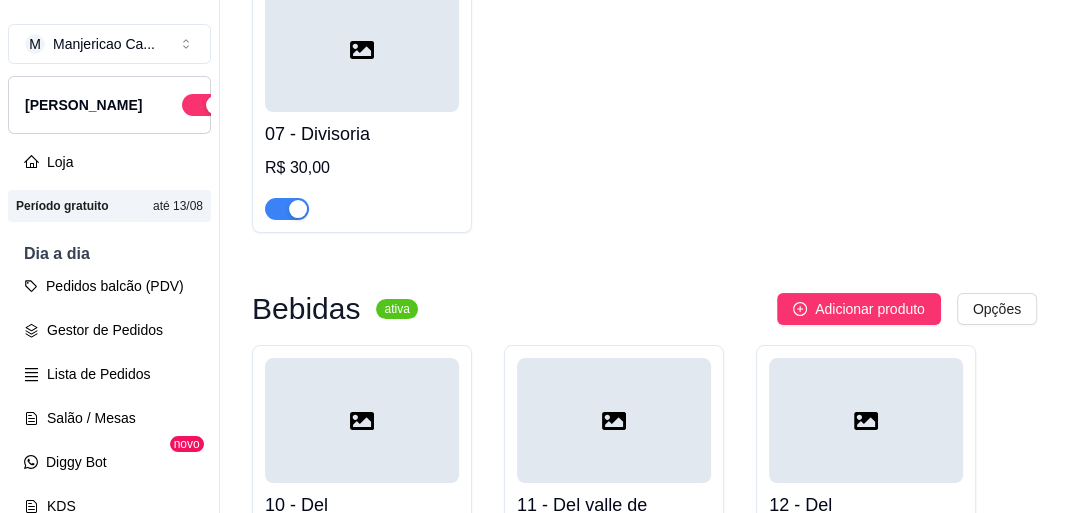 type 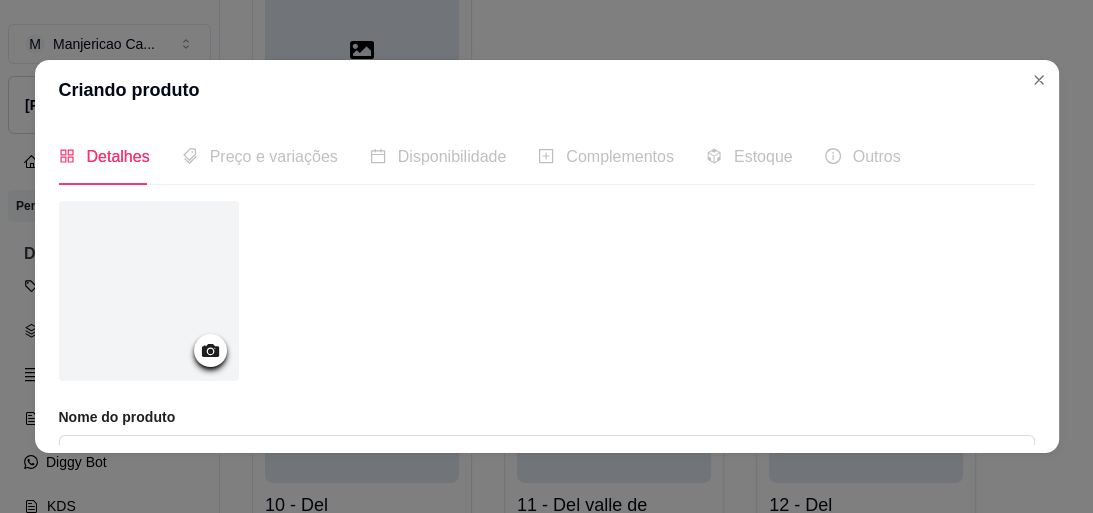 scroll, scrollTop: 160, scrollLeft: 0, axis: vertical 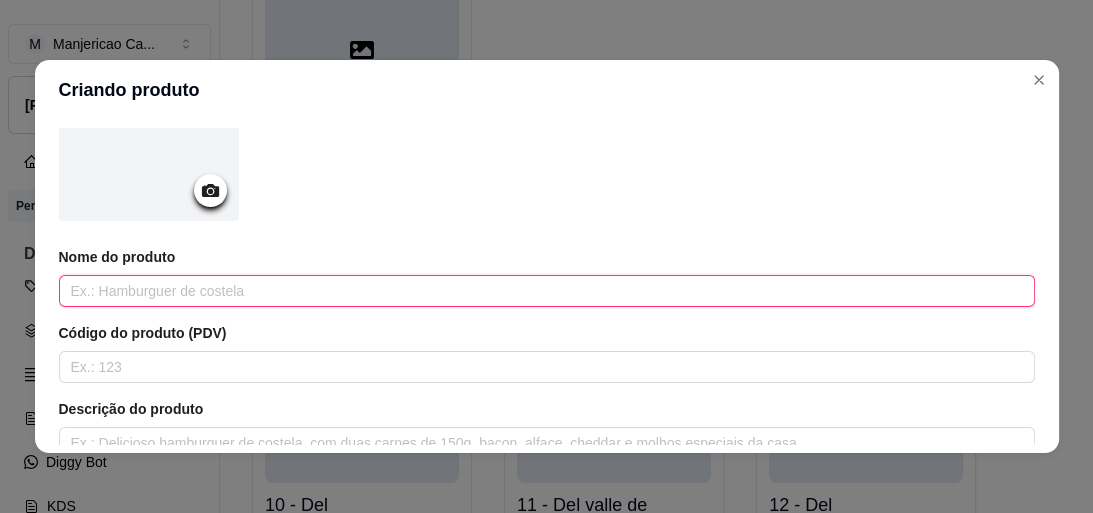 click at bounding box center [547, 291] 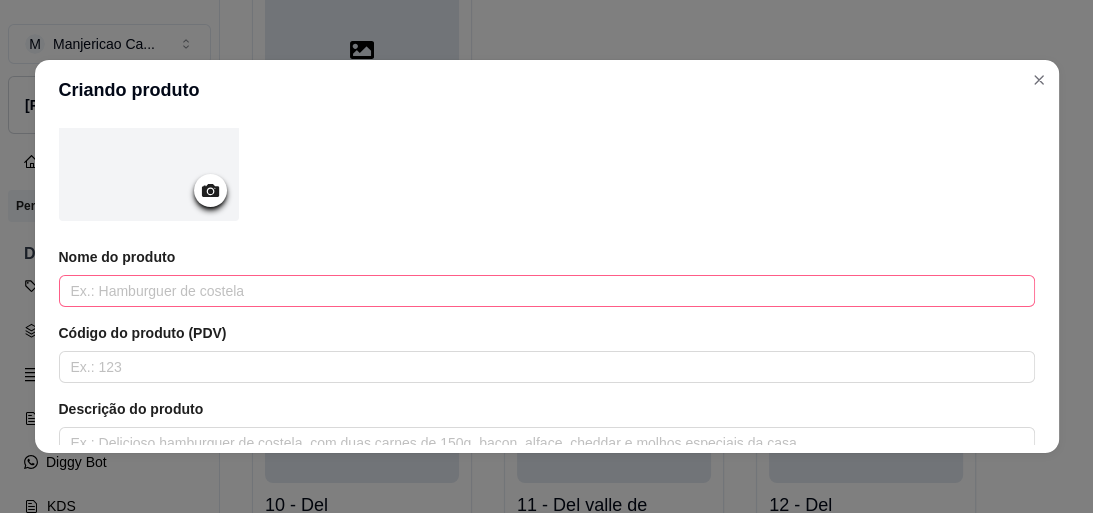 click on "Nome do produto" at bounding box center (547, 257) 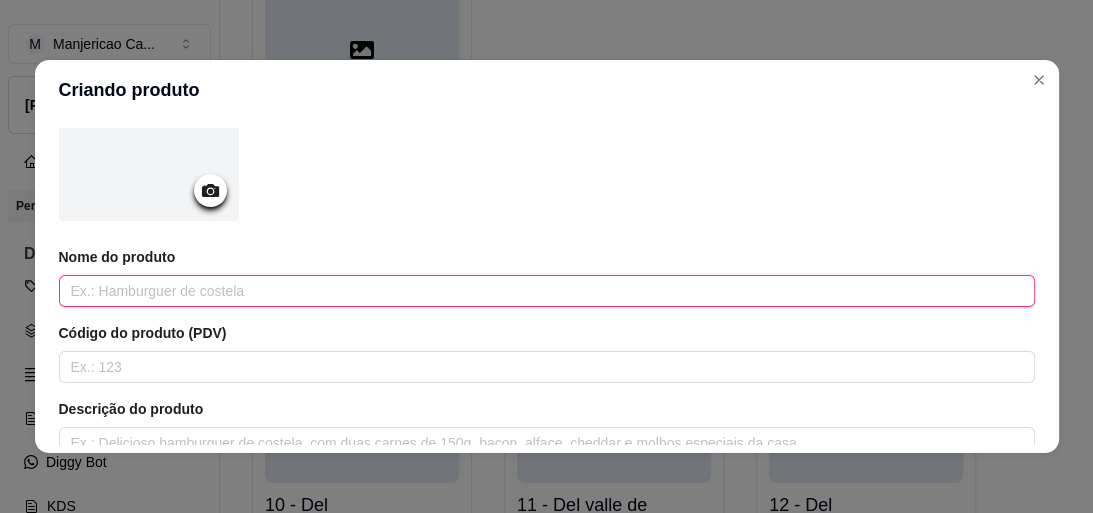 click at bounding box center [547, 291] 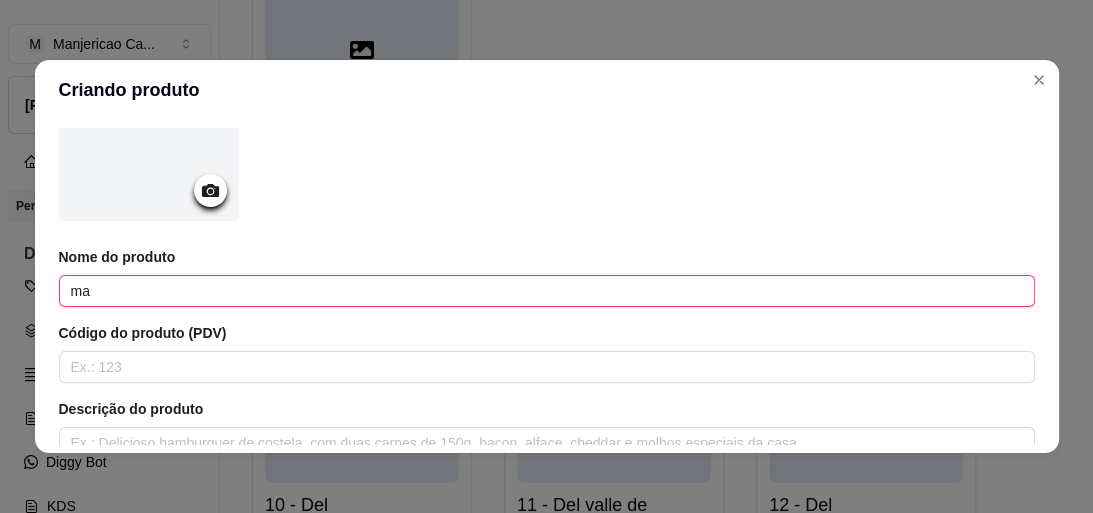 type on "m" 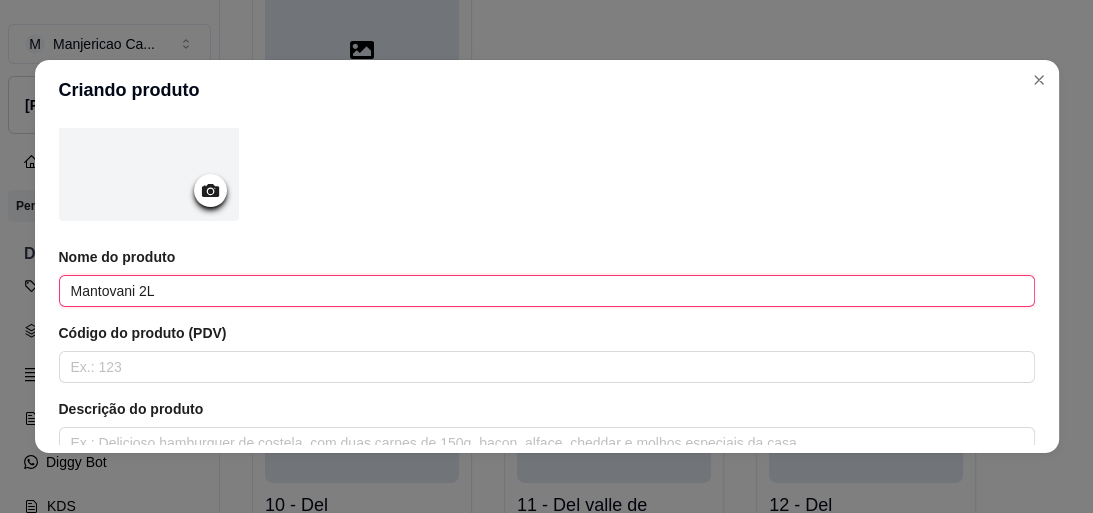 type on "Mantovani 2L" 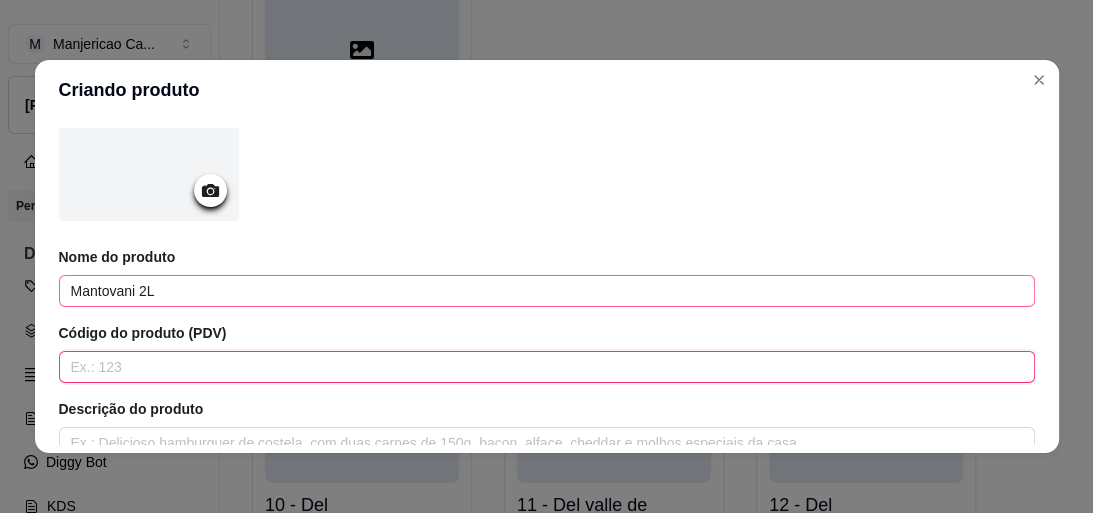 type on "1" 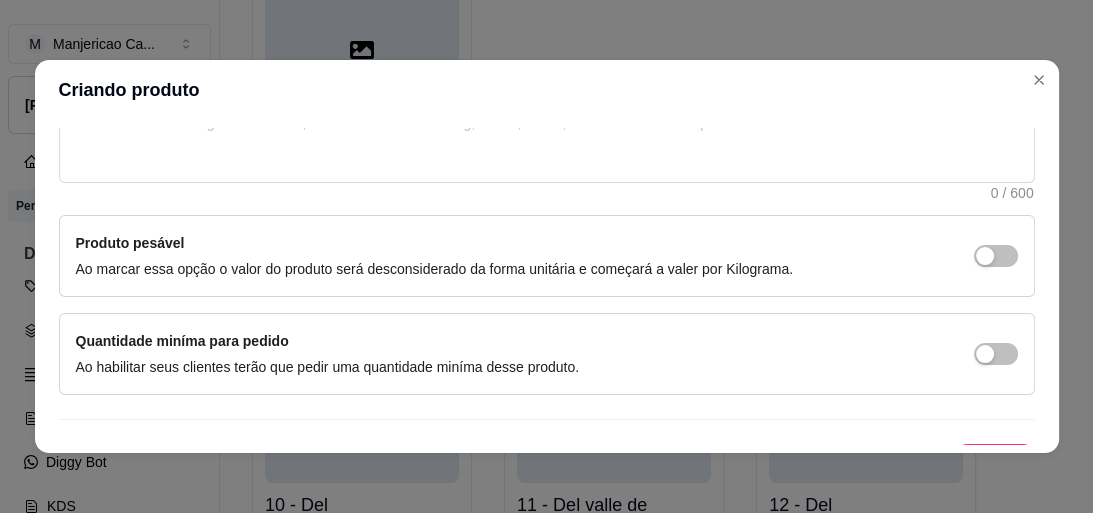 scroll, scrollTop: 516, scrollLeft: 0, axis: vertical 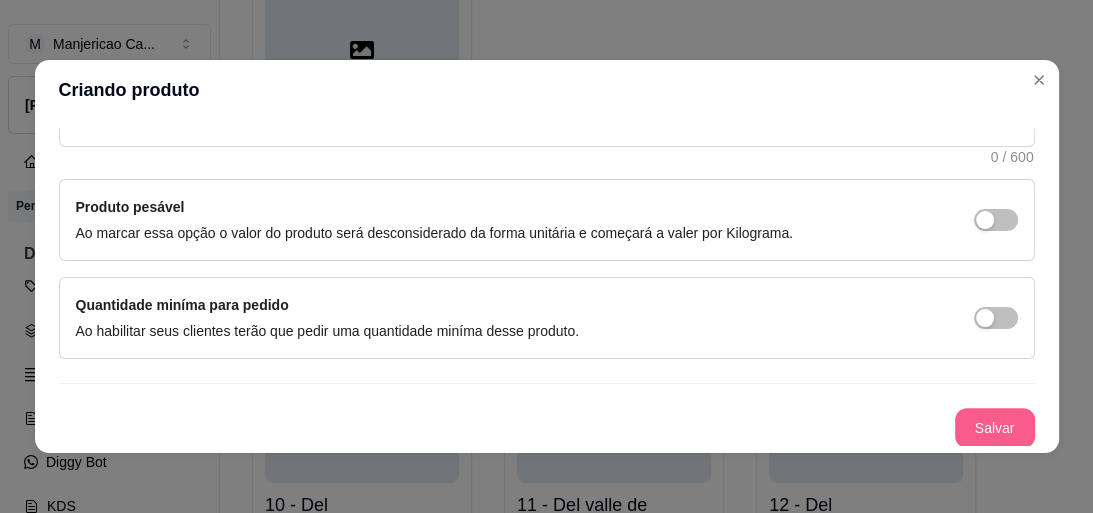 type on "26" 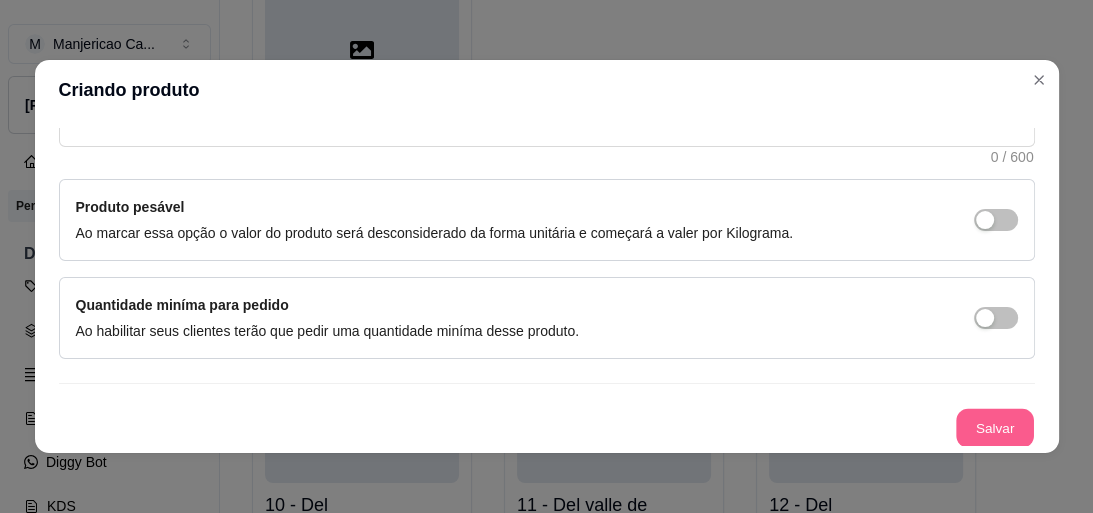 click on "Salvar" at bounding box center [995, 428] 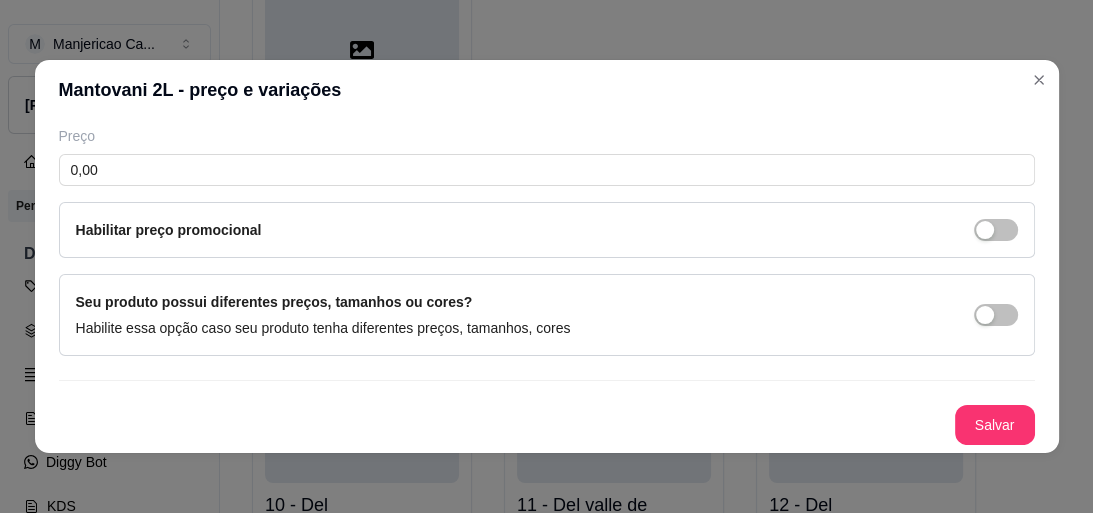 type 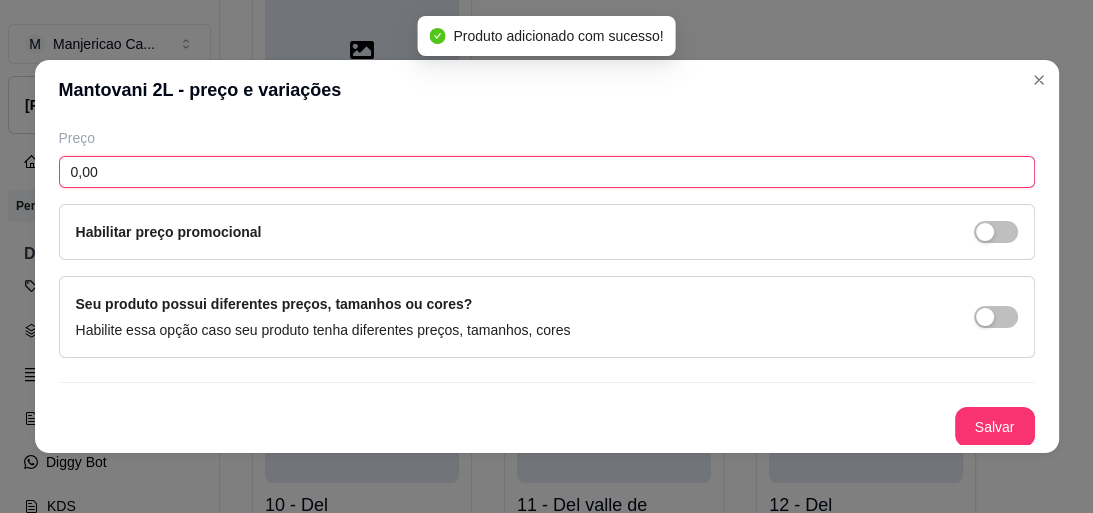 click on "0,00" at bounding box center [547, 172] 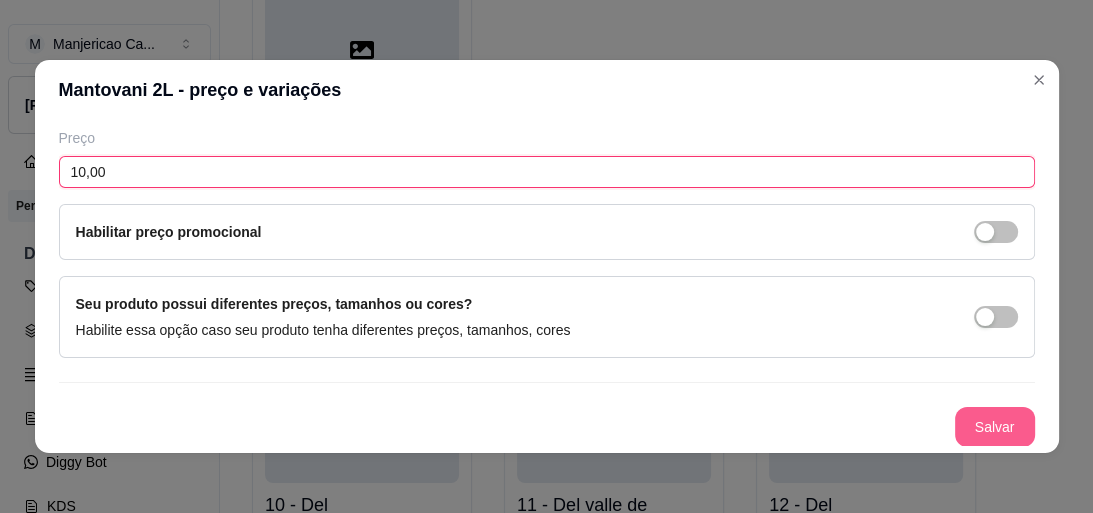 type on "10,00" 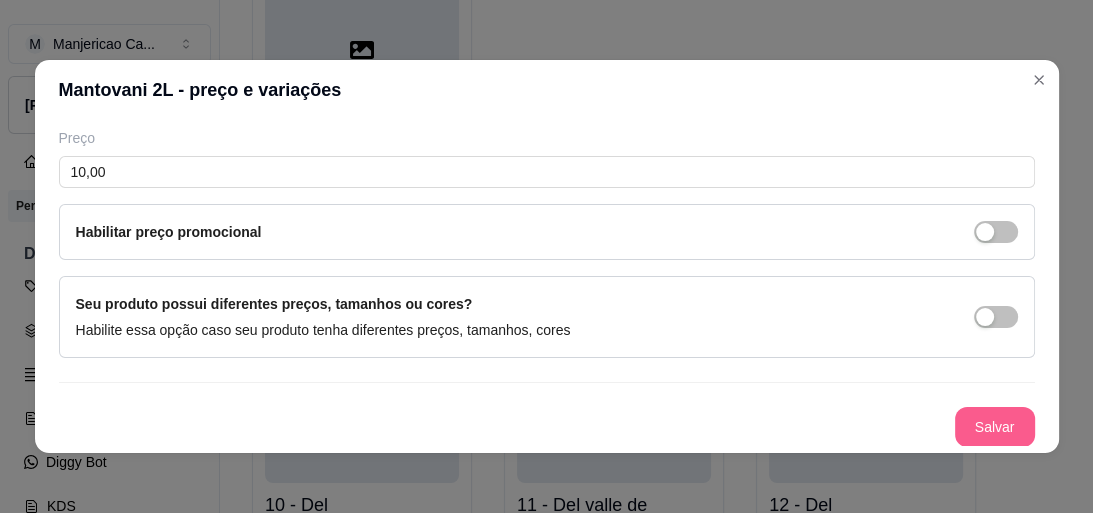click on "Salvar" at bounding box center [995, 427] 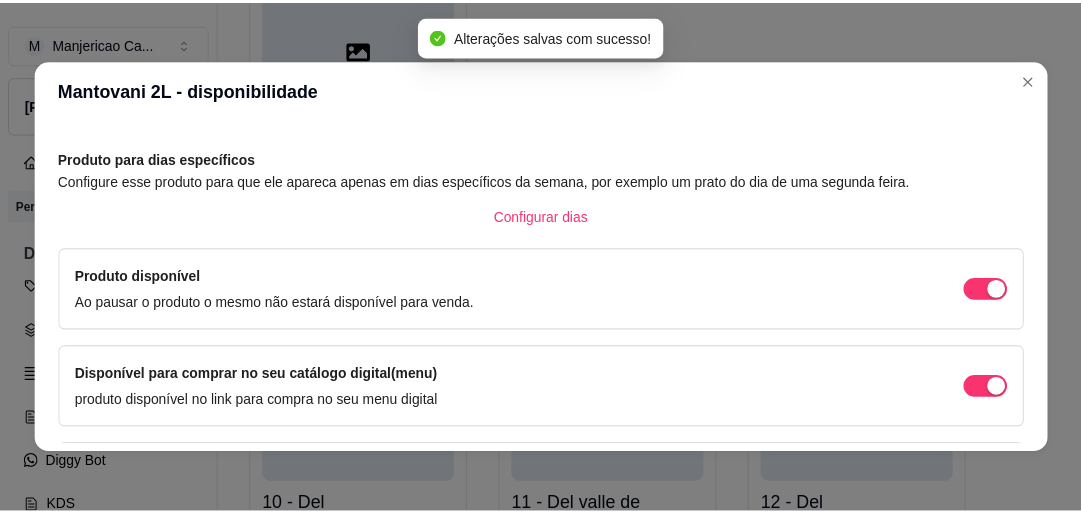scroll, scrollTop: 93, scrollLeft: 0, axis: vertical 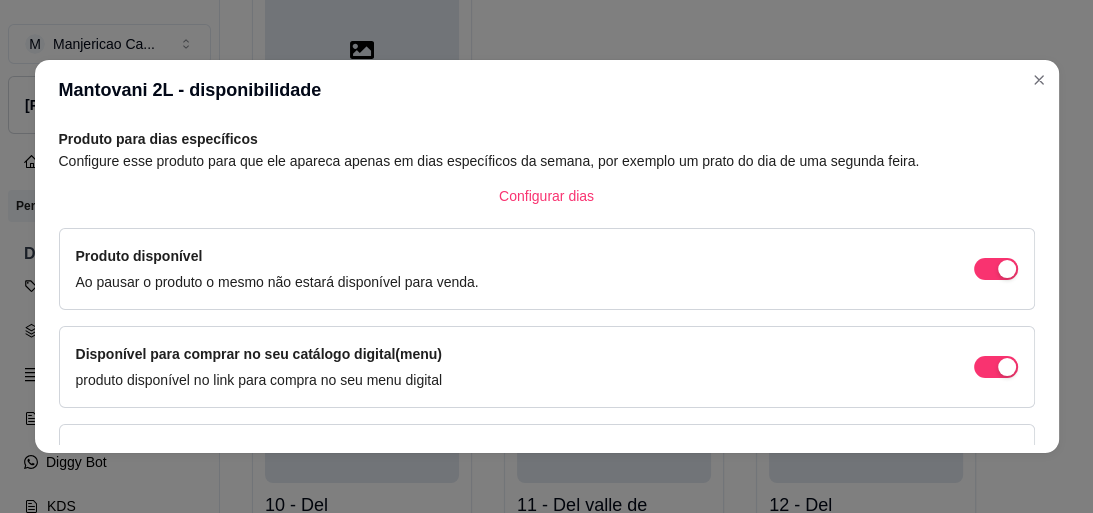click on "01 - Marmitex P   R$ 20,00 02 - marmitex M   R$ 25,00 03 - Dobradinh 03   R$ 0,00 04 - dobradinha M   R$ 35,00 05 - Feijoada completa   R$ 0,00 06 - Feijoada   R$ 0,00 07 - Divisoria   R$ 30,00" at bounding box center [650, -188] 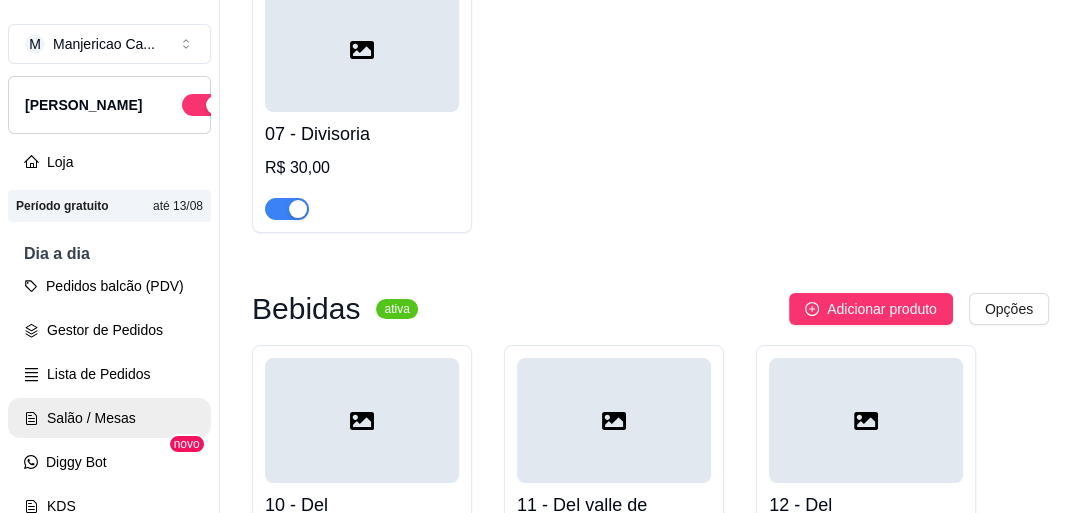 click on "Salão / Mesas" at bounding box center [109, 418] 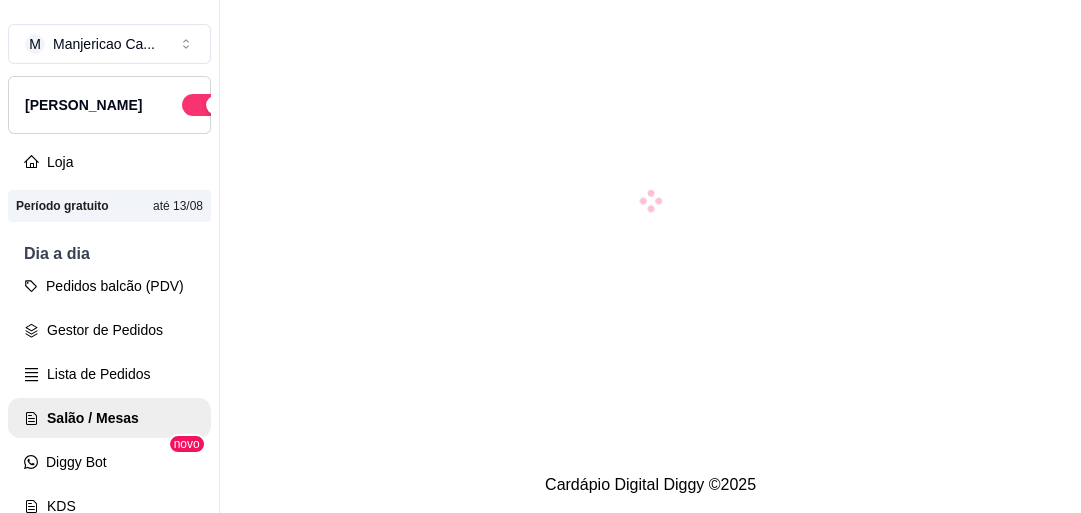 scroll, scrollTop: 0, scrollLeft: 0, axis: both 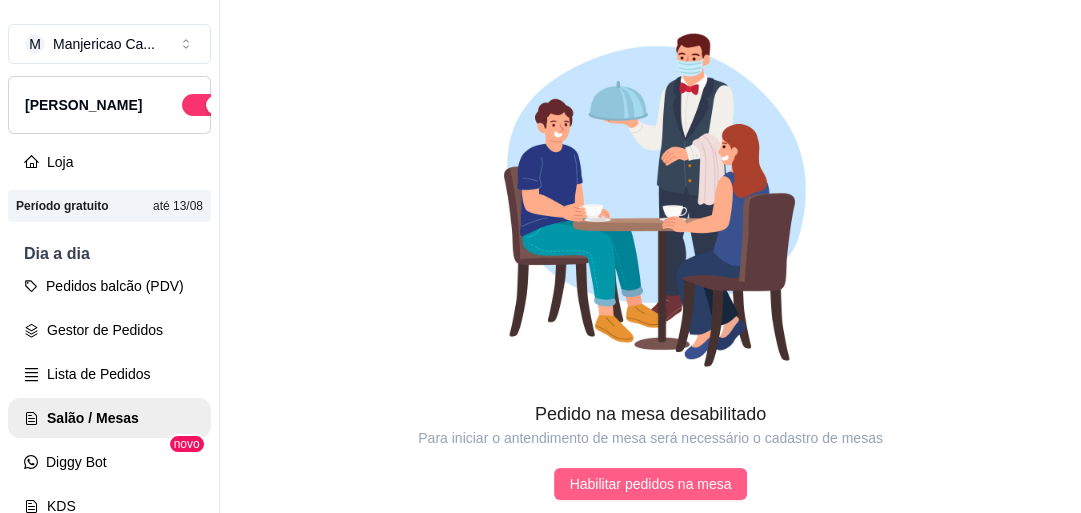 click on "Habilitar pedidos na mesa" at bounding box center (651, 484) 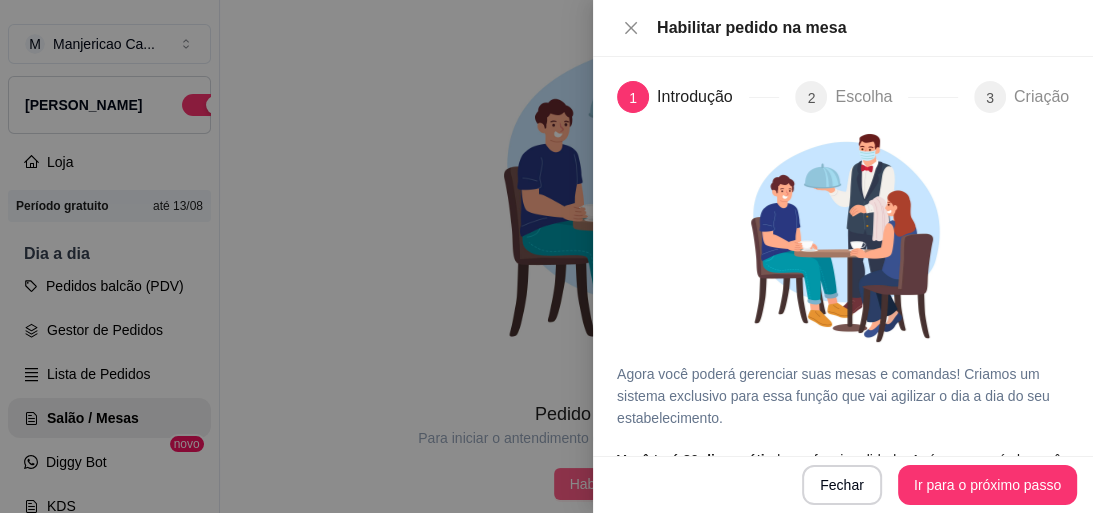 click at bounding box center [546, 256] 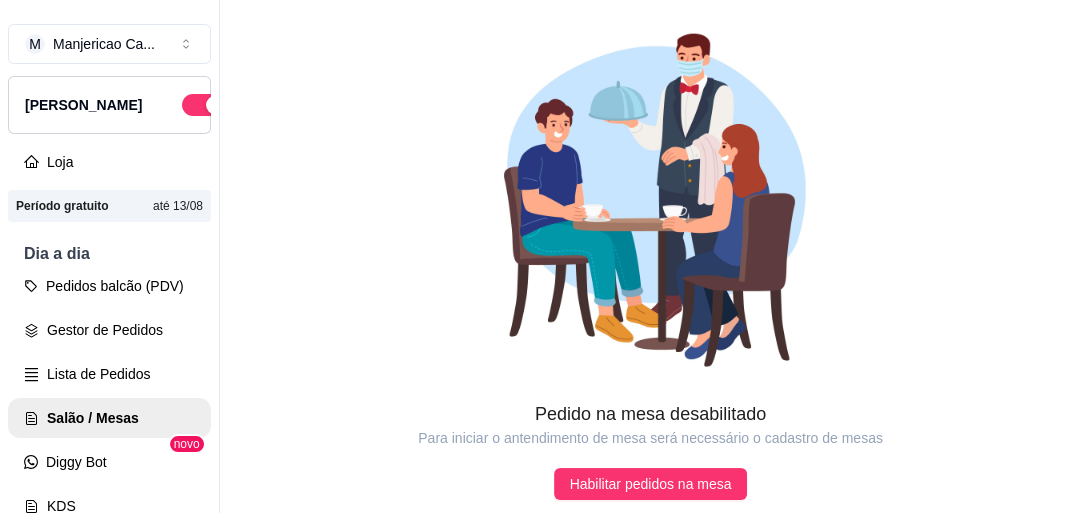scroll, scrollTop: 55, scrollLeft: 0, axis: vertical 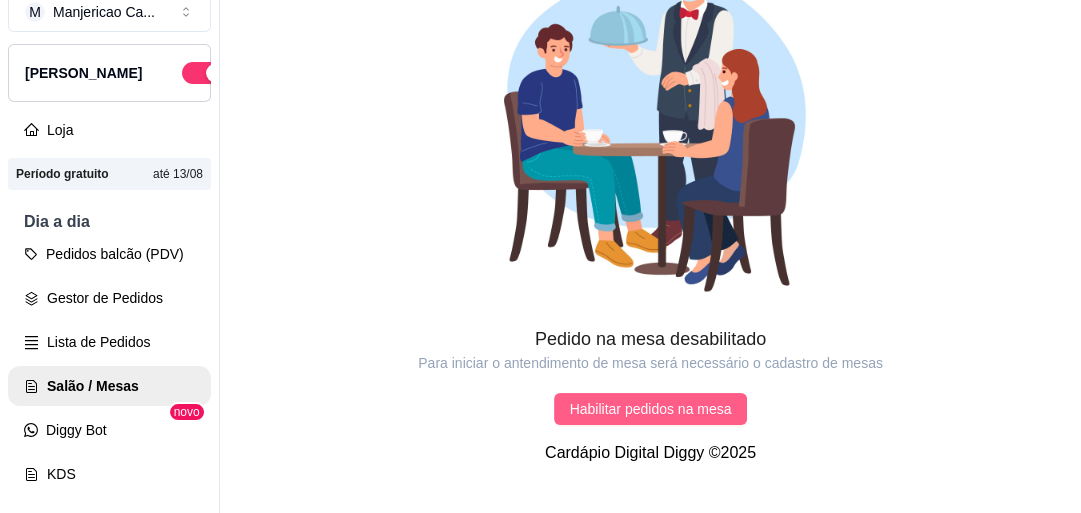 click on "Habilitar pedidos na mesa" at bounding box center [651, 409] 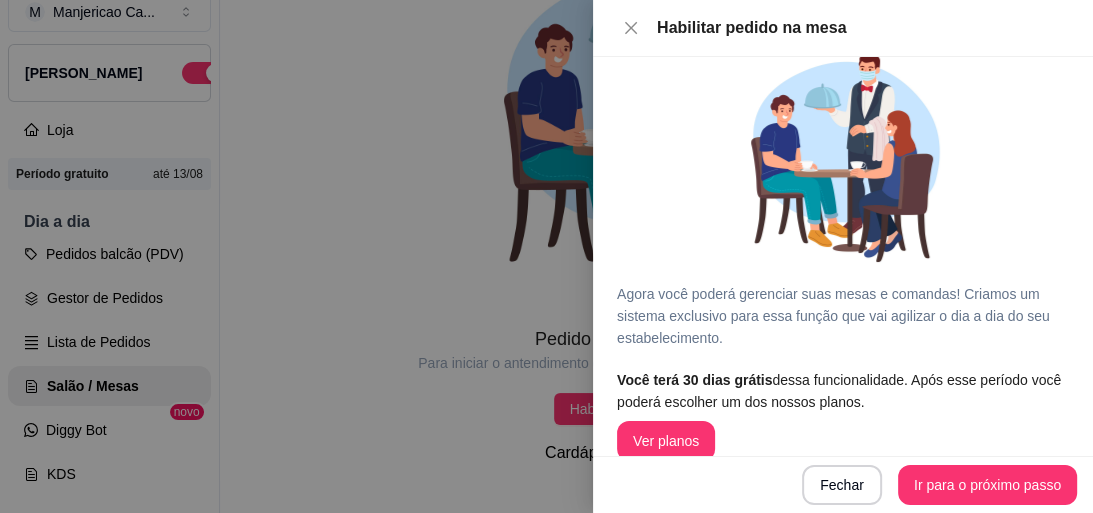 scroll, scrollTop: 108, scrollLeft: 0, axis: vertical 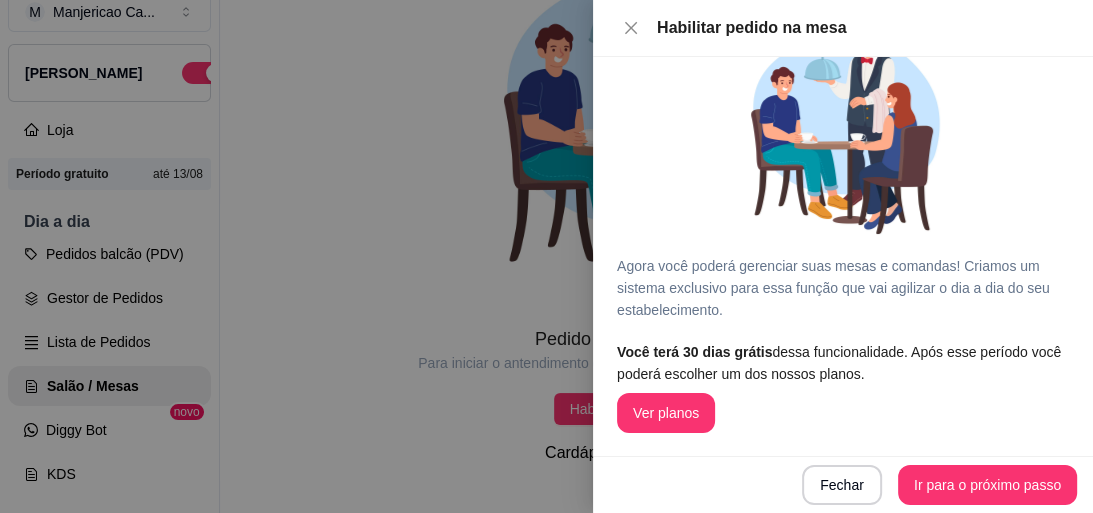click on "Ver planos" at bounding box center [666, 413] 